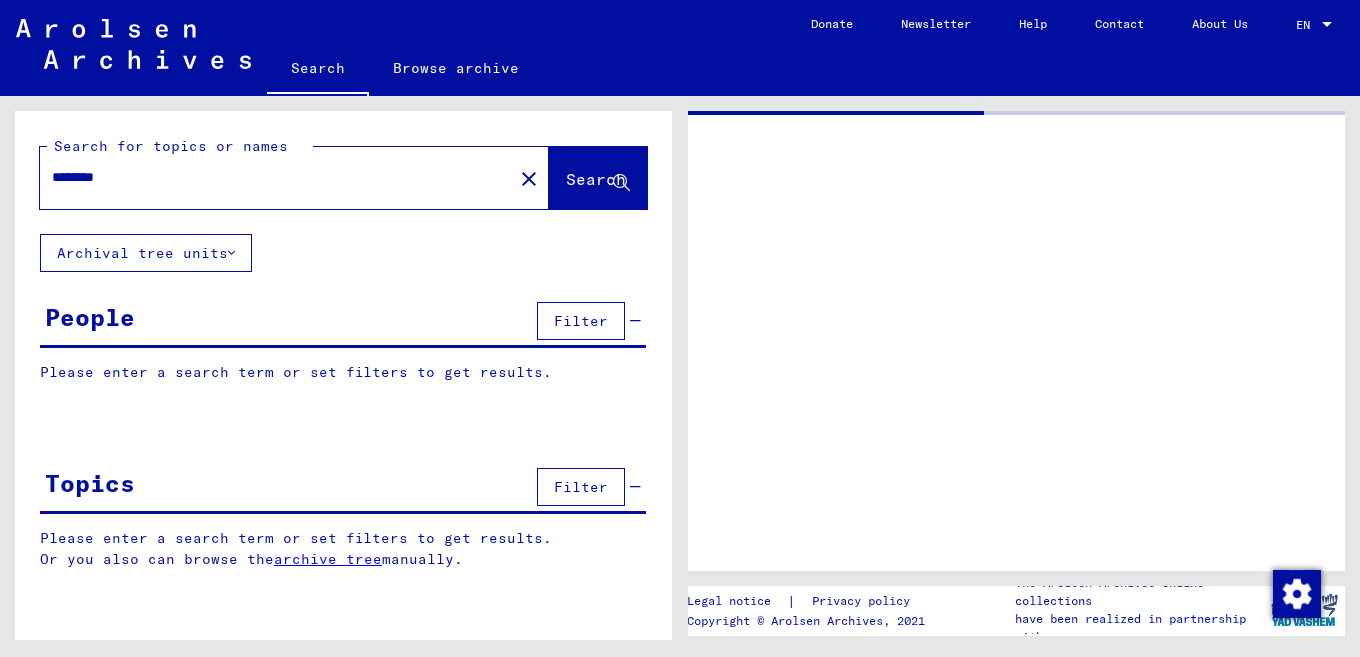 scroll, scrollTop: 0, scrollLeft: 0, axis: both 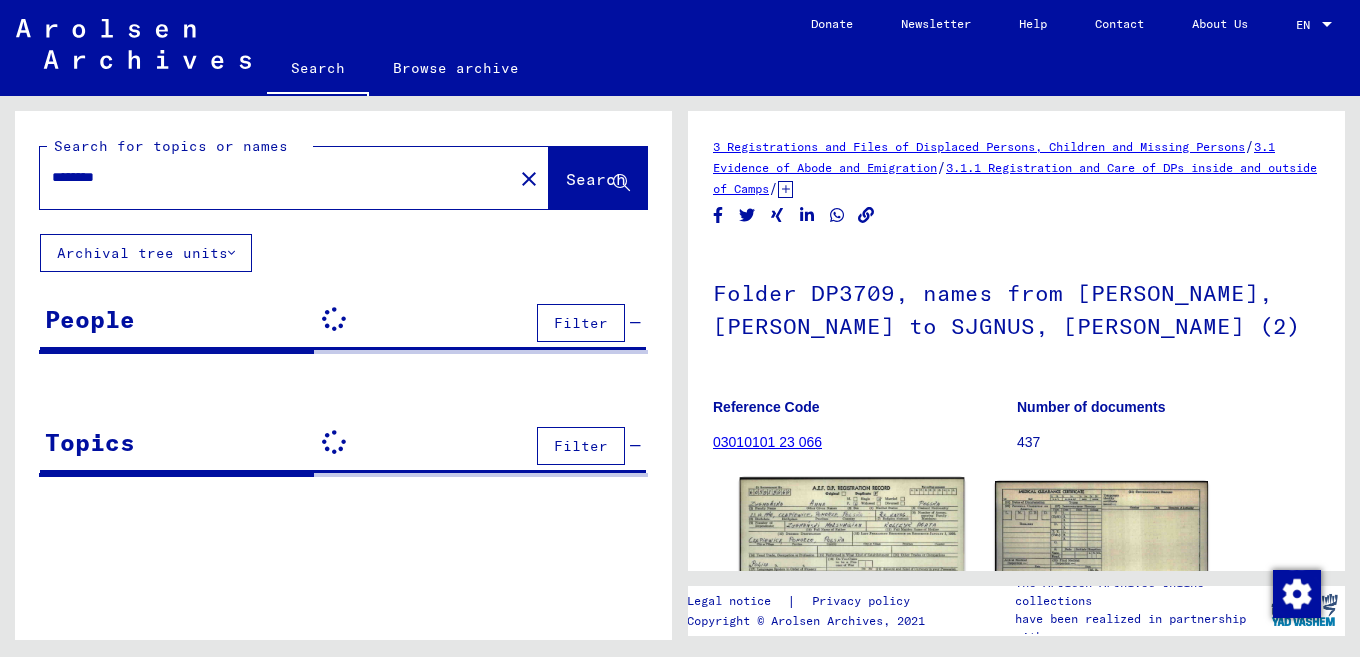 click 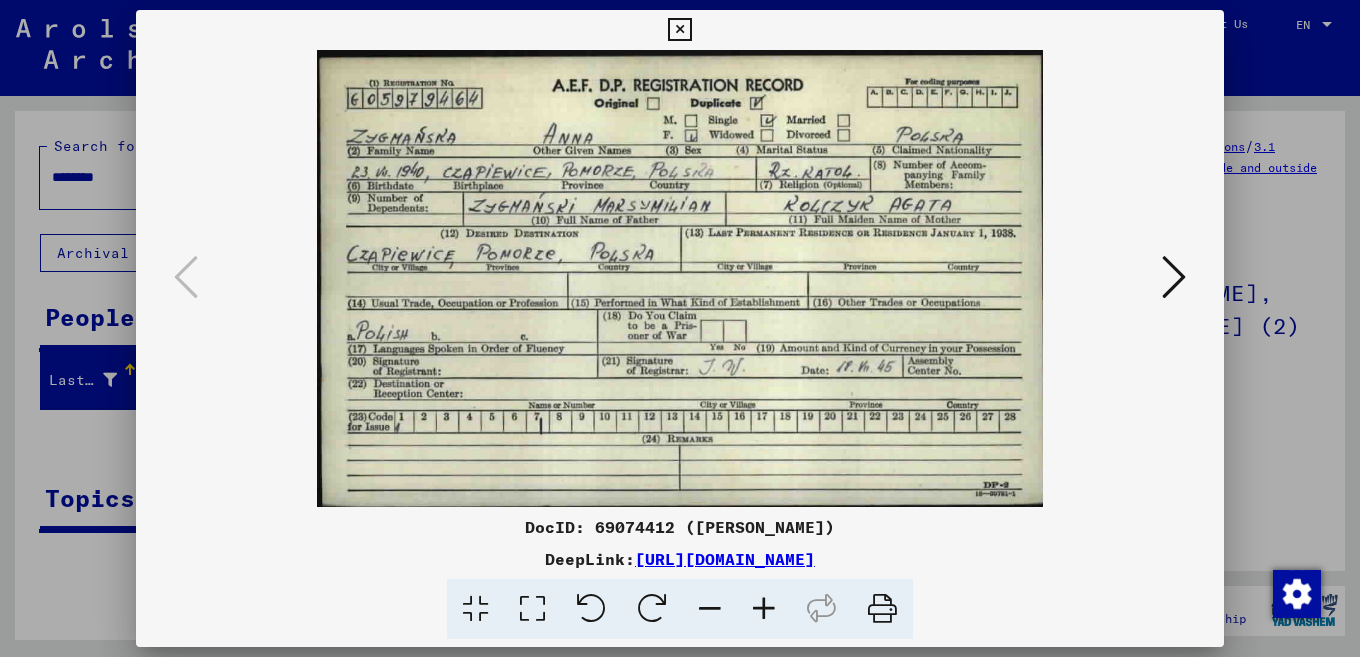 scroll, scrollTop: 0, scrollLeft: 0, axis: both 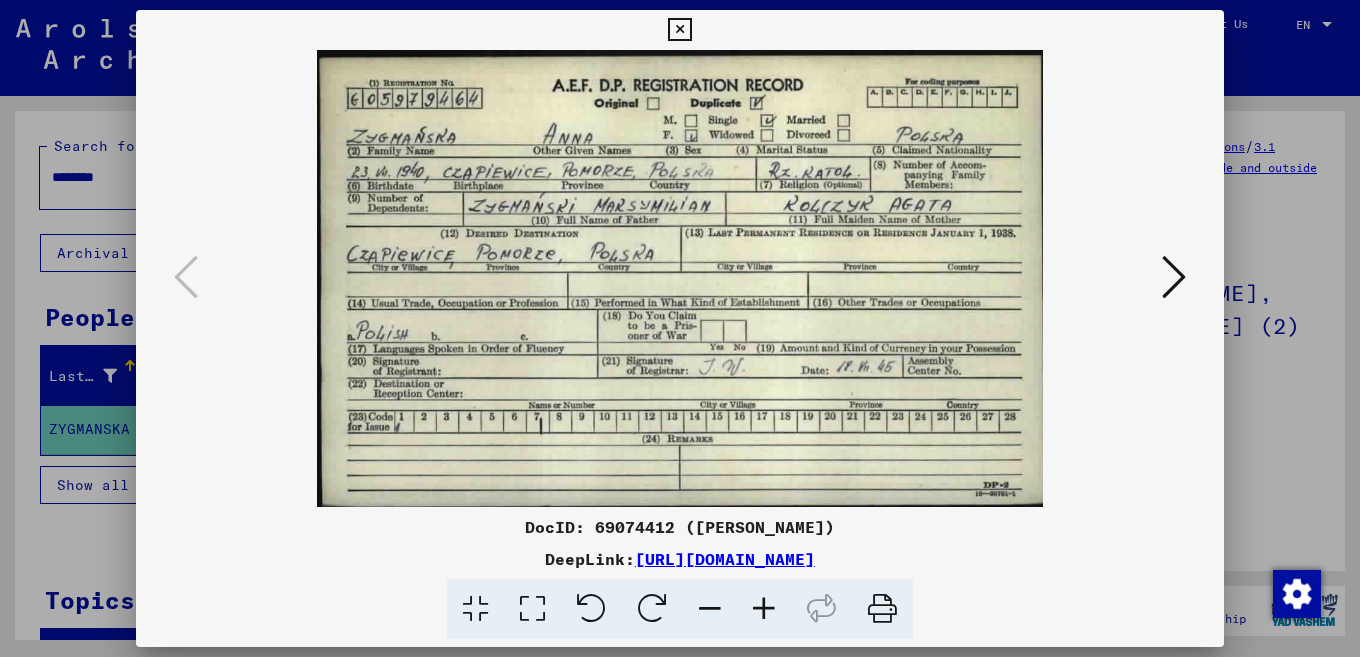 click at bounding box center [679, 30] 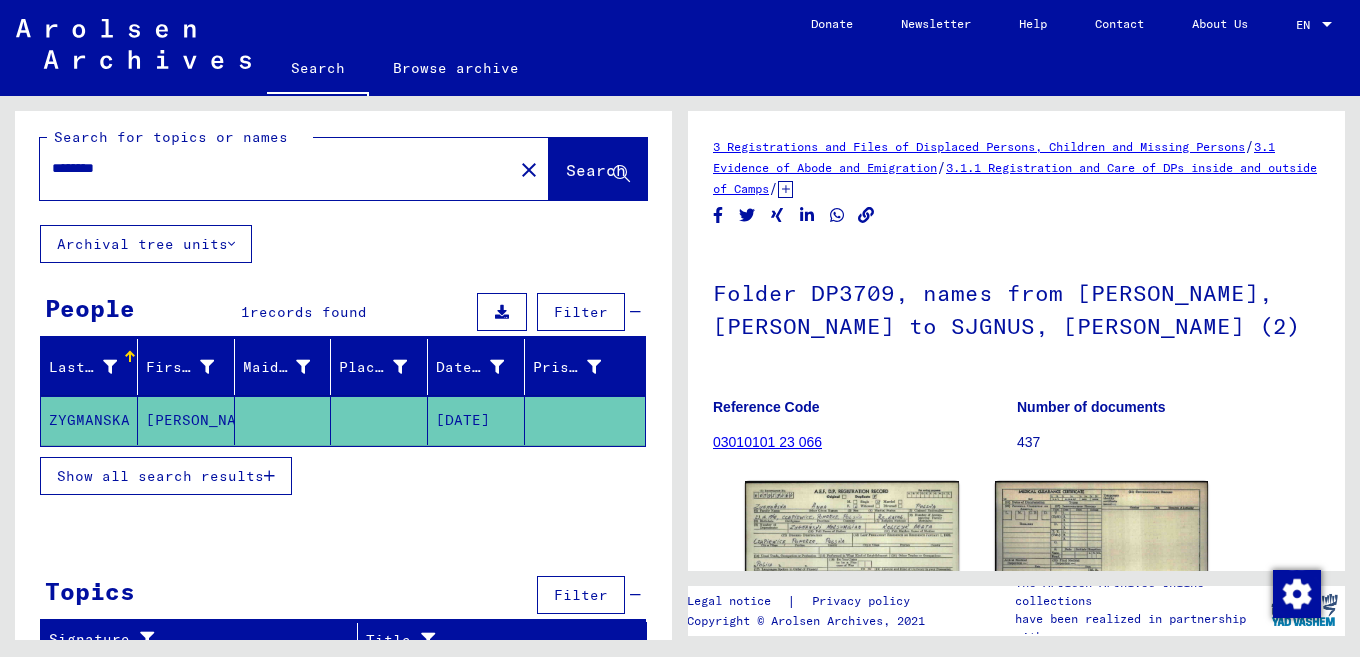 scroll, scrollTop: 0, scrollLeft: 0, axis: both 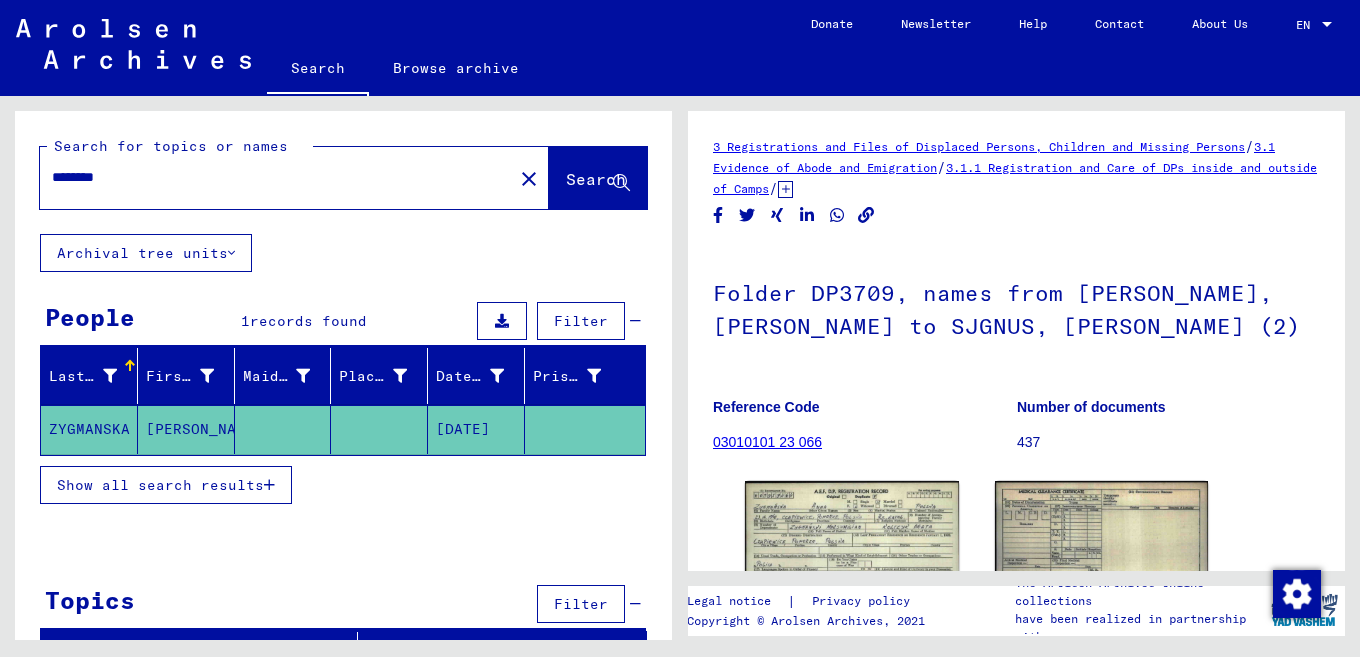 drag, startPoint x: 142, startPoint y: 179, endPoint x: 0, endPoint y: 179, distance: 142 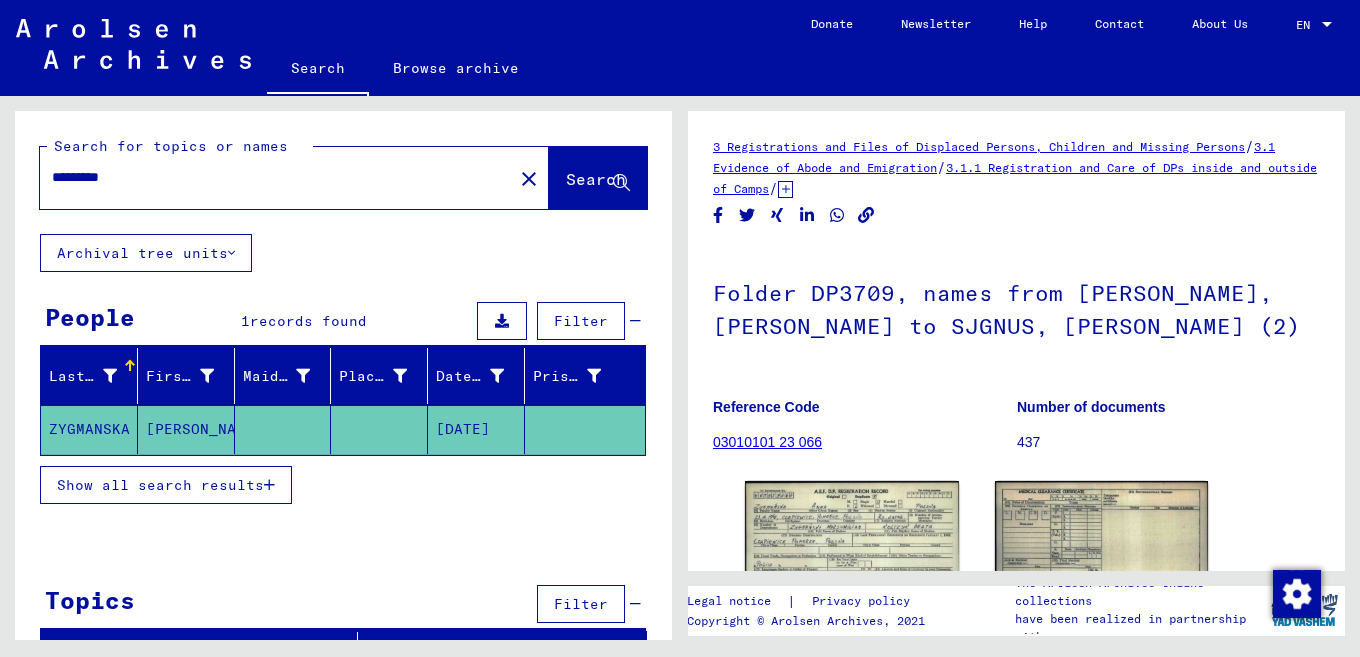 type on "*********" 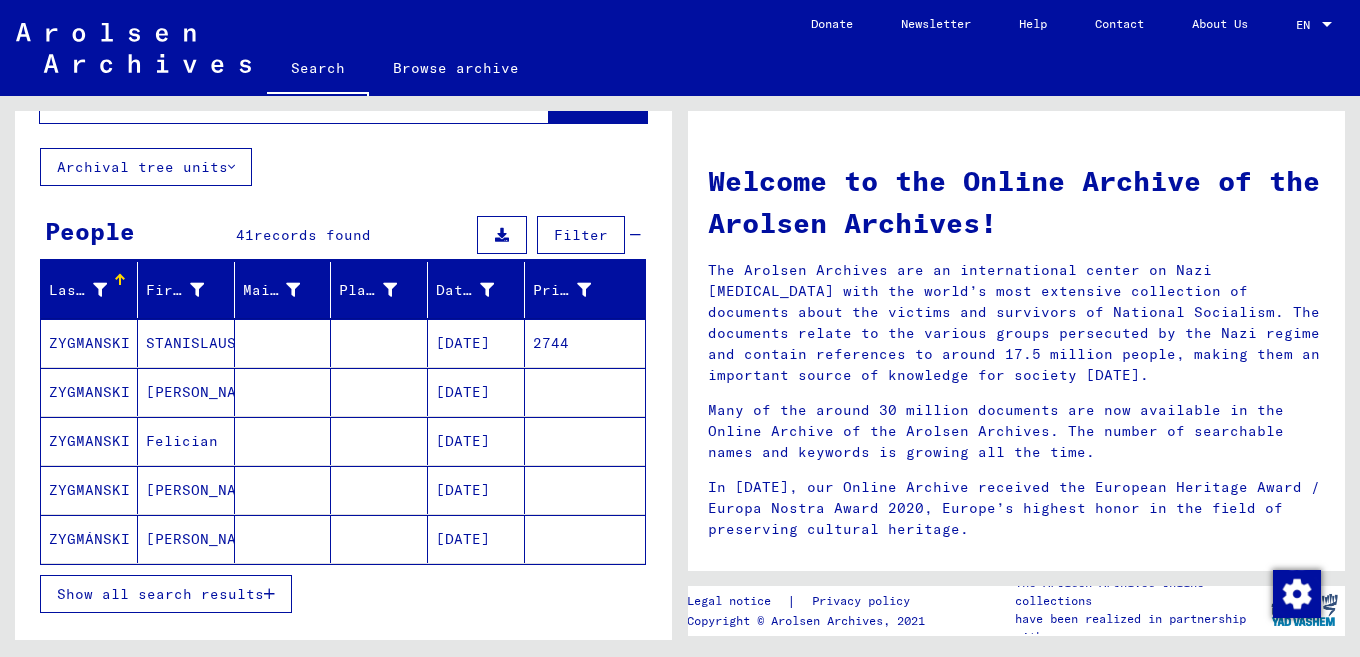 scroll, scrollTop: 117, scrollLeft: 0, axis: vertical 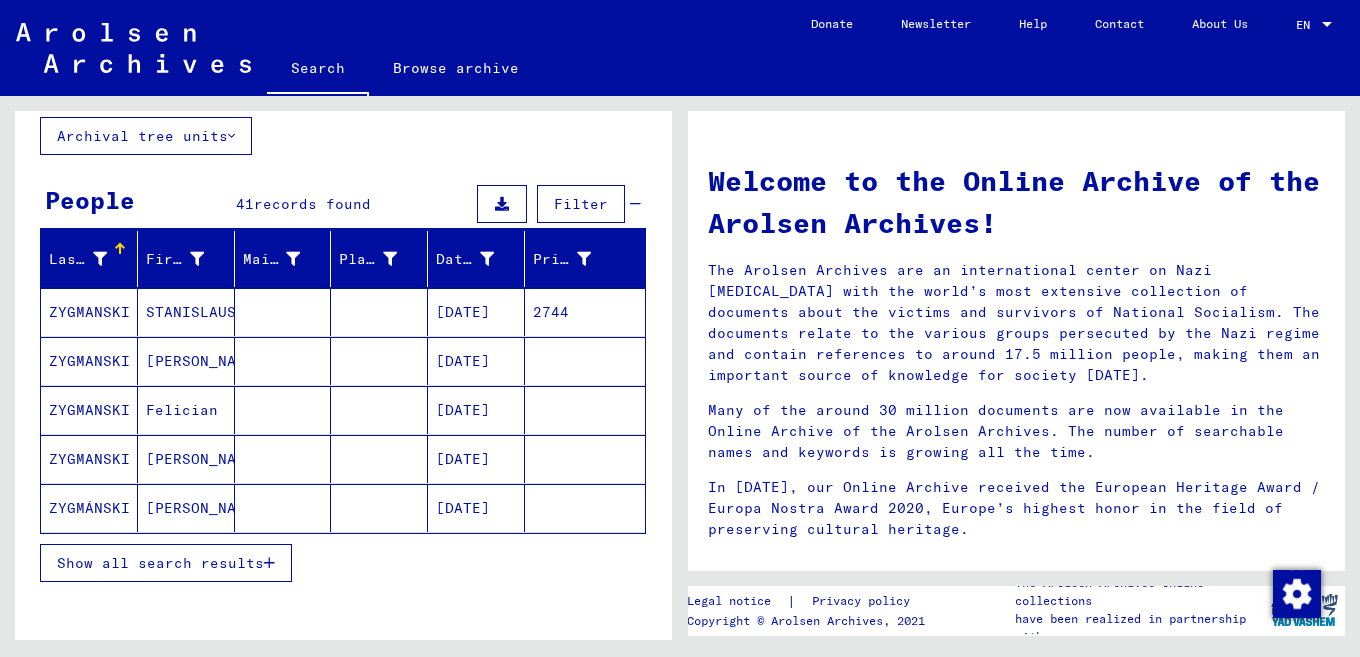 click on "Show all search results" at bounding box center [343, 563] 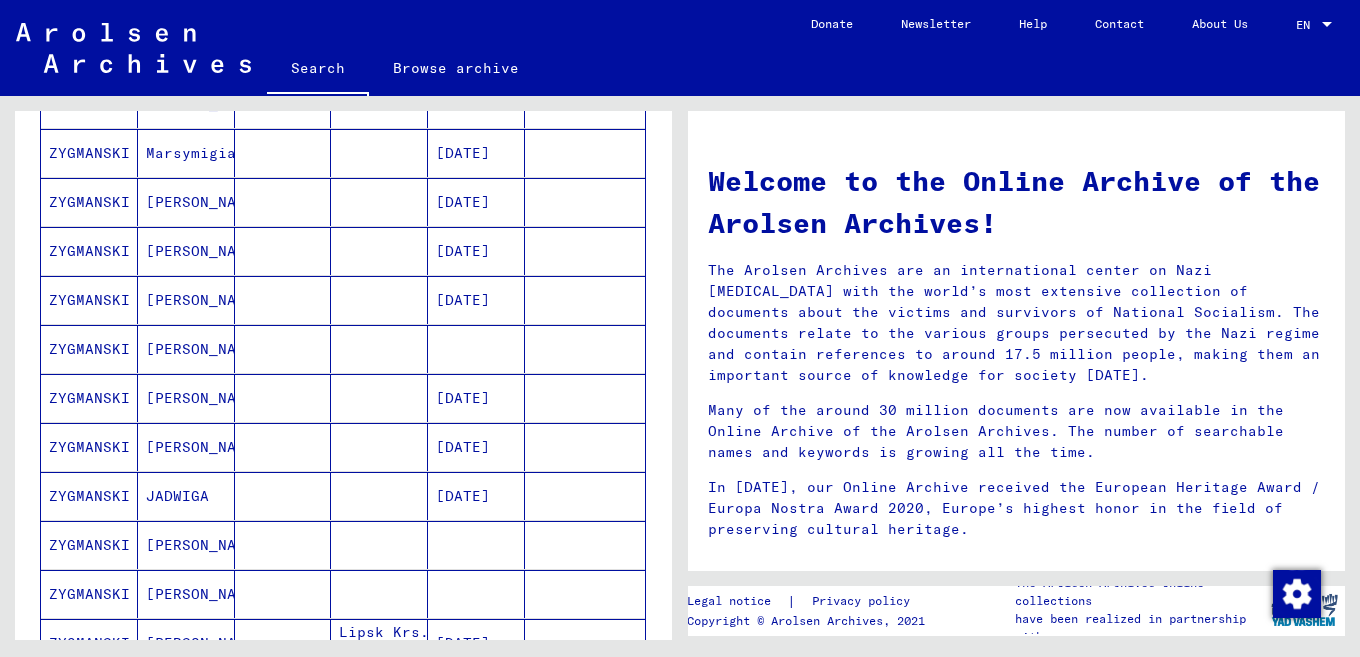 scroll, scrollTop: 723, scrollLeft: 0, axis: vertical 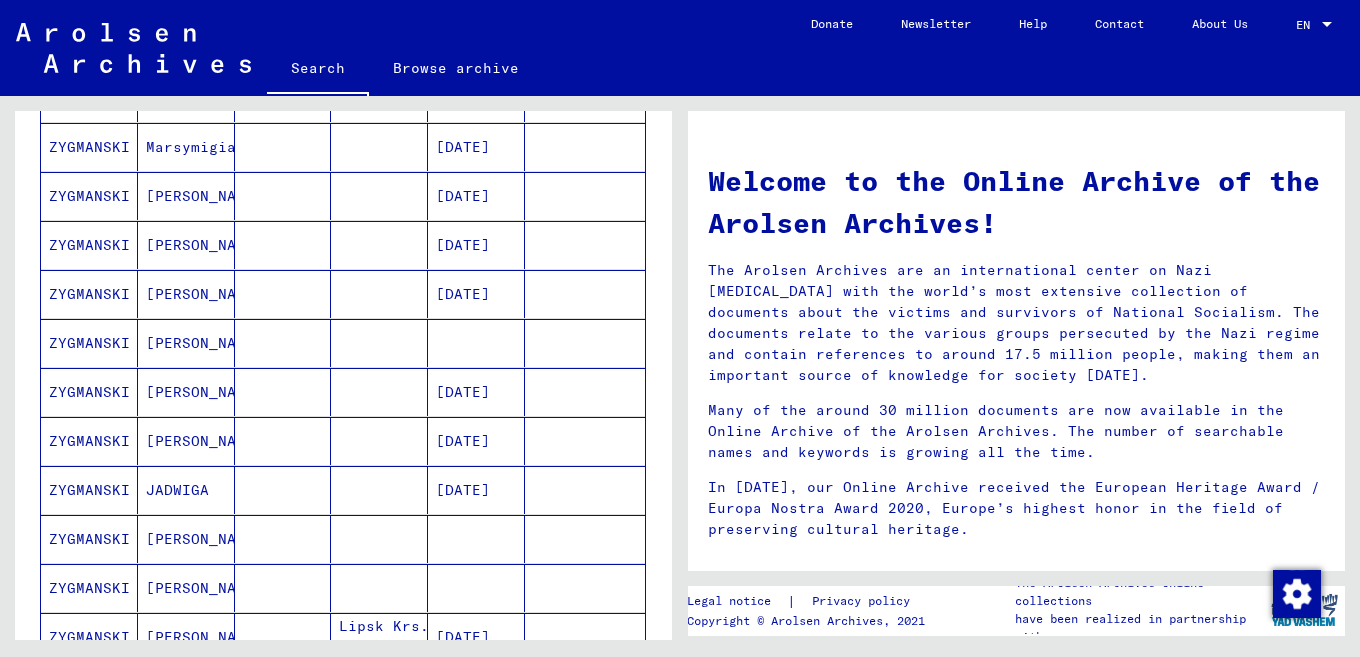click on "[PERSON_NAME]" at bounding box center [186, 343] 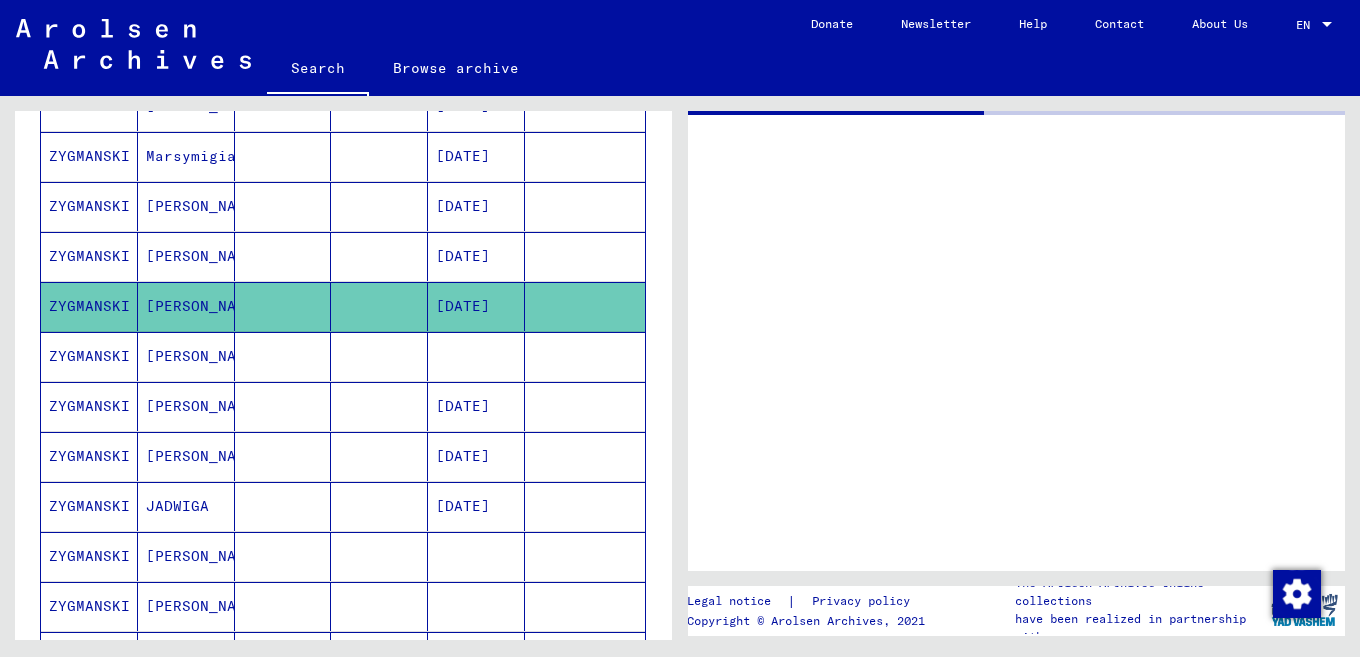 scroll, scrollTop: 731, scrollLeft: 0, axis: vertical 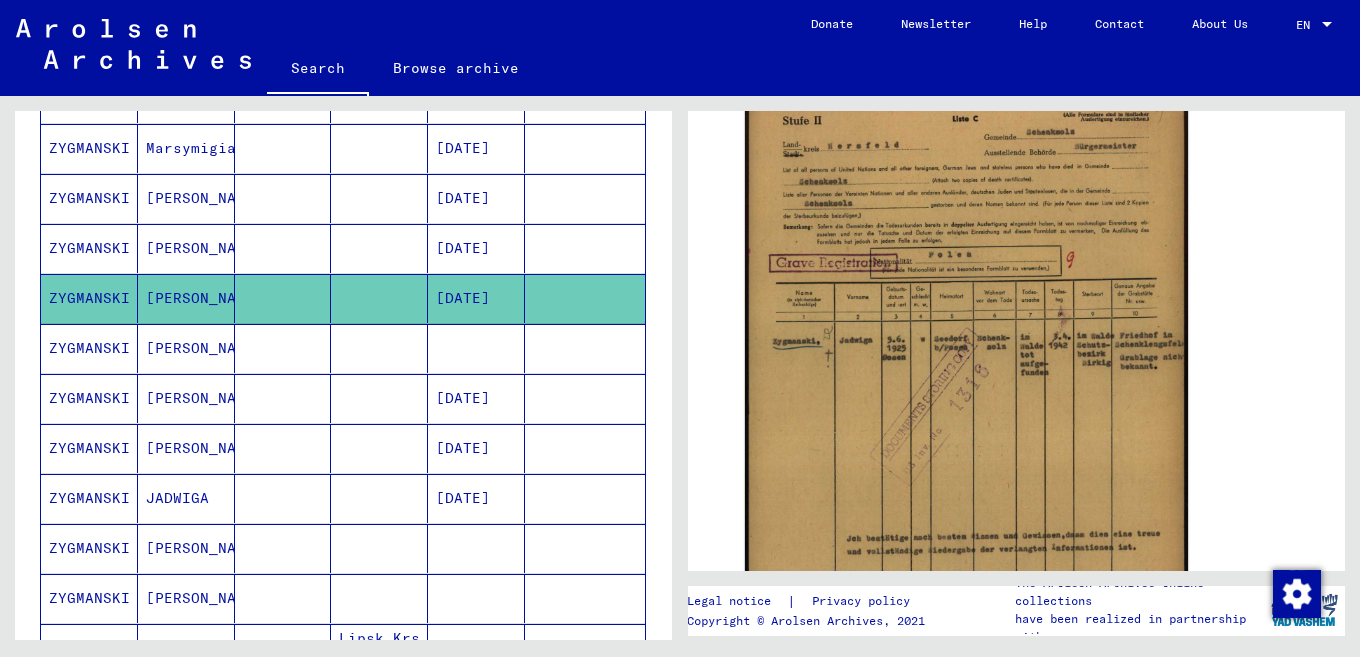 click at bounding box center (283, 498) 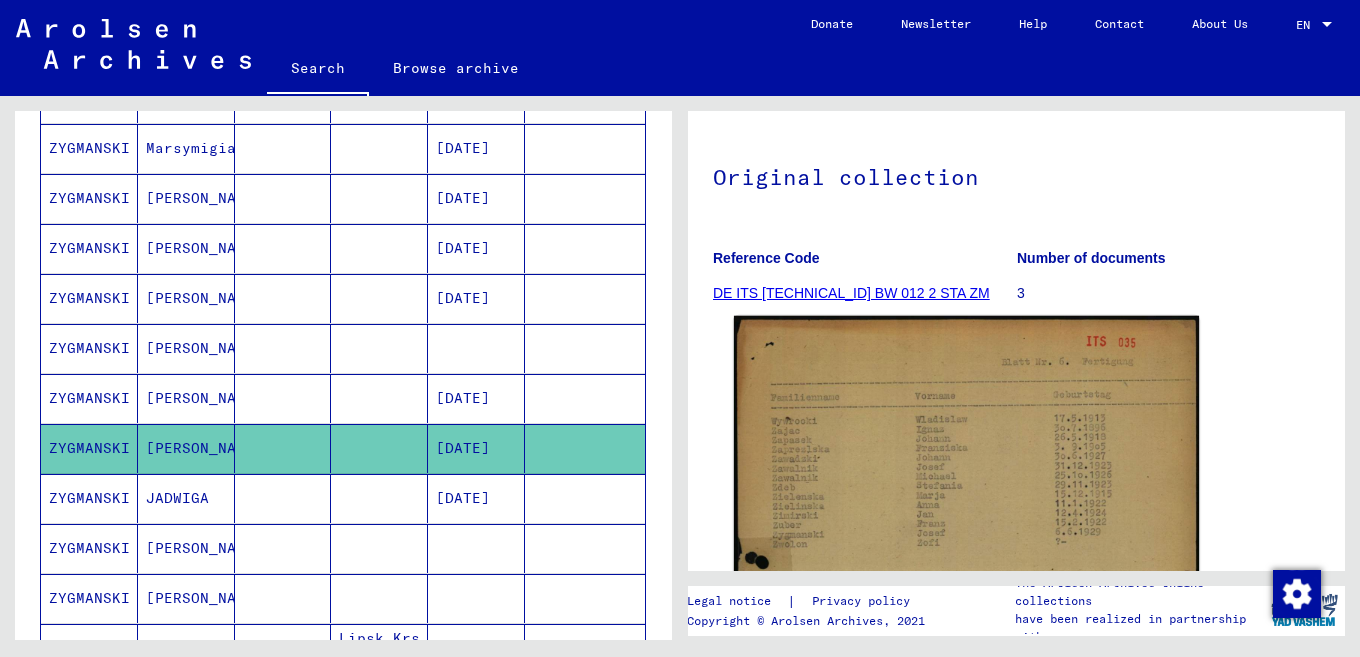 scroll, scrollTop: 303, scrollLeft: 0, axis: vertical 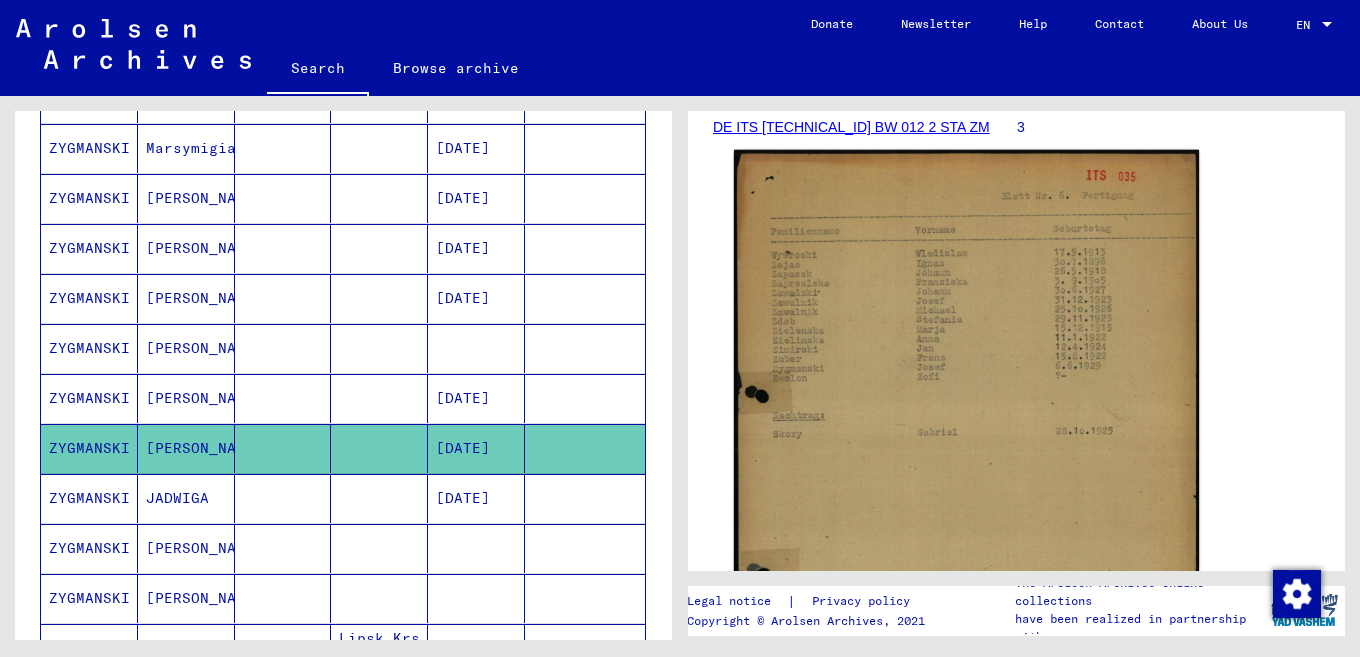 click 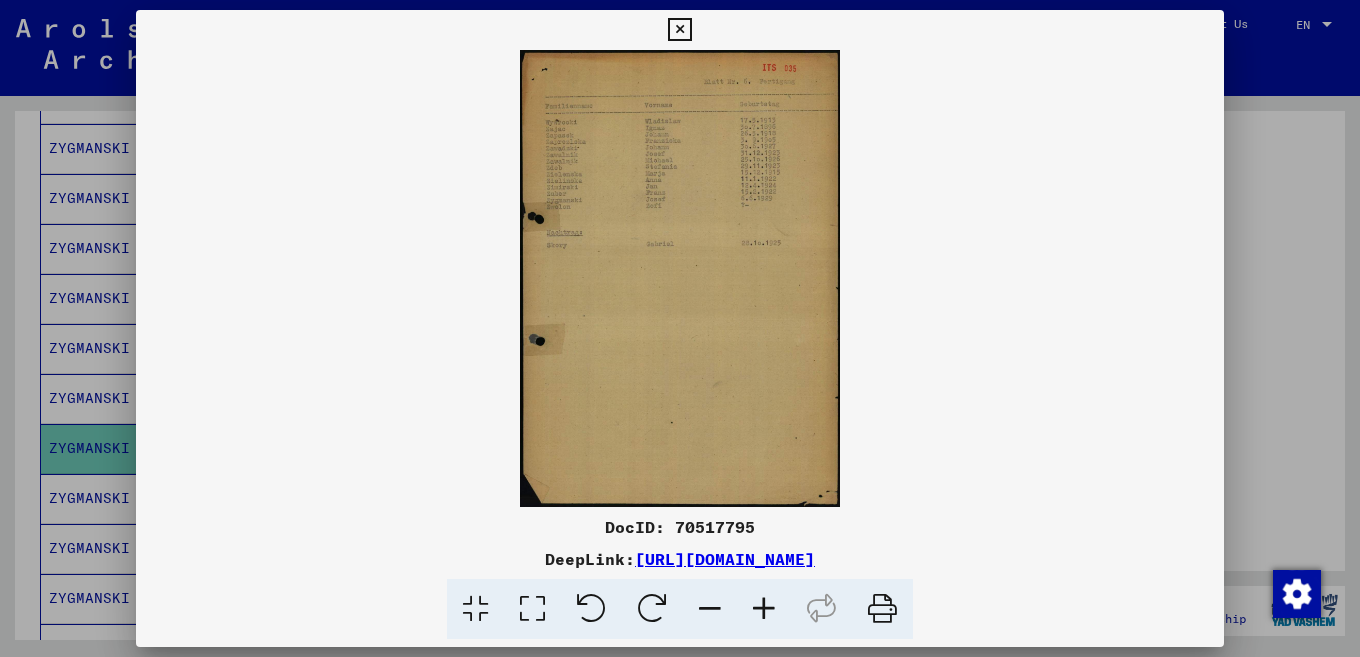 click at bounding box center (680, 278) 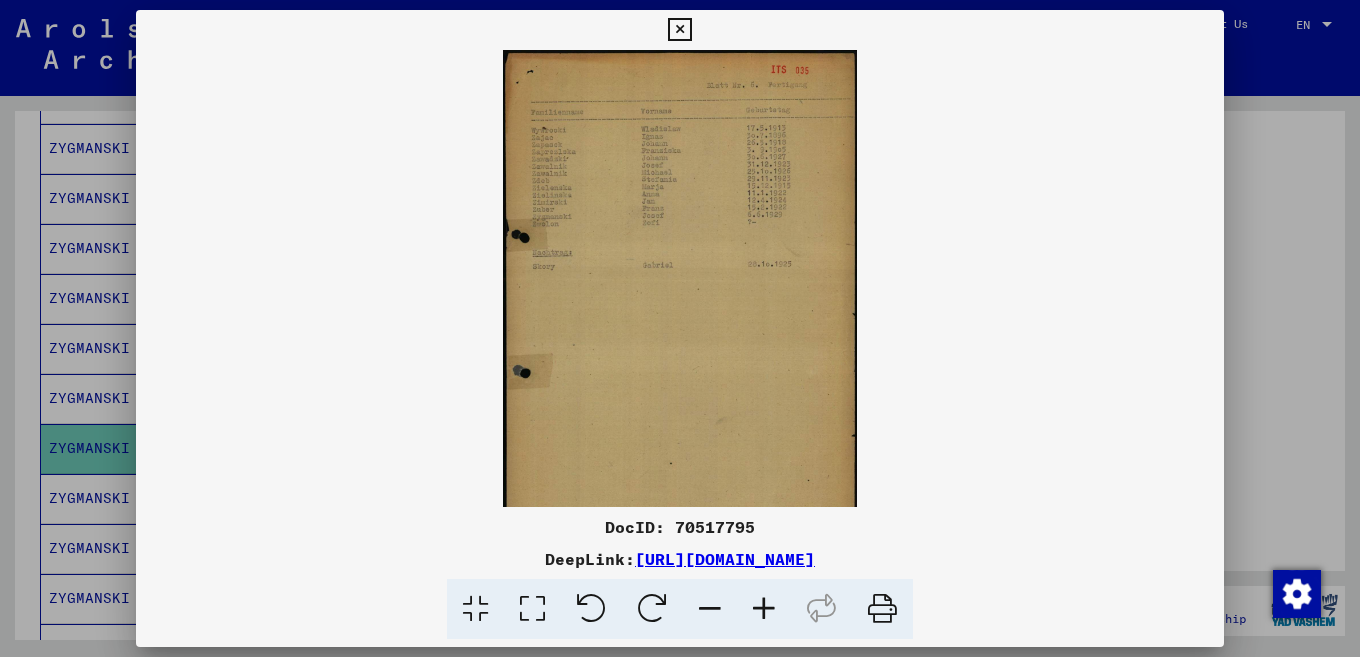 click at bounding box center [764, 609] 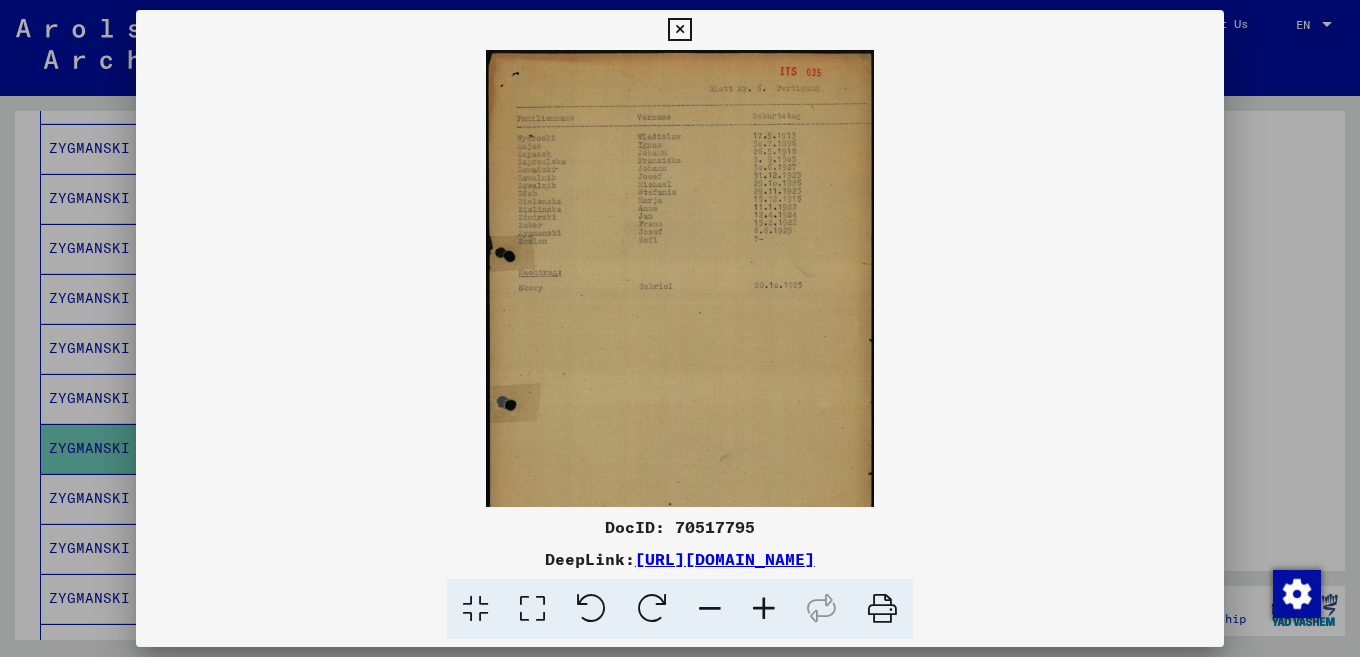 click at bounding box center (764, 609) 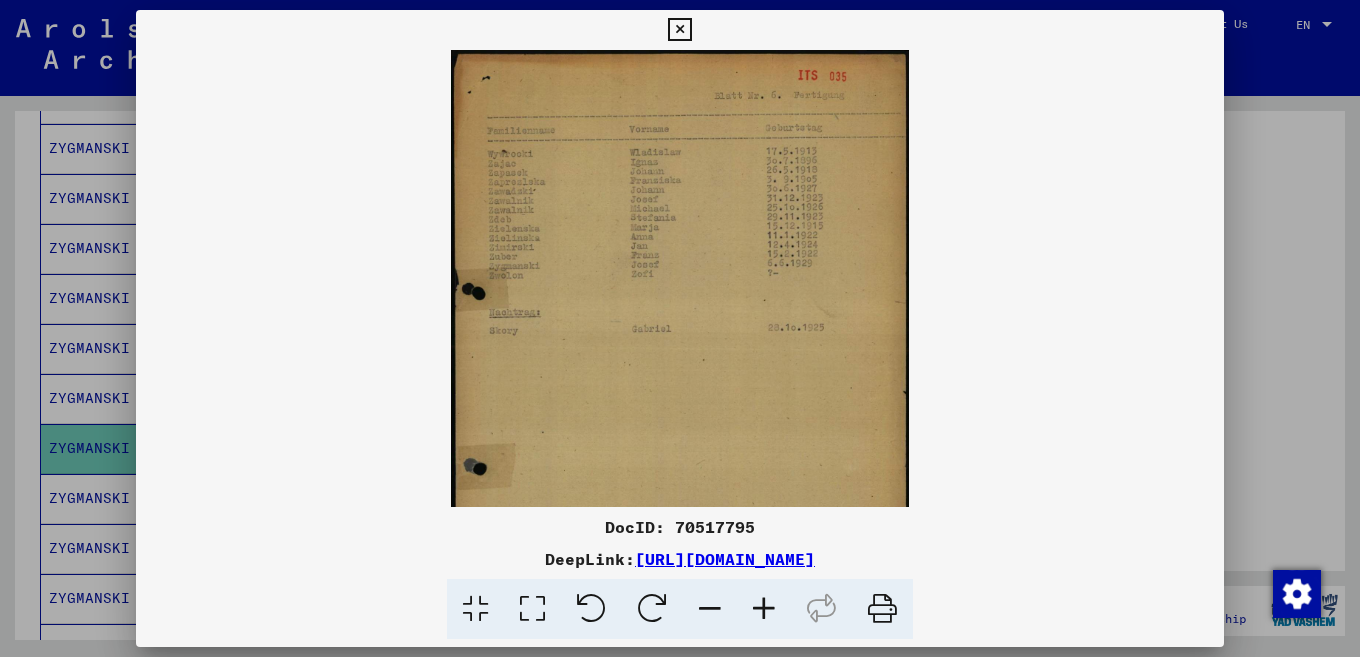 click at bounding box center [764, 609] 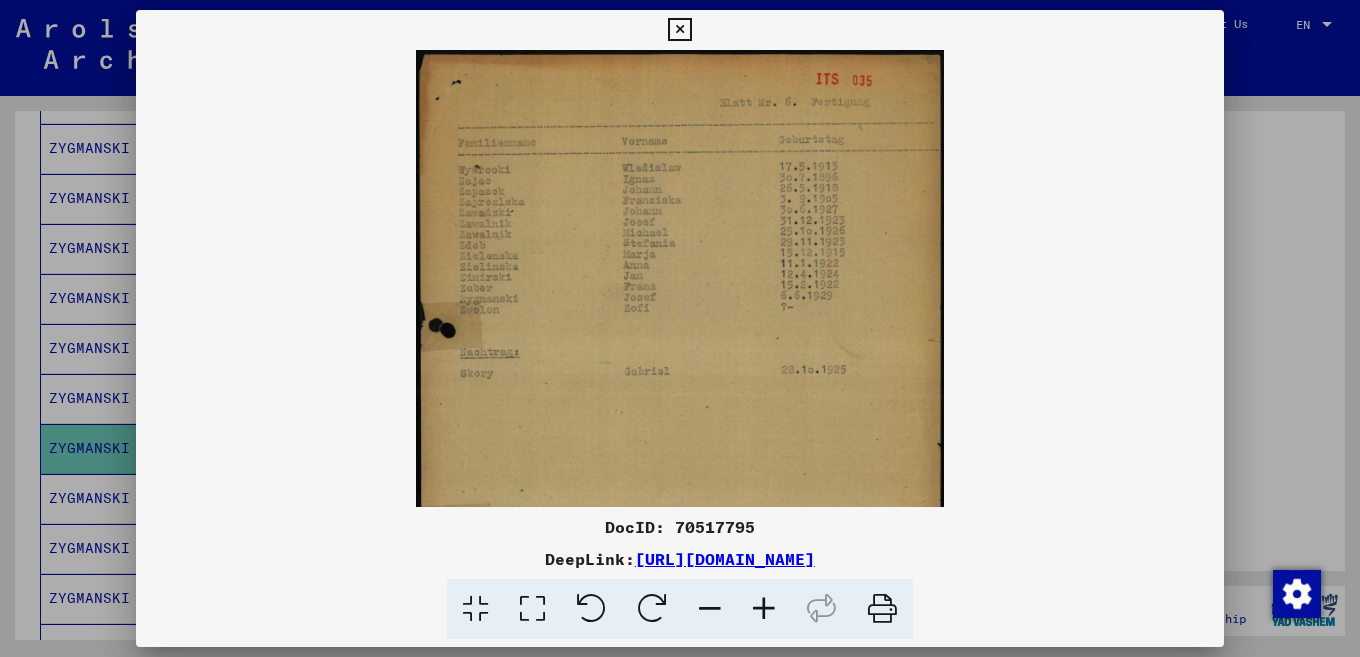 click at bounding box center (764, 609) 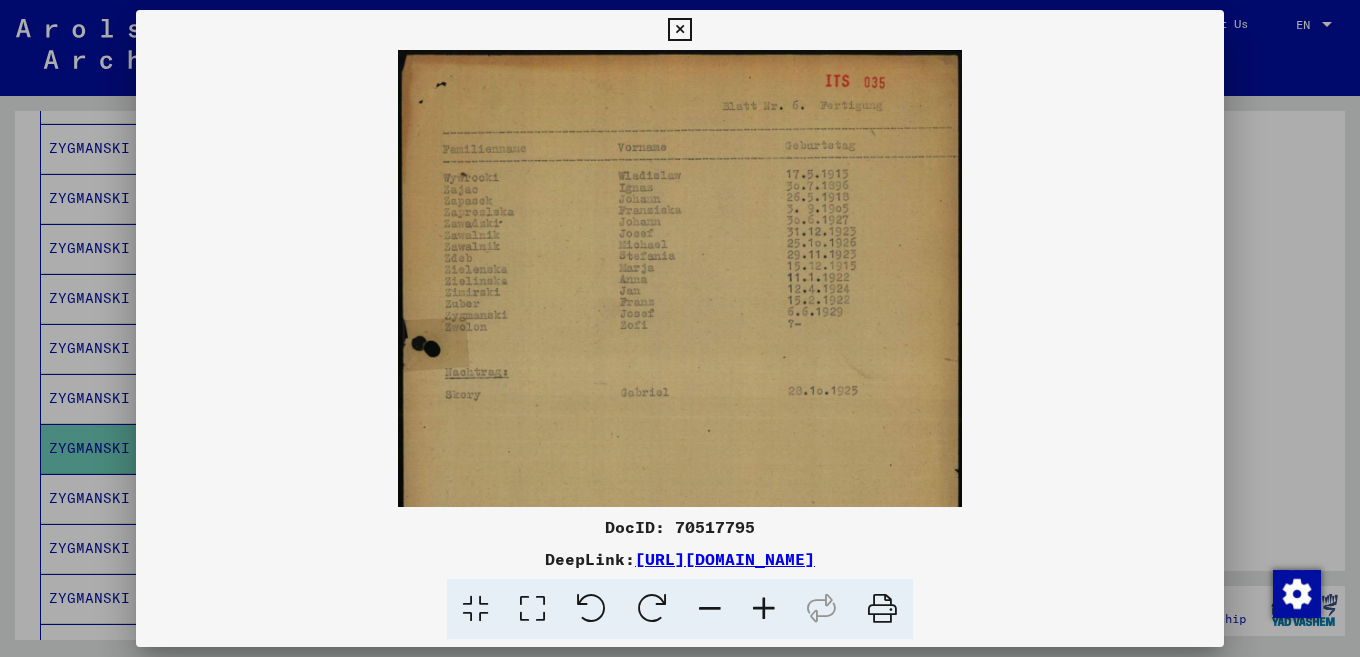 click at bounding box center [764, 609] 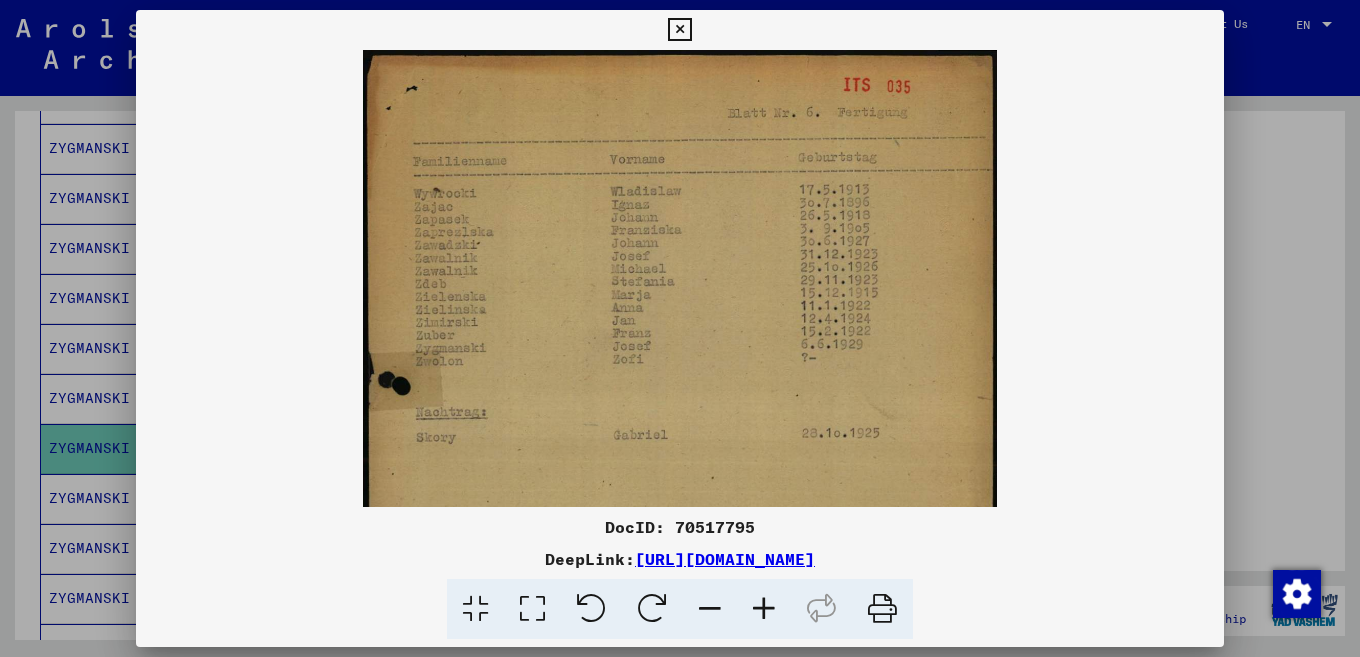 click at bounding box center [764, 609] 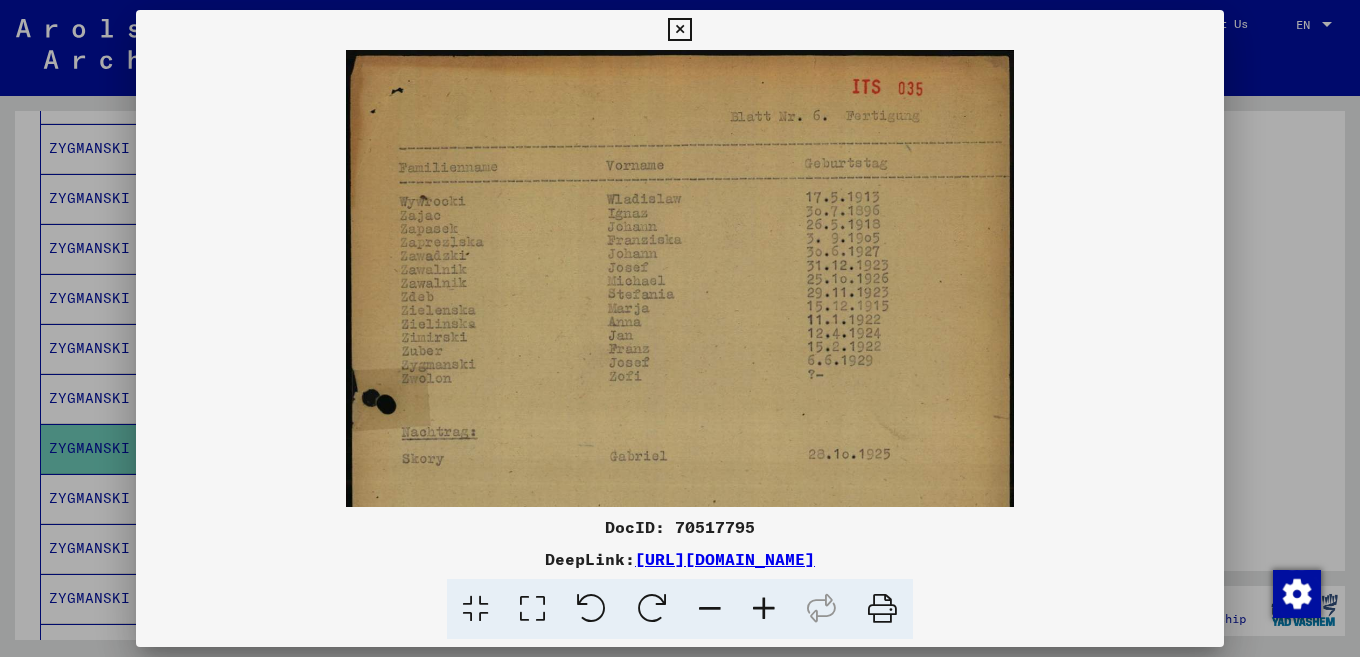 click at bounding box center (679, 30) 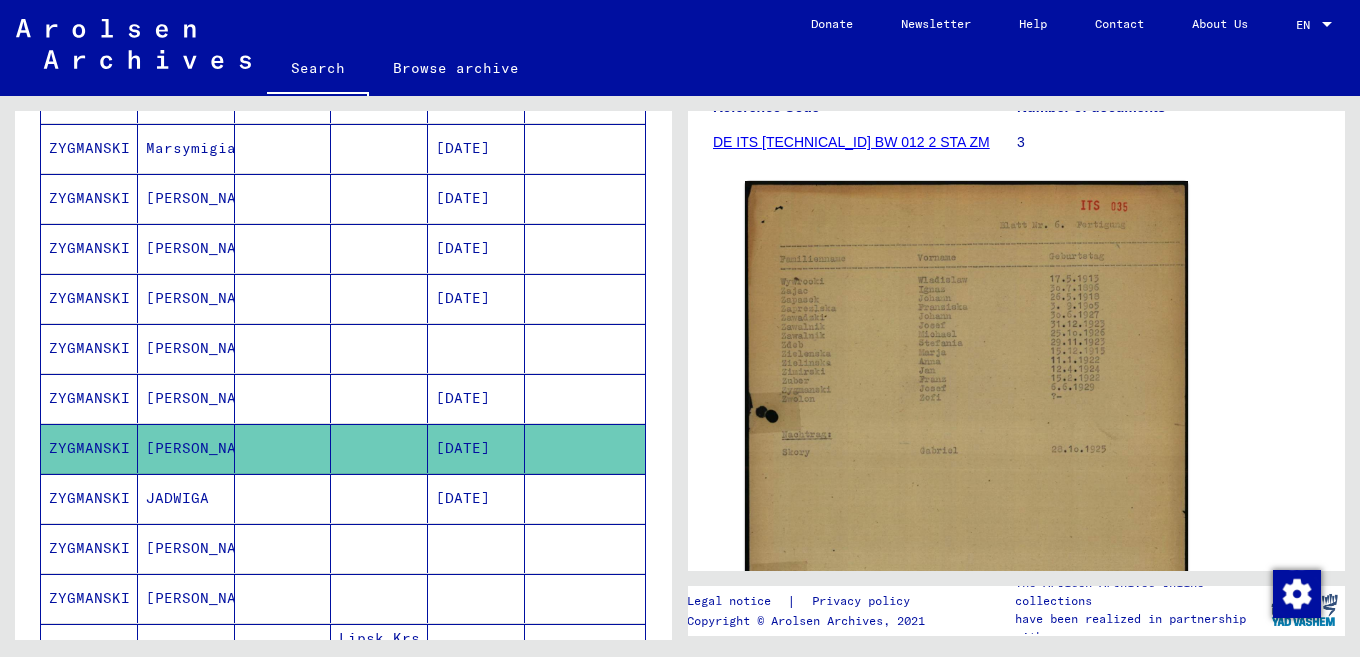 scroll, scrollTop: 257, scrollLeft: 0, axis: vertical 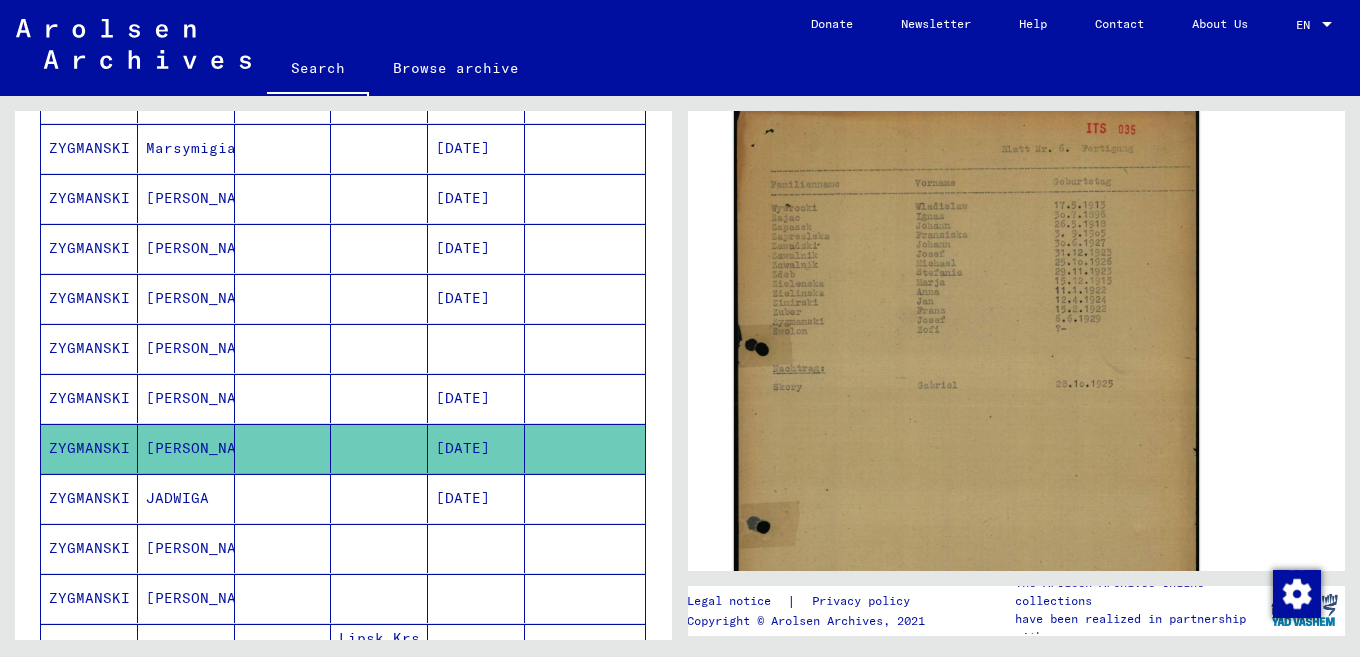 click 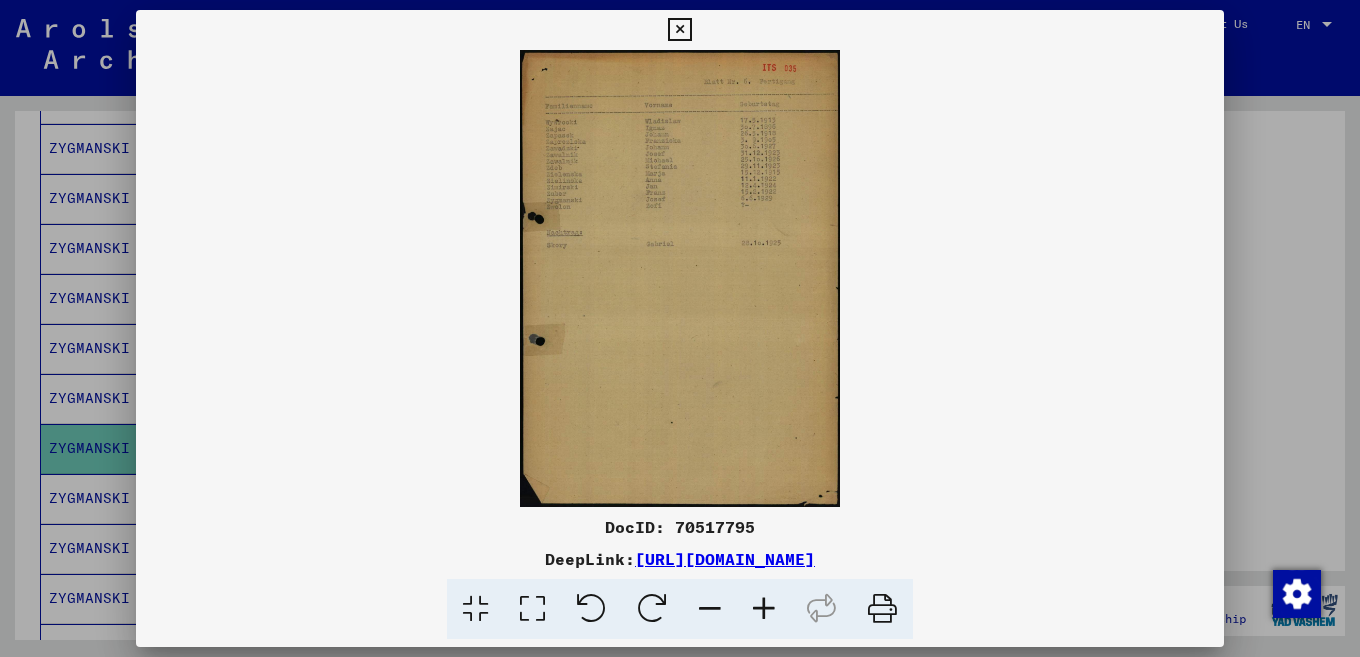 drag, startPoint x: 745, startPoint y: 269, endPoint x: 459, endPoint y: 103, distance: 330.68414 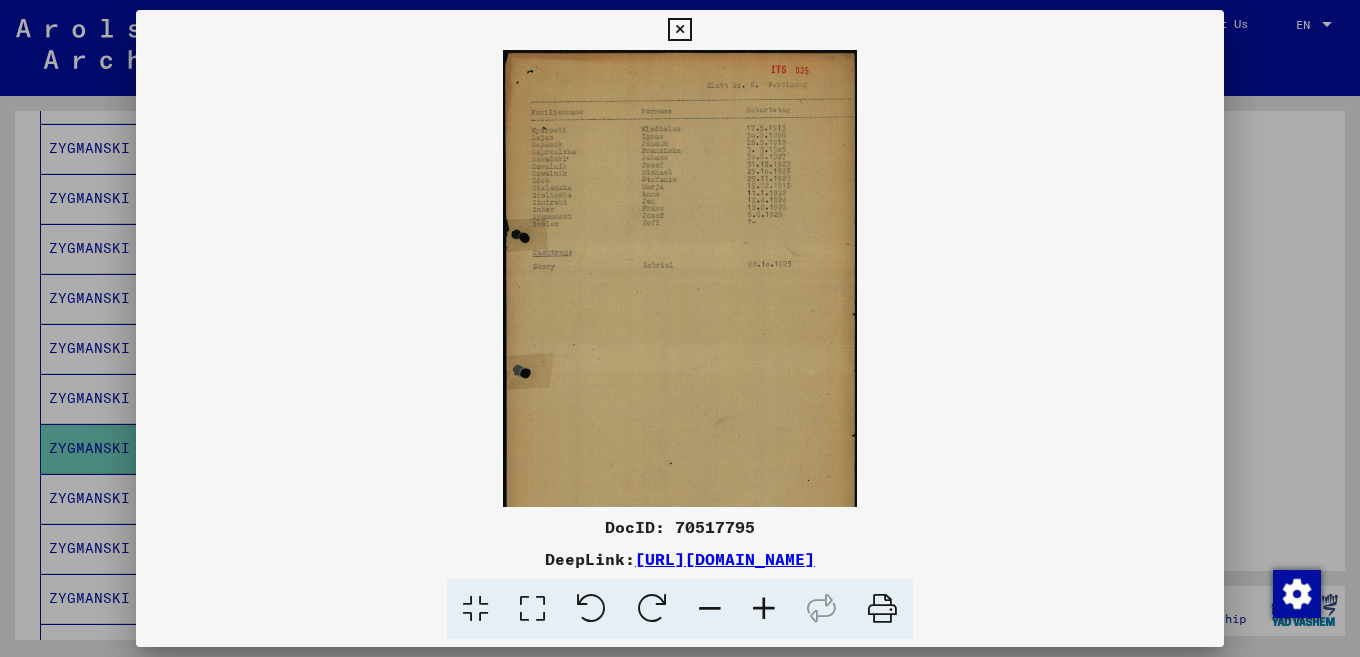 click at bounding box center (764, 609) 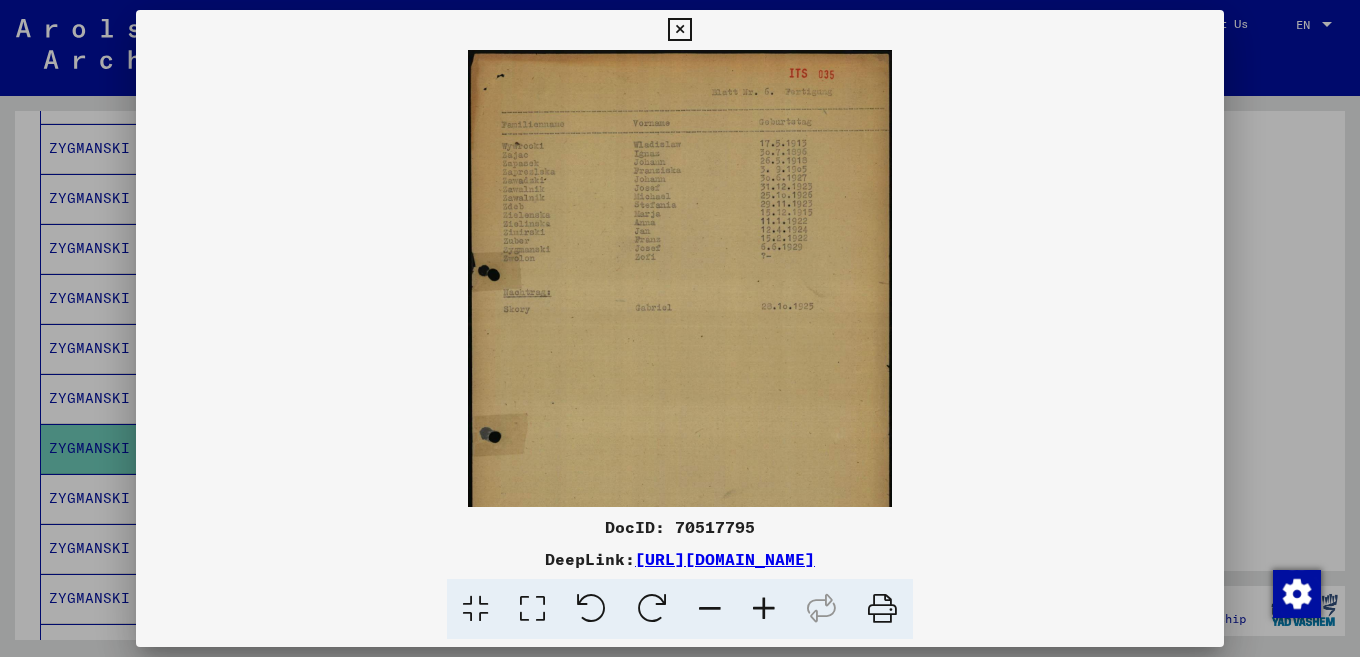 click at bounding box center [764, 609] 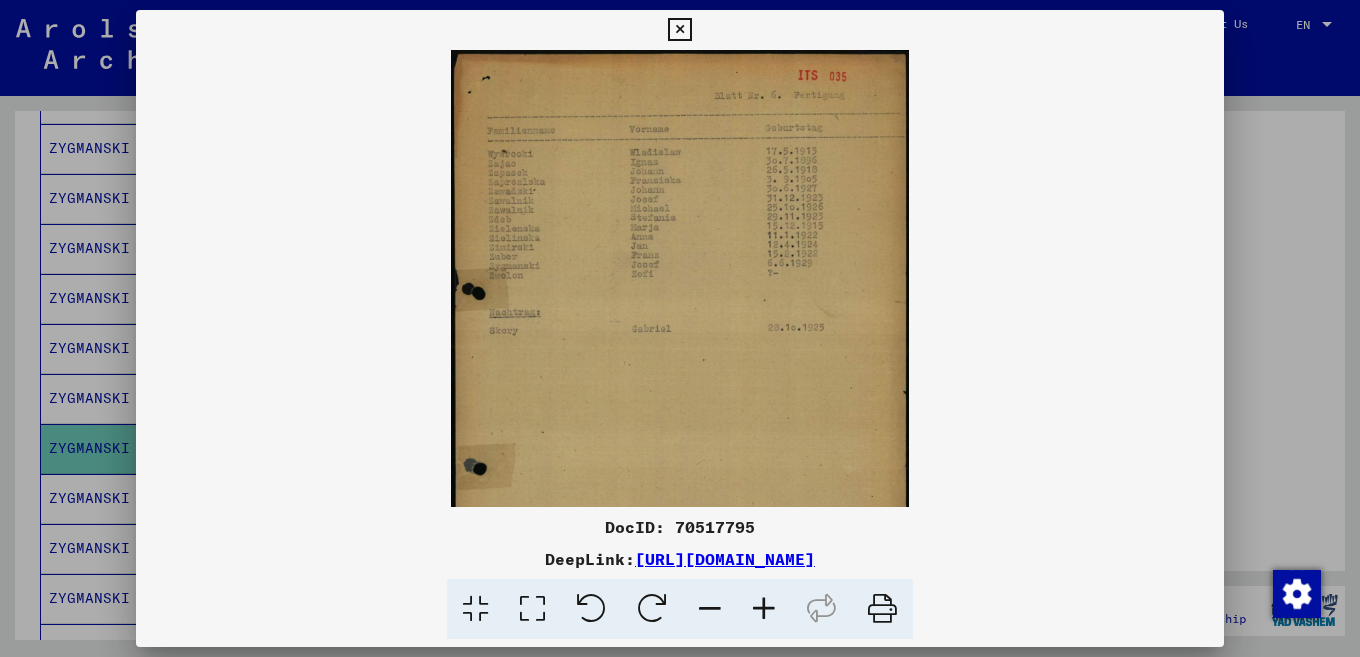 click at bounding box center (764, 609) 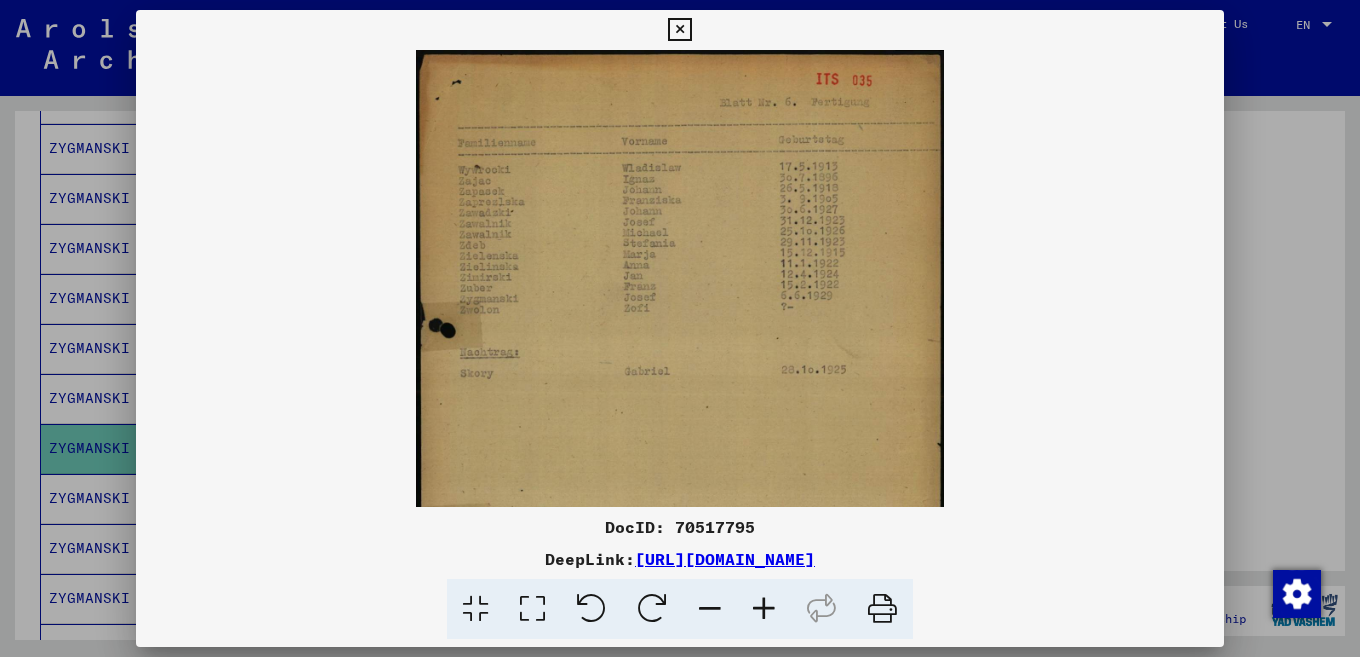 click at bounding box center [764, 609] 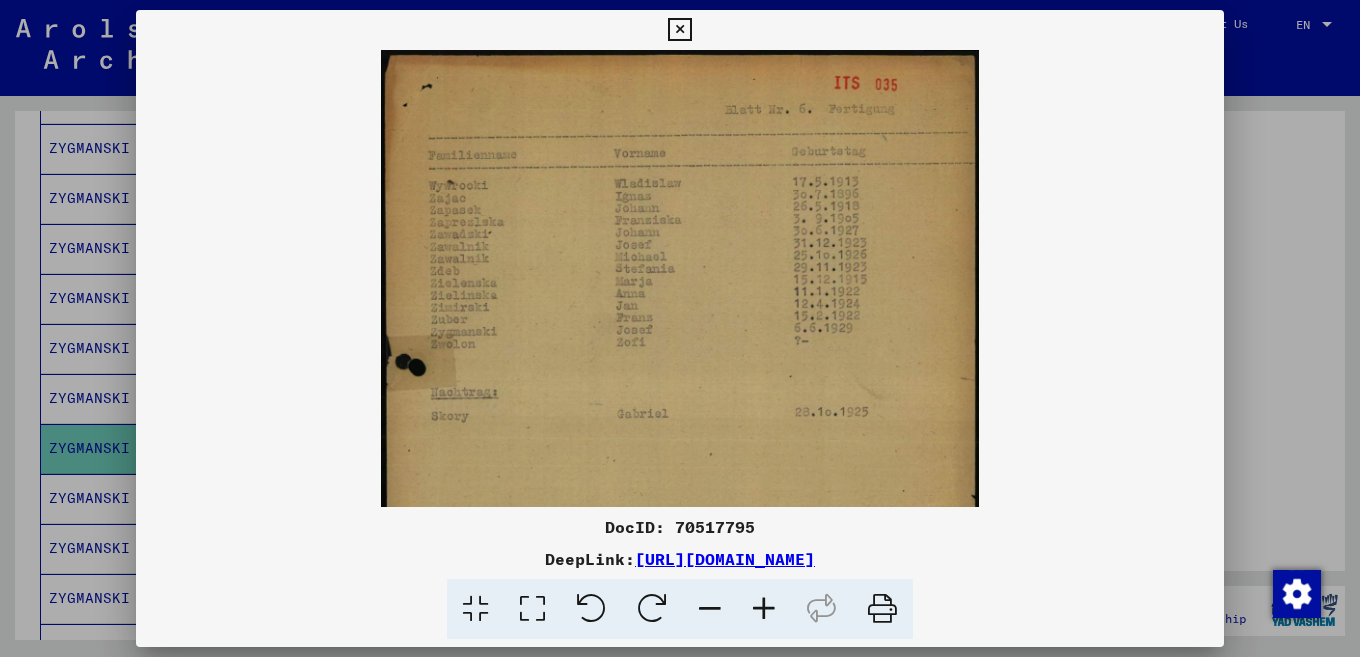 click at bounding box center [764, 609] 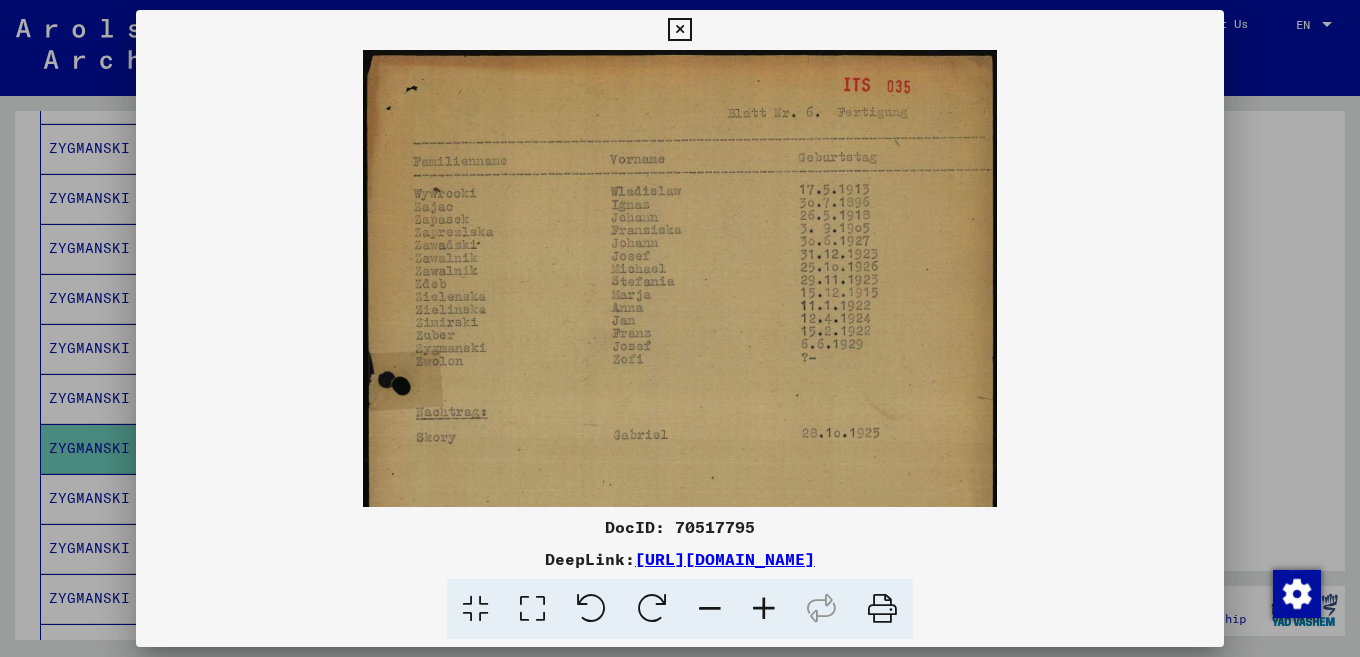 drag, startPoint x: 580, startPoint y: 192, endPoint x: 928, endPoint y: 338, distance: 377.38574 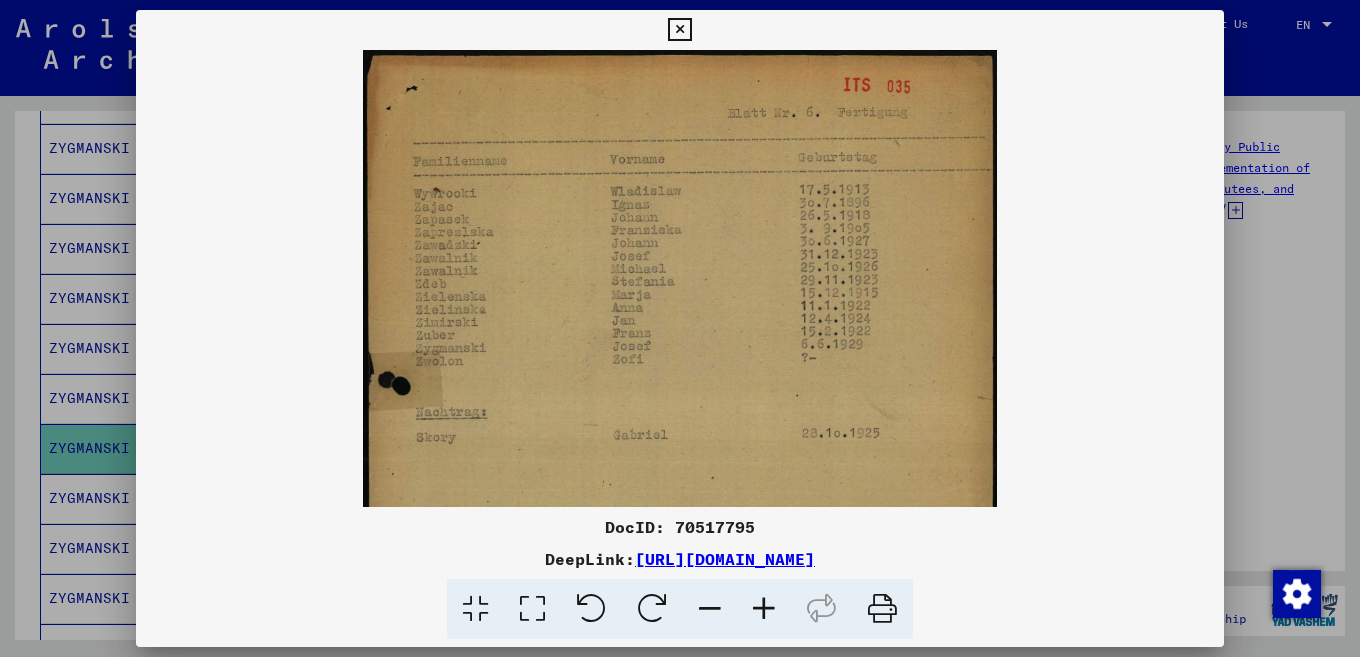scroll, scrollTop: 731, scrollLeft: 0, axis: vertical 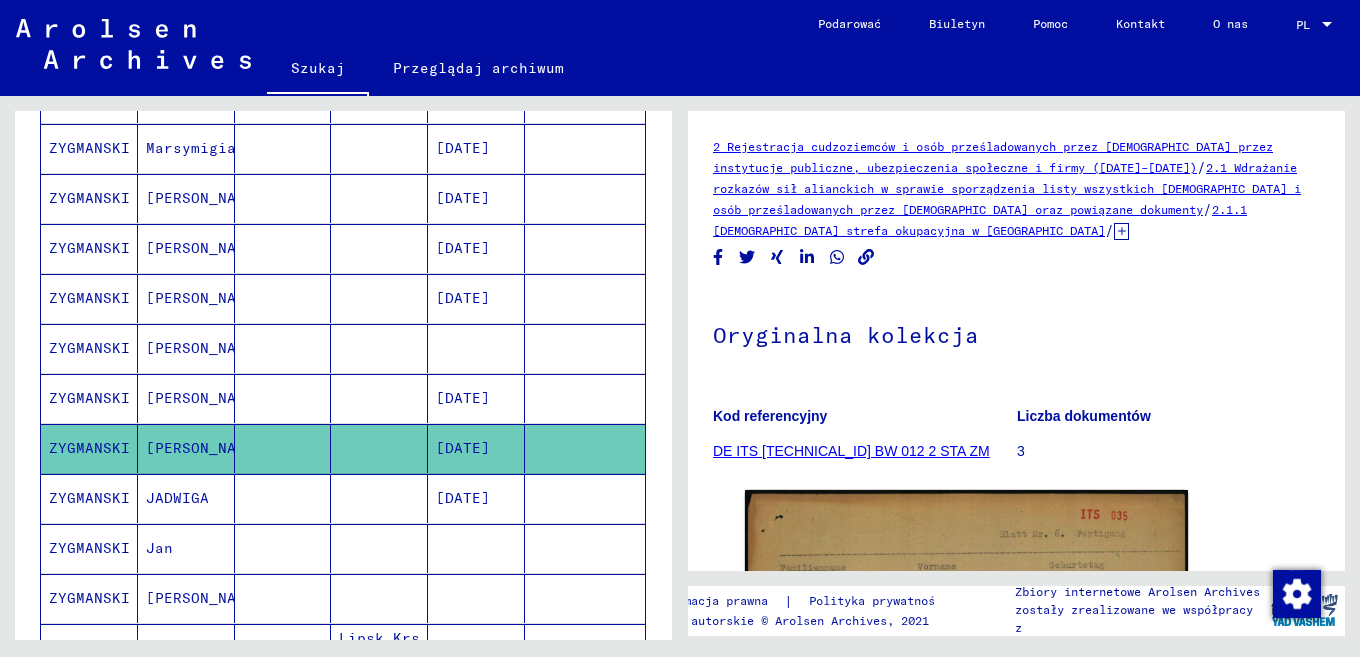 drag, startPoint x: 706, startPoint y: 145, endPoint x: 1065, endPoint y: 232, distance: 369.3914 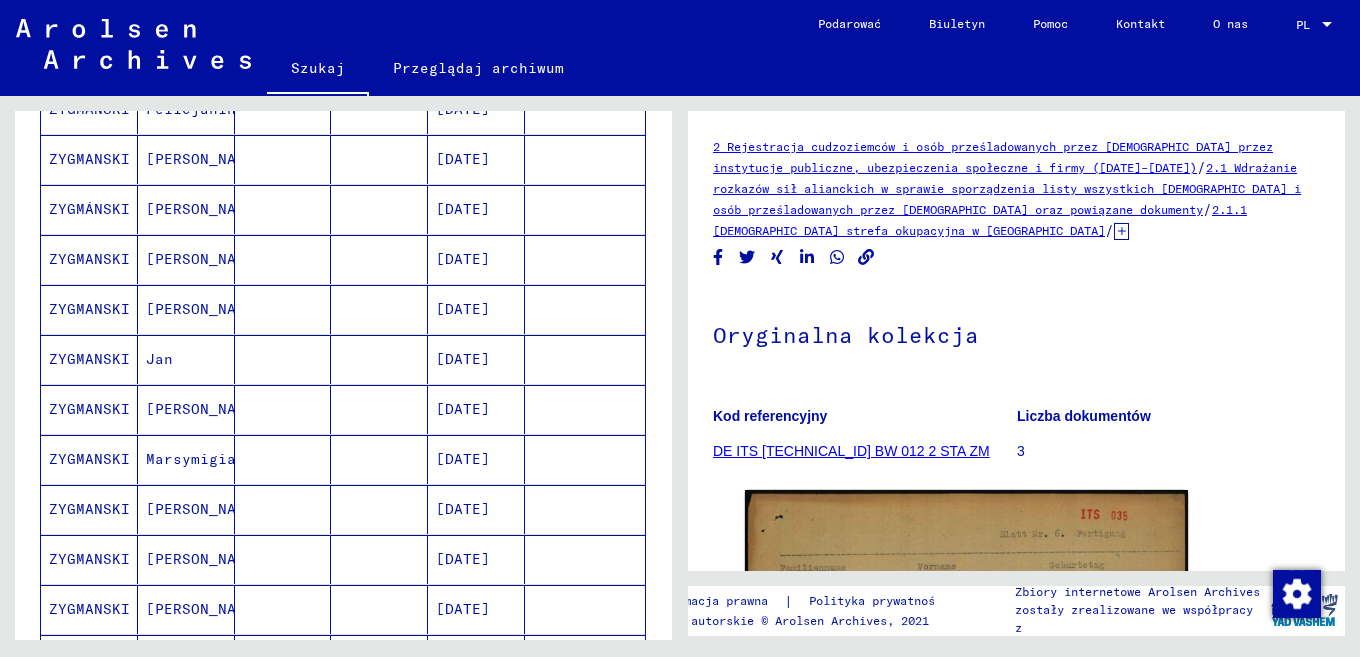 scroll, scrollTop: 428, scrollLeft: 0, axis: vertical 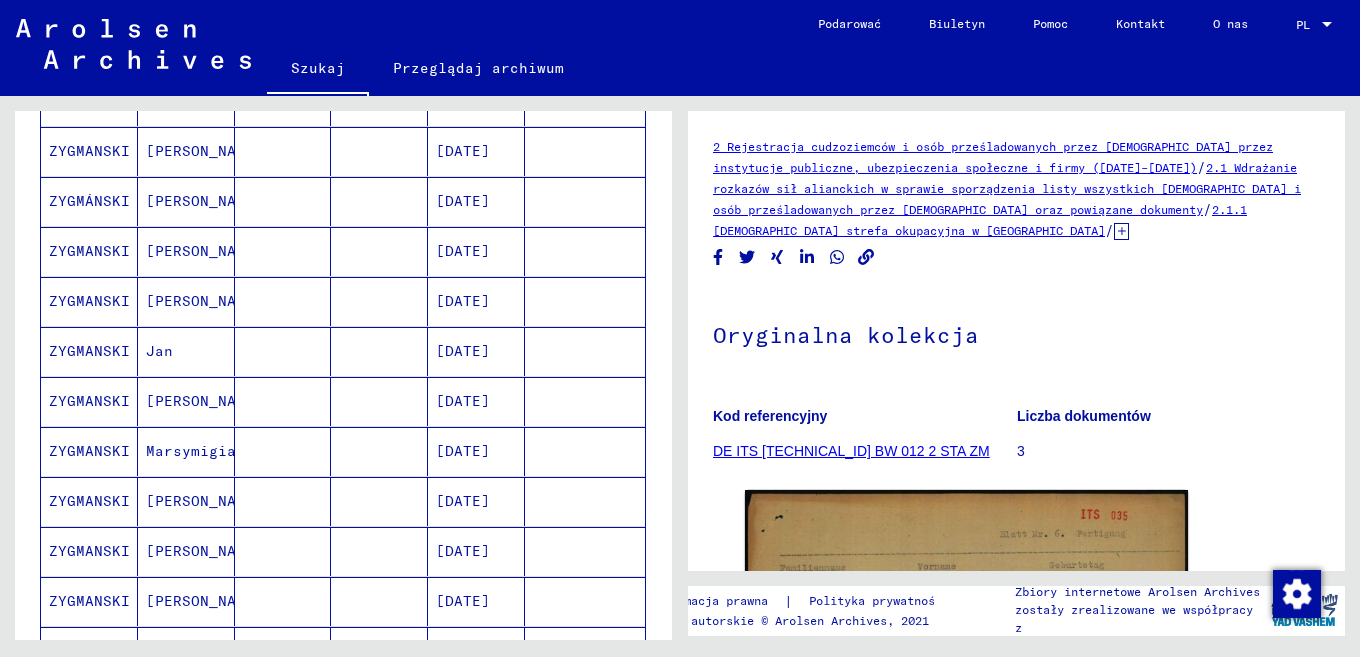click at bounding box center [283, 451] 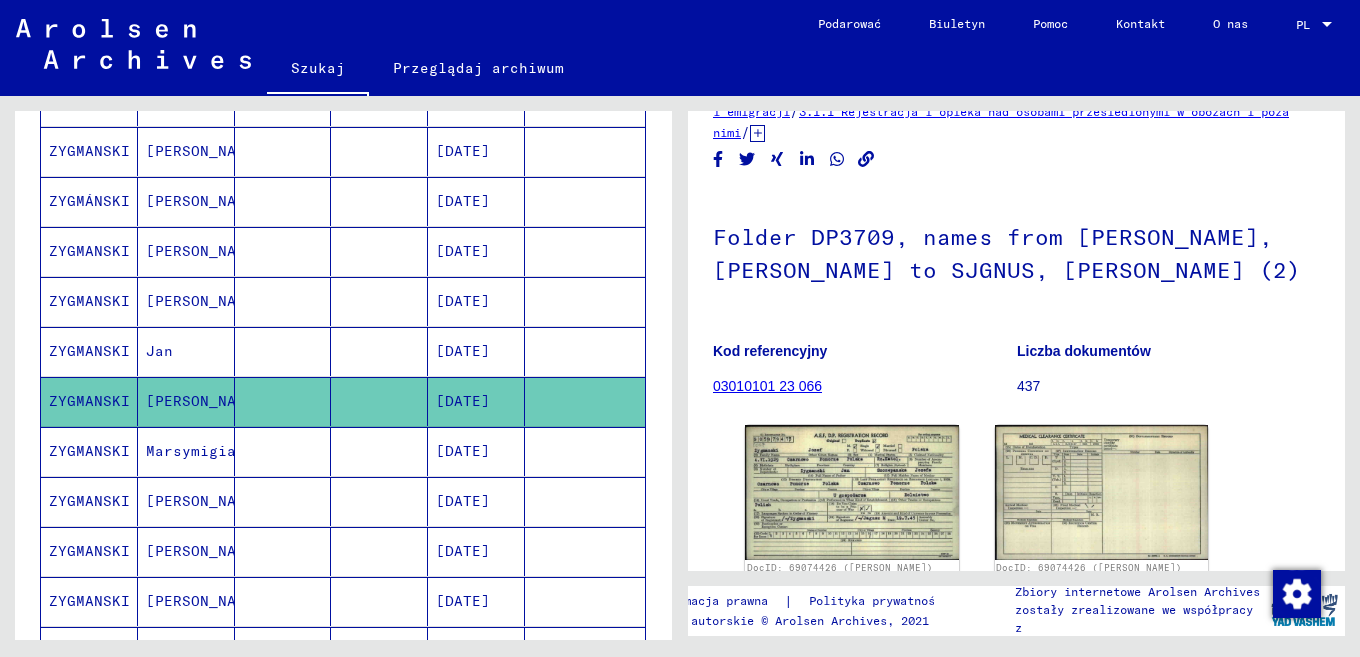 scroll, scrollTop: 103, scrollLeft: 0, axis: vertical 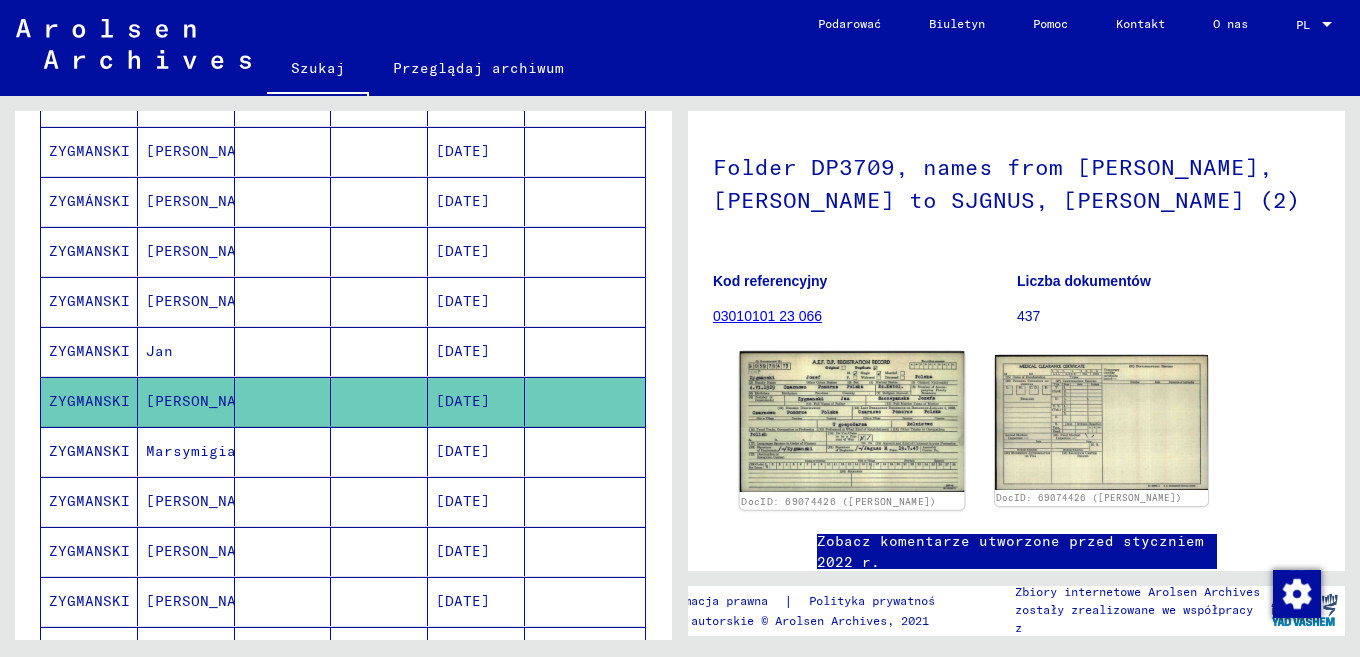 click 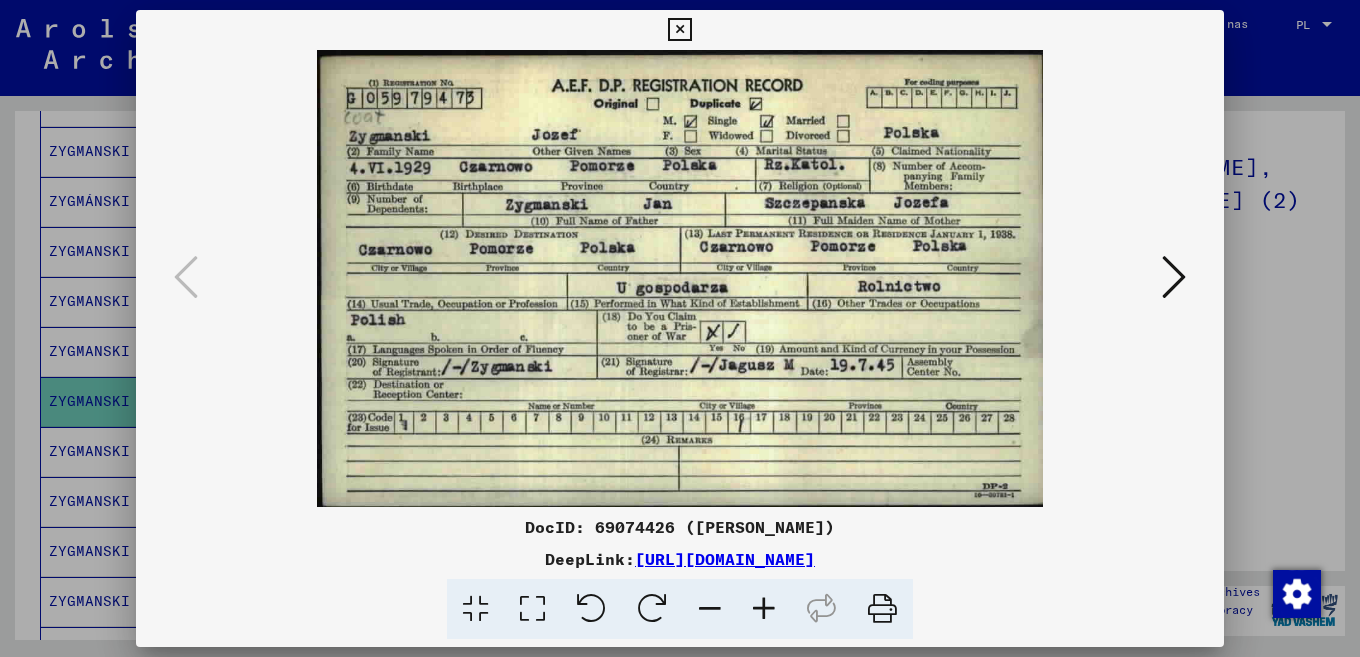 drag, startPoint x: 629, startPoint y: 194, endPoint x: 619, endPoint y: 217, distance: 25.079872 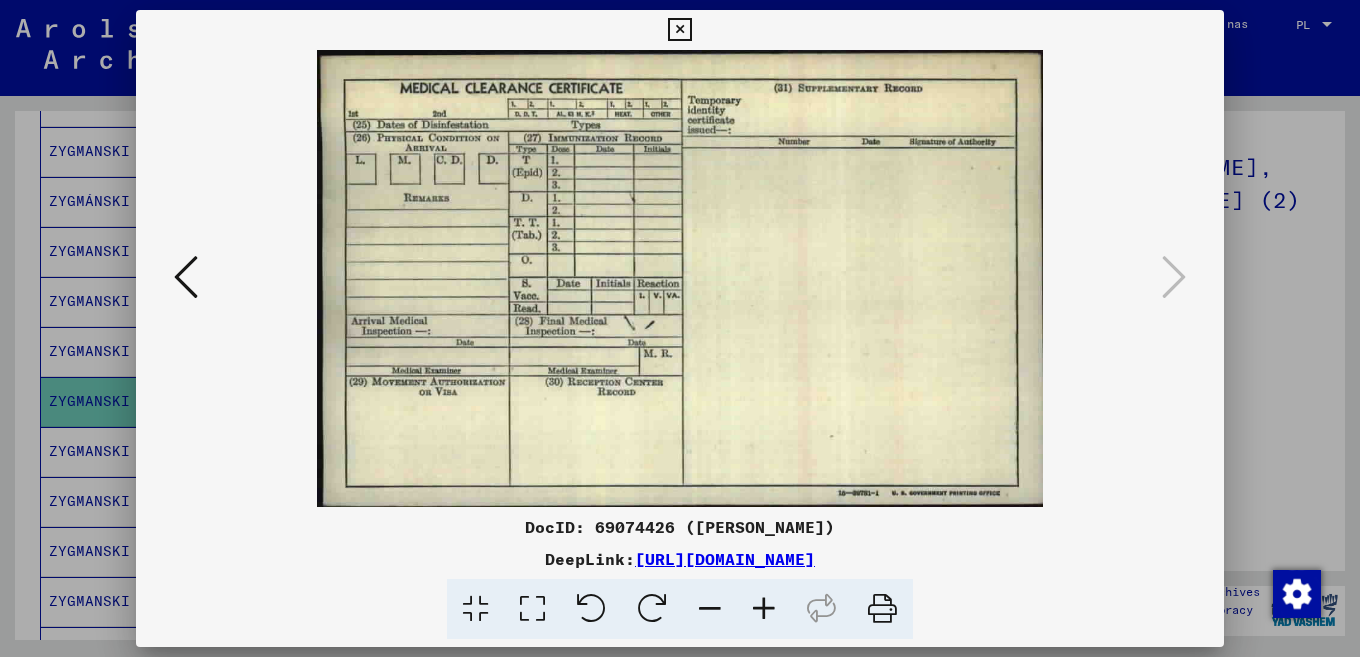 click at bounding box center (679, 30) 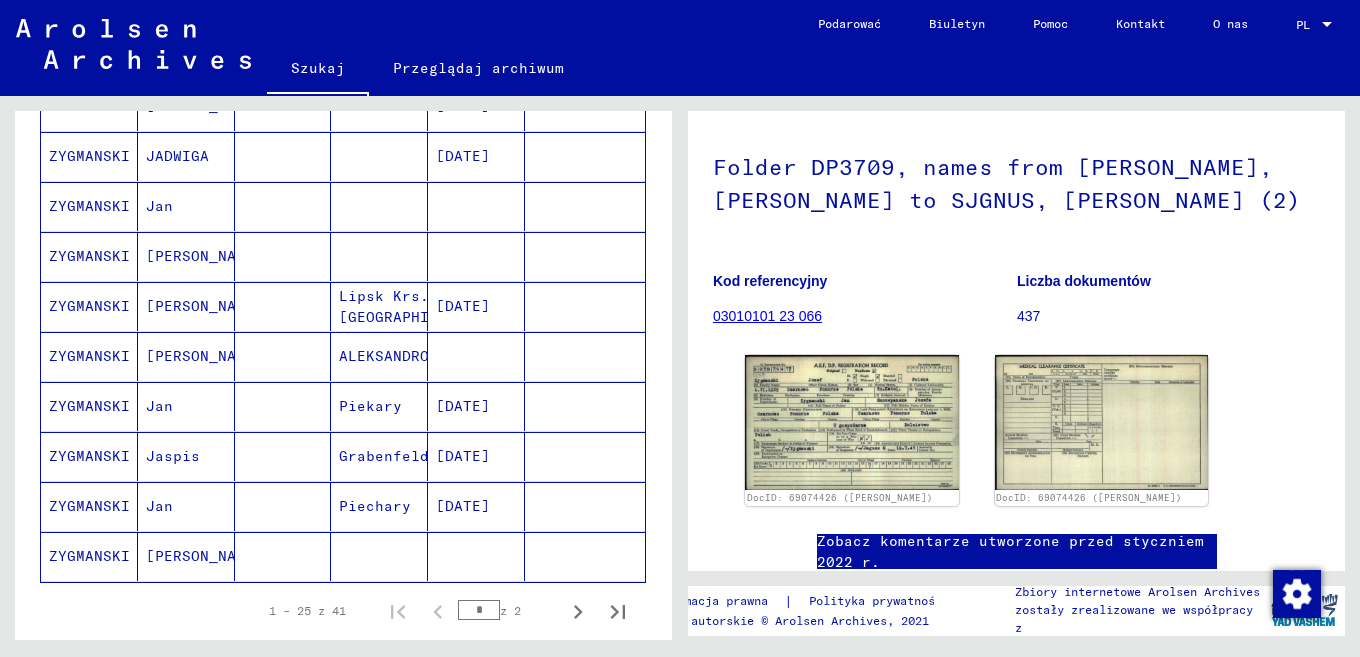 scroll, scrollTop: 1081, scrollLeft: 0, axis: vertical 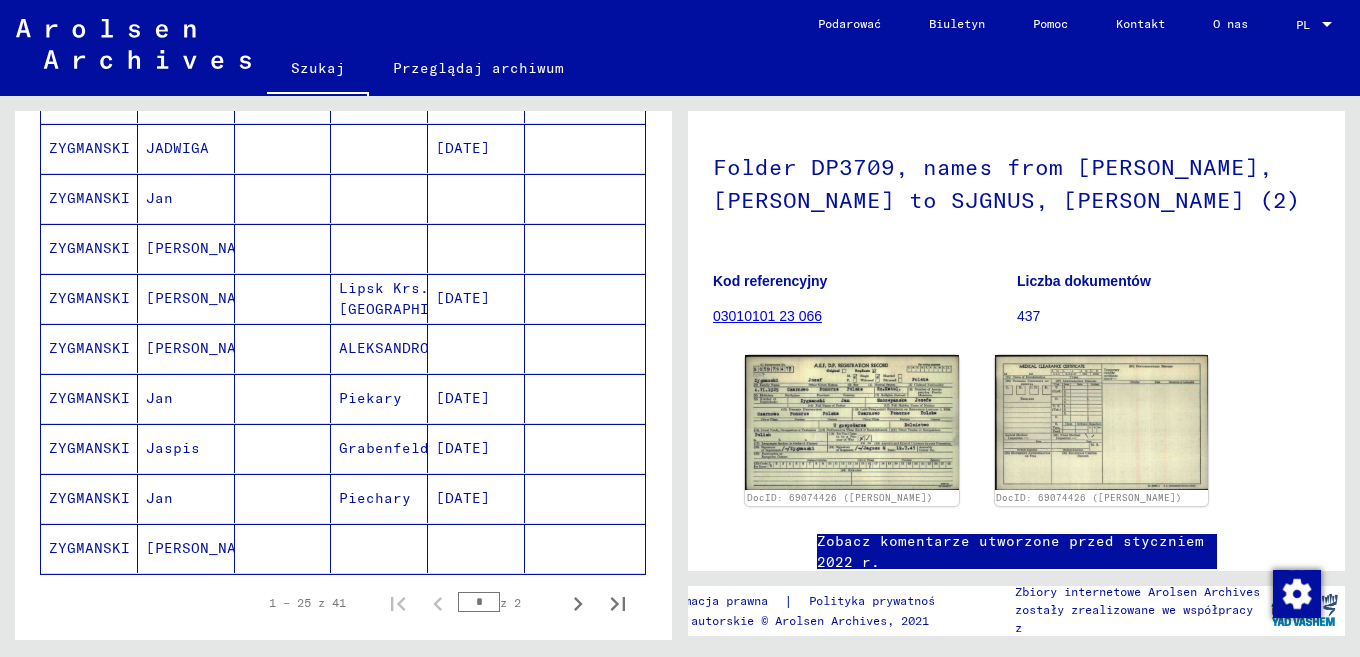 click at bounding box center [283, 498] 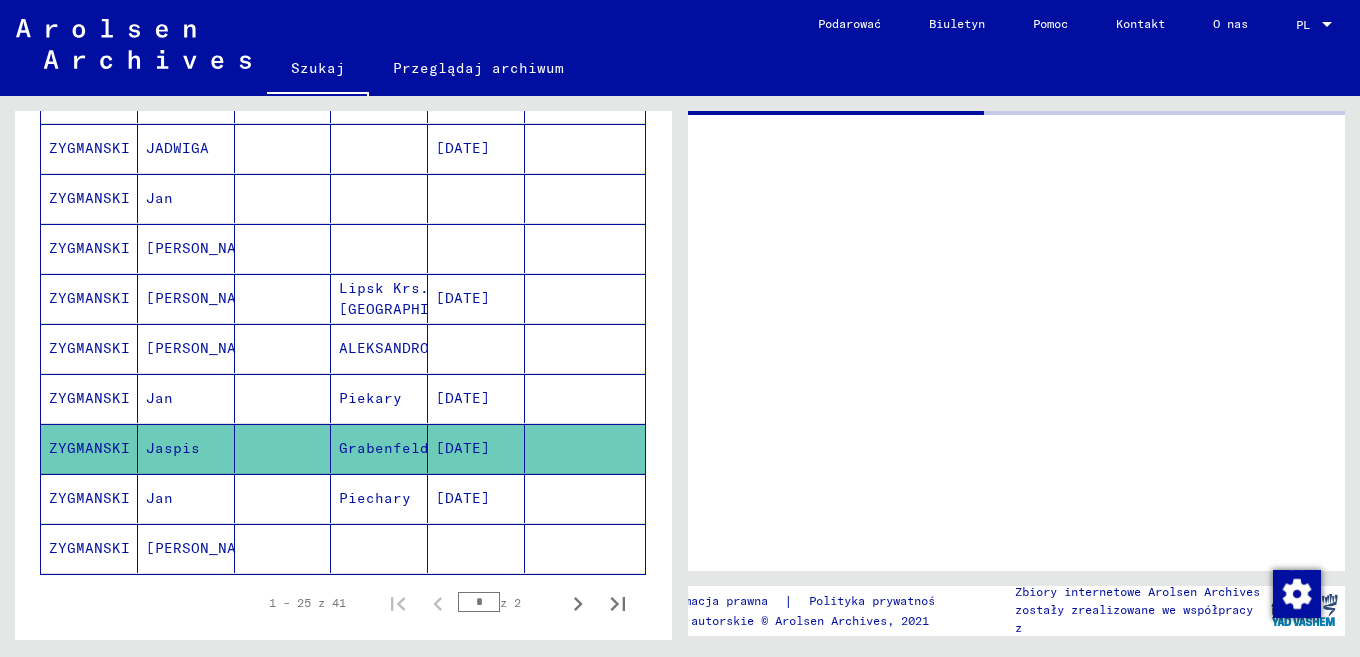 scroll, scrollTop: 0, scrollLeft: 0, axis: both 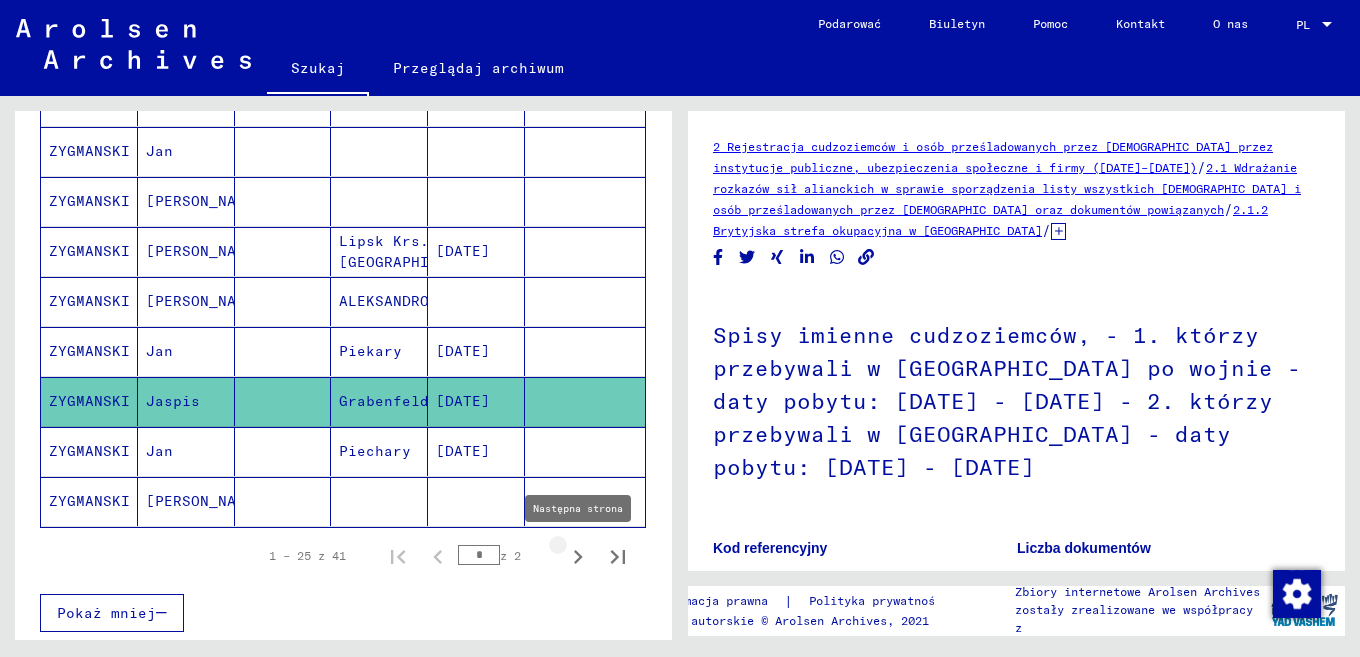 click 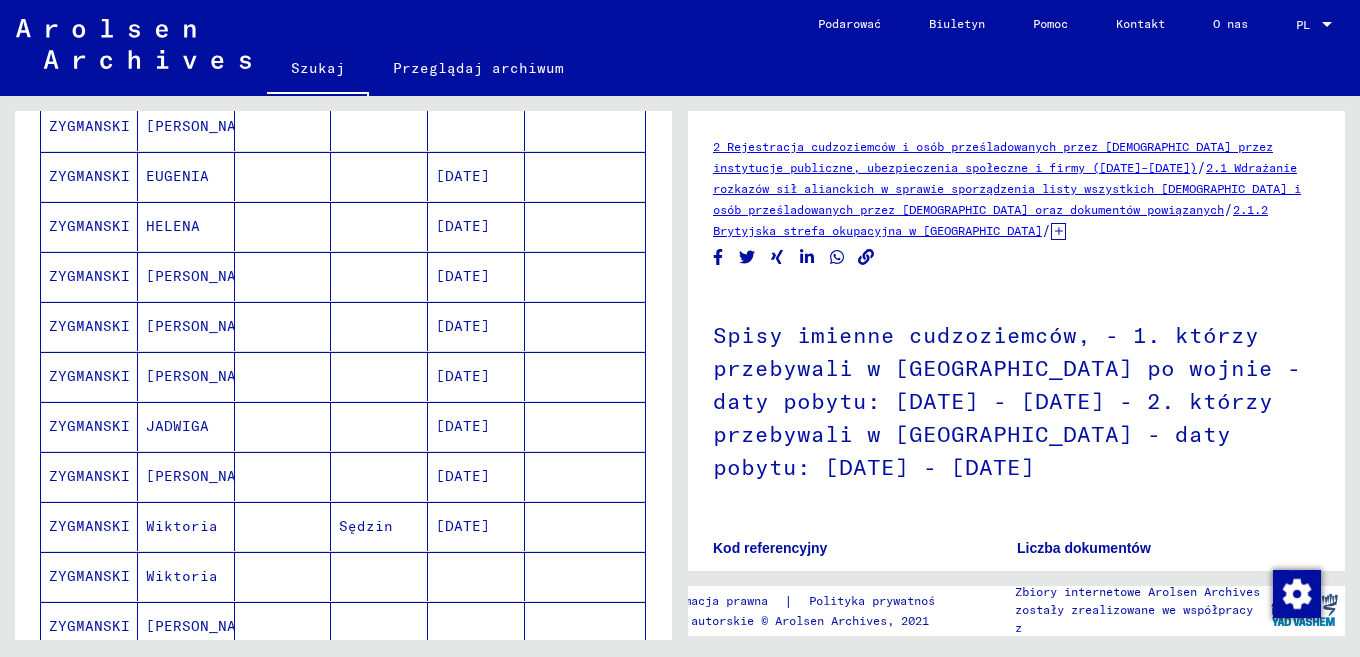 scroll, scrollTop: 475, scrollLeft: 0, axis: vertical 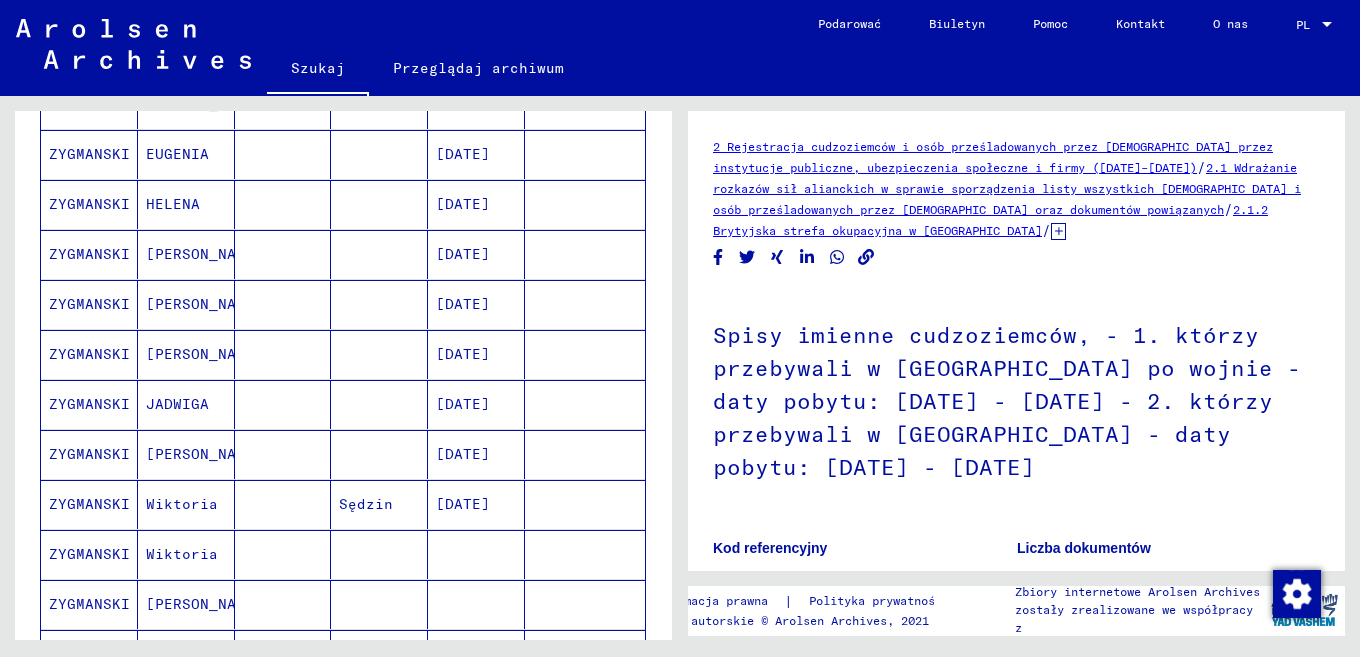 click at bounding box center [283, 454] 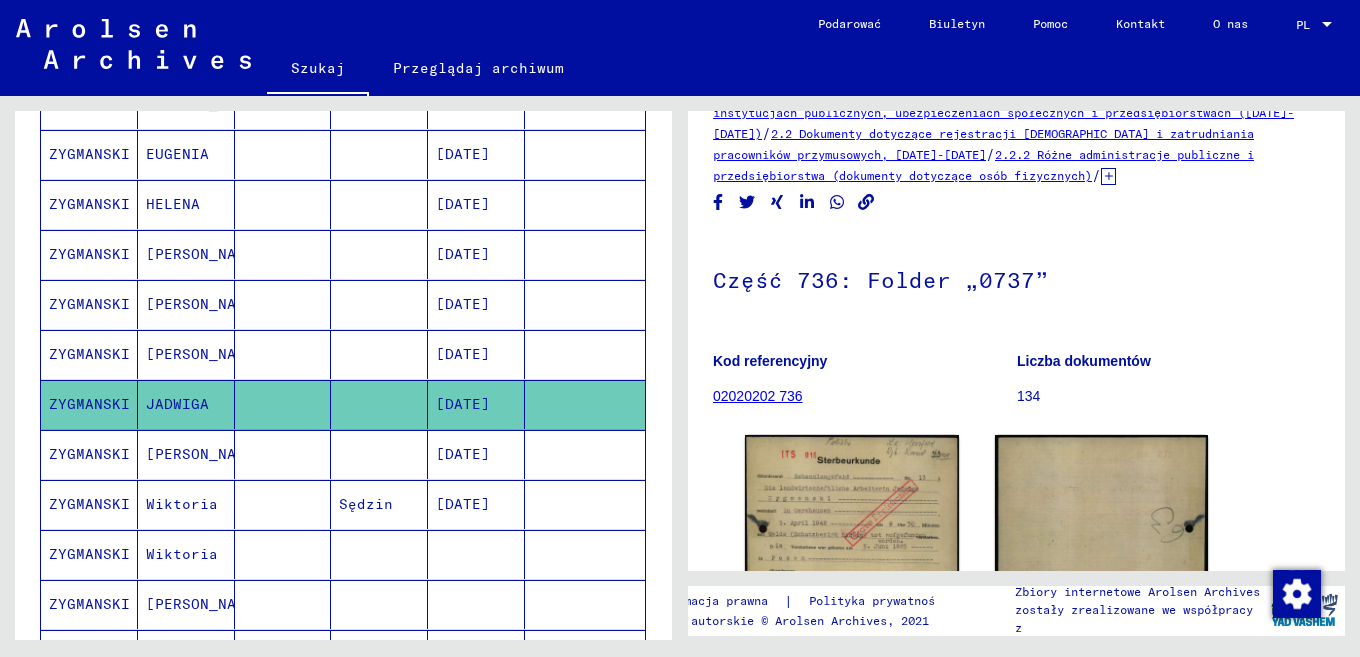 scroll, scrollTop: 0, scrollLeft: 0, axis: both 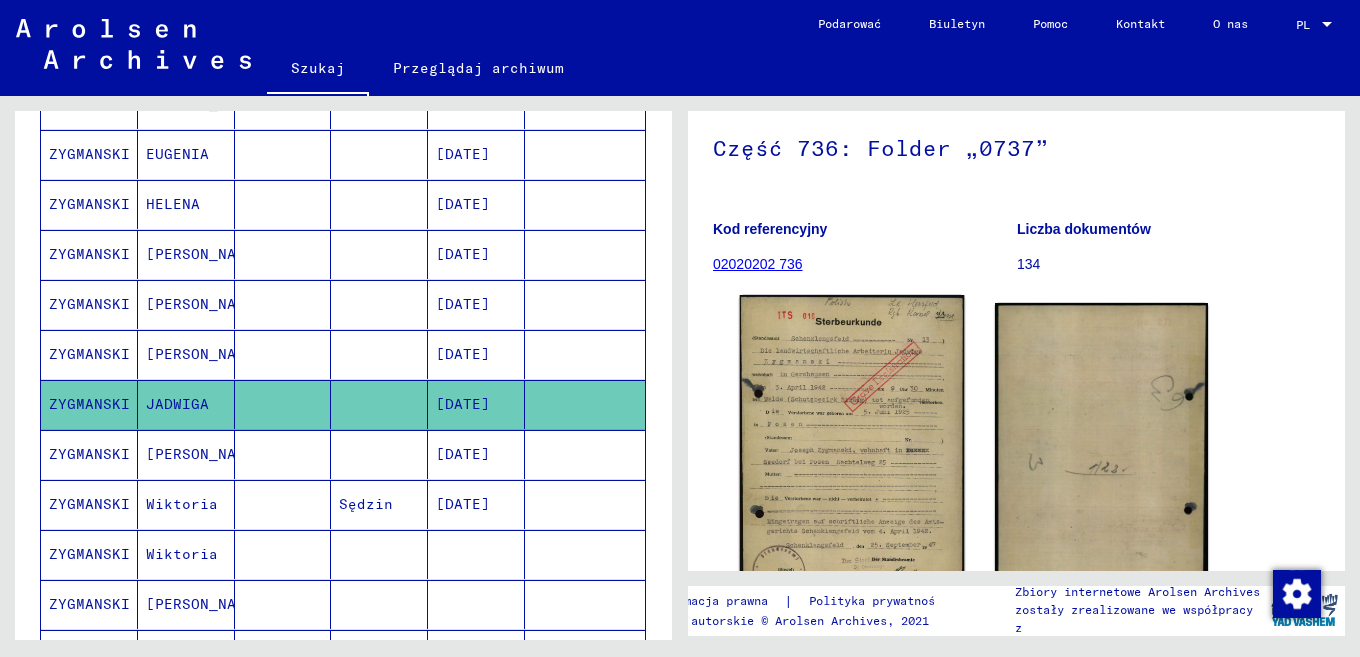 click 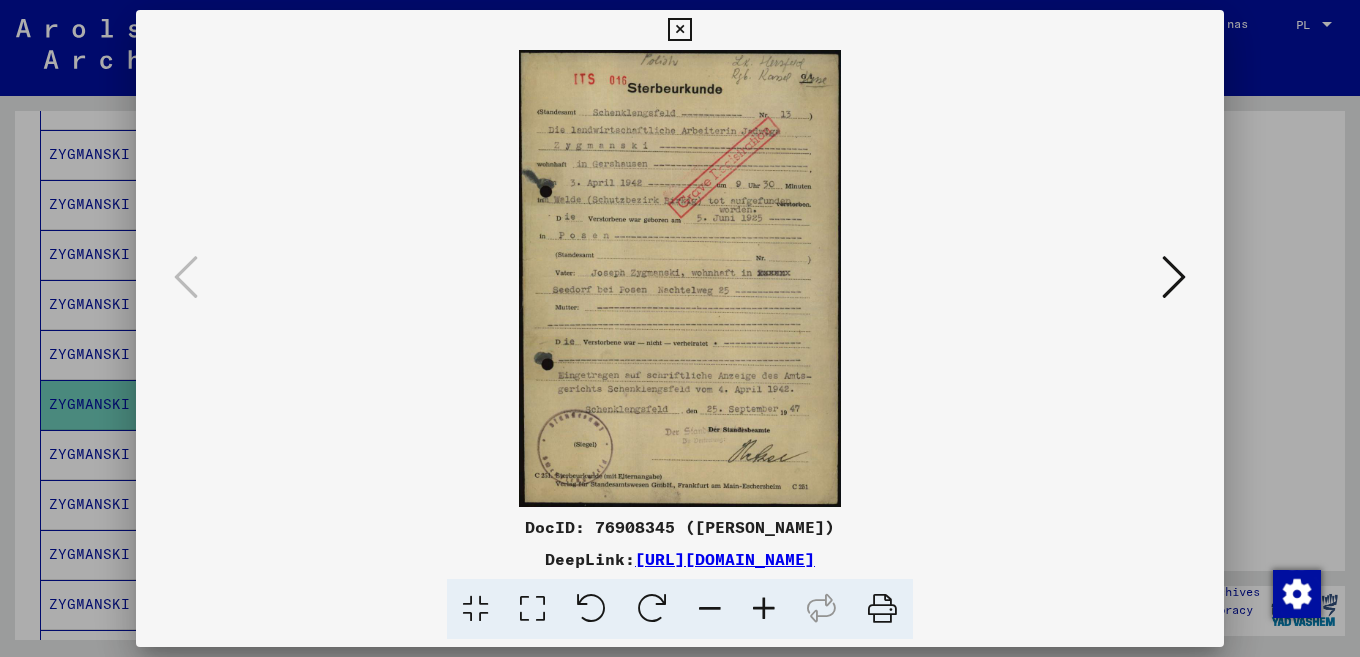 click at bounding box center (679, 30) 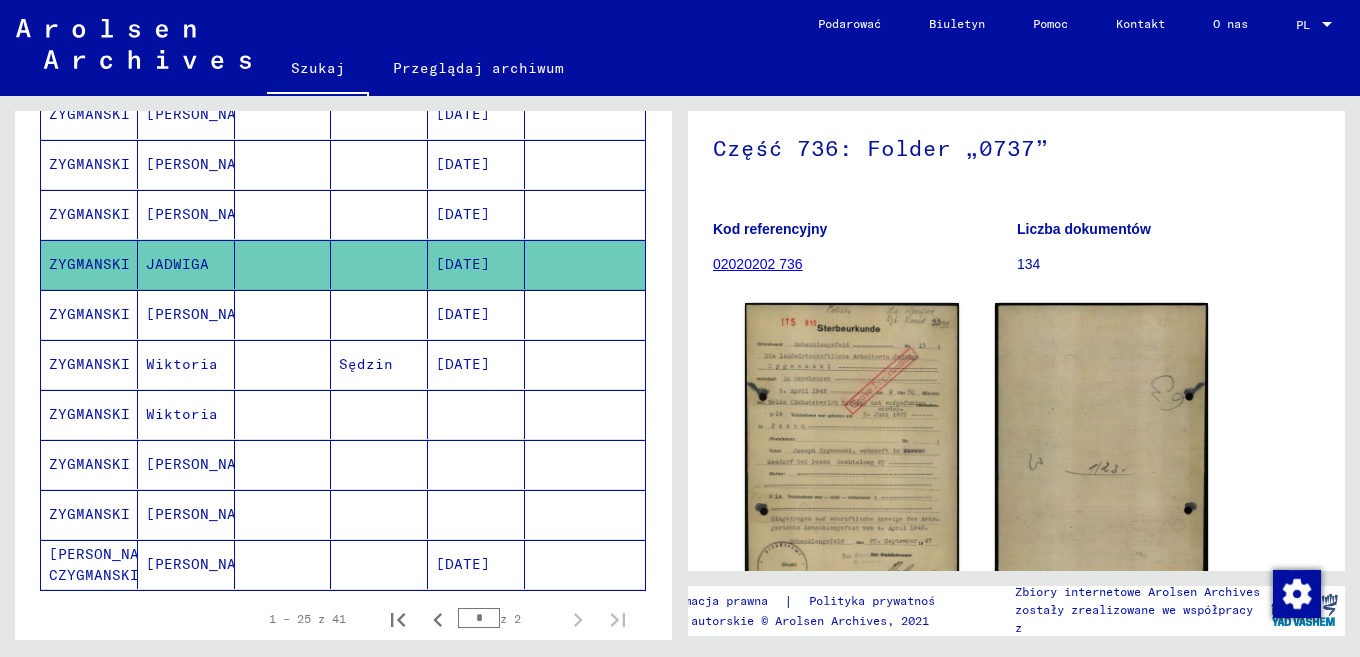 scroll, scrollTop: 638, scrollLeft: 0, axis: vertical 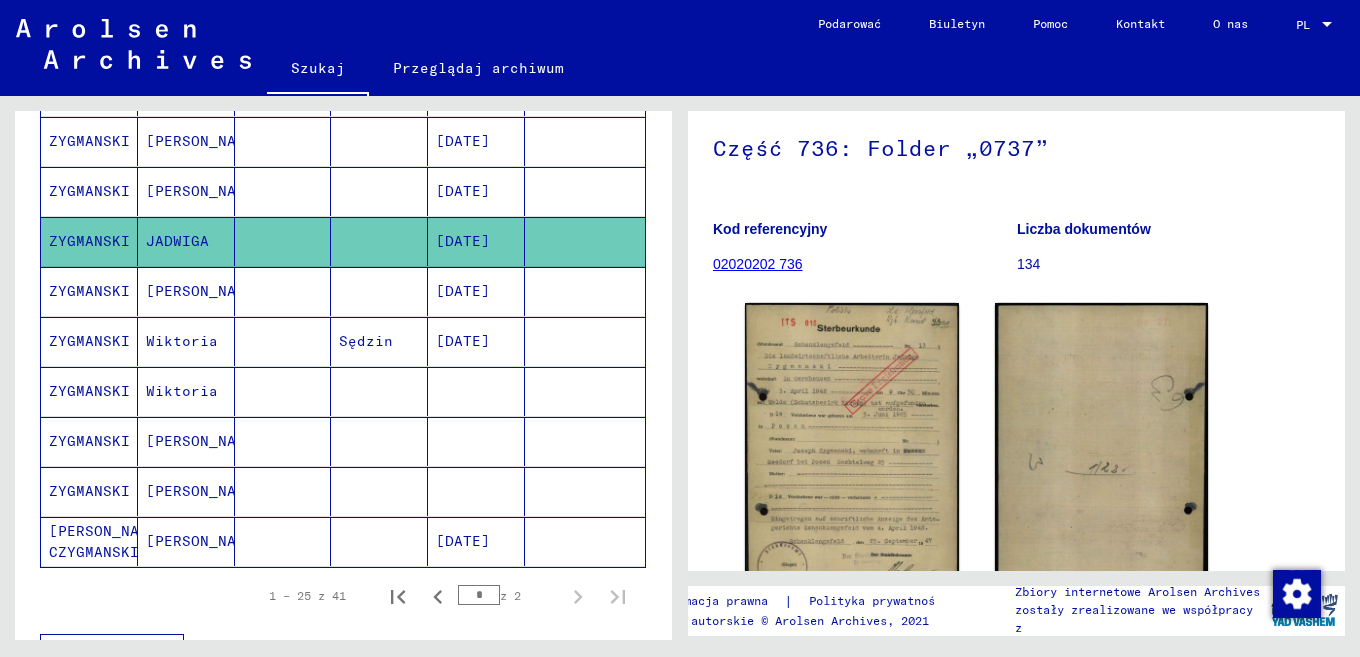 click at bounding box center (283, 541) 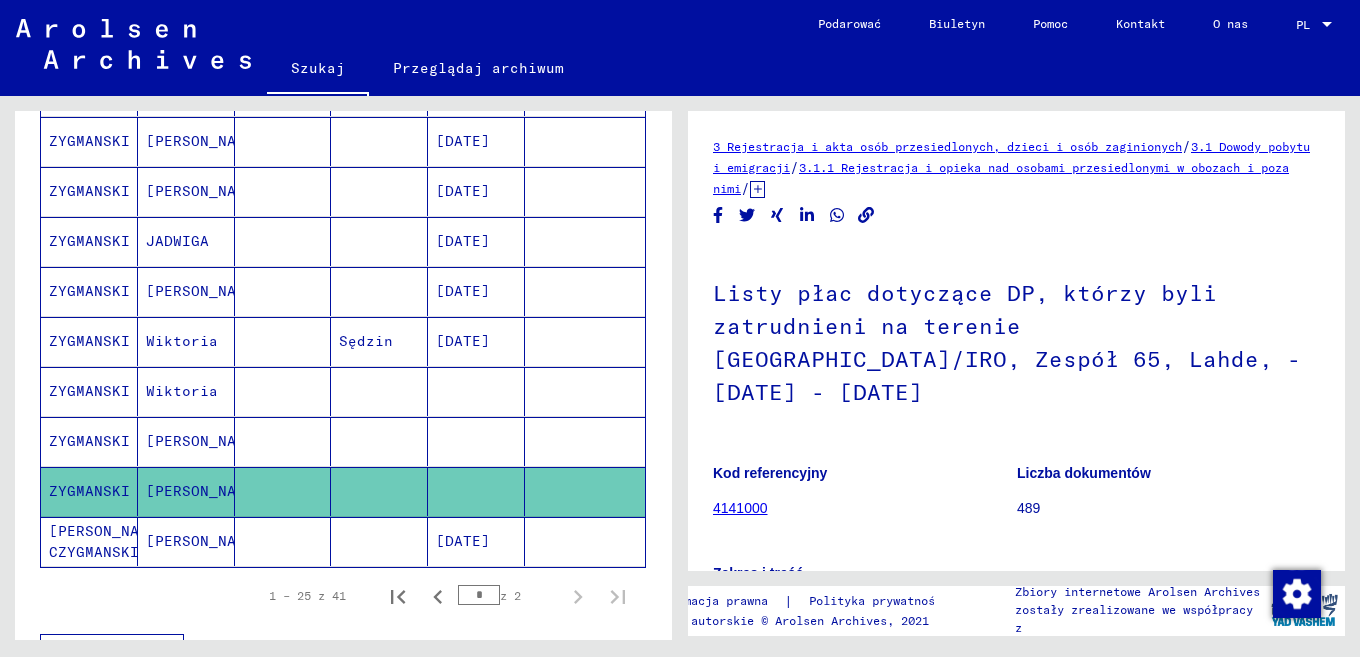 scroll, scrollTop: 0, scrollLeft: 0, axis: both 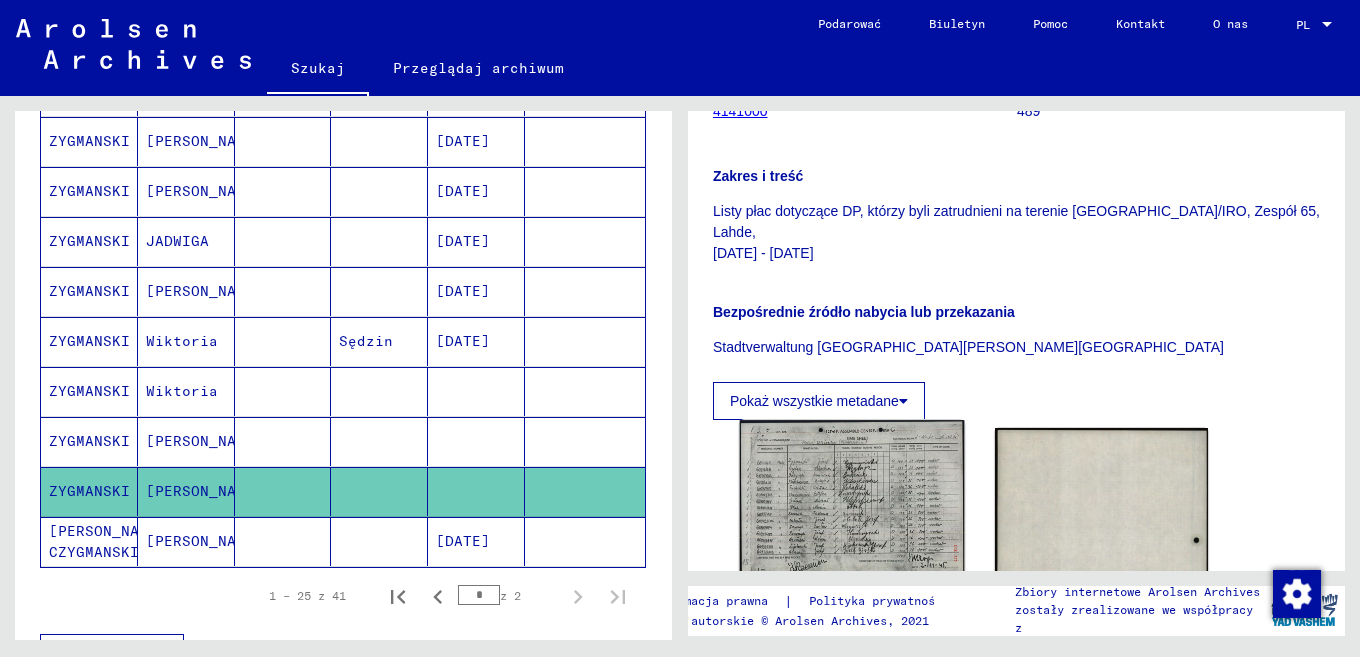 click 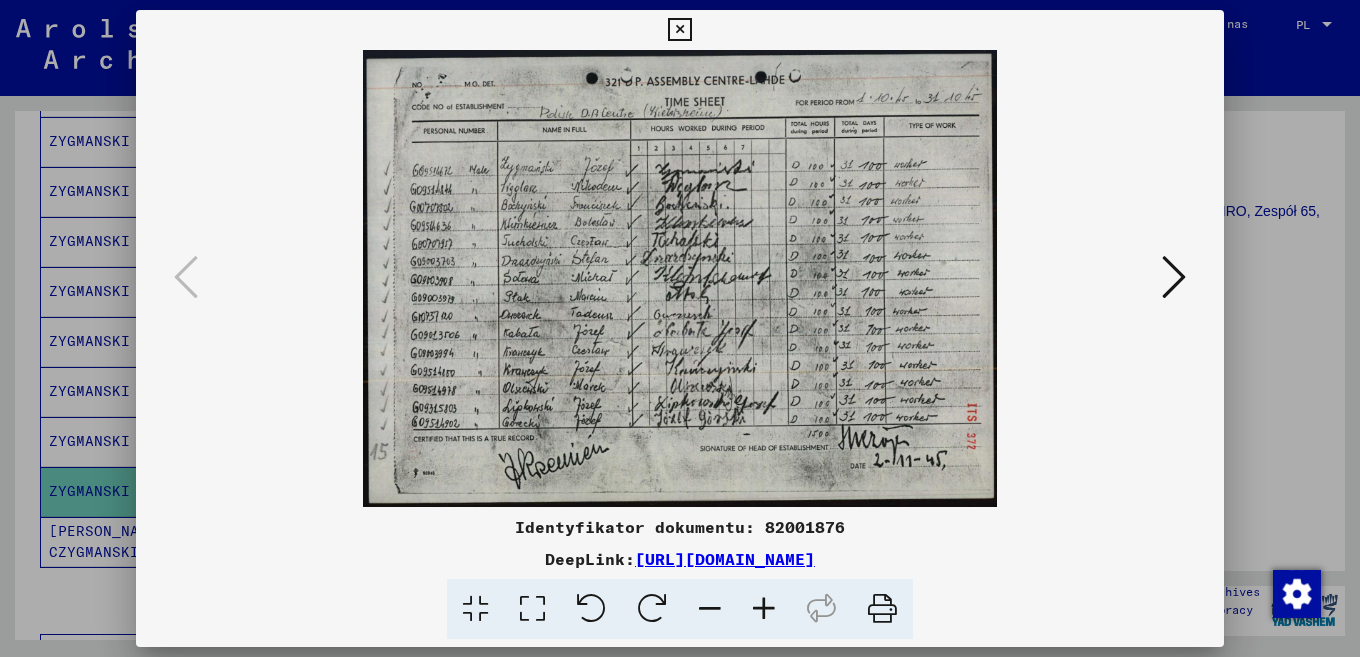 click at bounding box center [764, 609] 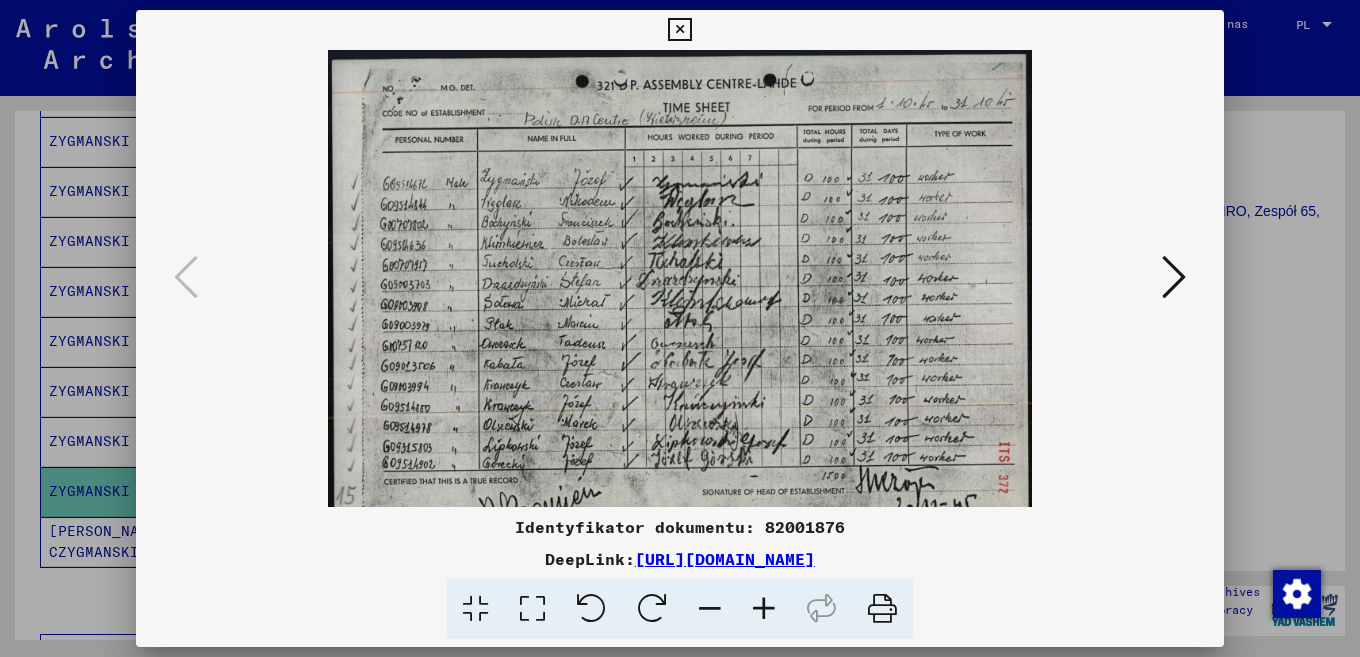 click at bounding box center [764, 609] 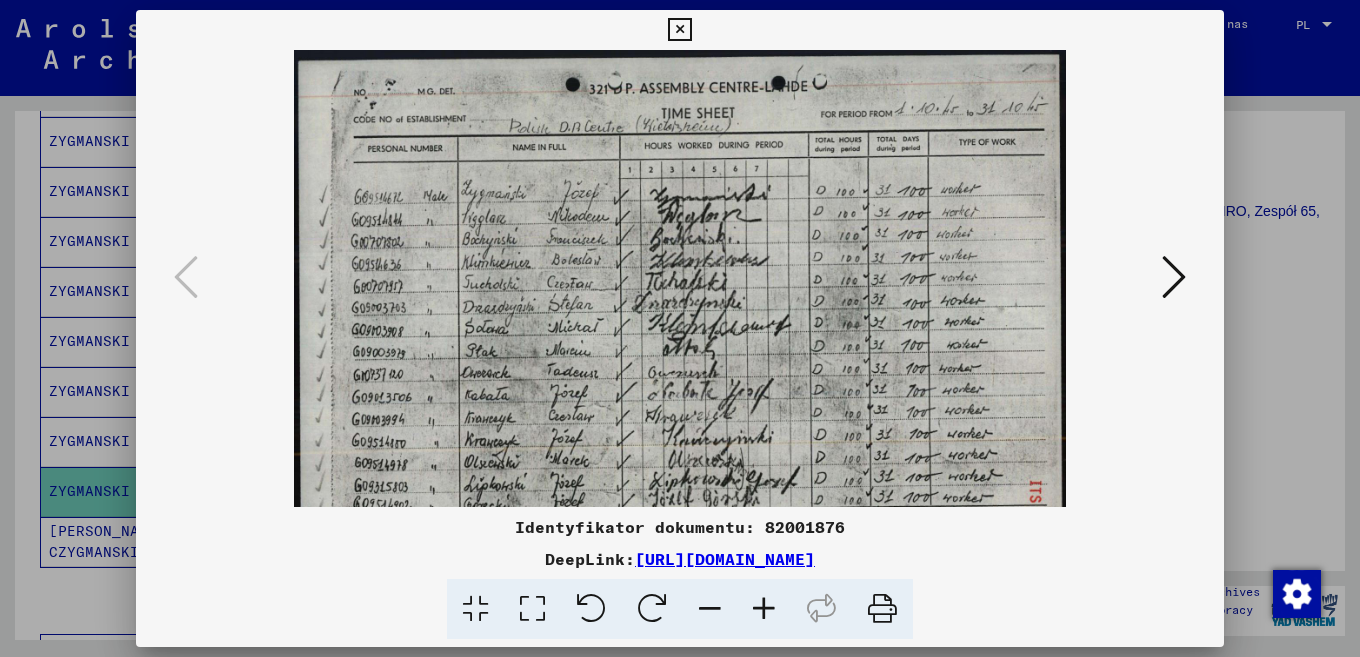 click at bounding box center (764, 609) 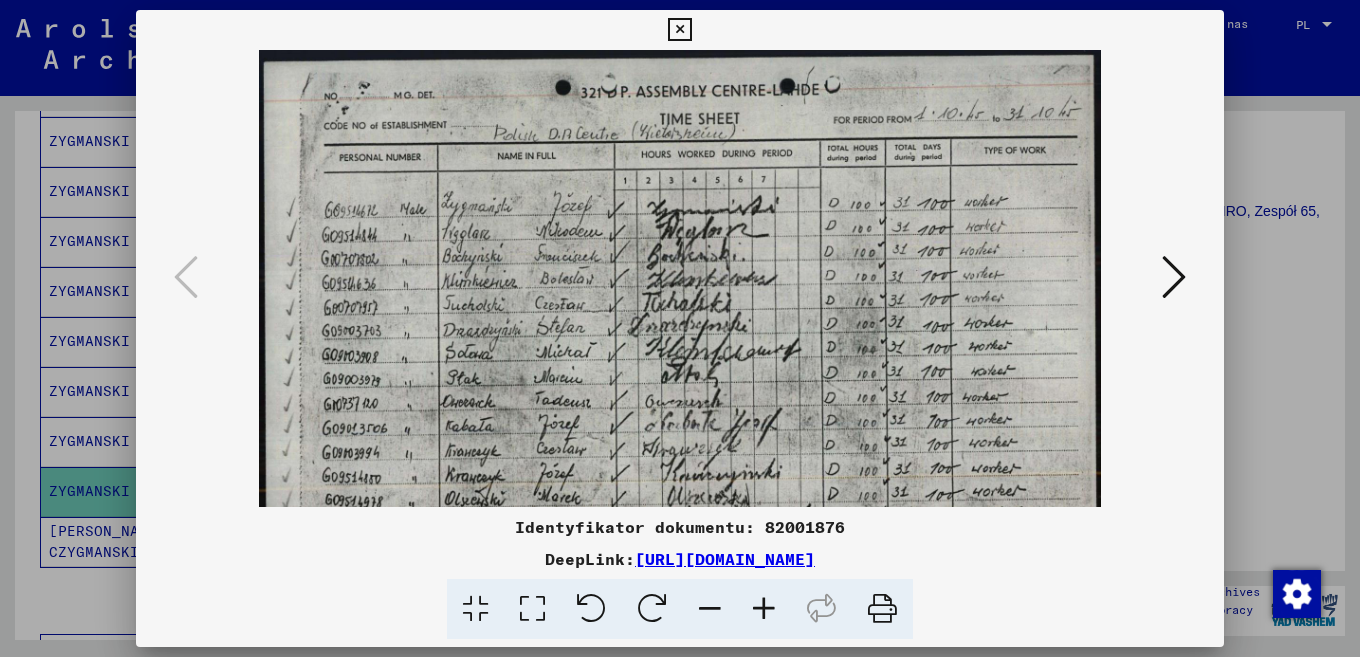 click at bounding box center [764, 609] 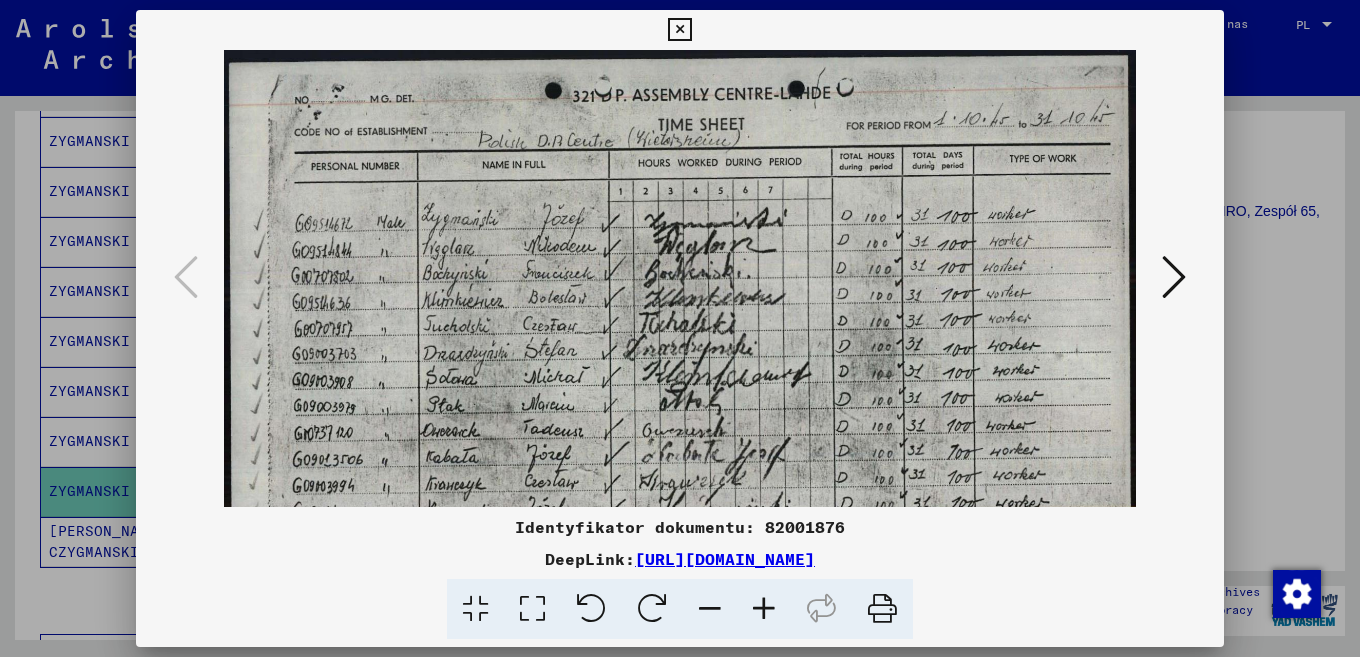 click at bounding box center [679, 30] 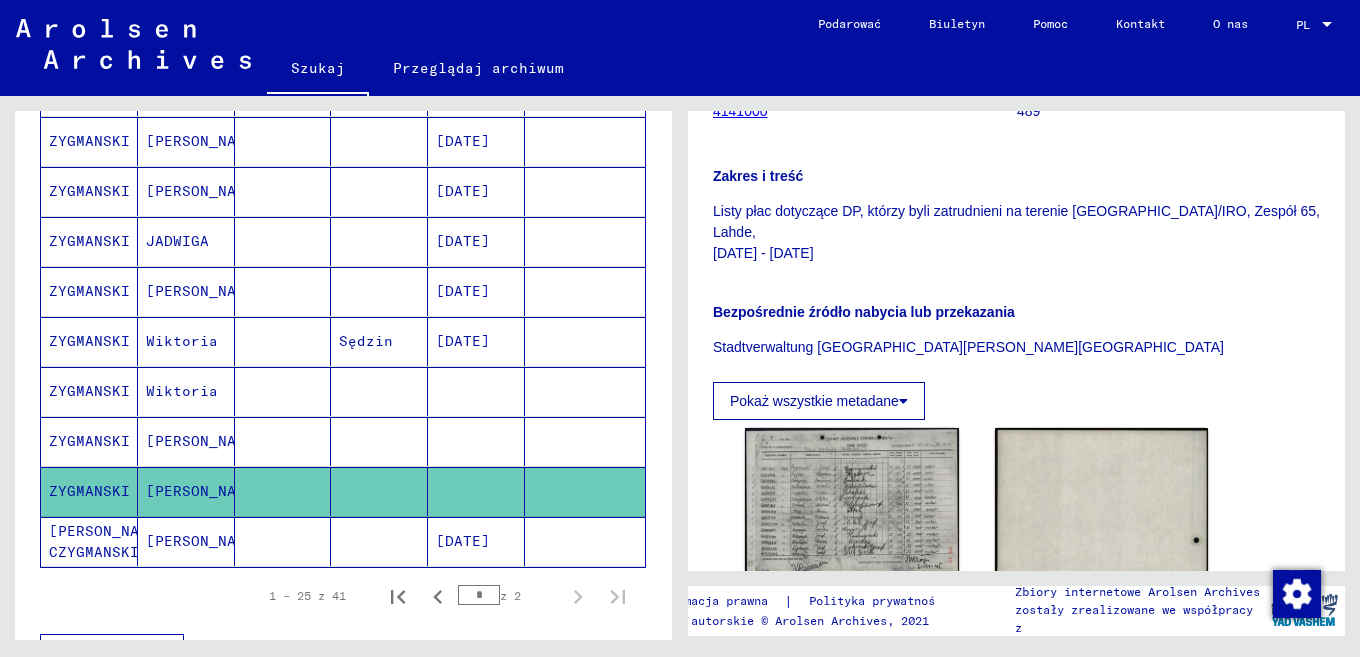 click at bounding box center [283, 491] 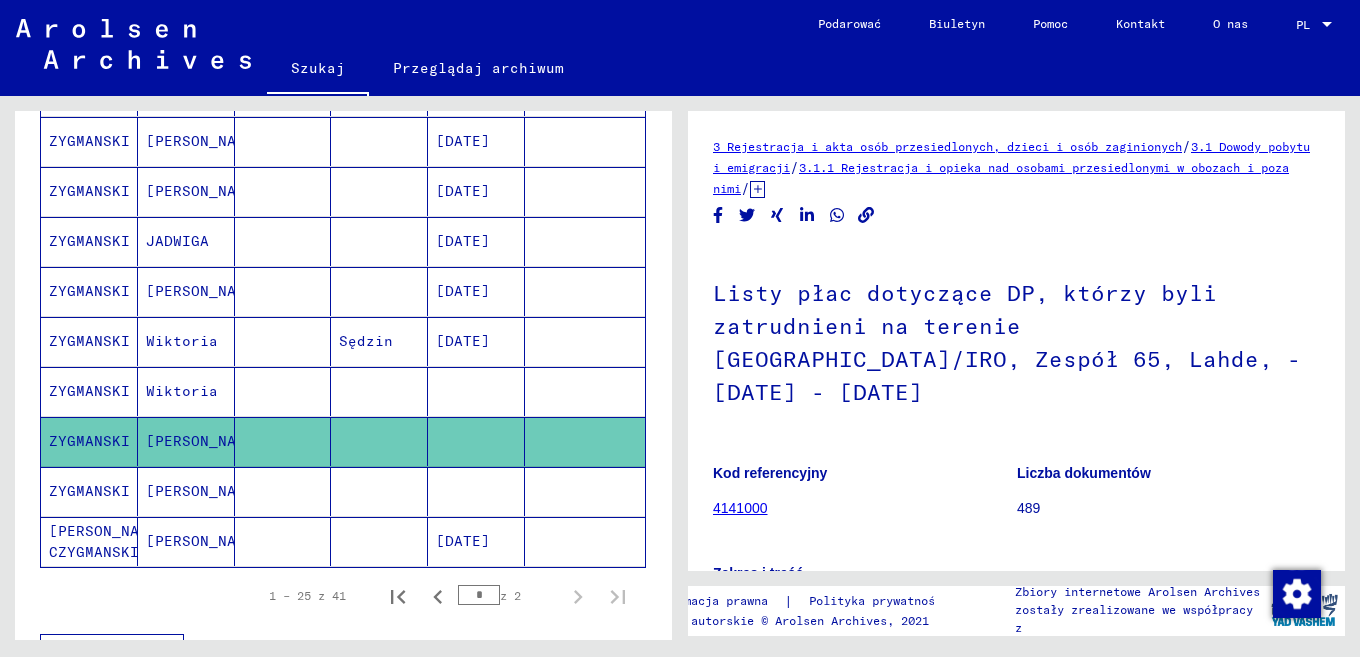 scroll, scrollTop: 373, scrollLeft: 0, axis: vertical 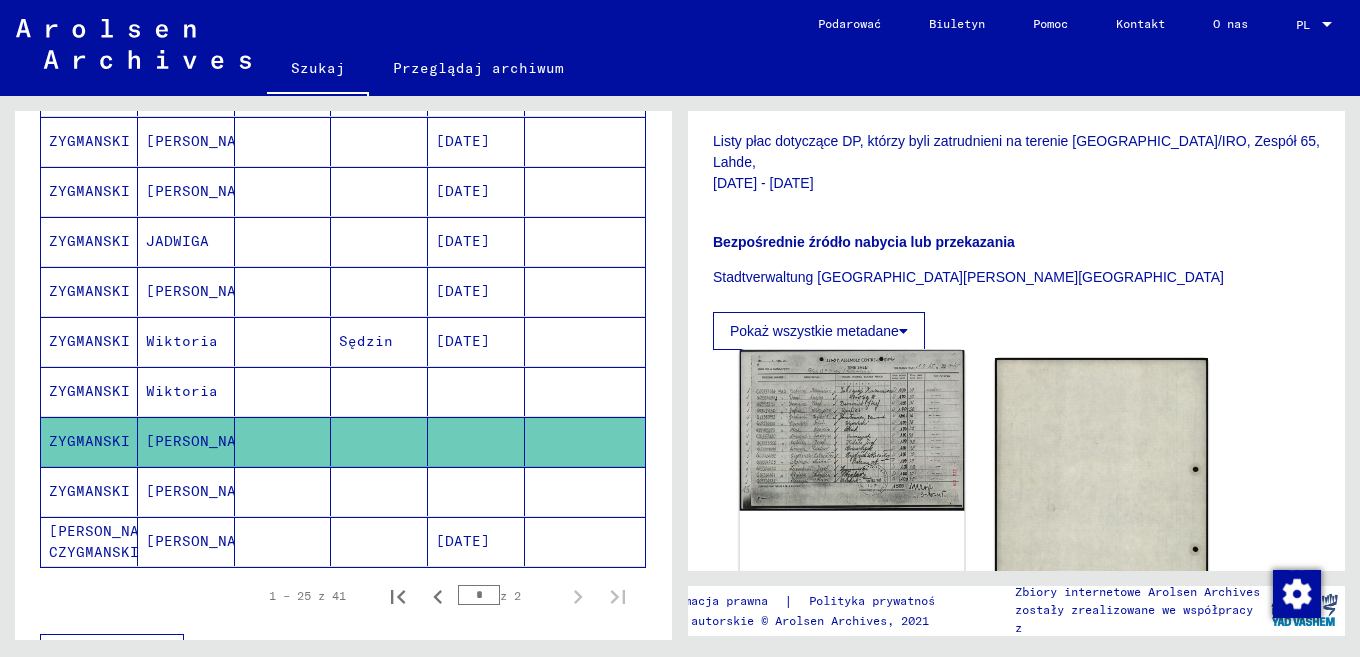 click 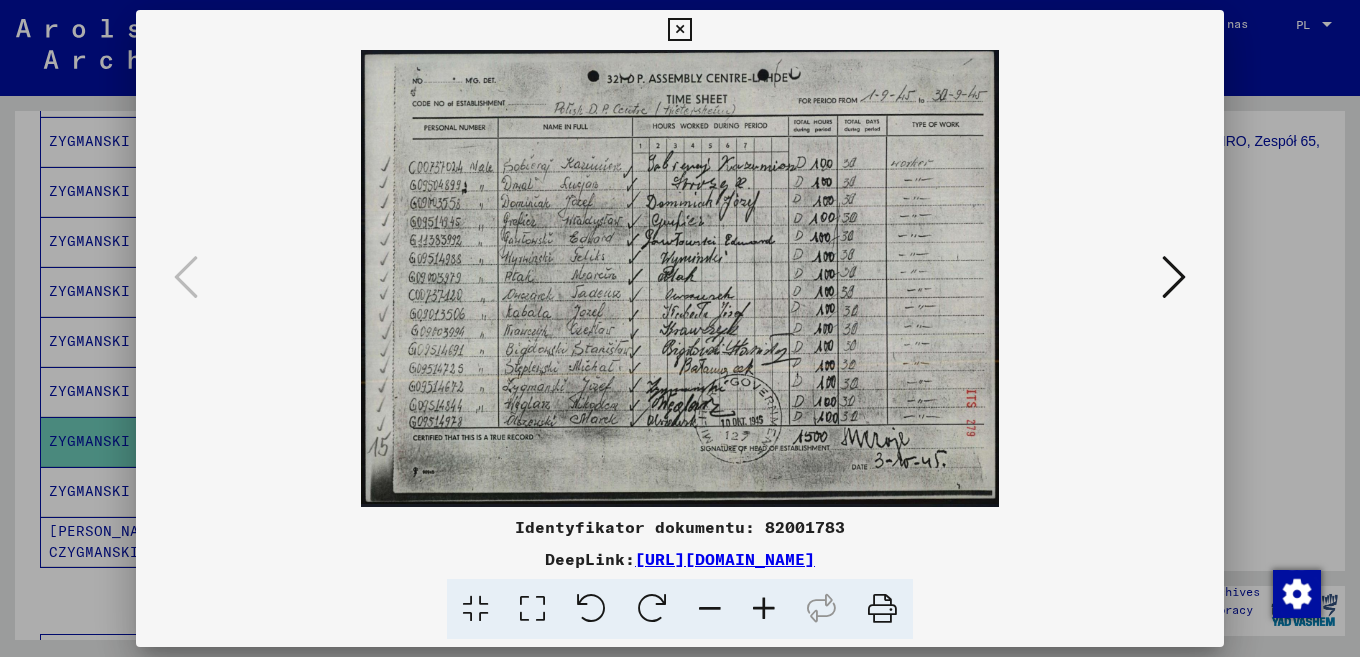 click at bounding box center (764, 609) 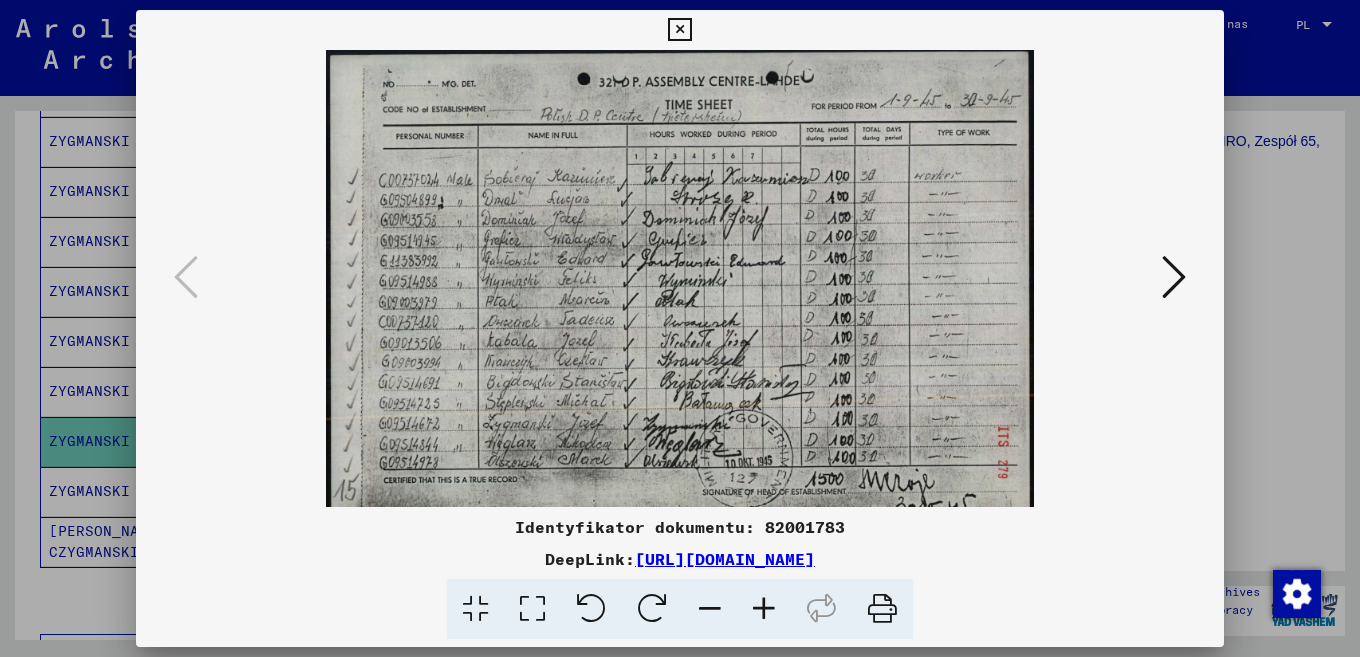 click at bounding box center [764, 609] 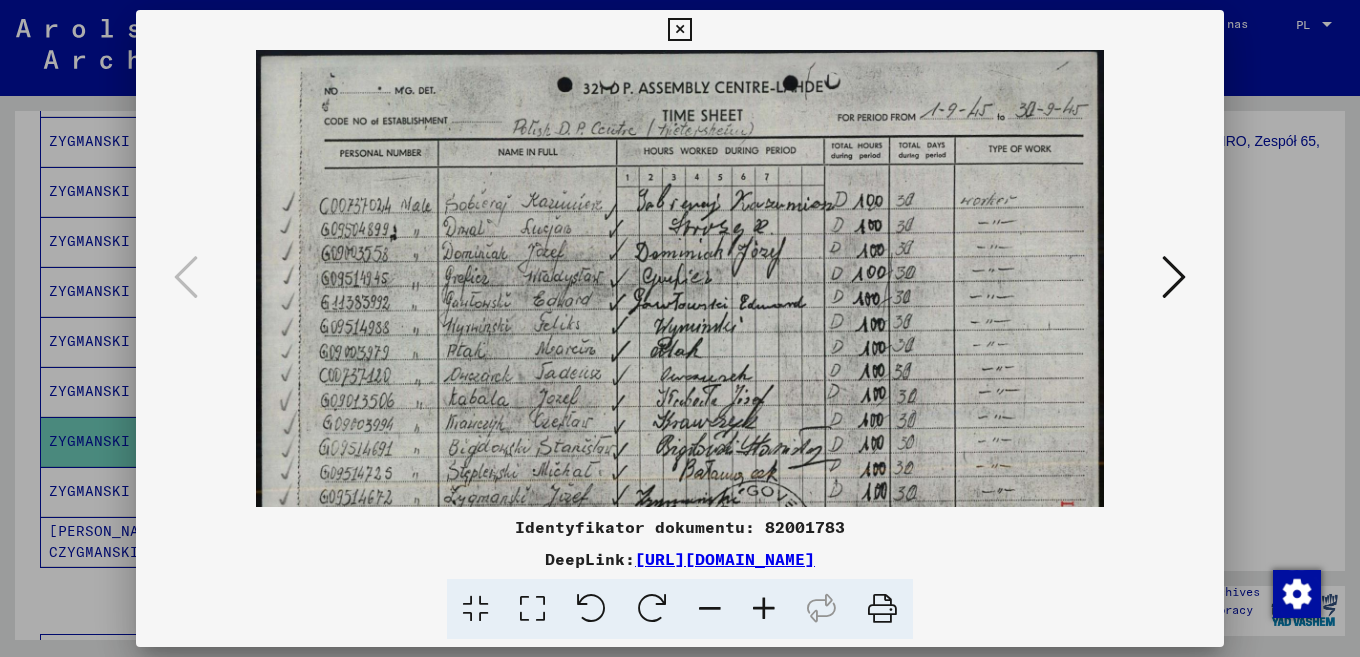 click at bounding box center [764, 609] 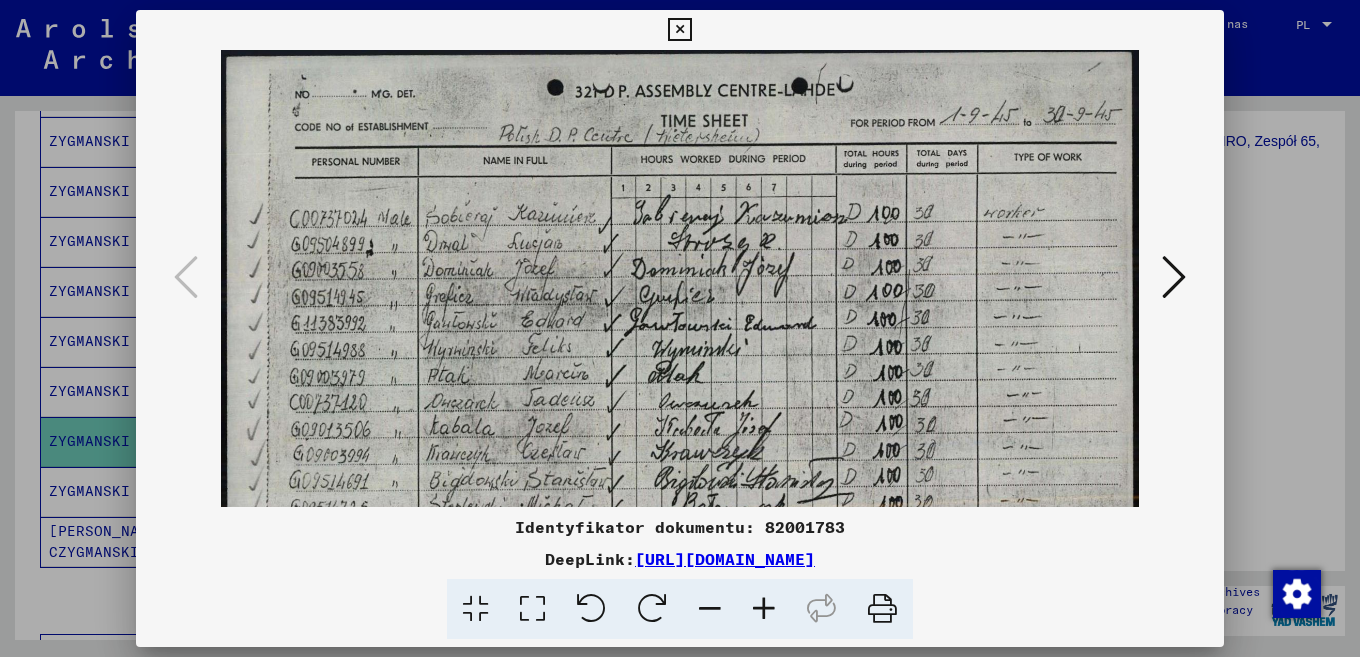 click at bounding box center [764, 609] 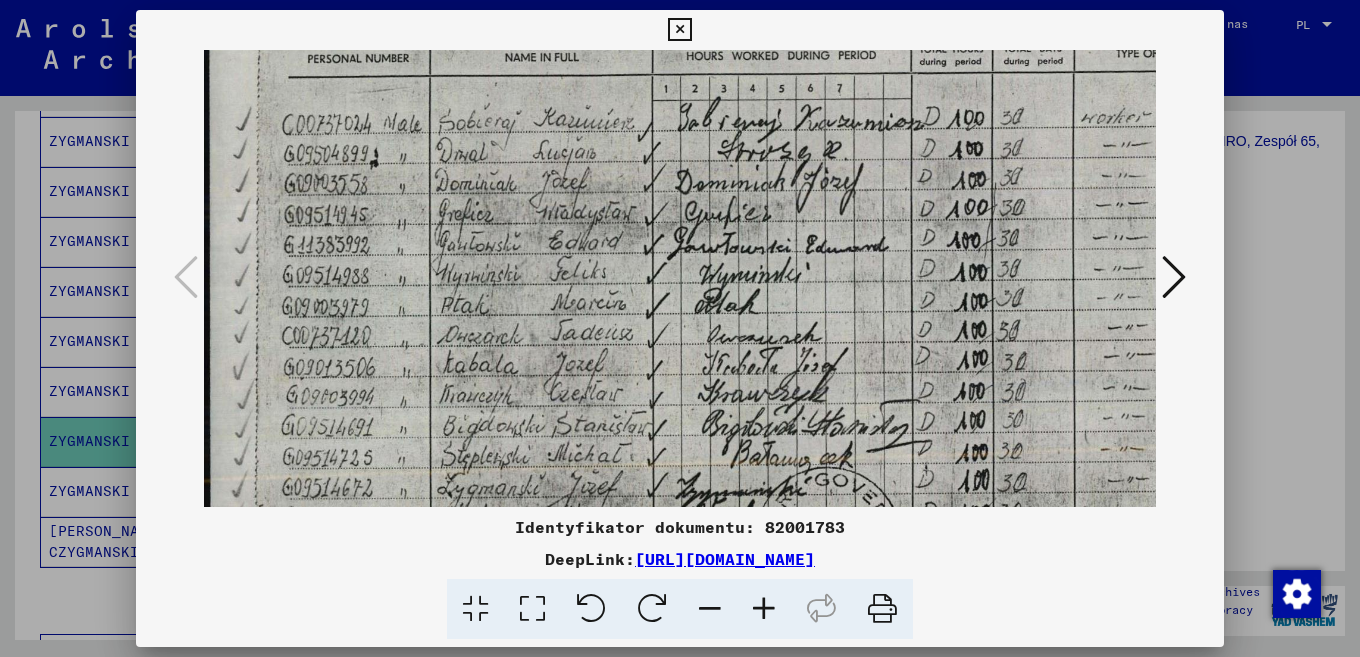 drag, startPoint x: 712, startPoint y: 392, endPoint x: 711, endPoint y: 239, distance: 153.00327 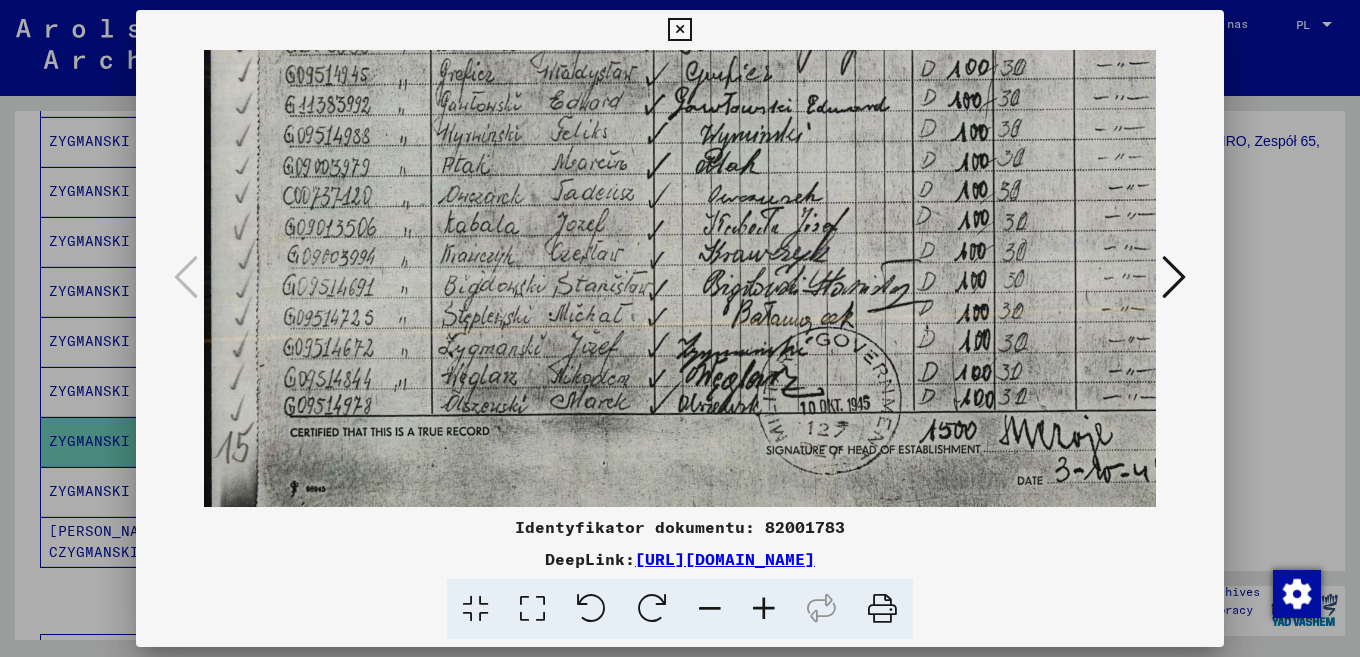 scroll, scrollTop: 300, scrollLeft: 0, axis: vertical 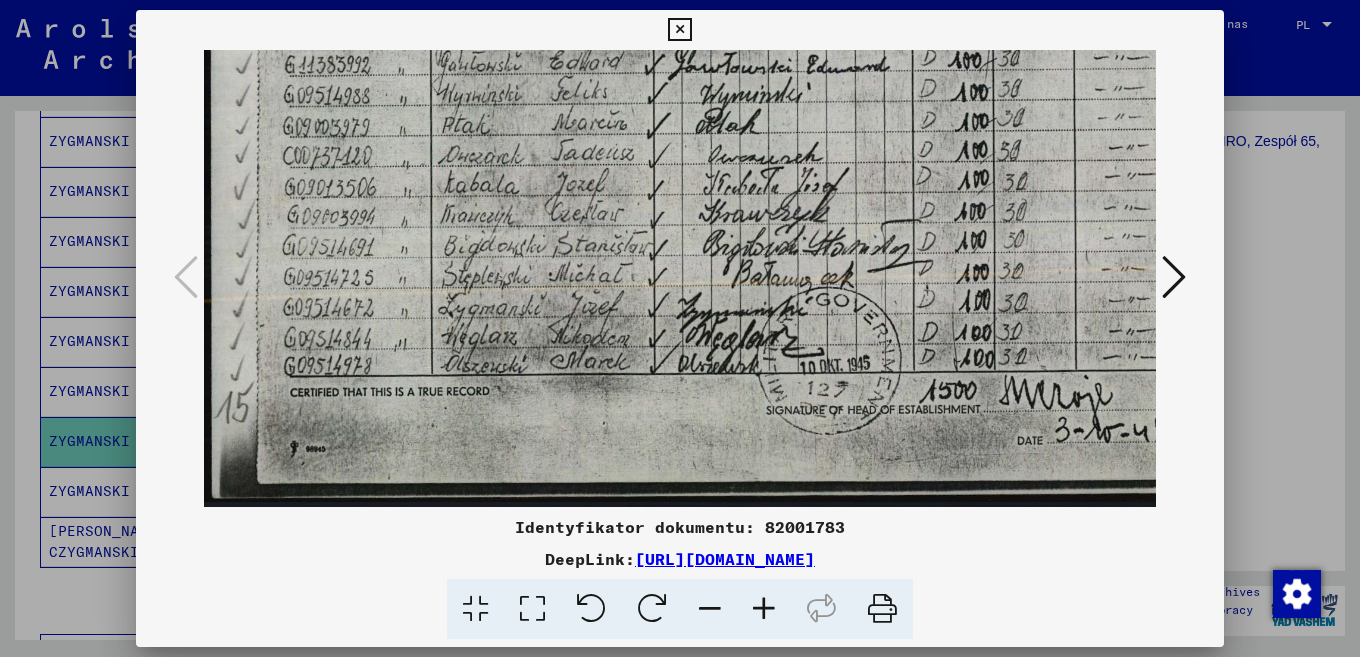 drag, startPoint x: 711, startPoint y: 368, endPoint x: 791, endPoint y: 191, distance: 194.23955 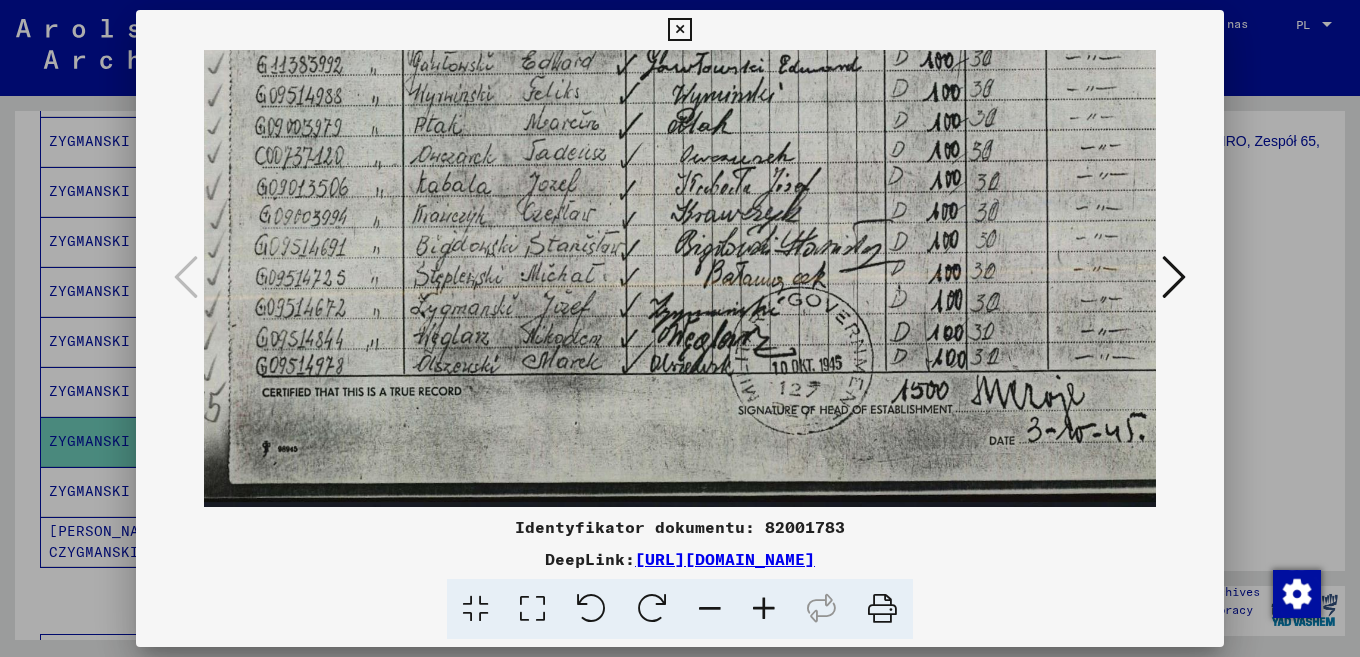 click at bounding box center [680, 328] 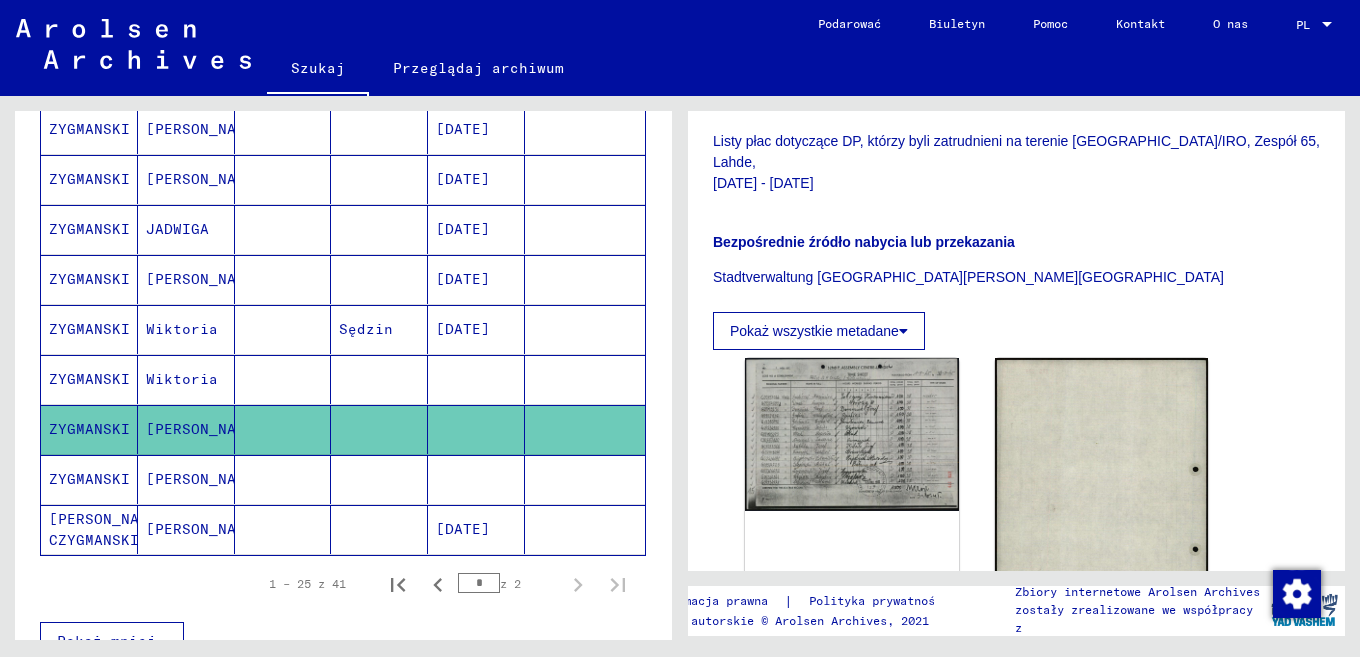scroll, scrollTop: 661, scrollLeft: 0, axis: vertical 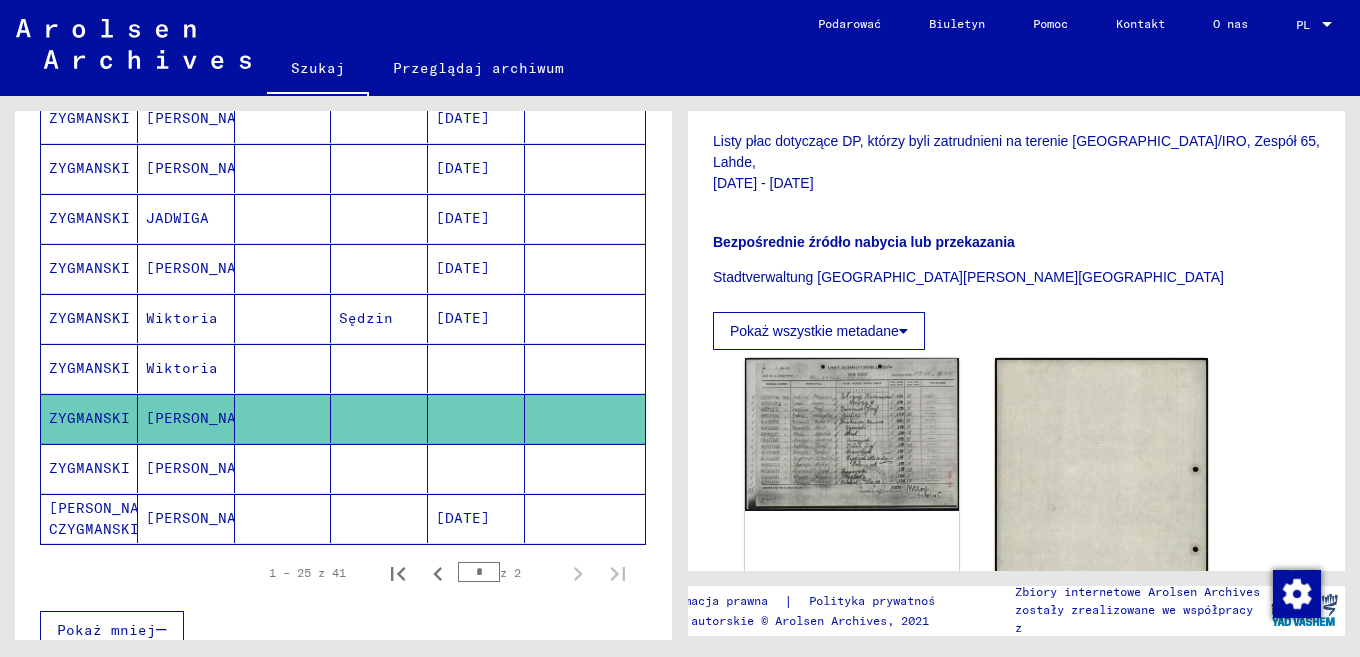 click 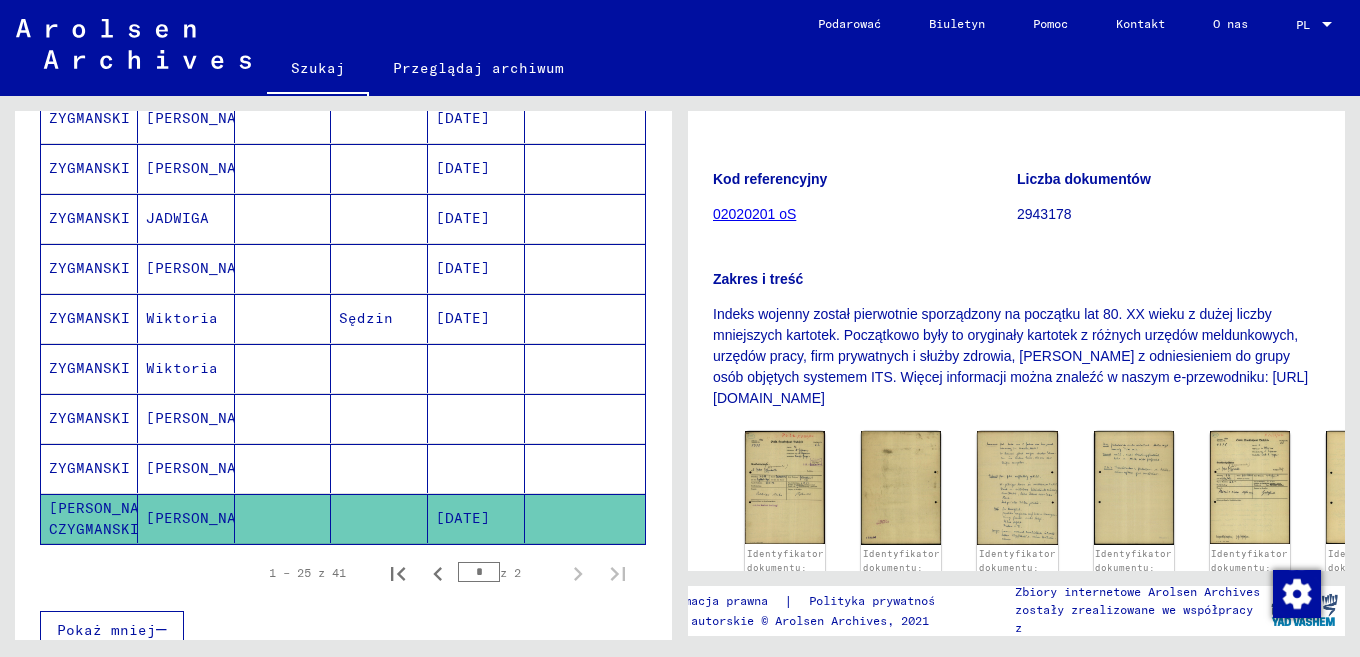 scroll, scrollTop: 327, scrollLeft: 0, axis: vertical 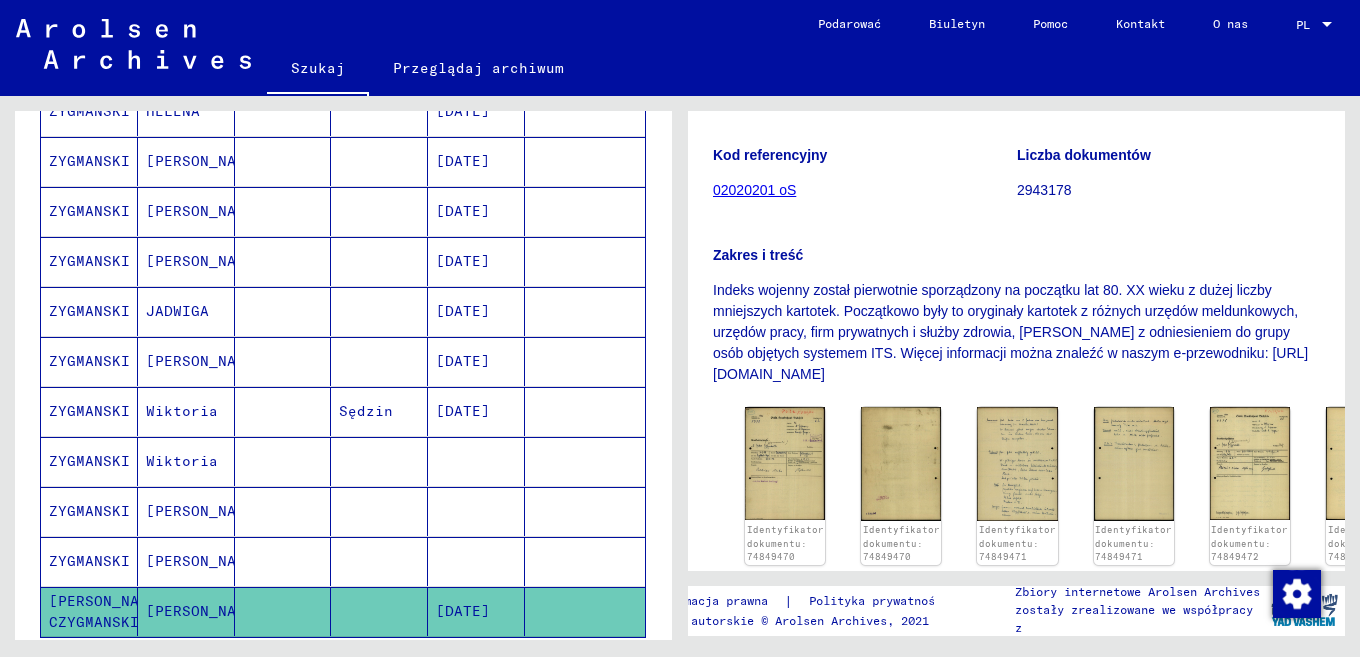 click at bounding box center (283, 411) 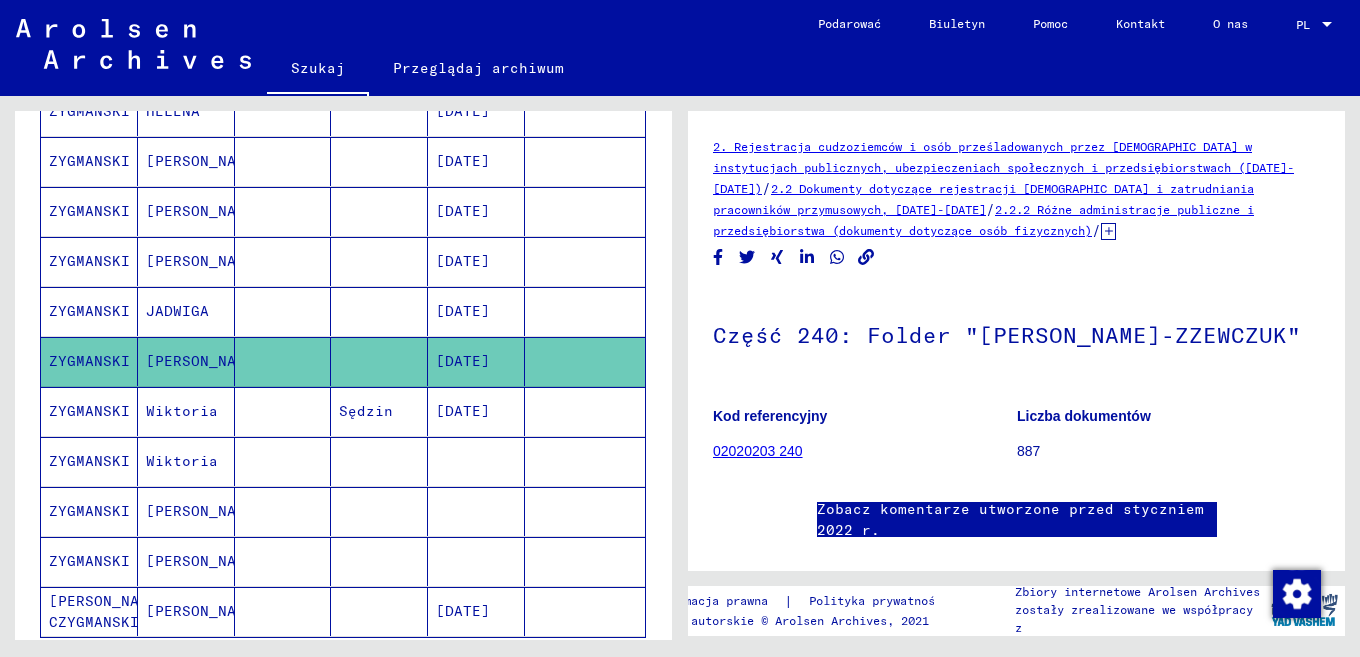 scroll, scrollTop: 158, scrollLeft: 0, axis: vertical 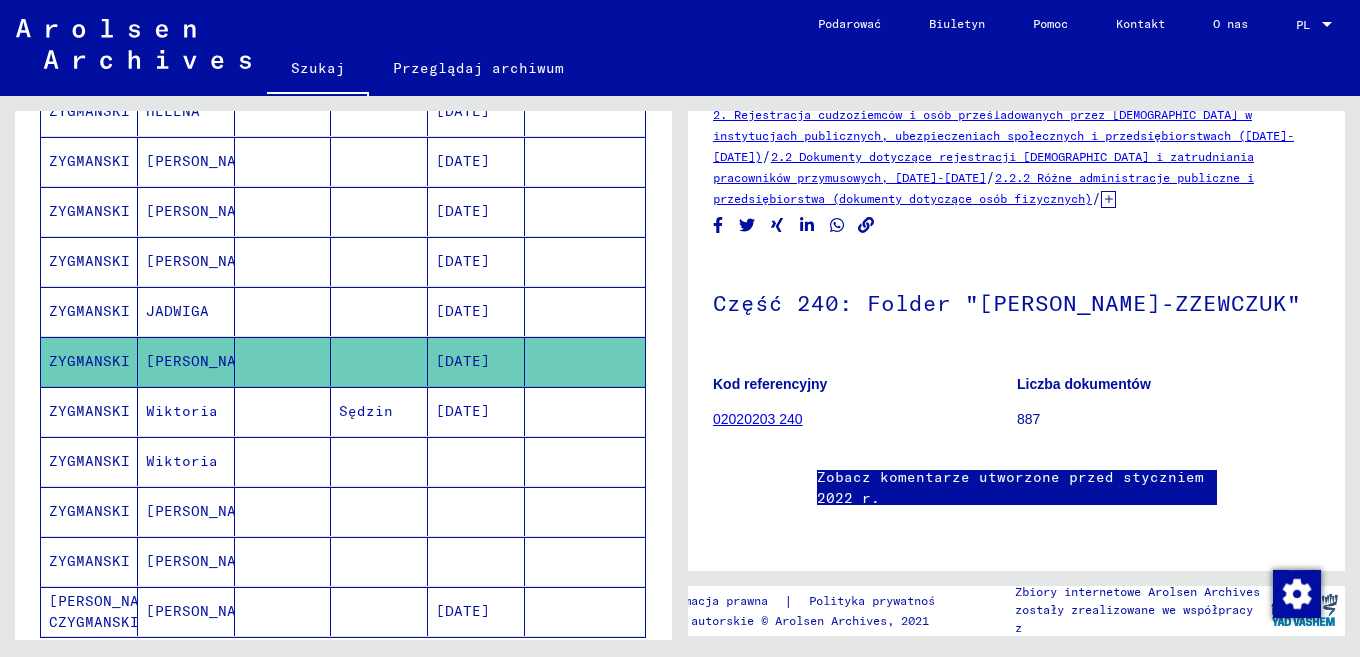 click at bounding box center [283, 461] 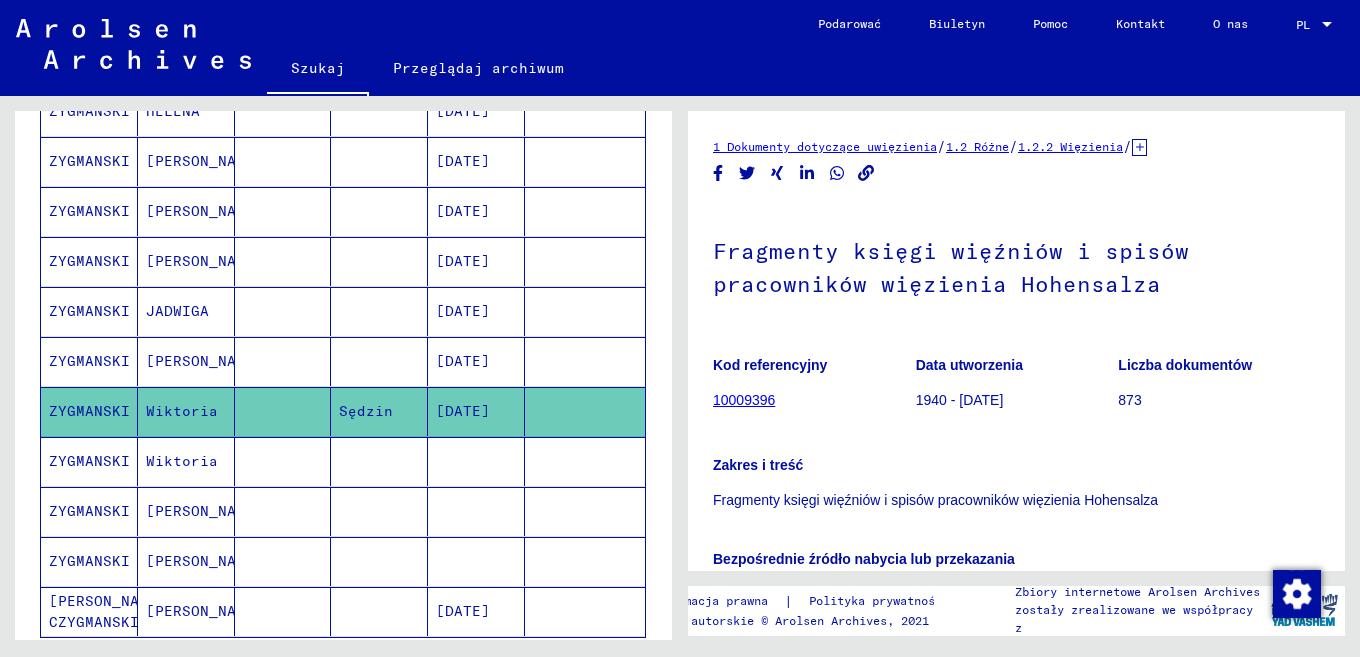 click at bounding box center (283, 361) 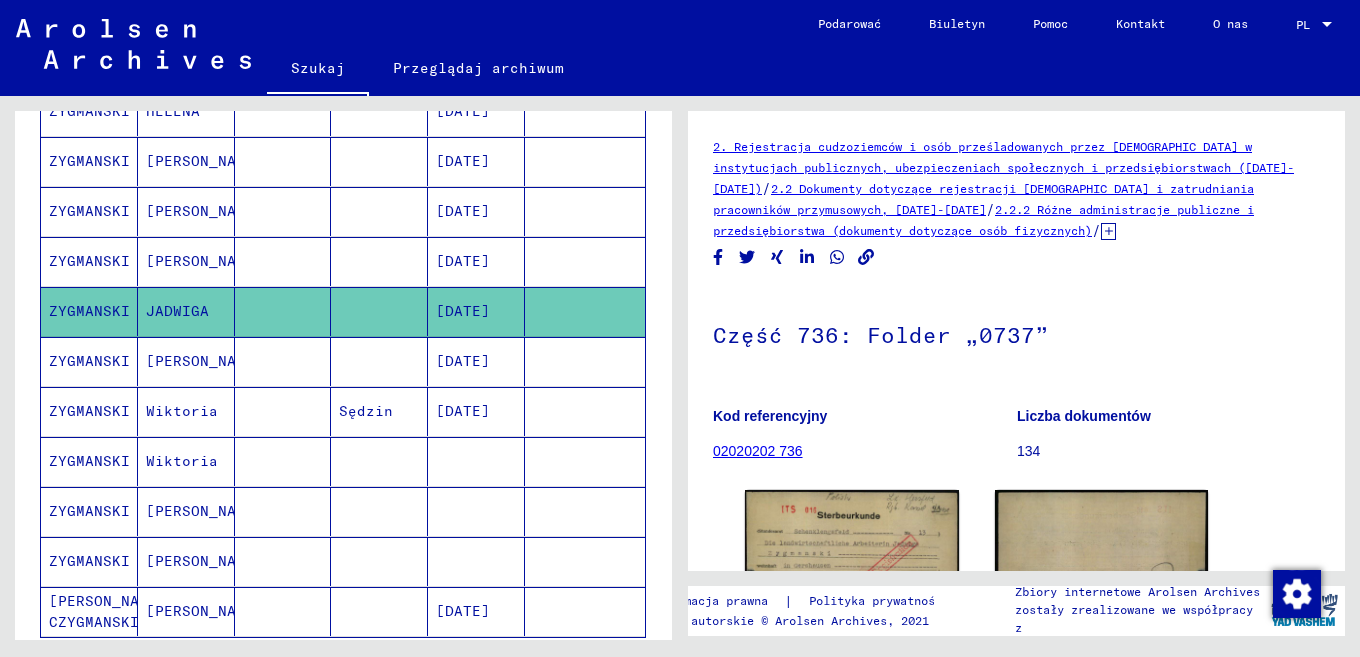 scroll, scrollTop: 257, scrollLeft: 0, axis: vertical 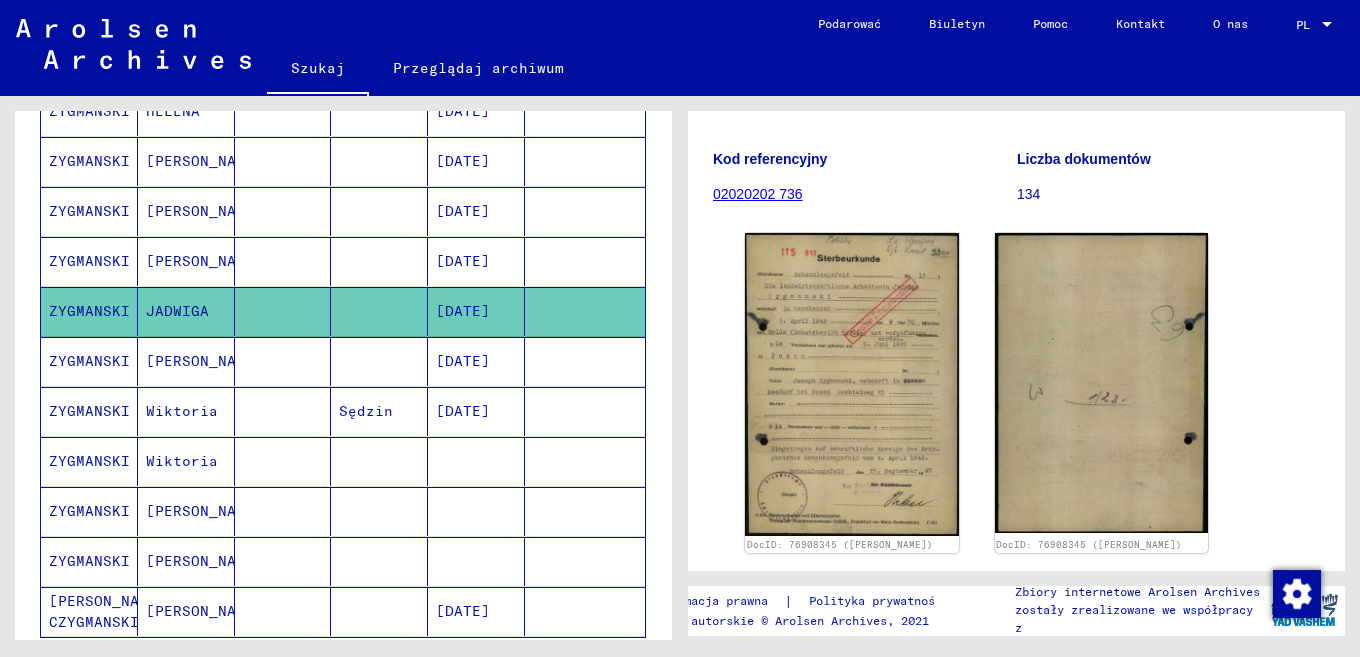 click at bounding box center (379, 311) 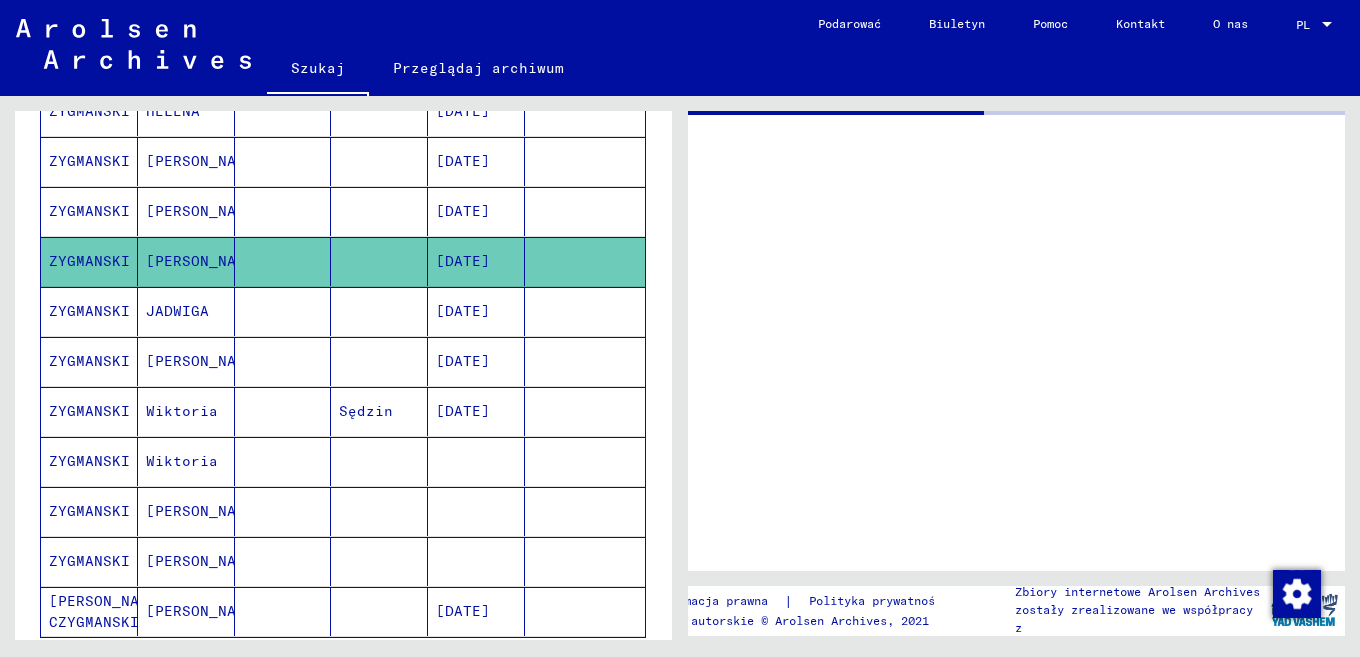 scroll, scrollTop: 0, scrollLeft: 0, axis: both 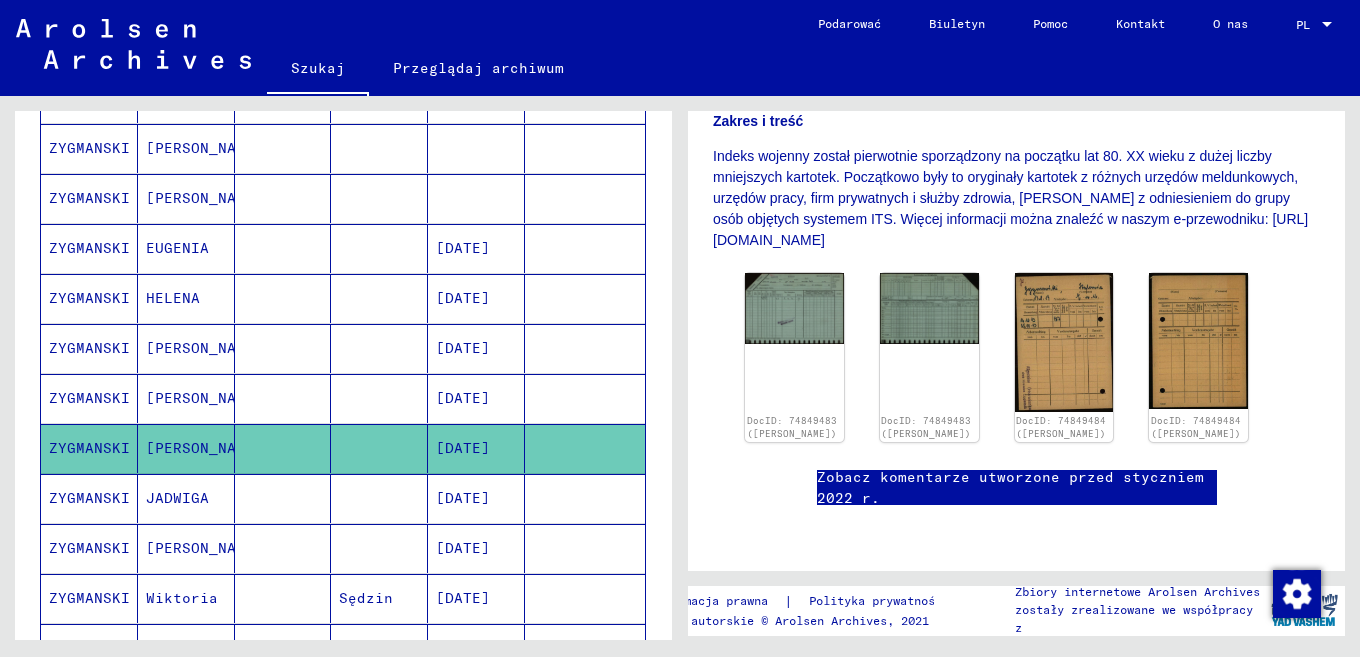 click at bounding box center (283, 448) 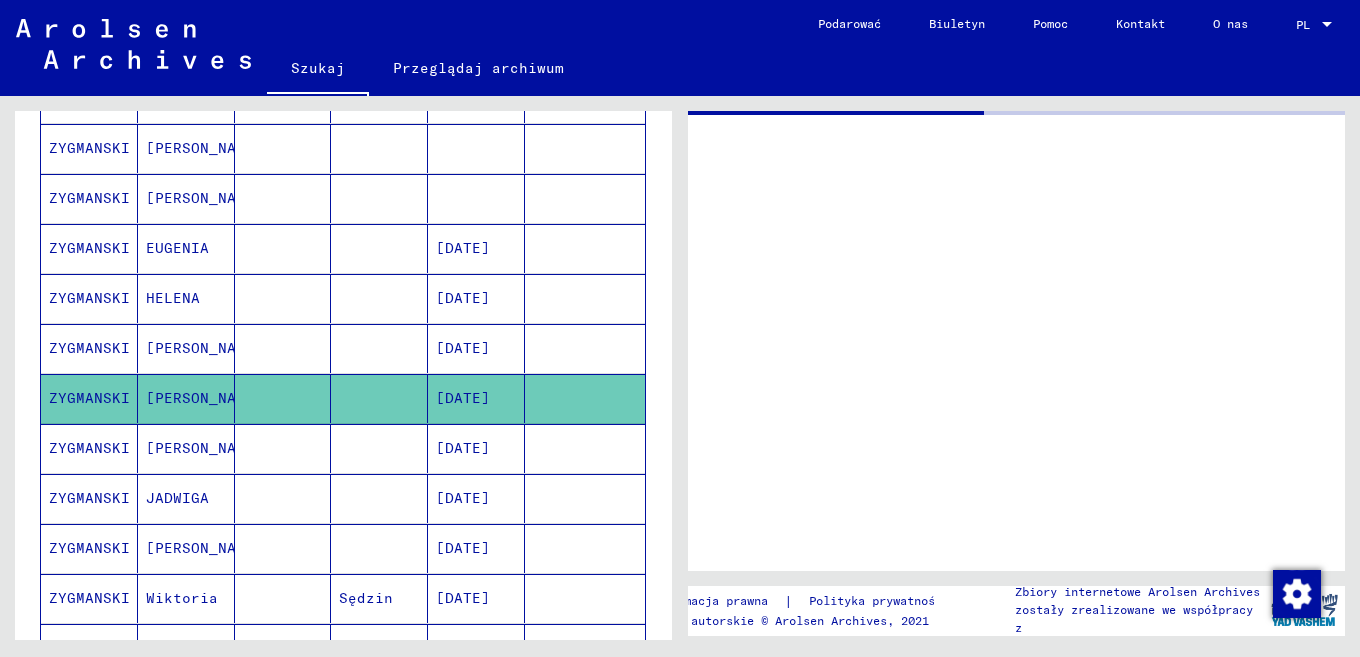 scroll 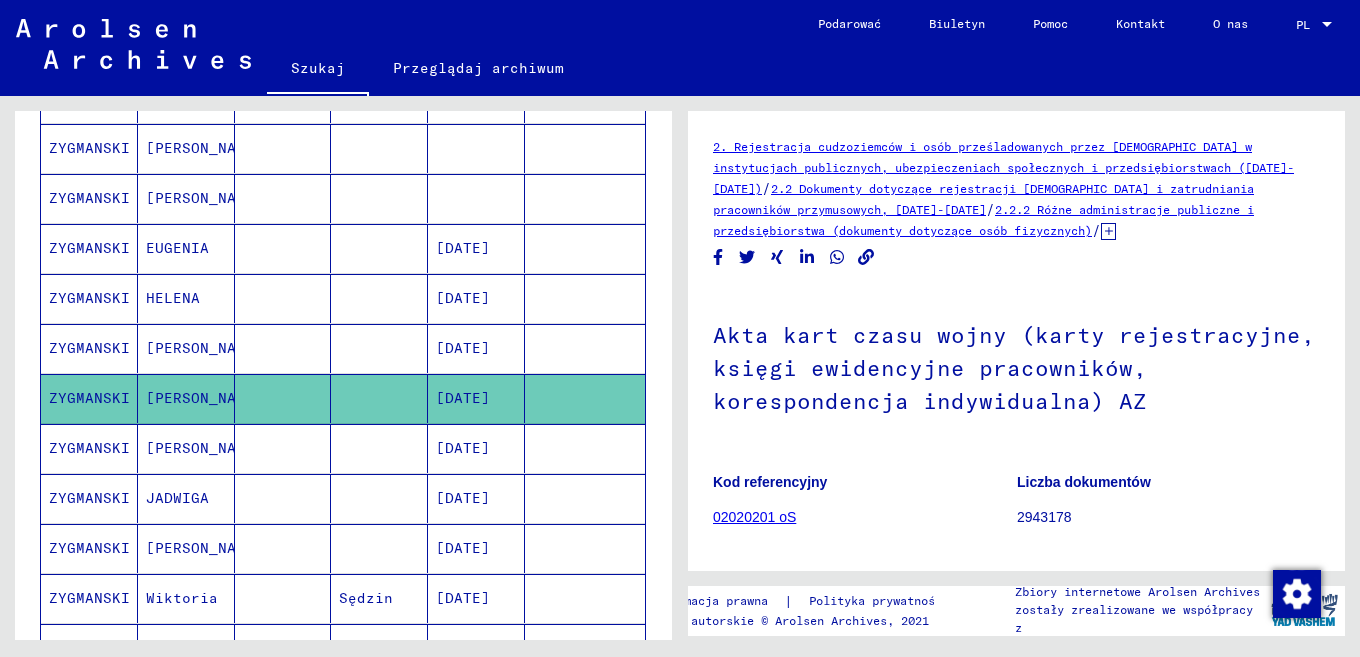 click at bounding box center (283, 348) 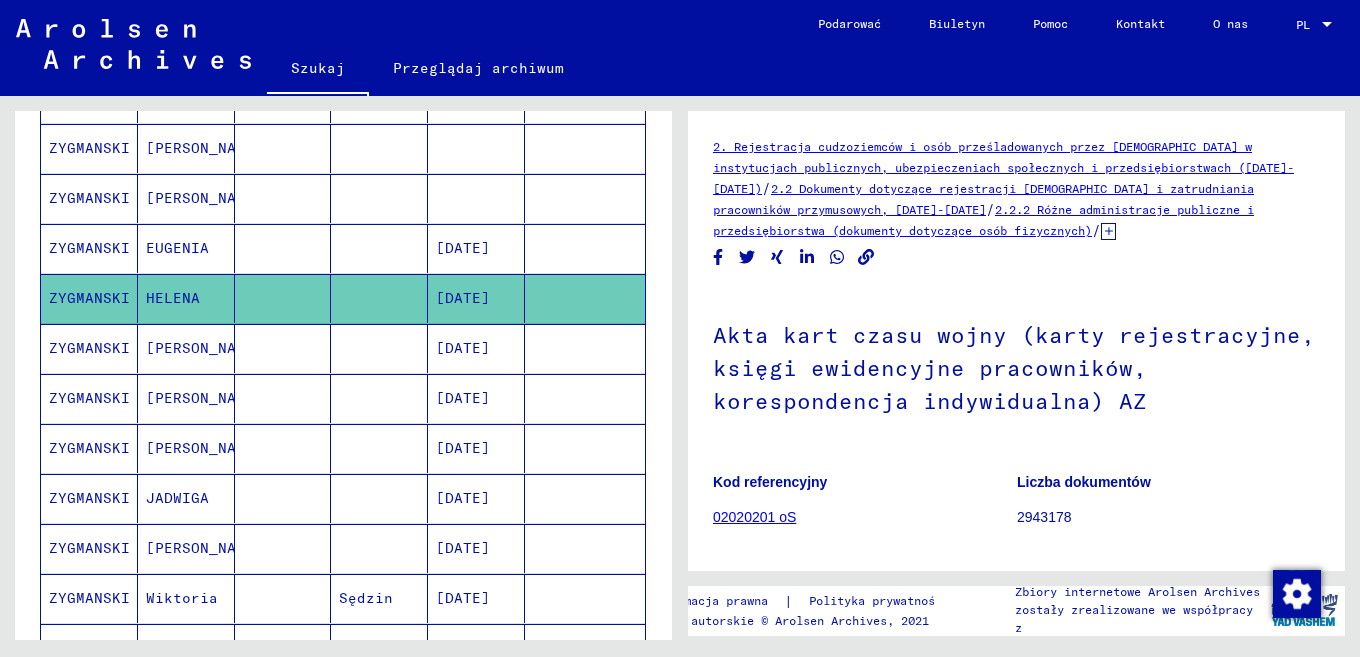 scroll, scrollTop: 0, scrollLeft: 0, axis: both 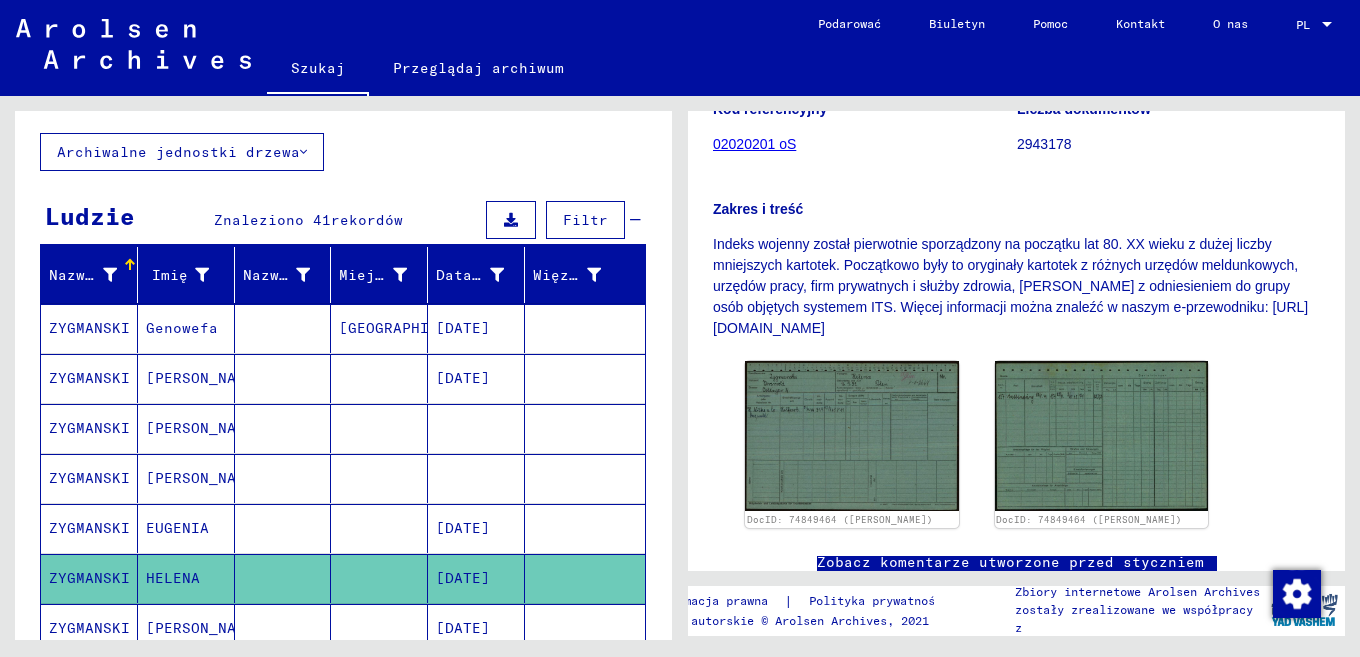 click at bounding box center (283, 478) 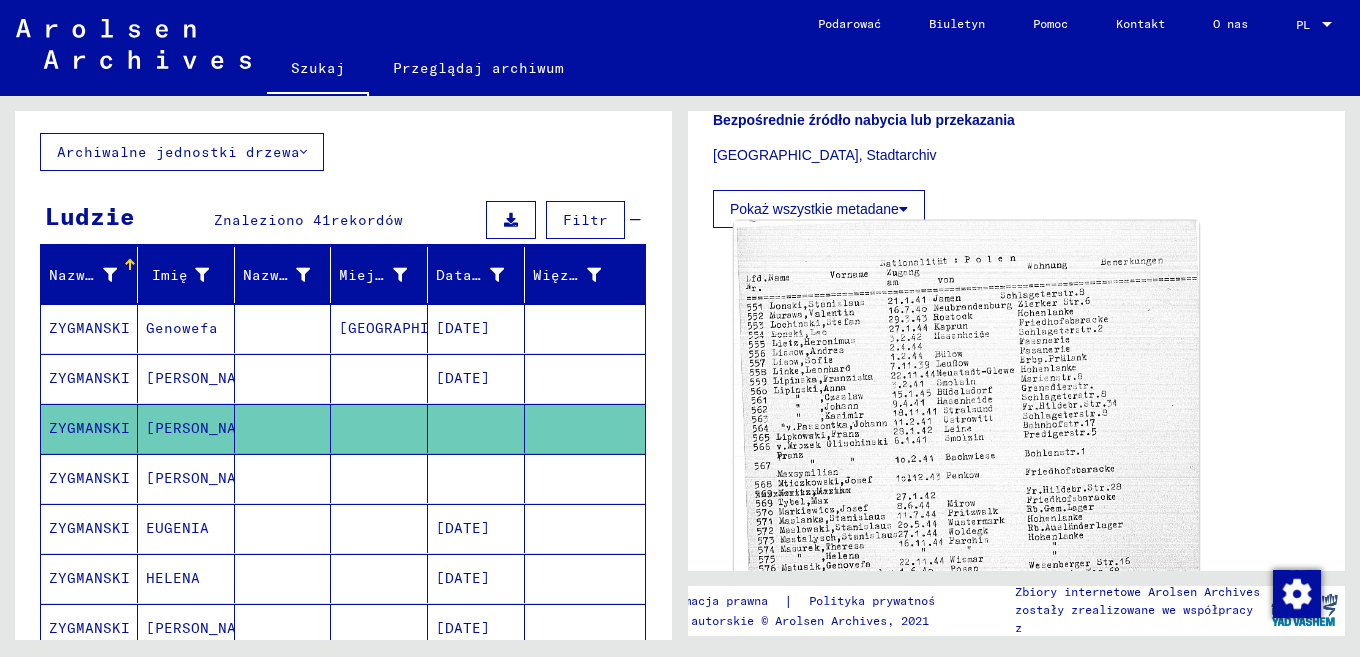 click 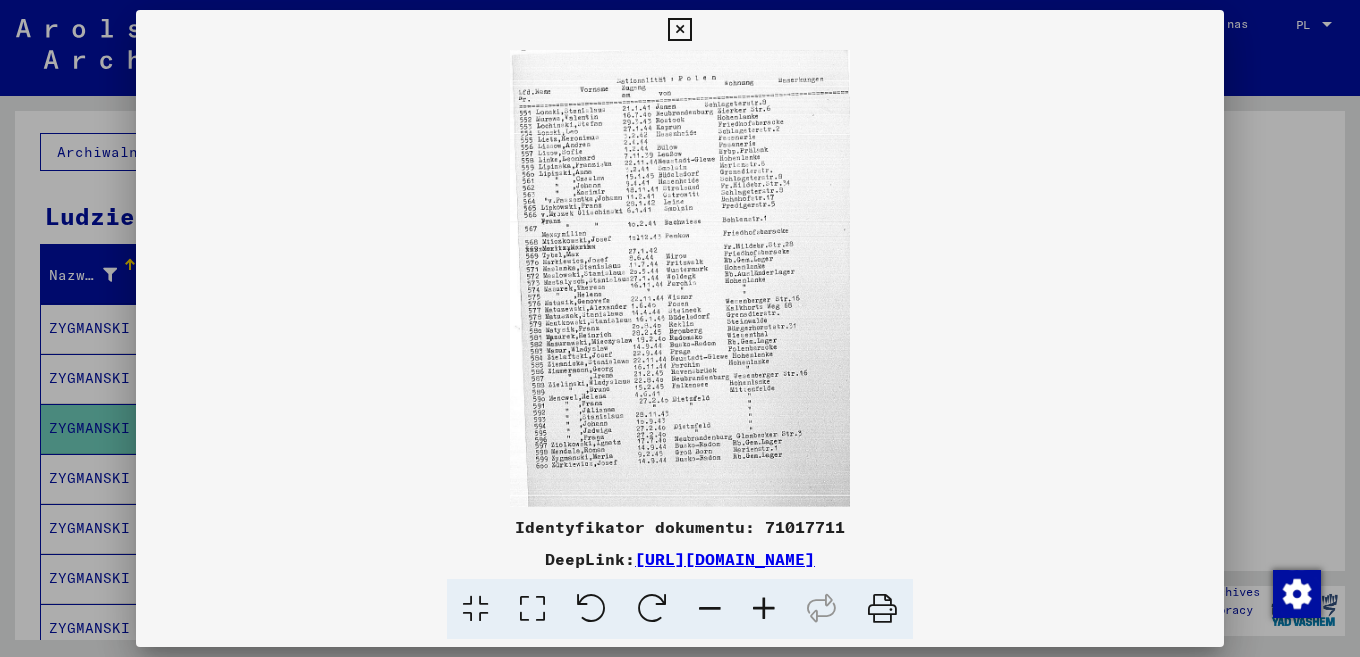 click at bounding box center [764, 609] 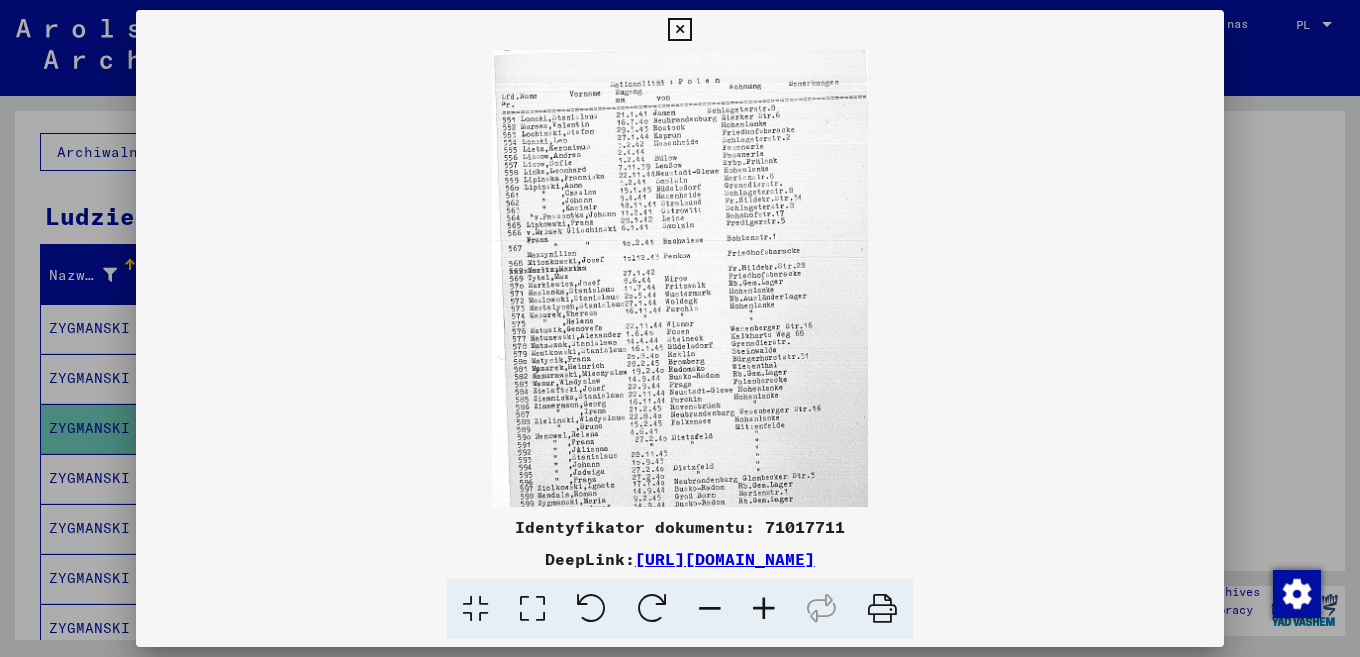 click at bounding box center [764, 609] 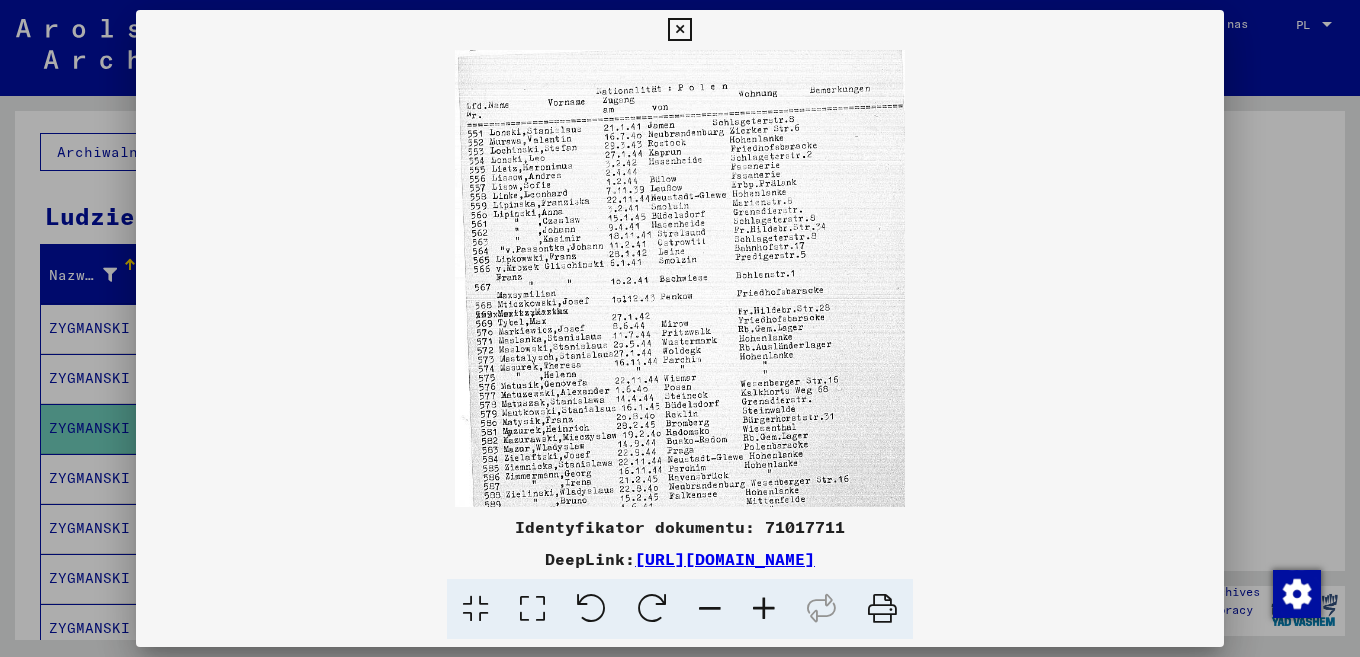 click at bounding box center (764, 609) 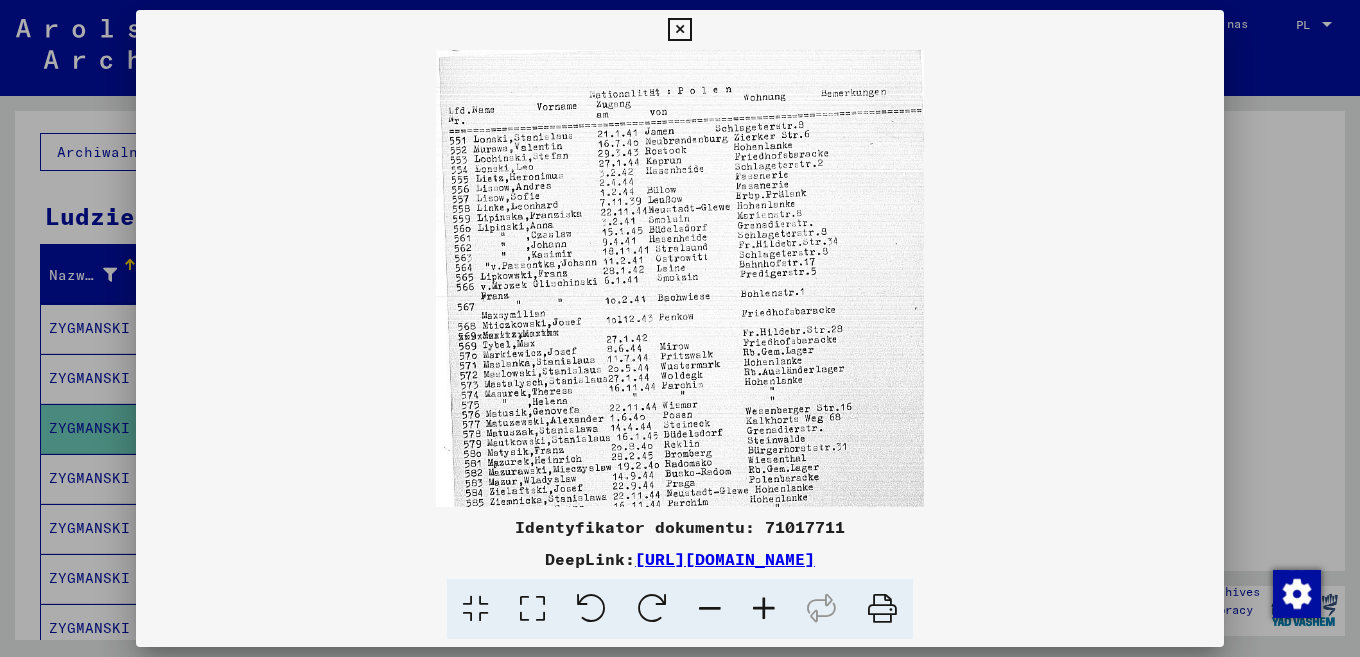 click at bounding box center [764, 609] 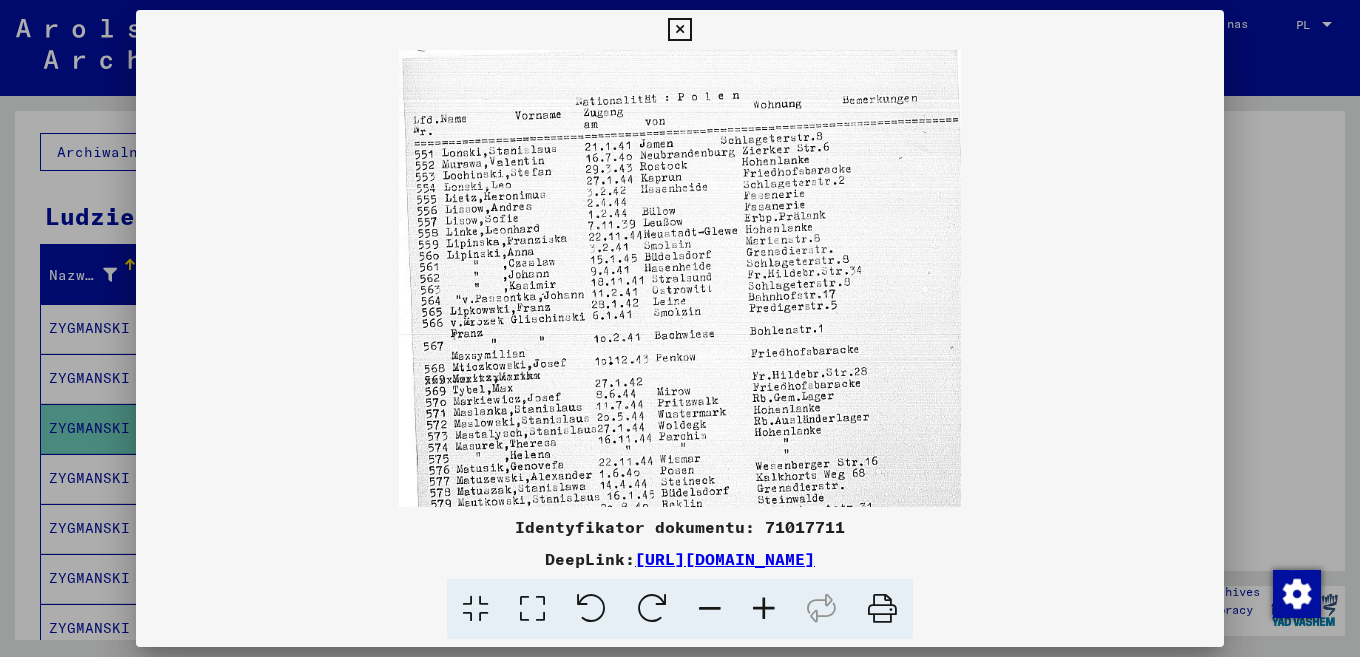click at bounding box center (764, 609) 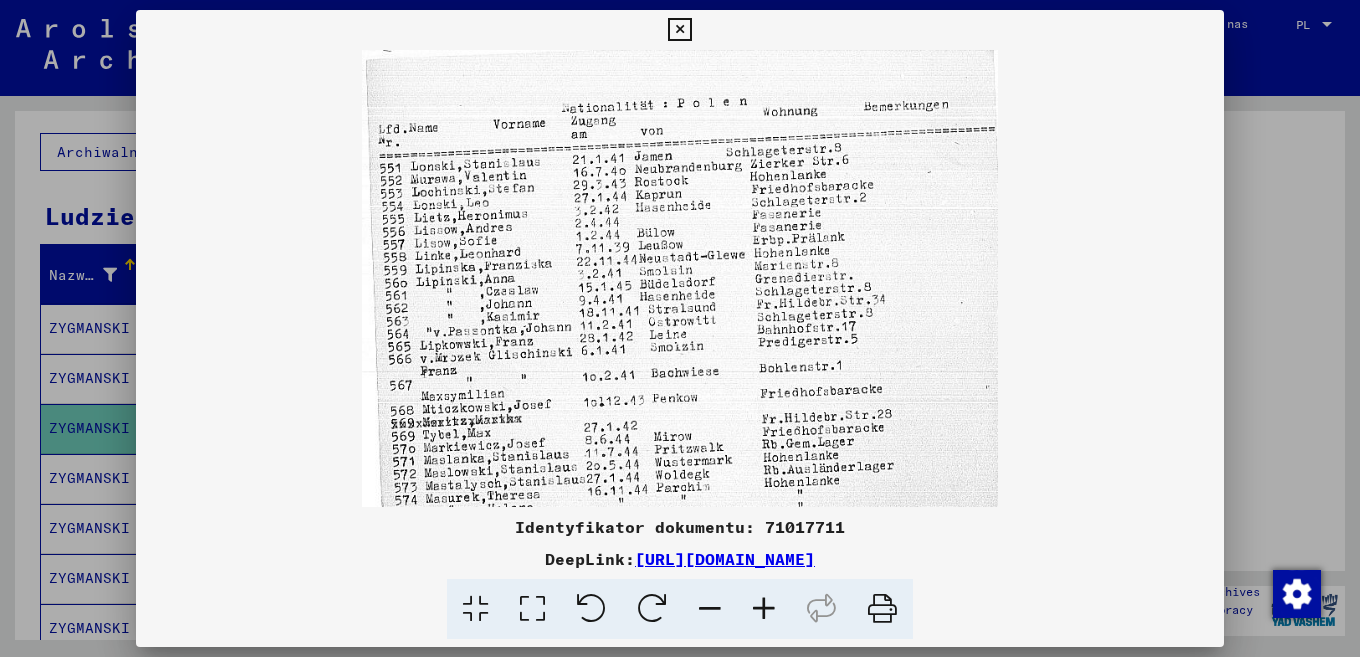 click at bounding box center (764, 609) 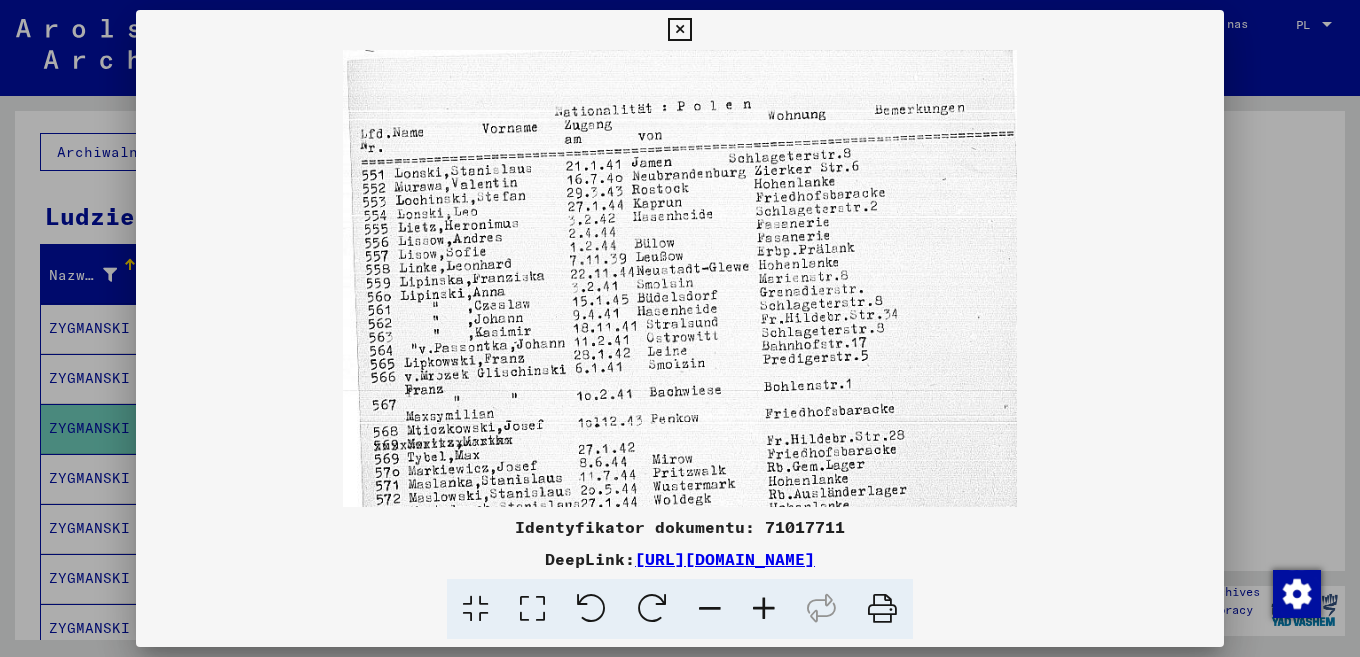 click at bounding box center [764, 609] 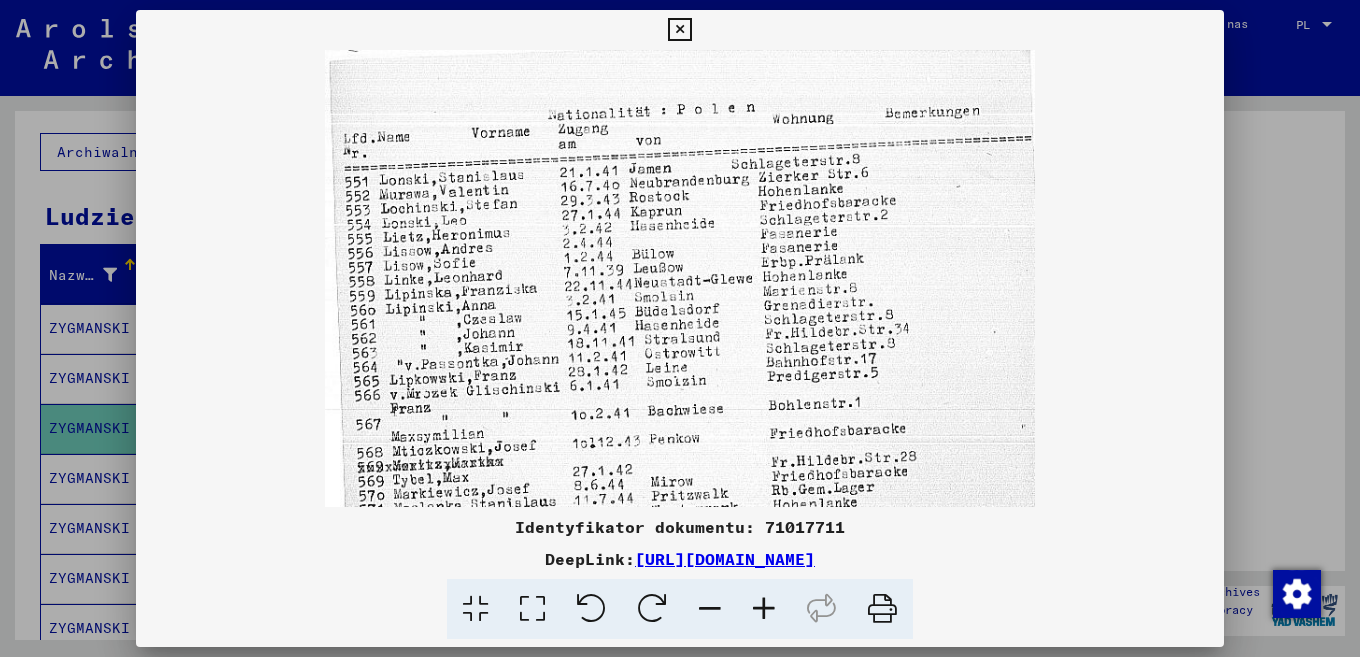 drag, startPoint x: 665, startPoint y: 505, endPoint x: 648, endPoint y: 419, distance: 87.66413 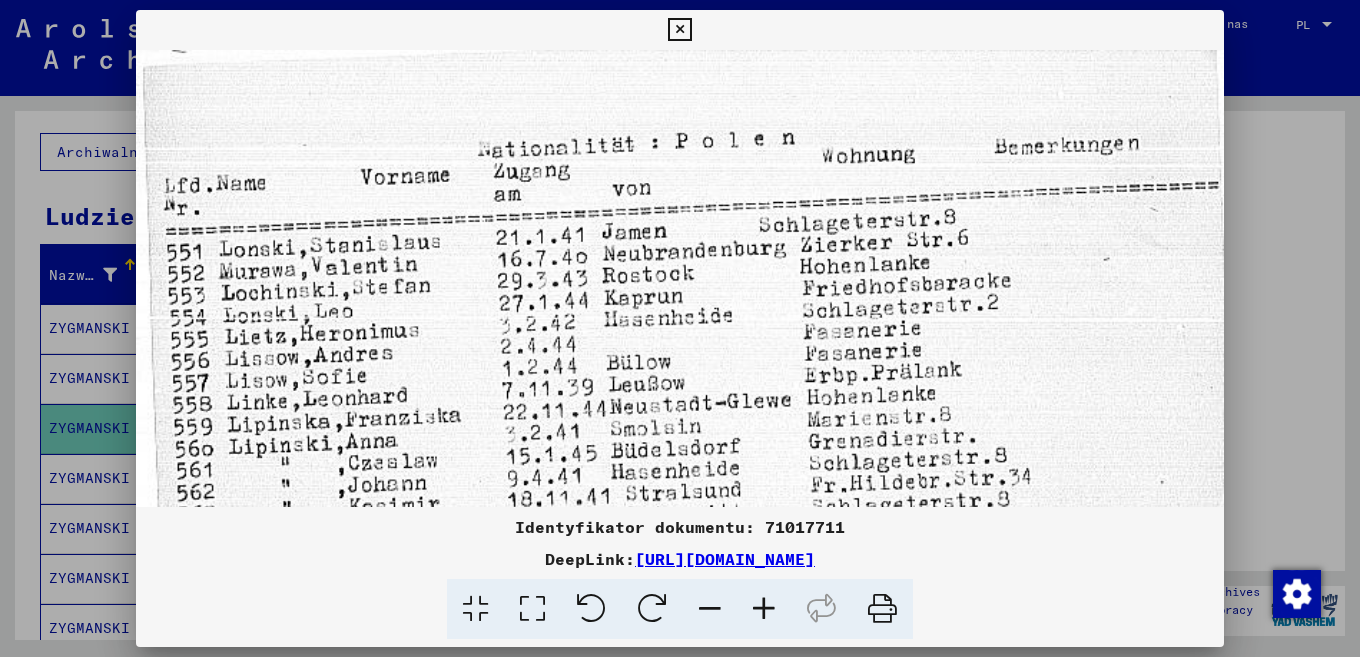 click at bounding box center [475, 609] 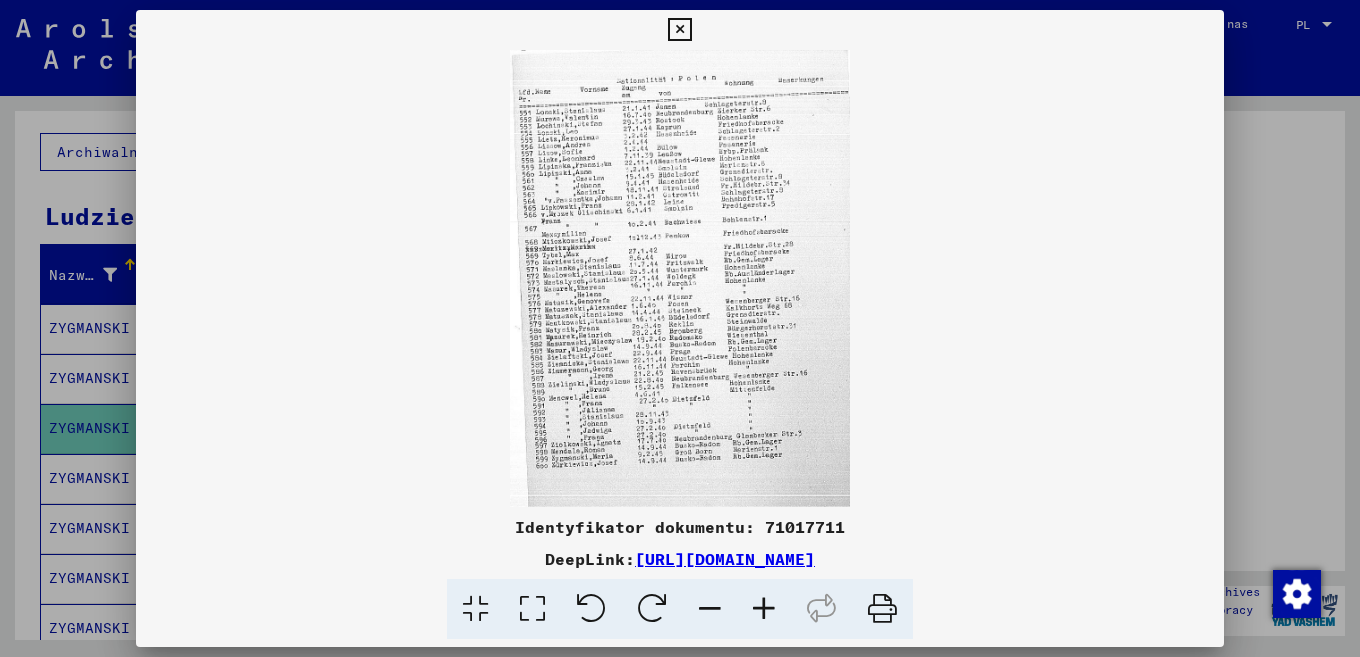 click at bounding box center (532, 609) 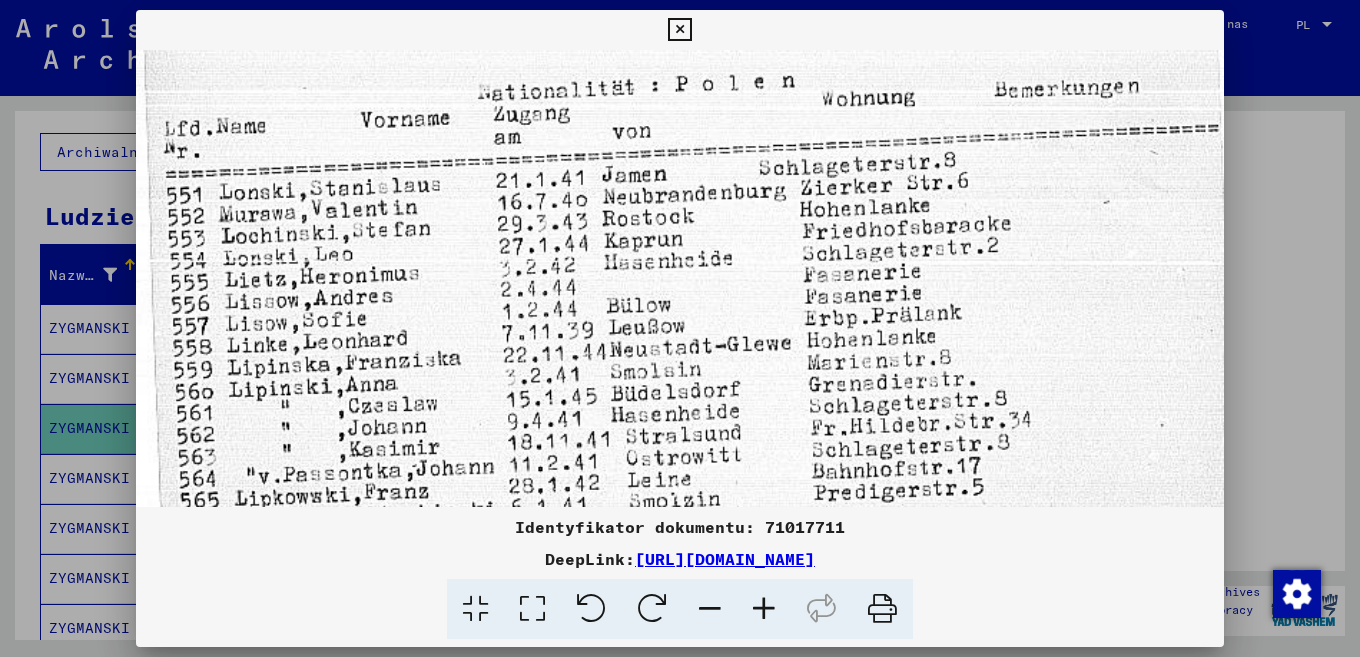 drag, startPoint x: 669, startPoint y: 442, endPoint x: 694, endPoint y: 302, distance: 142.21463 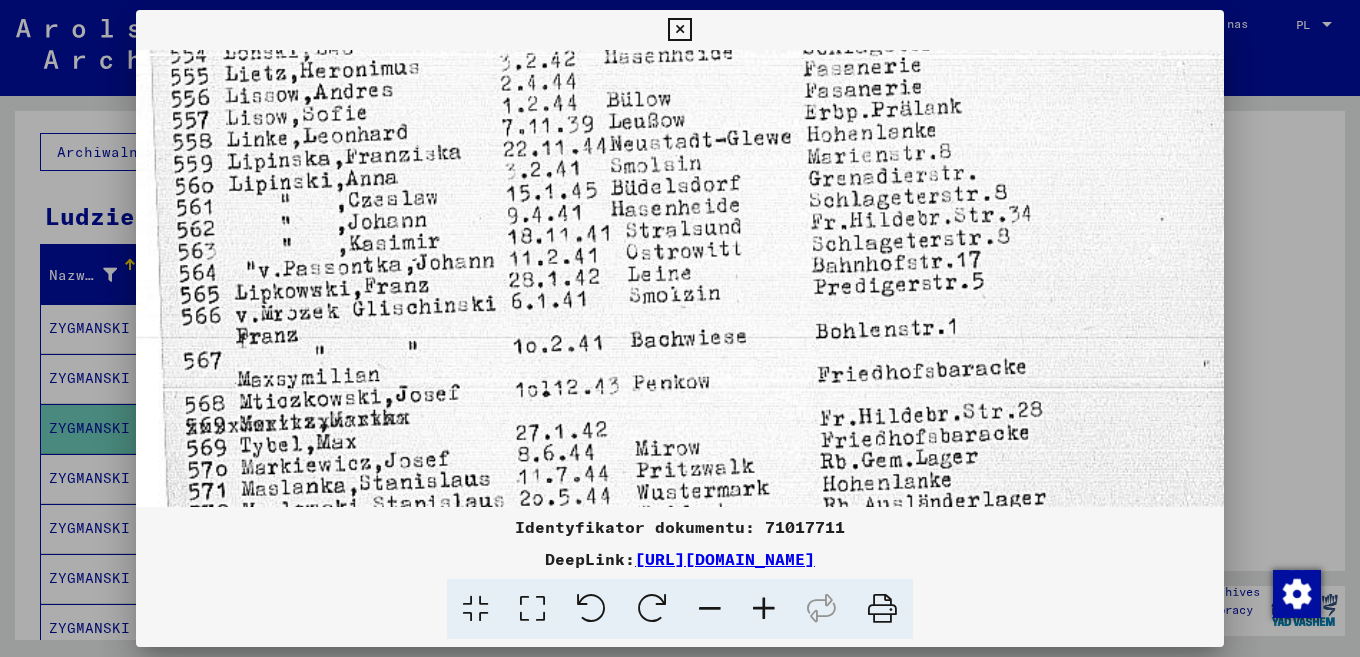 drag, startPoint x: 694, startPoint y: 302, endPoint x: 773, endPoint y: 148, distance: 173.0809 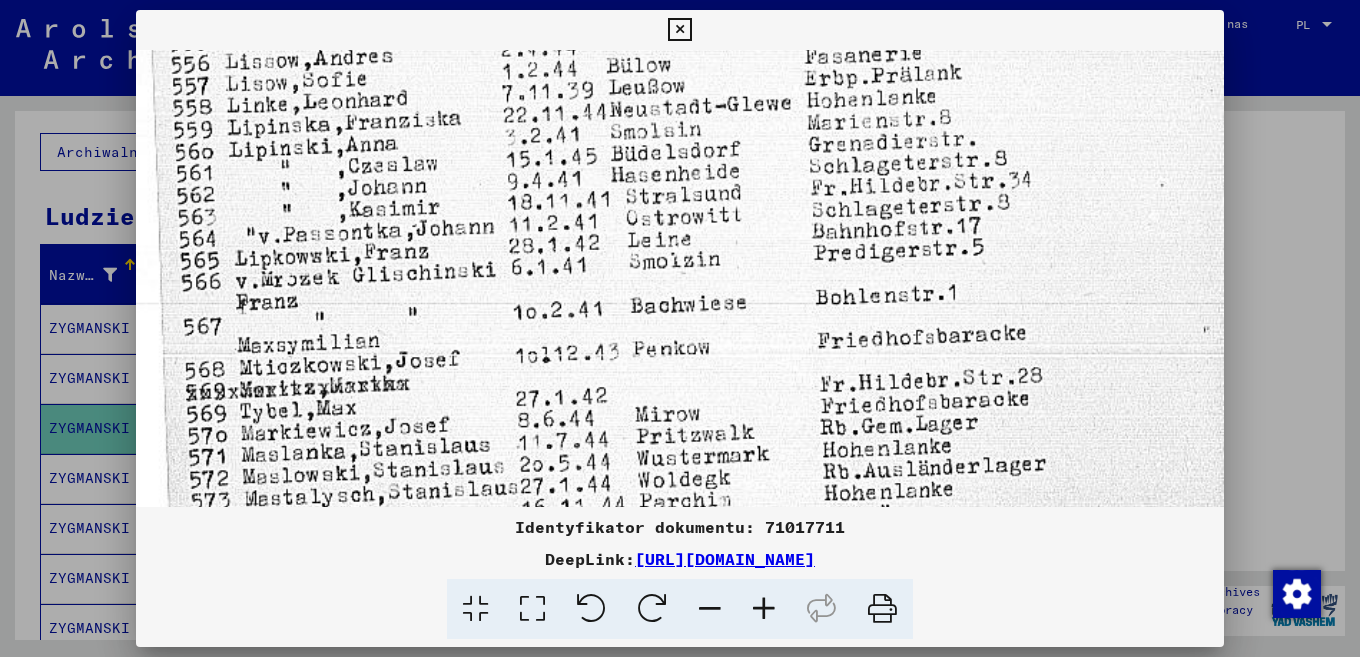 drag, startPoint x: 597, startPoint y: 262, endPoint x: 881, endPoint y: 229, distance: 285.91083 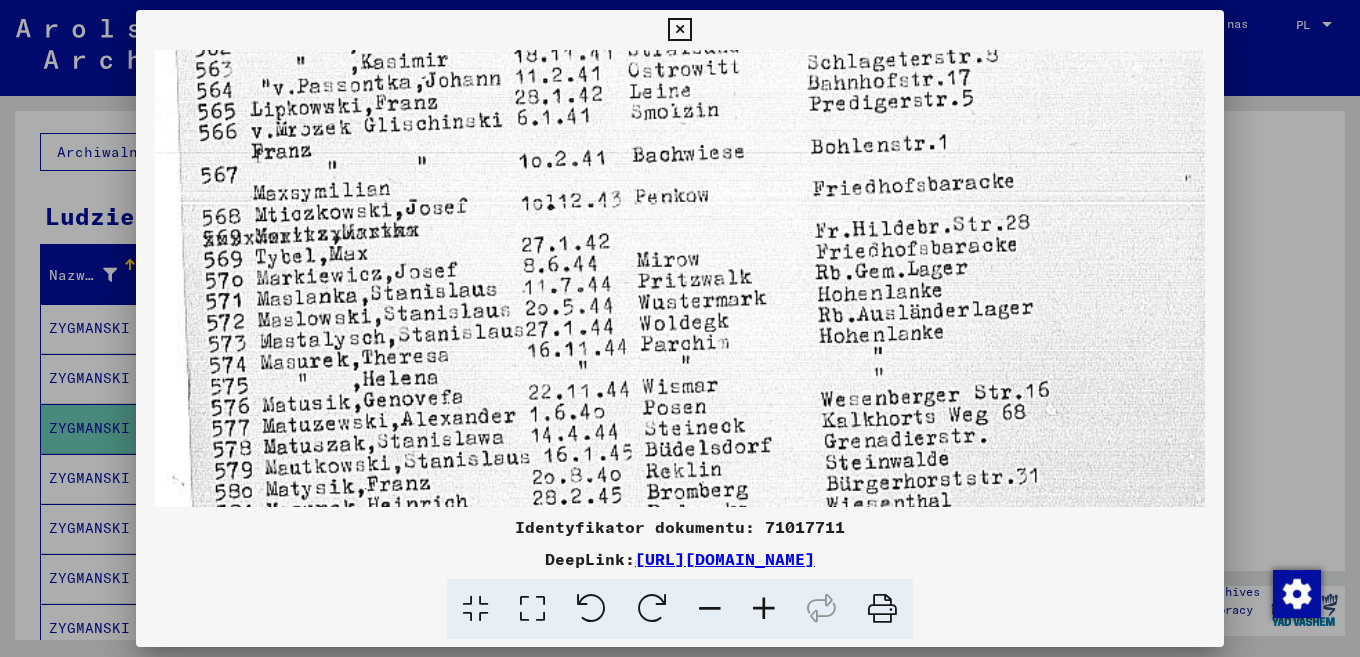 drag, startPoint x: 676, startPoint y: 428, endPoint x: 746, endPoint y: 313, distance: 134.62912 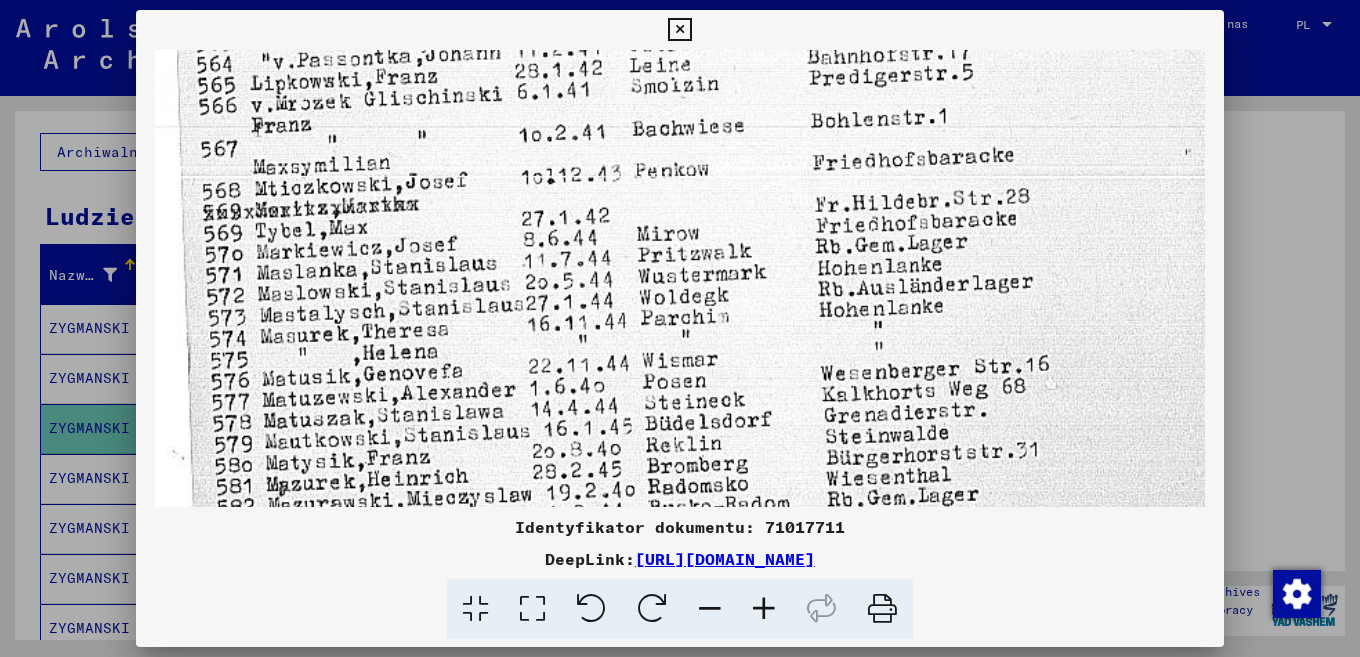 drag, startPoint x: 694, startPoint y: 379, endPoint x: 702, endPoint y: 313, distance: 66.48308 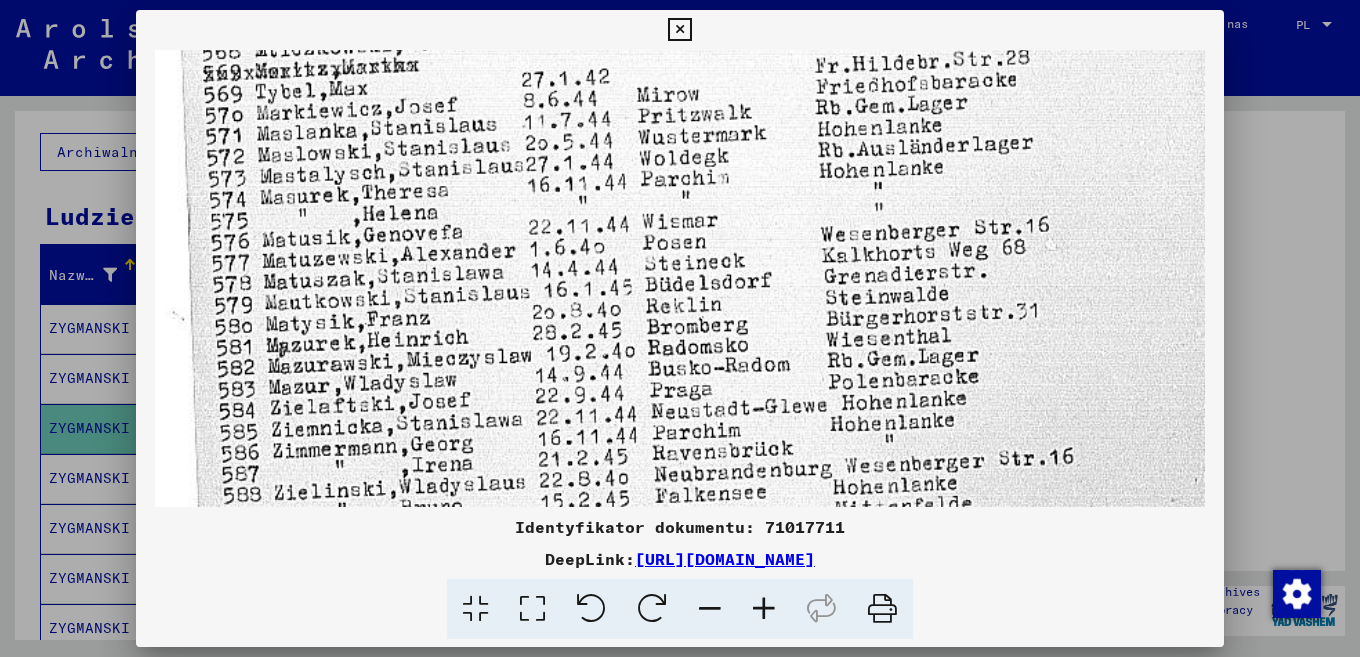 drag, startPoint x: 677, startPoint y: 417, endPoint x: 686, endPoint y: 318, distance: 99.40825 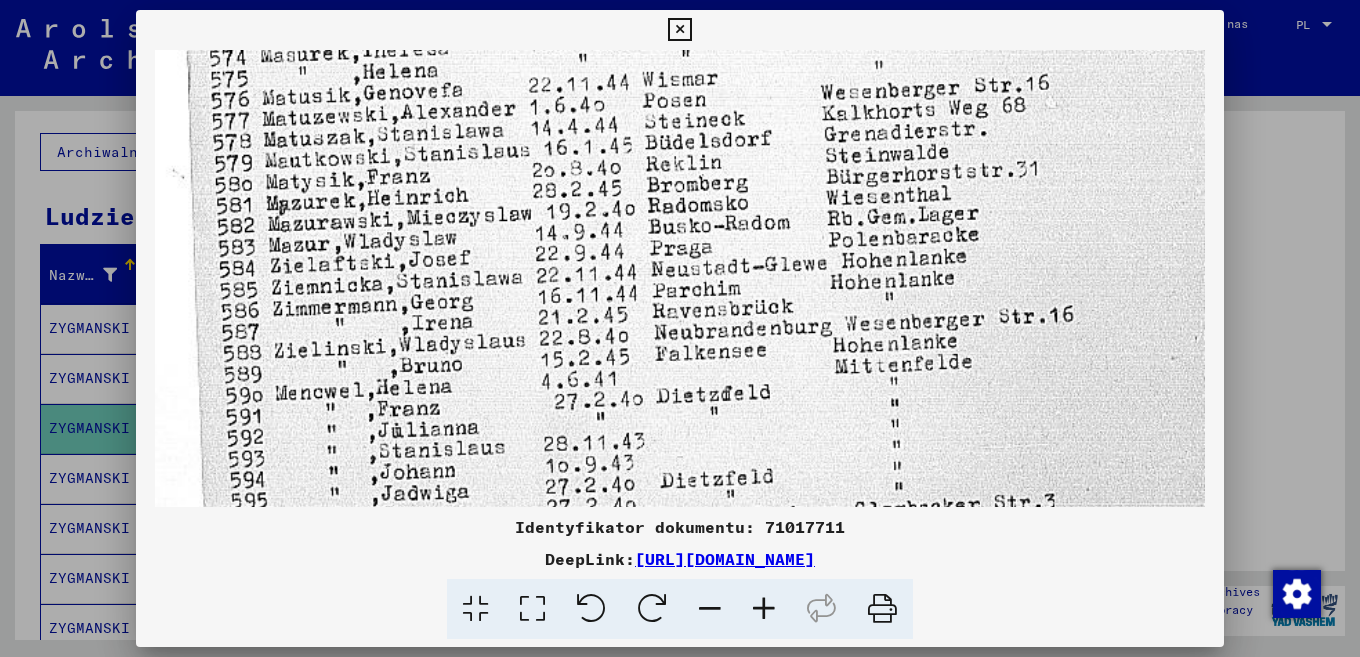 drag, startPoint x: 678, startPoint y: 422, endPoint x: 679, endPoint y: 302, distance: 120.004166 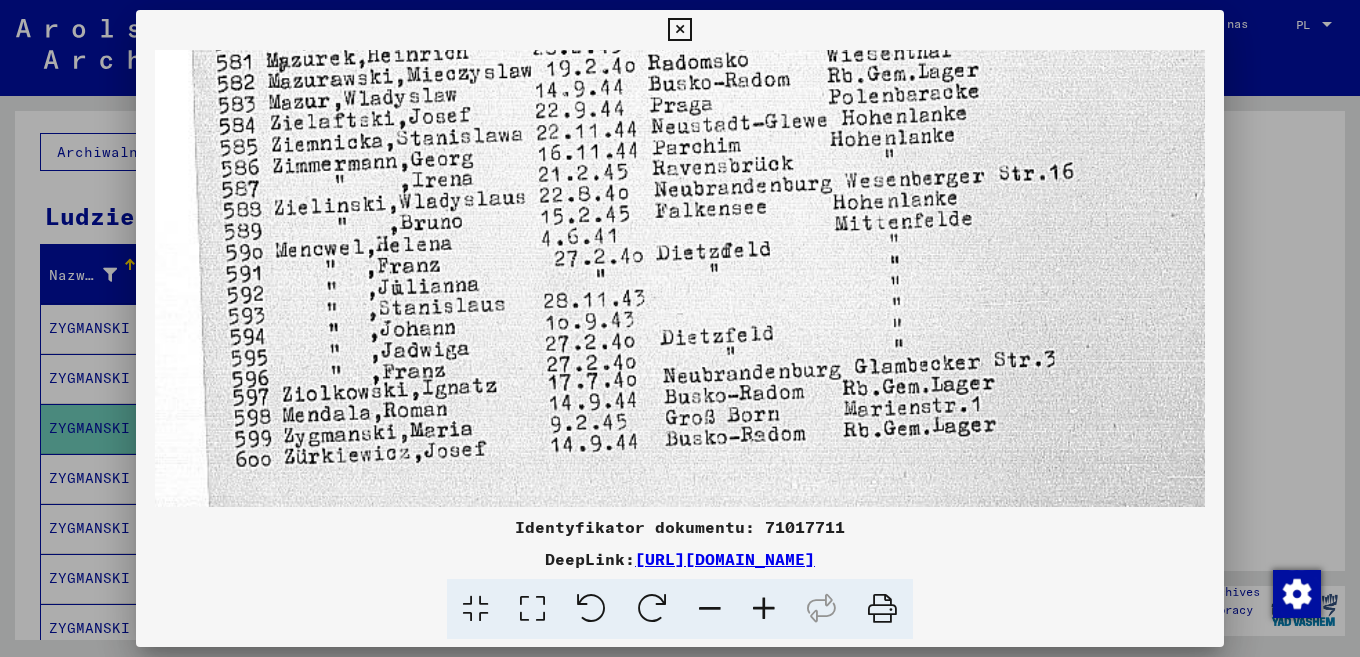 drag, startPoint x: 651, startPoint y: 353, endPoint x: 651, endPoint y: 159, distance: 194 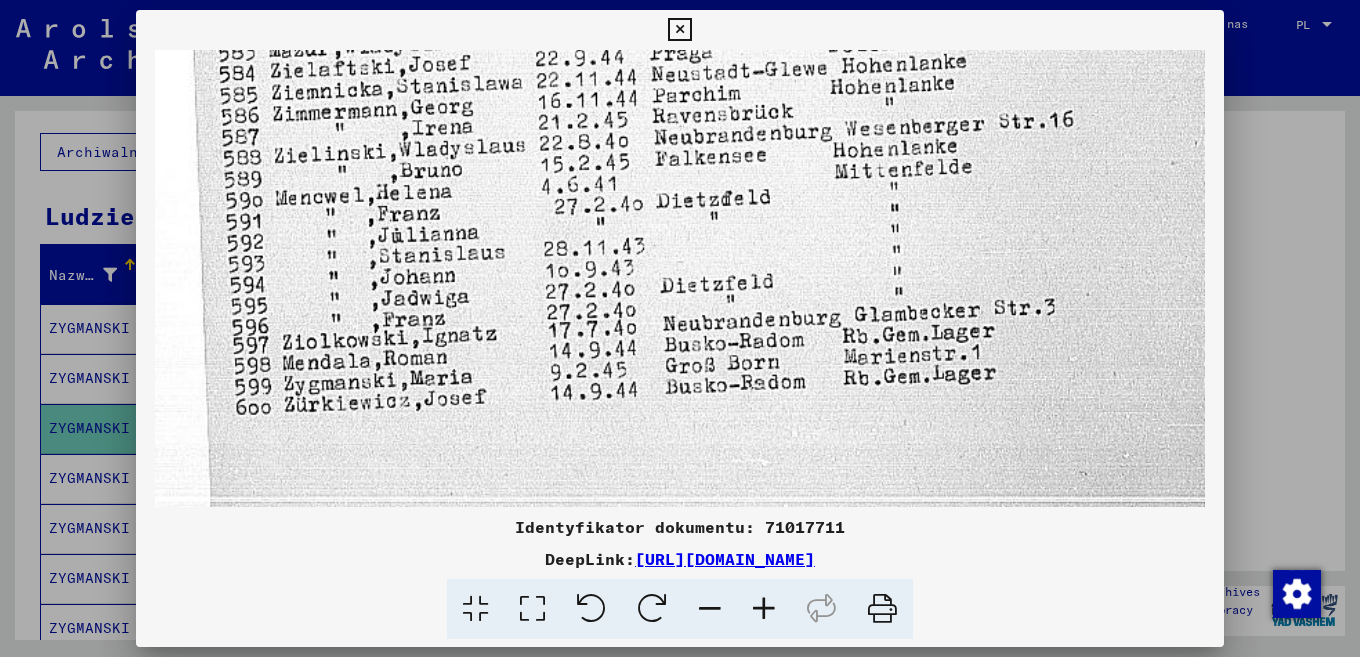 drag, startPoint x: 923, startPoint y: 126, endPoint x: 962, endPoint y: 503, distance: 379.01187 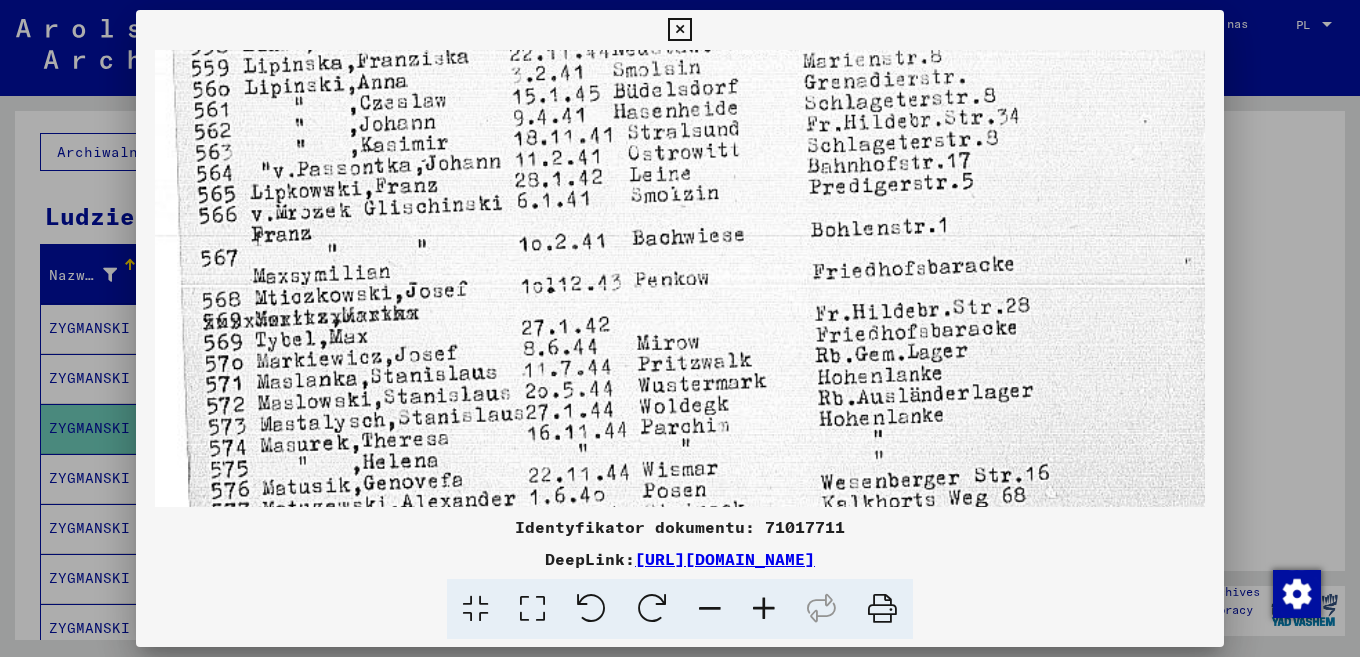 drag, startPoint x: 849, startPoint y: 241, endPoint x: 914, endPoint y: 470, distance: 238.04622 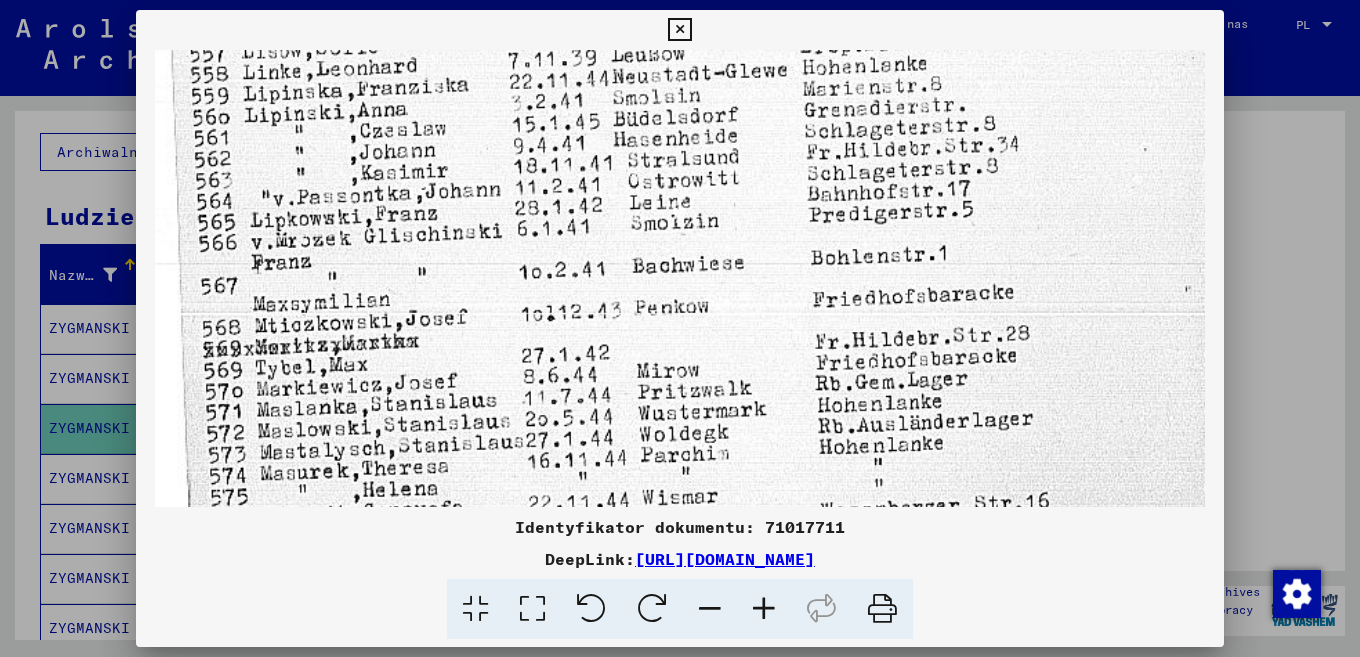 scroll, scrollTop: 0, scrollLeft: 0, axis: both 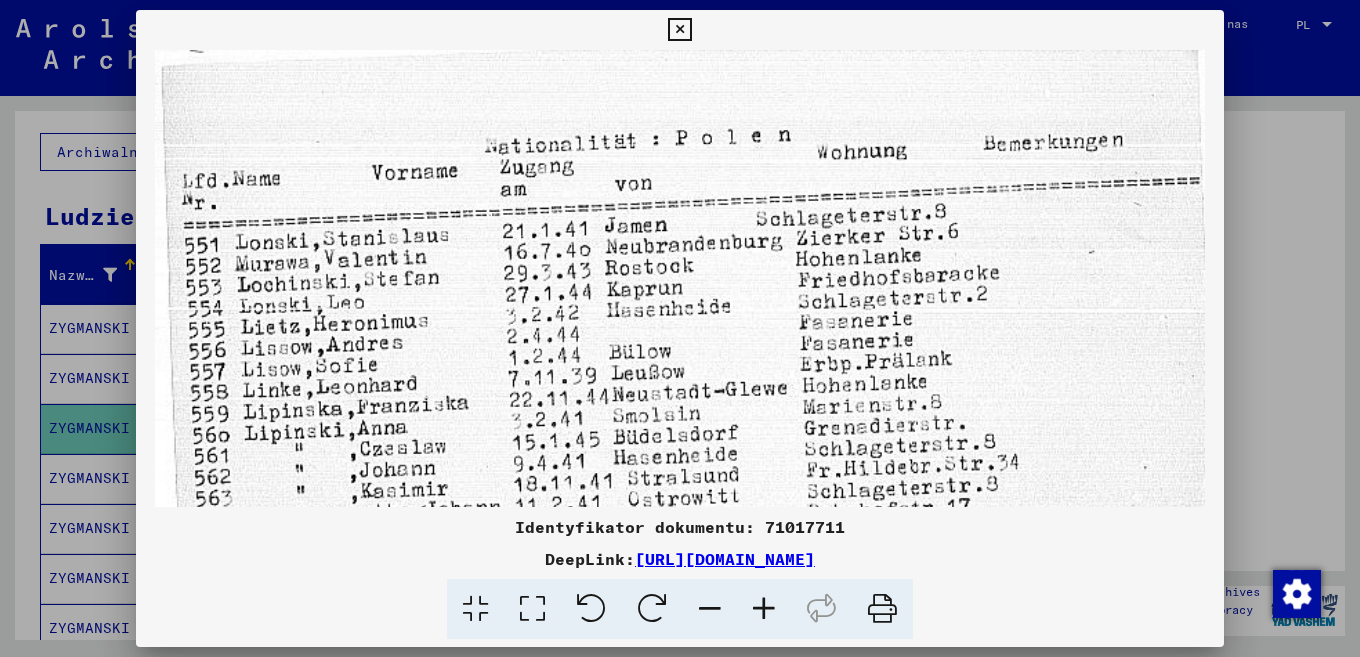 drag, startPoint x: 892, startPoint y: 115, endPoint x: 887, endPoint y: 340, distance: 225.05554 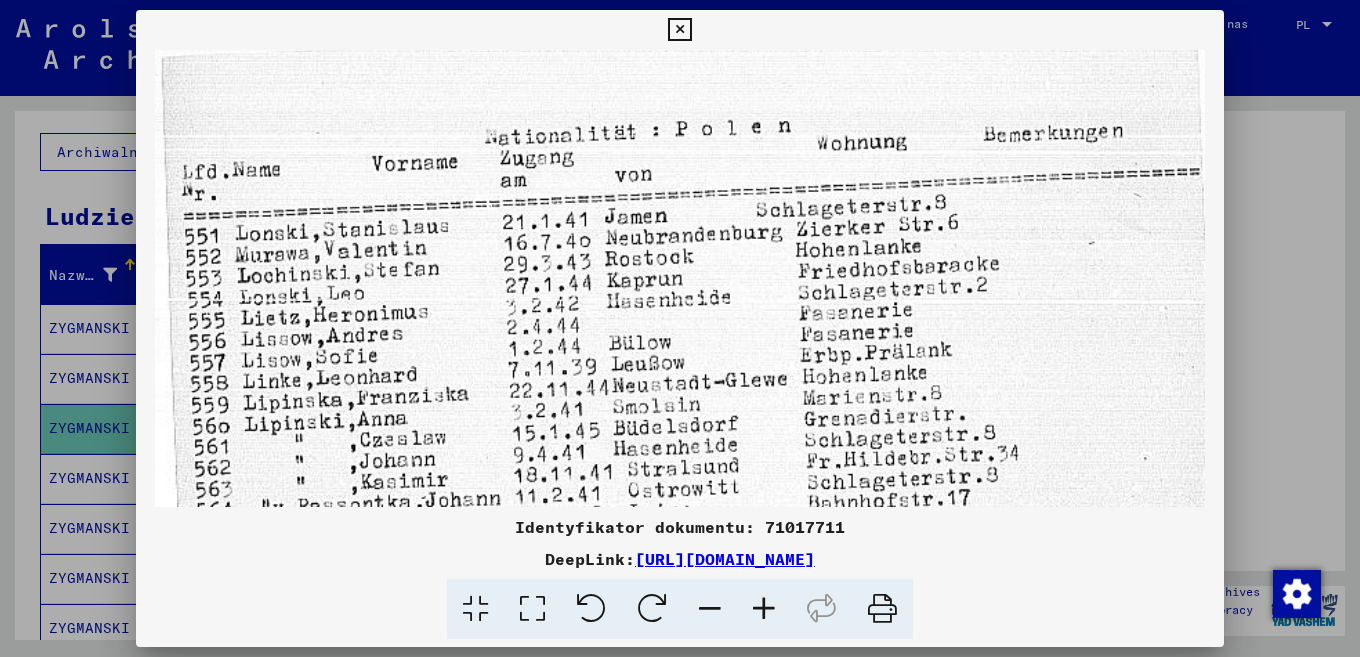 drag, startPoint x: 685, startPoint y: 391, endPoint x: 765, endPoint y: 382, distance: 80.50466 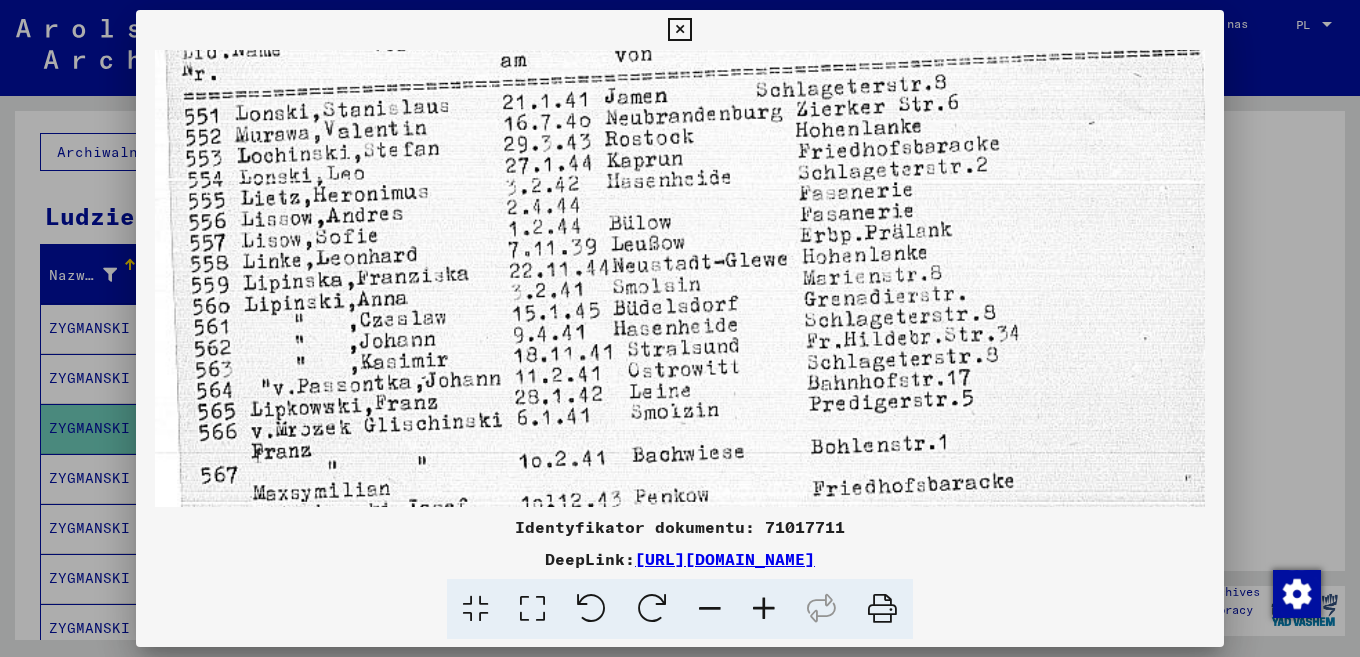 drag, startPoint x: 598, startPoint y: 378, endPoint x: 570, endPoint y: 218, distance: 162.43152 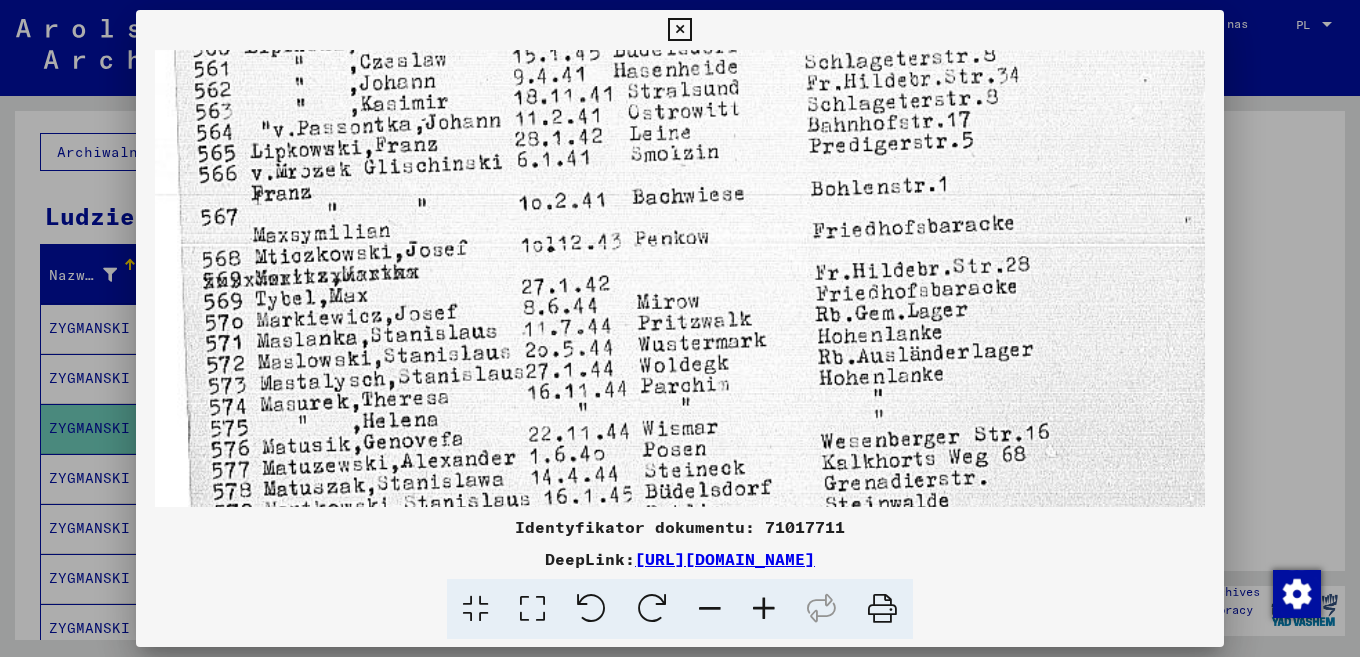 drag, startPoint x: 603, startPoint y: 382, endPoint x: 575, endPoint y: 180, distance: 203.93137 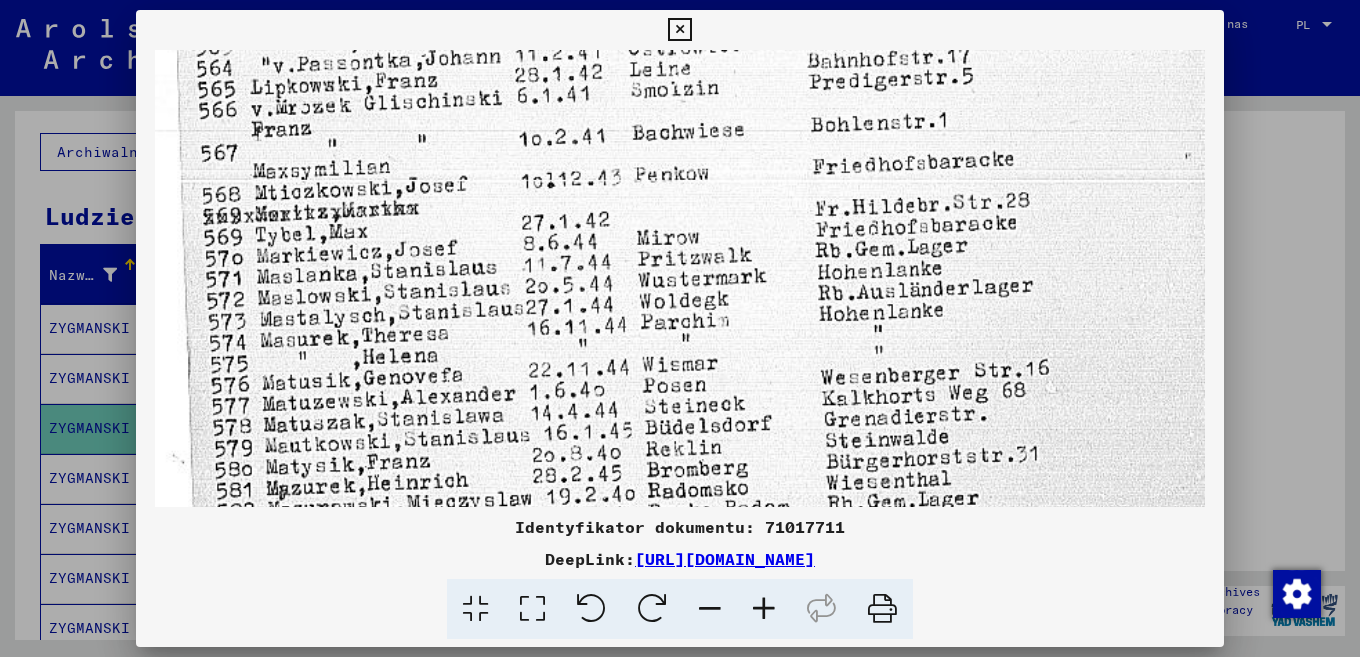 drag, startPoint x: 624, startPoint y: 426, endPoint x: 604, endPoint y: 172, distance: 254.78618 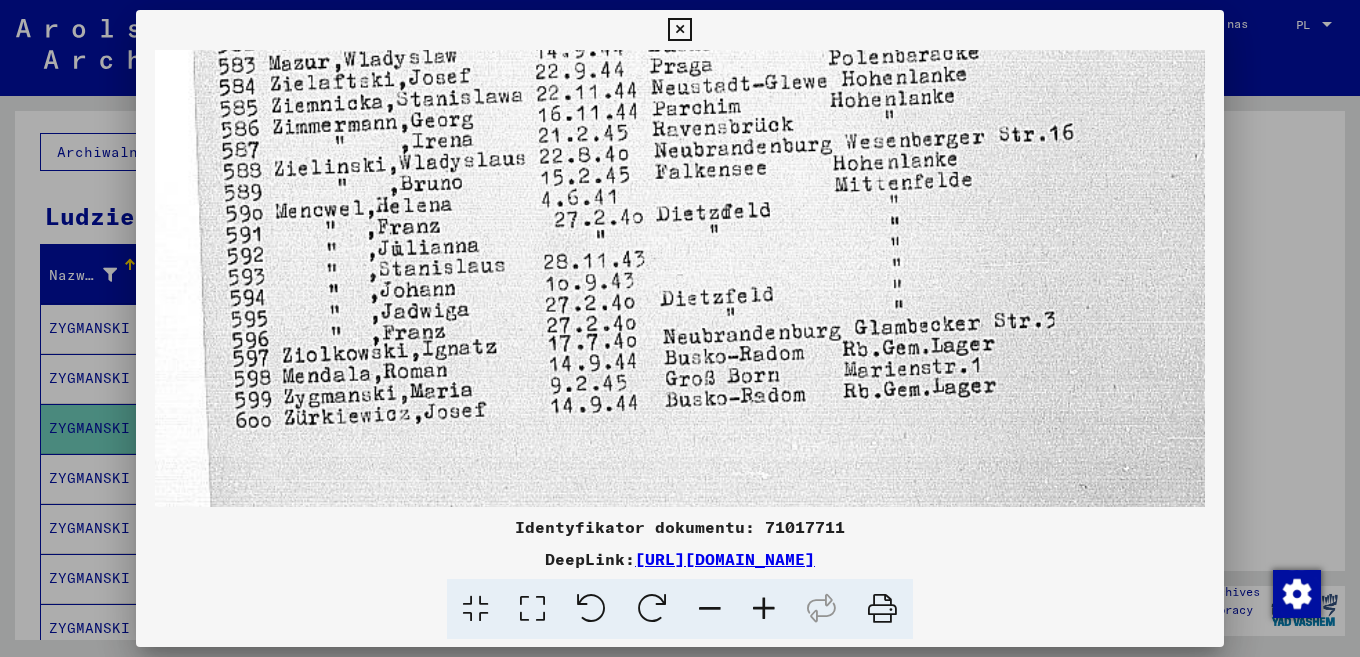 drag, startPoint x: 625, startPoint y: 383, endPoint x: 614, endPoint y: 150, distance: 233.2595 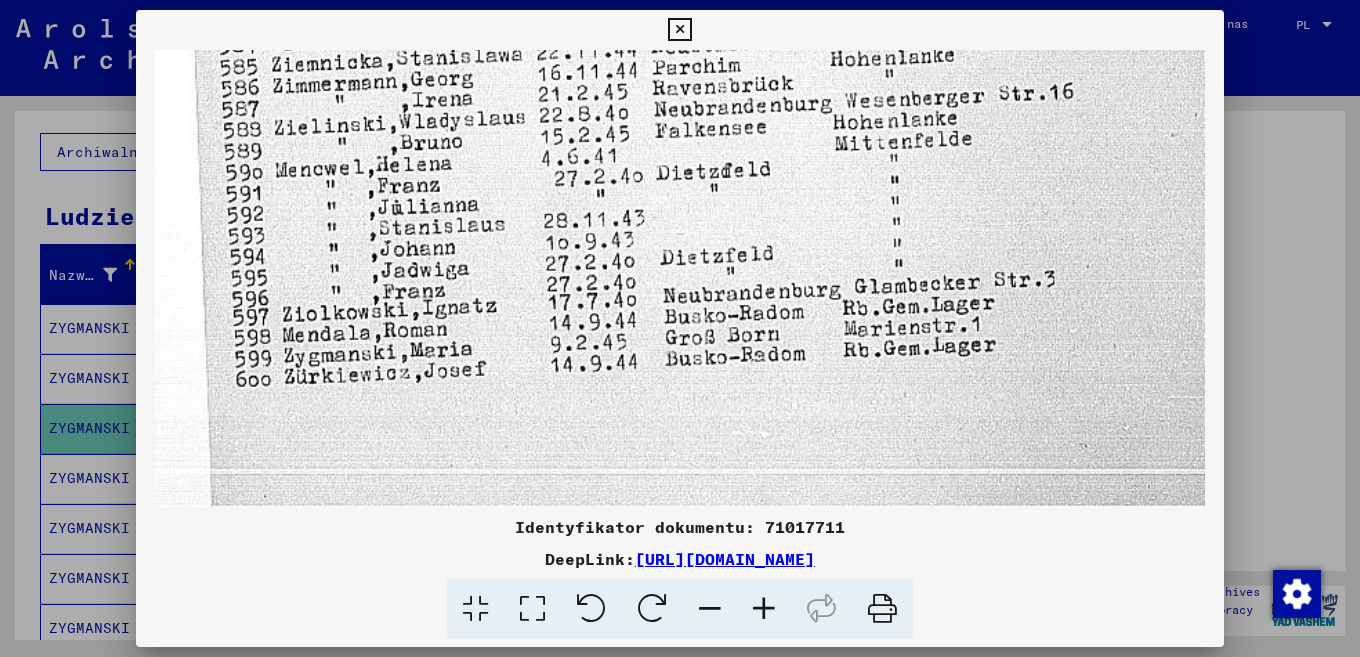 drag, startPoint x: 968, startPoint y: 170, endPoint x: 960, endPoint y: 349, distance: 179.17868 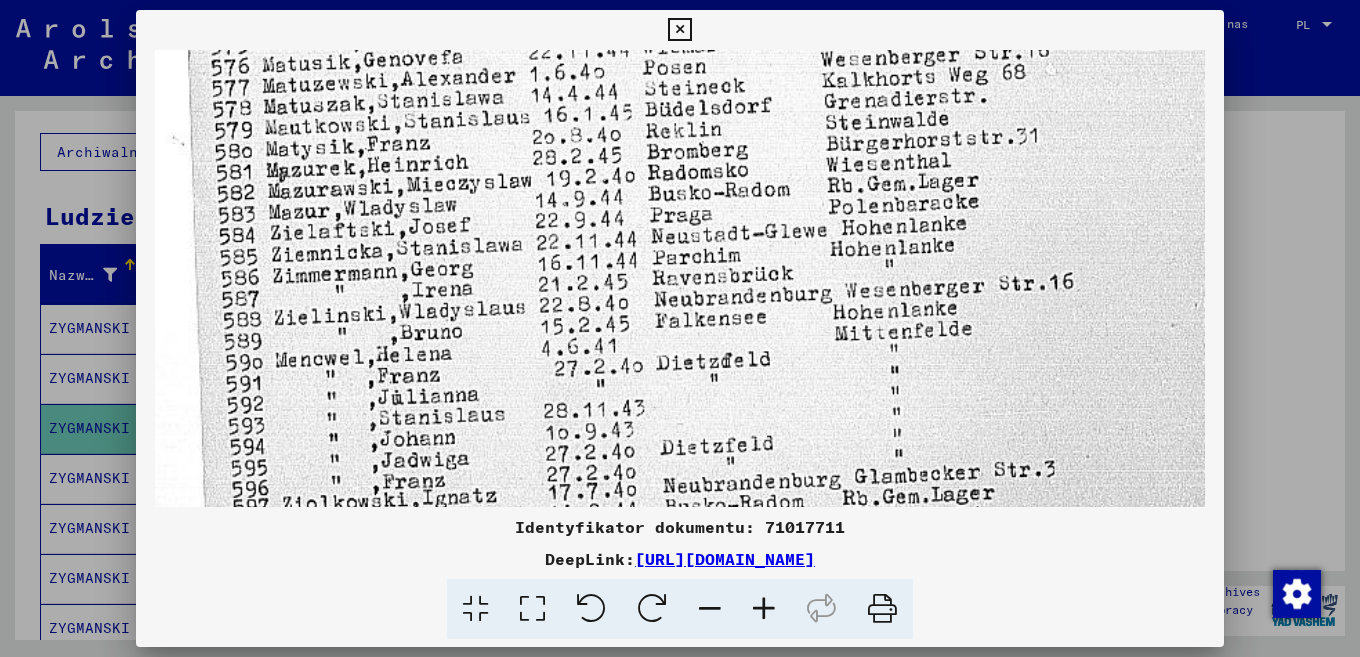 click at bounding box center (680, -11) 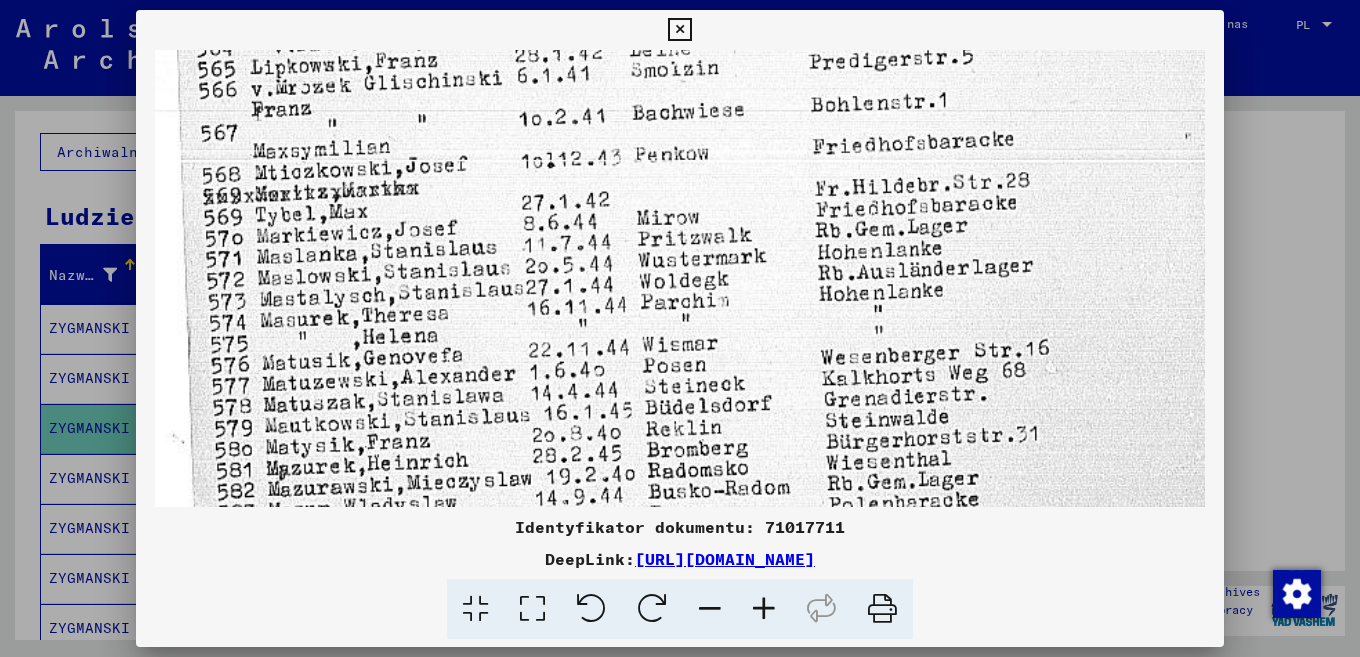 drag, startPoint x: 914, startPoint y: 167, endPoint x: 921, endPoint y: 360, distance: 193.1269 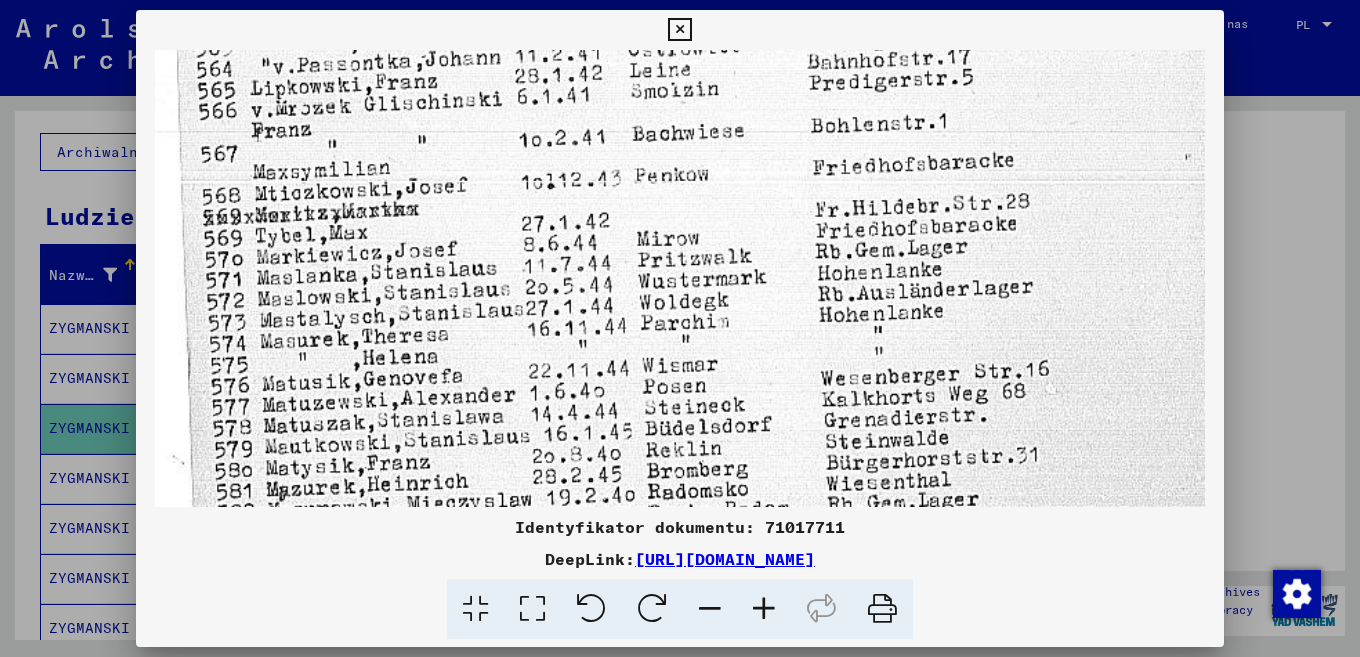 drag, startPoint x: 913, startPoint y: 249, endPoint x: 922, endPoint y: 410, distance: 161.25136 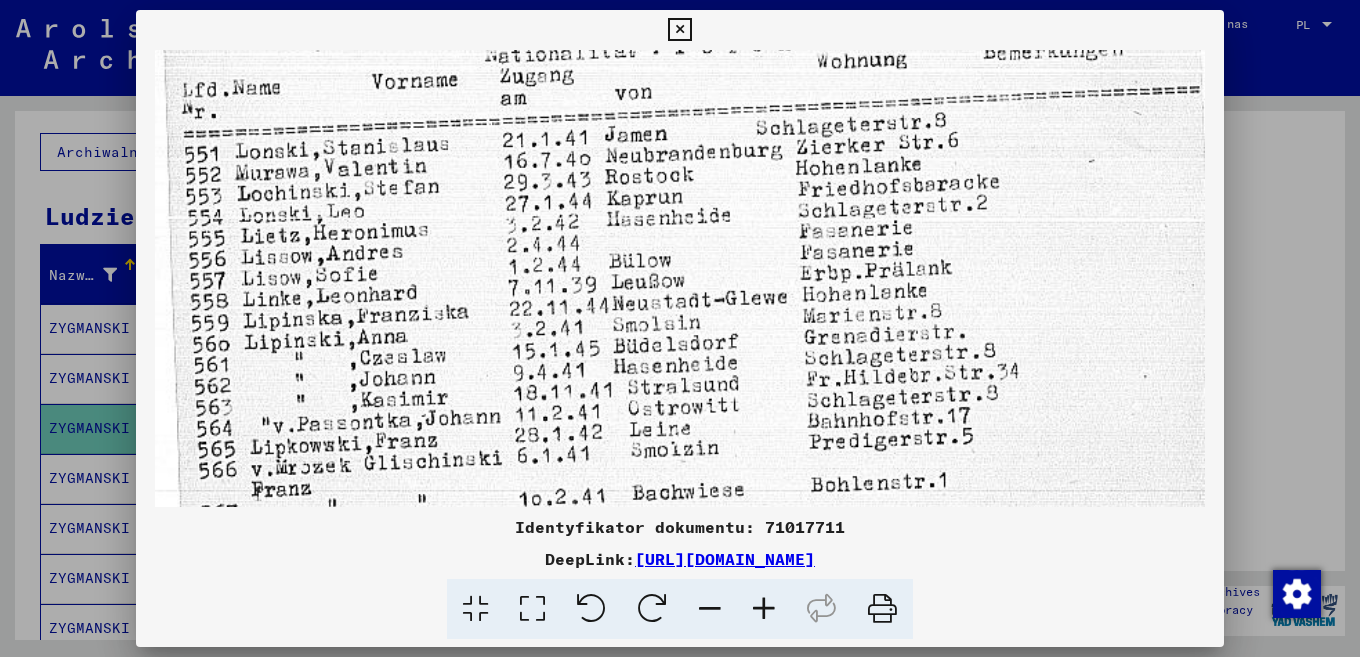 scroll, scrollTop: 90, scrollLeft: 0, axis: vertical 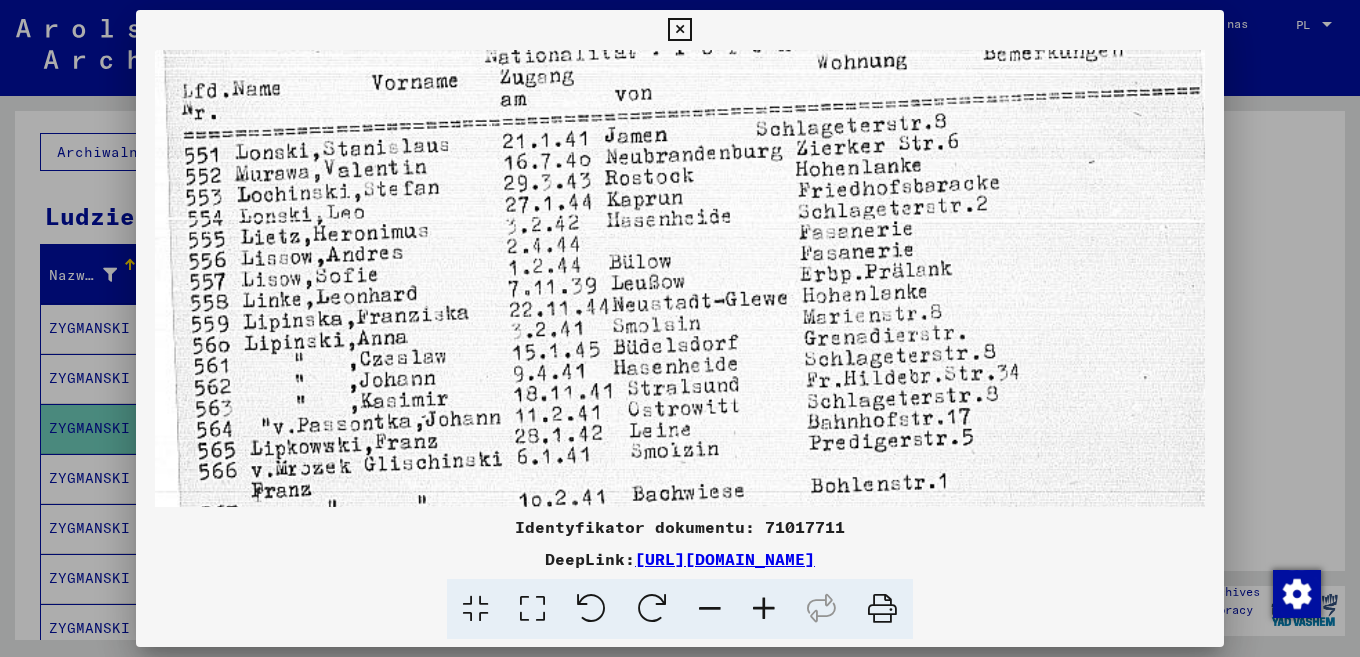 drag, startPoint x: 900, startPoint y: 229, endPoint x: 932, endPoint y: 420, distance: 193.66208 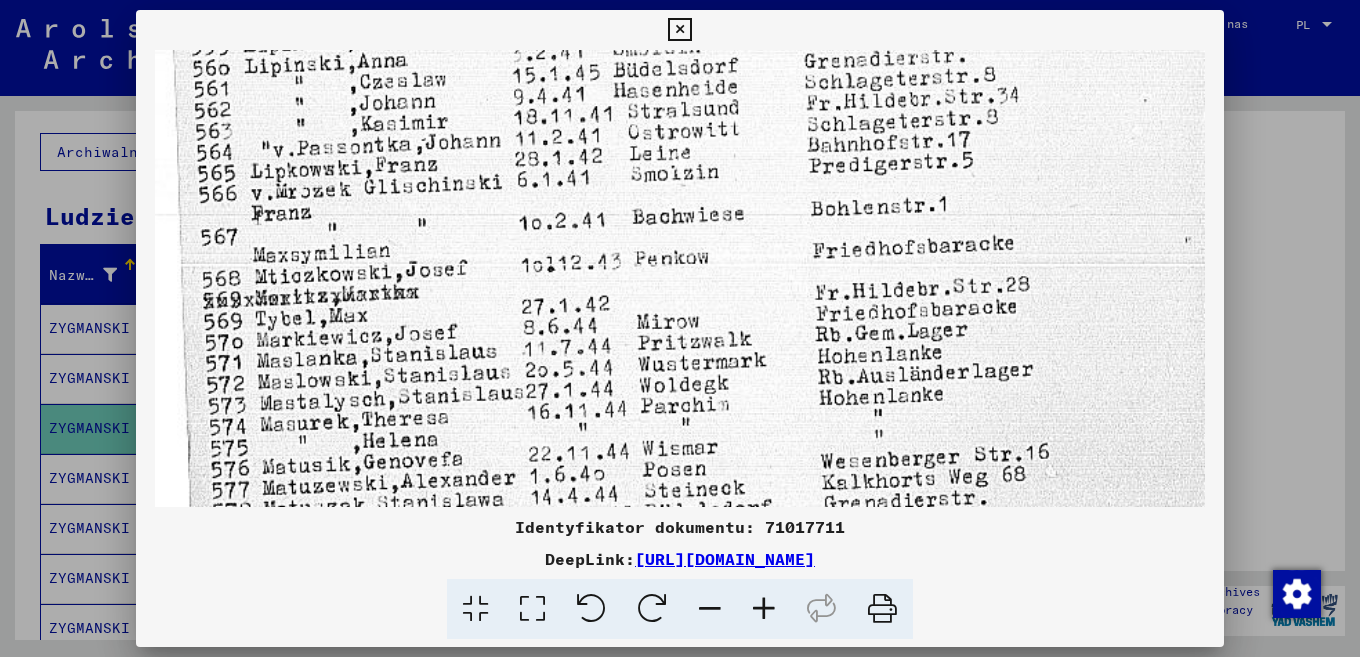 drag, startPoint x: 883, startPoint y: 371, endPoint x: 1015, endPoint y: 37, distance: 359.13785 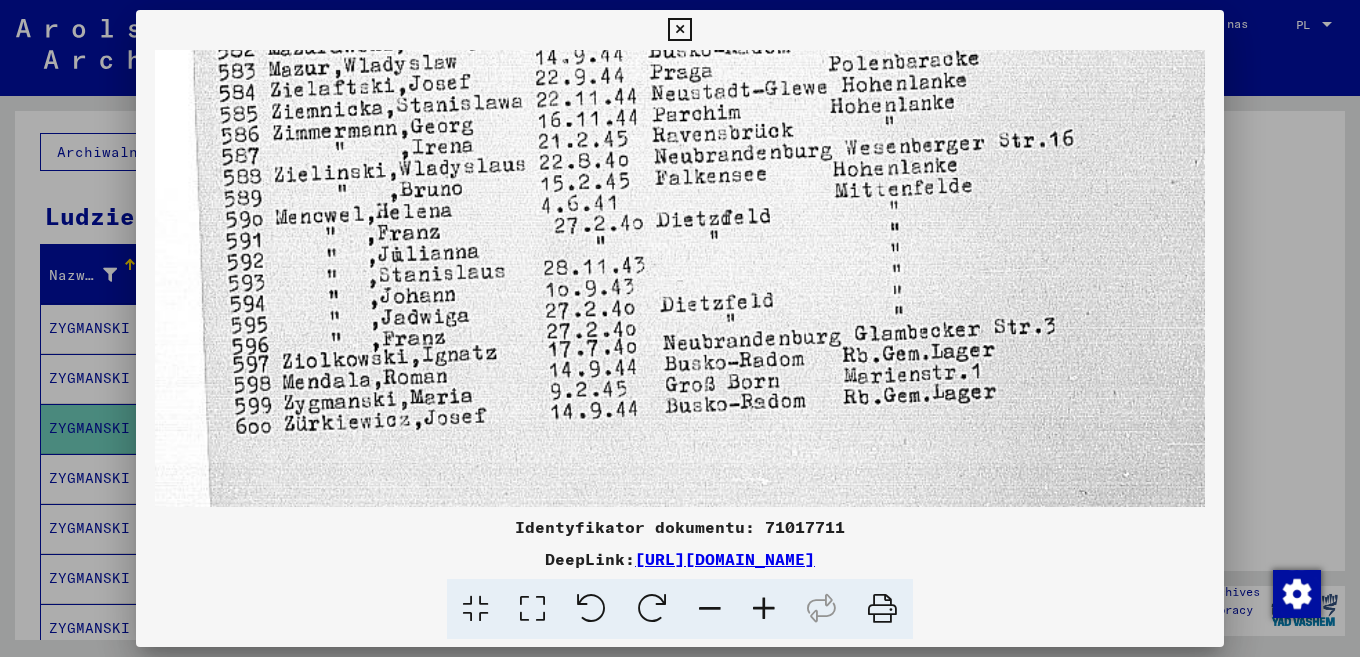 drag, startPoint x: 944, startPoint y: 331, endPoint x: 966, endPoint y: 7, distance: 324.74606 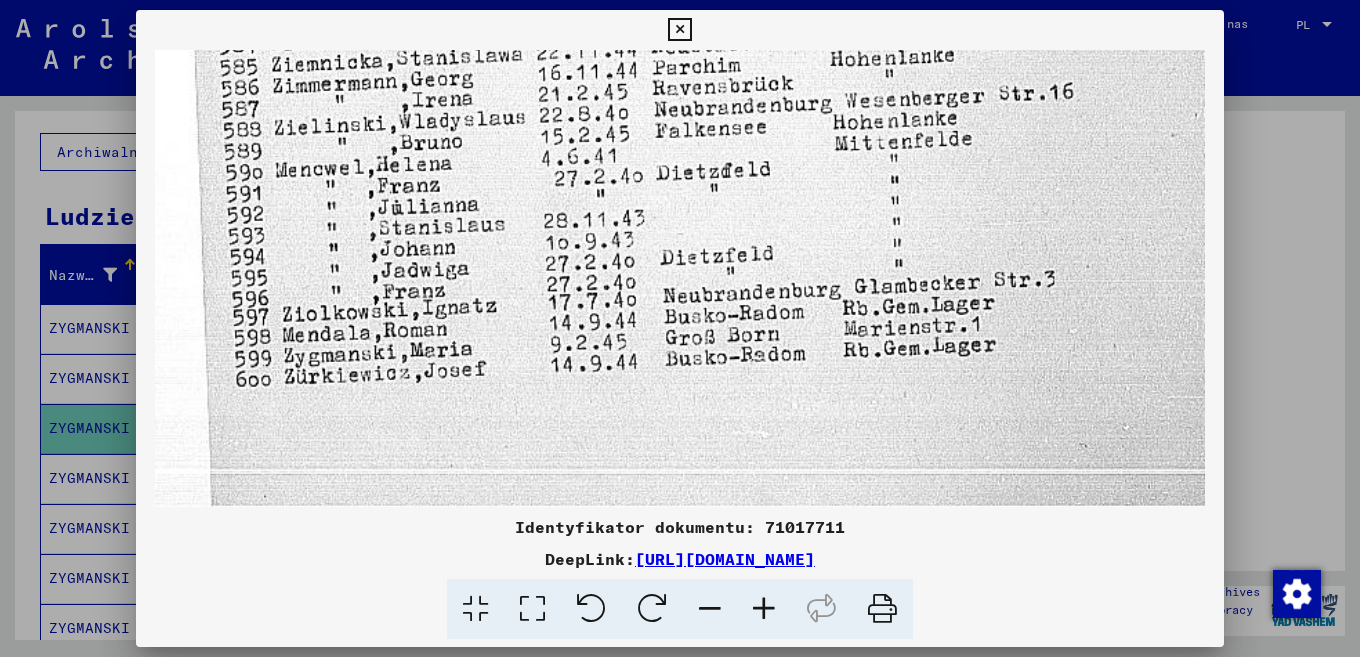 drag, startPoint x: 976, startPoint y: 272, endPoint x: 980, endPoint y: 238, distance: 34.234486 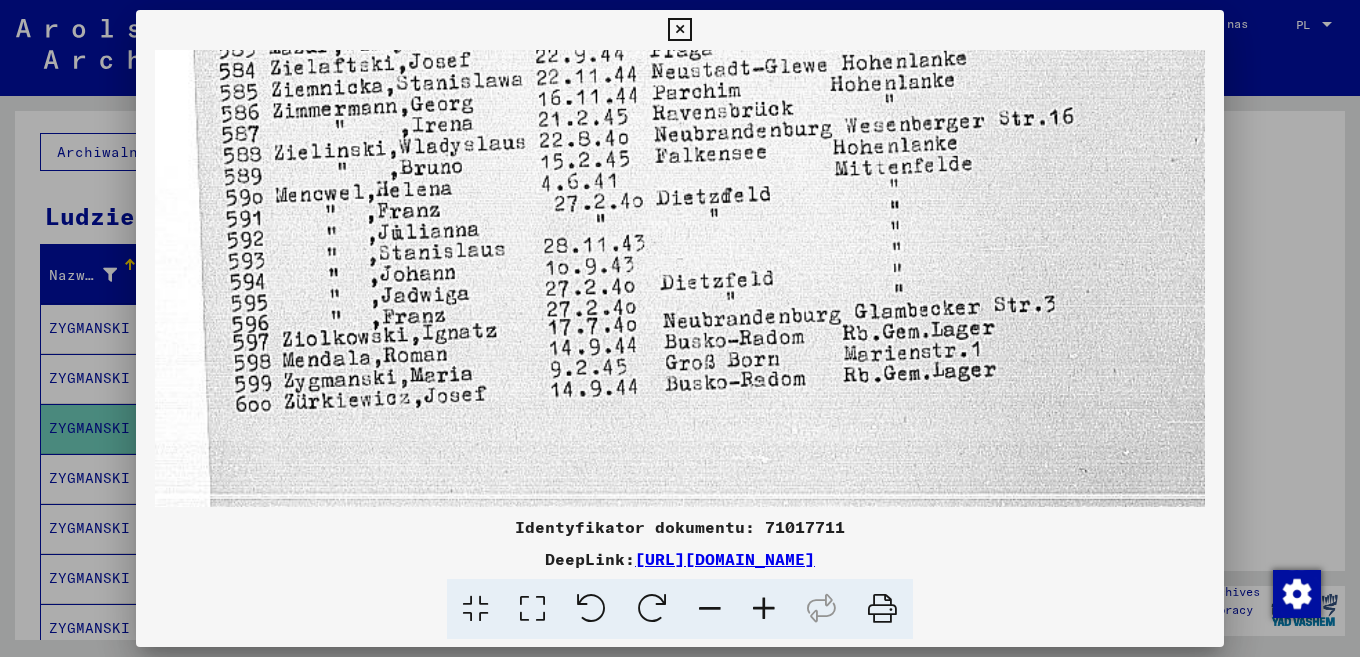 click at bounding box center (679, 30) 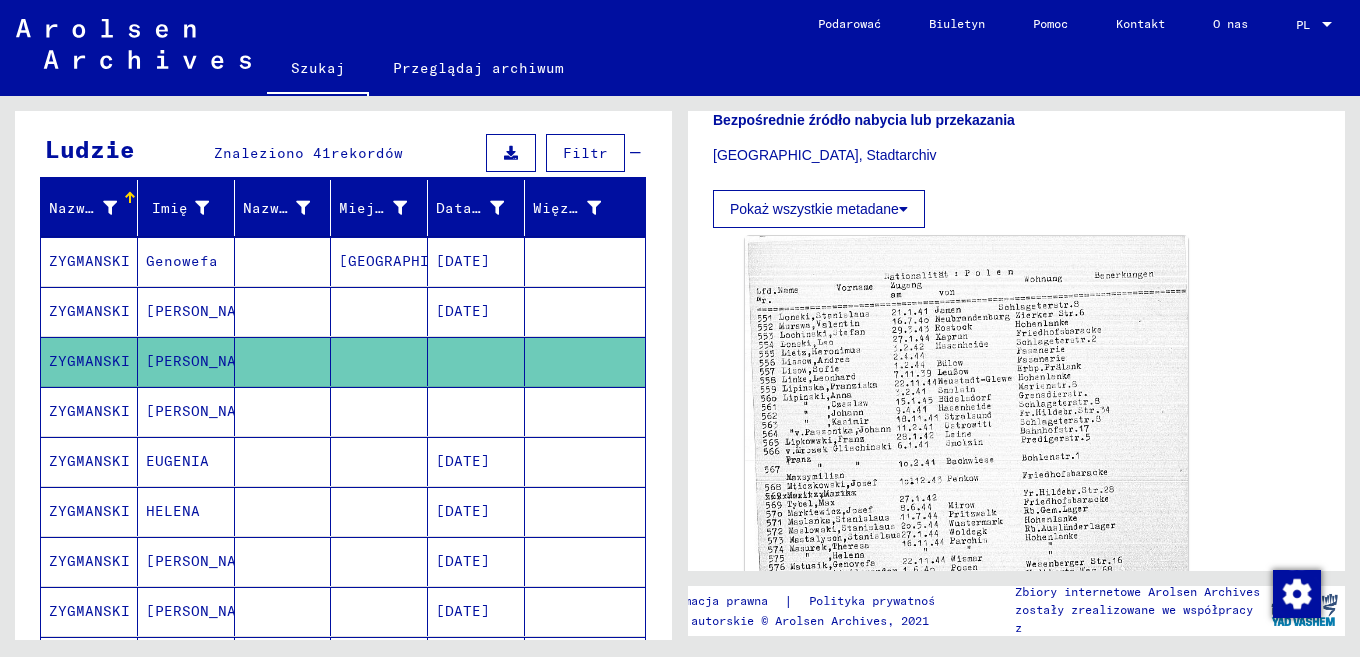 scroll, scrollTop: 171, scrollLeft: 0, axis: vertical 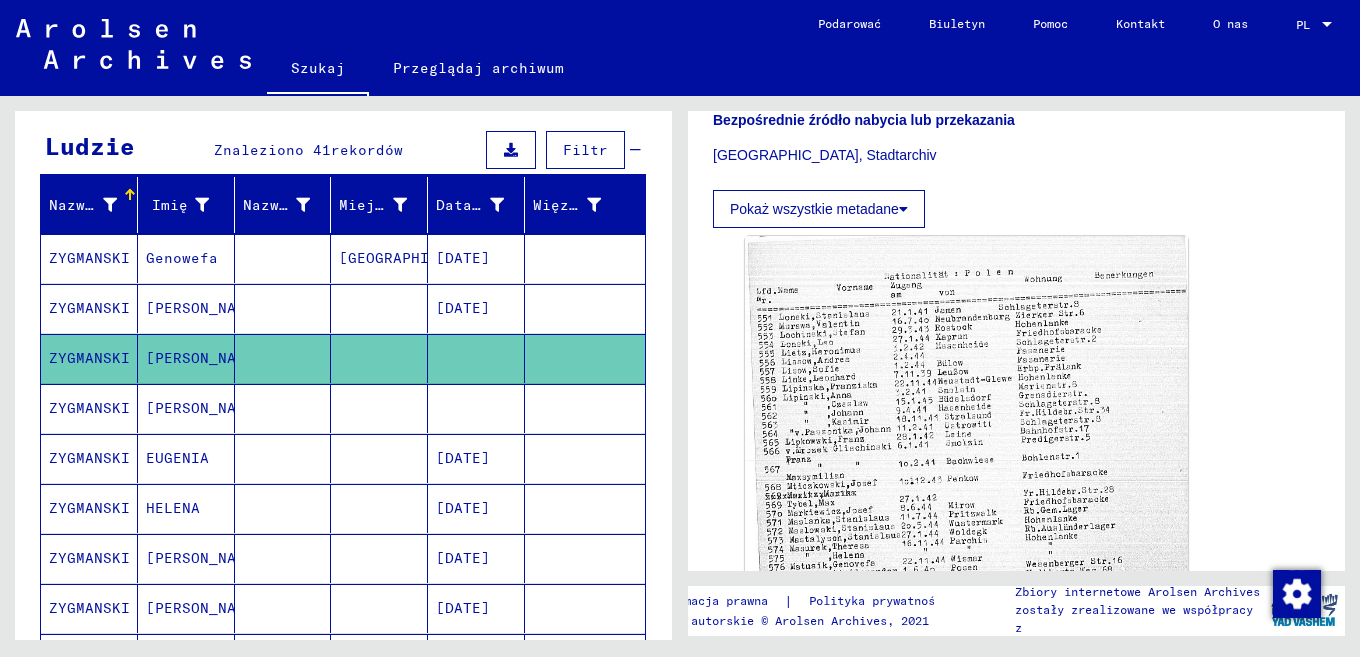 click at bounding box center (283, 358) 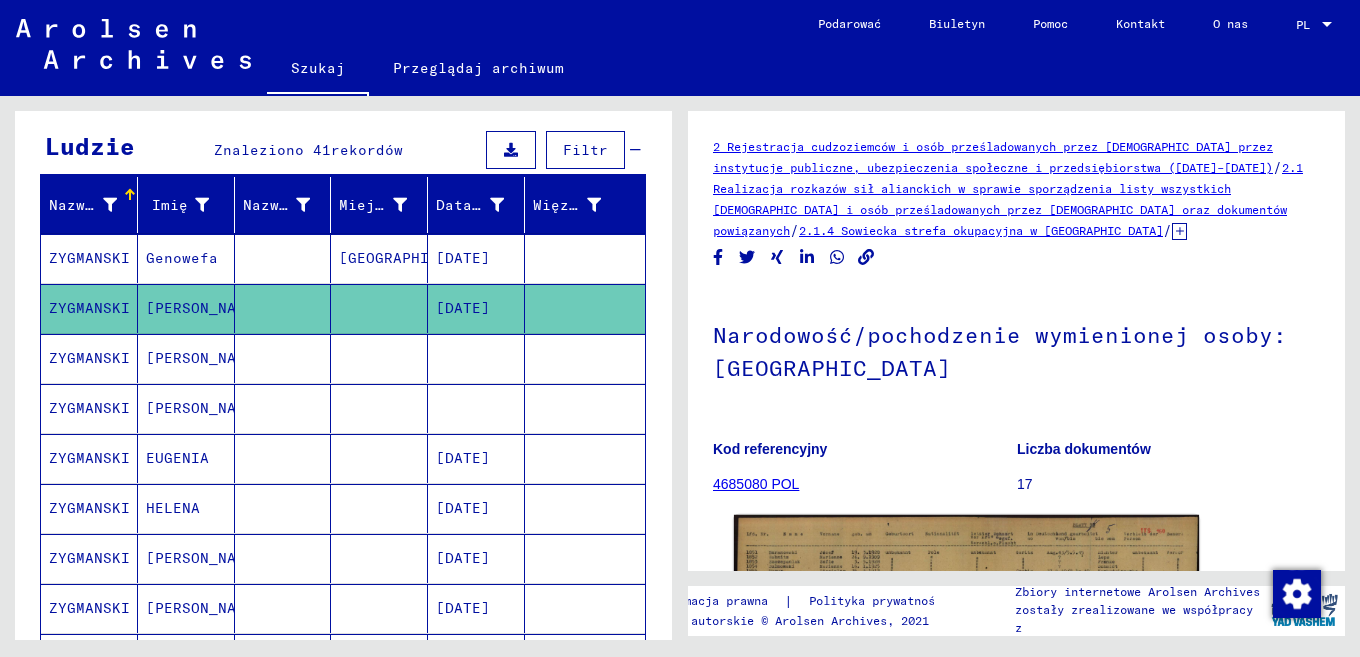 scroll, scrollTop: 303, scrollLeft: 0, axis: vertical 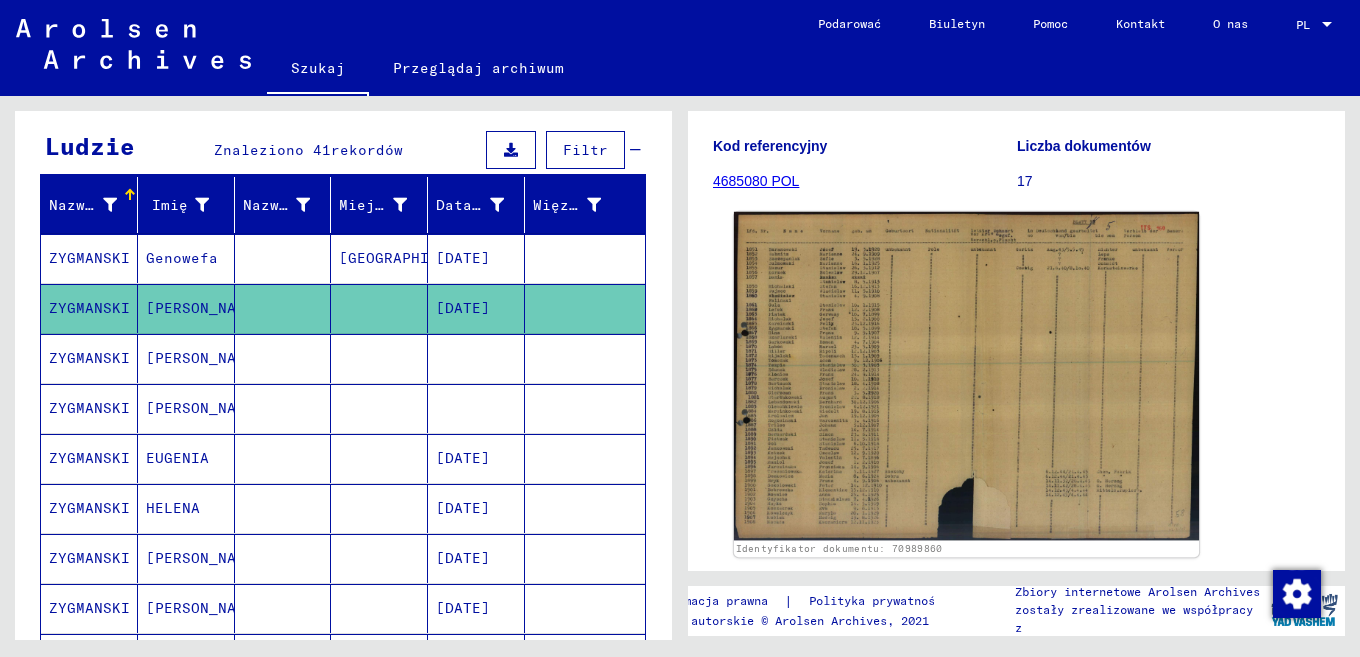 click 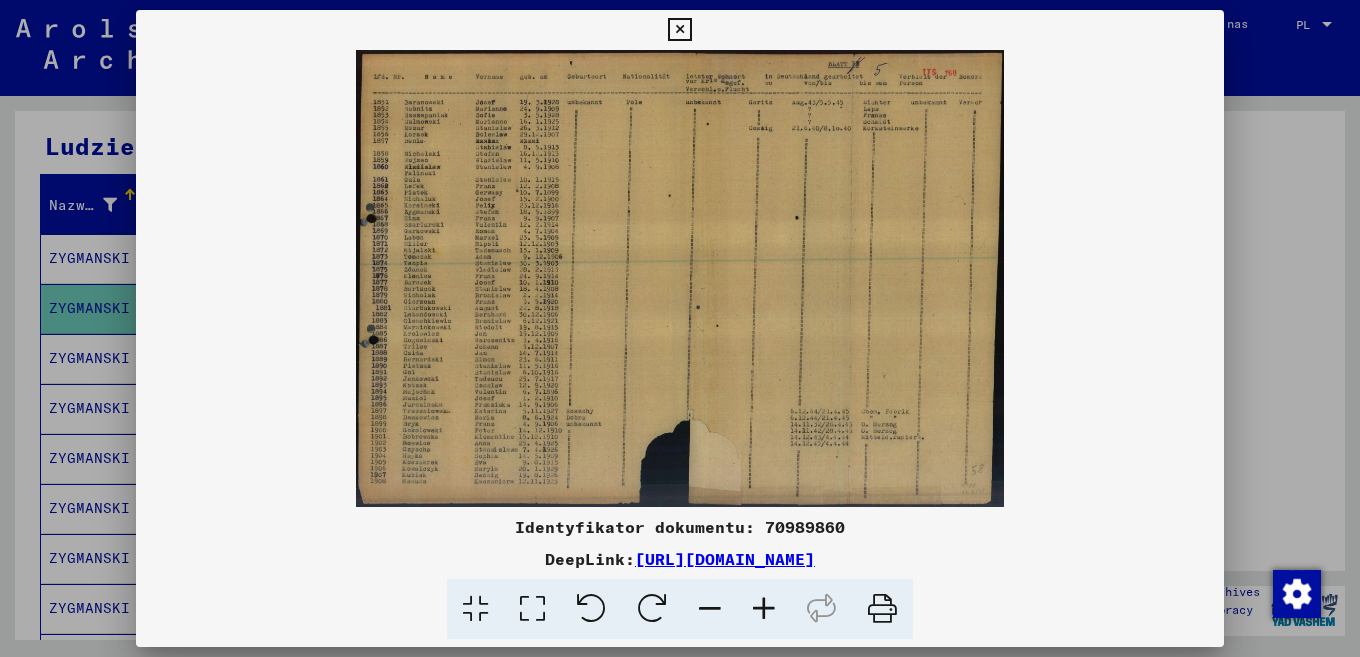 click at bounding box center (764, 609) 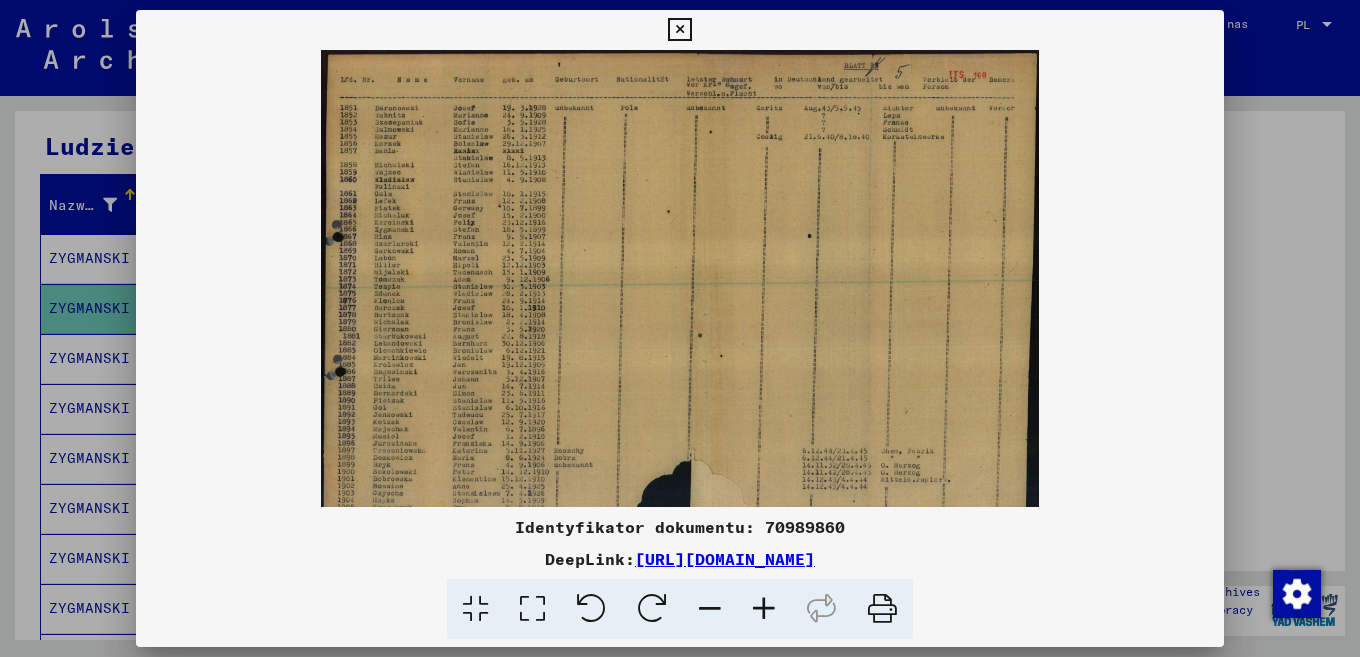 click at bounding box center [764, 609] 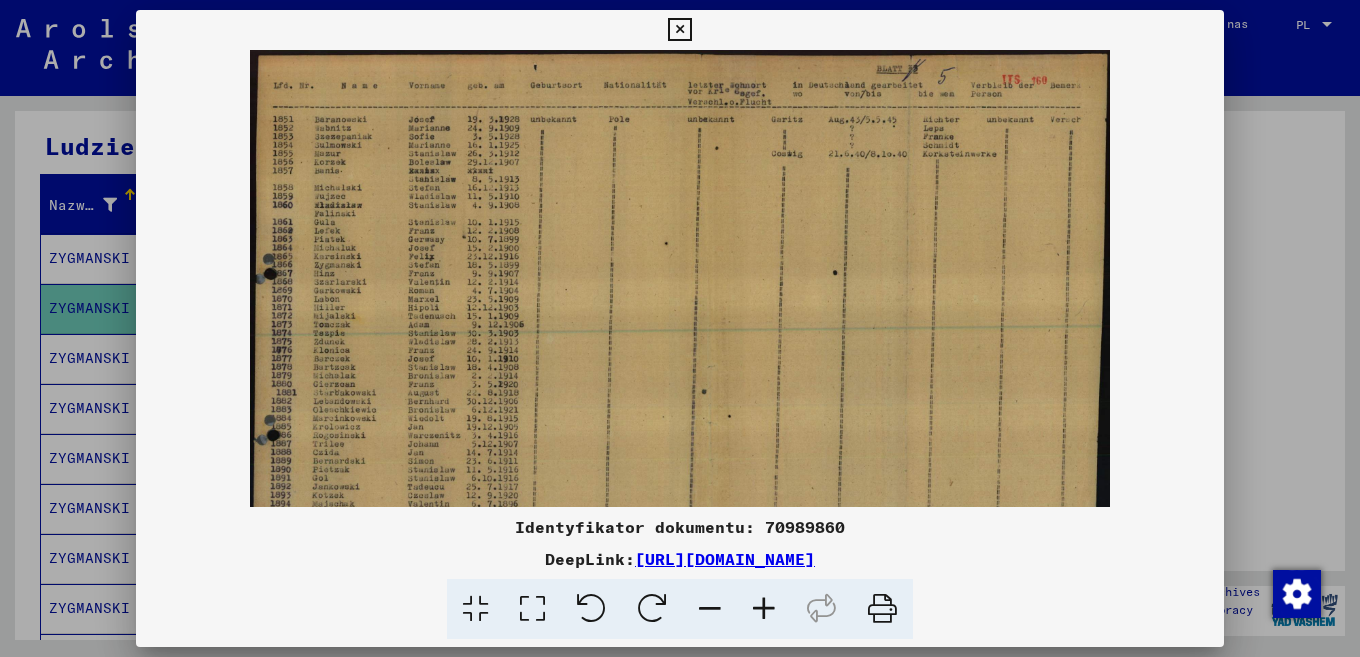 click at bounding box center [764, 609] 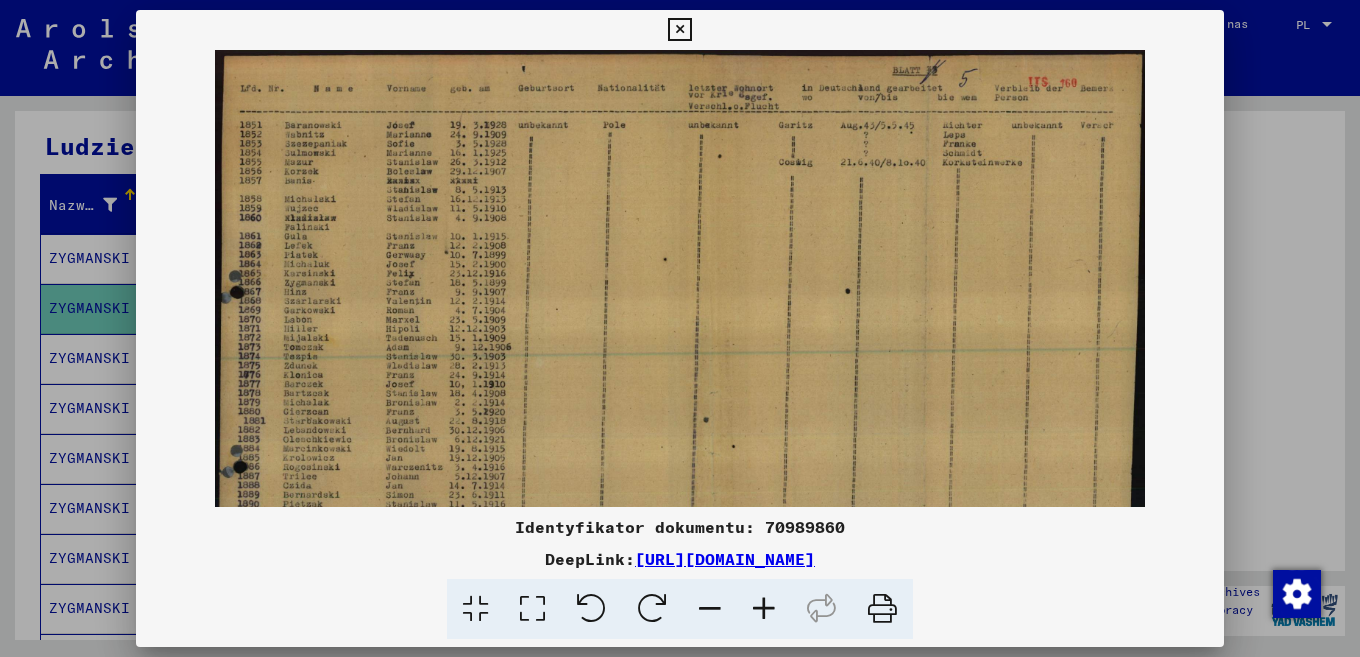 click at bounding box center (764, 609) 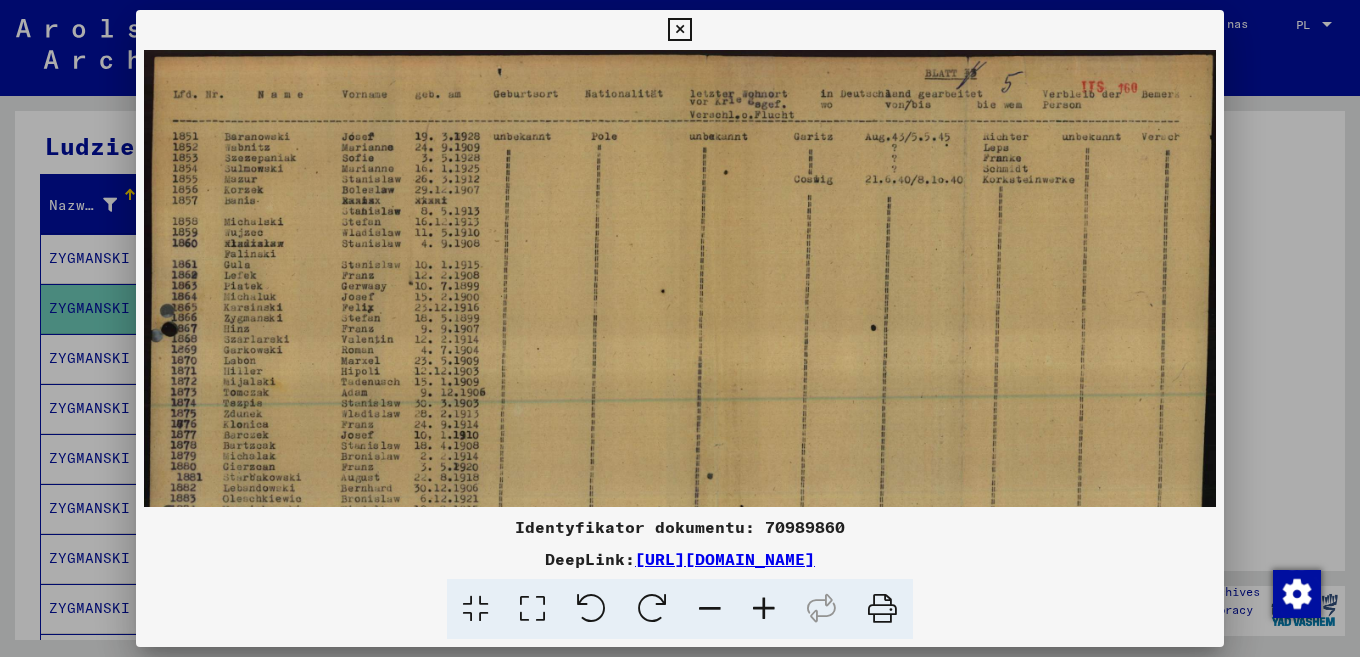 click at bounding box center (764, 609) 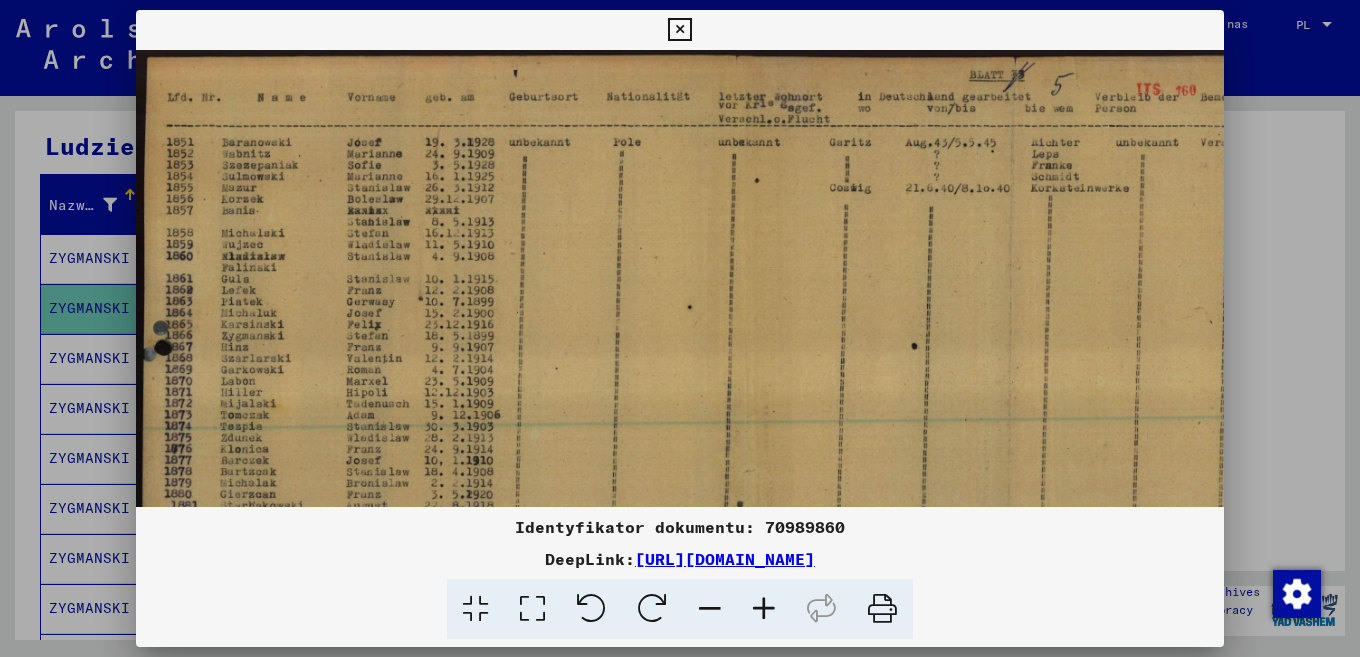 click at bounding box center (764, 609) 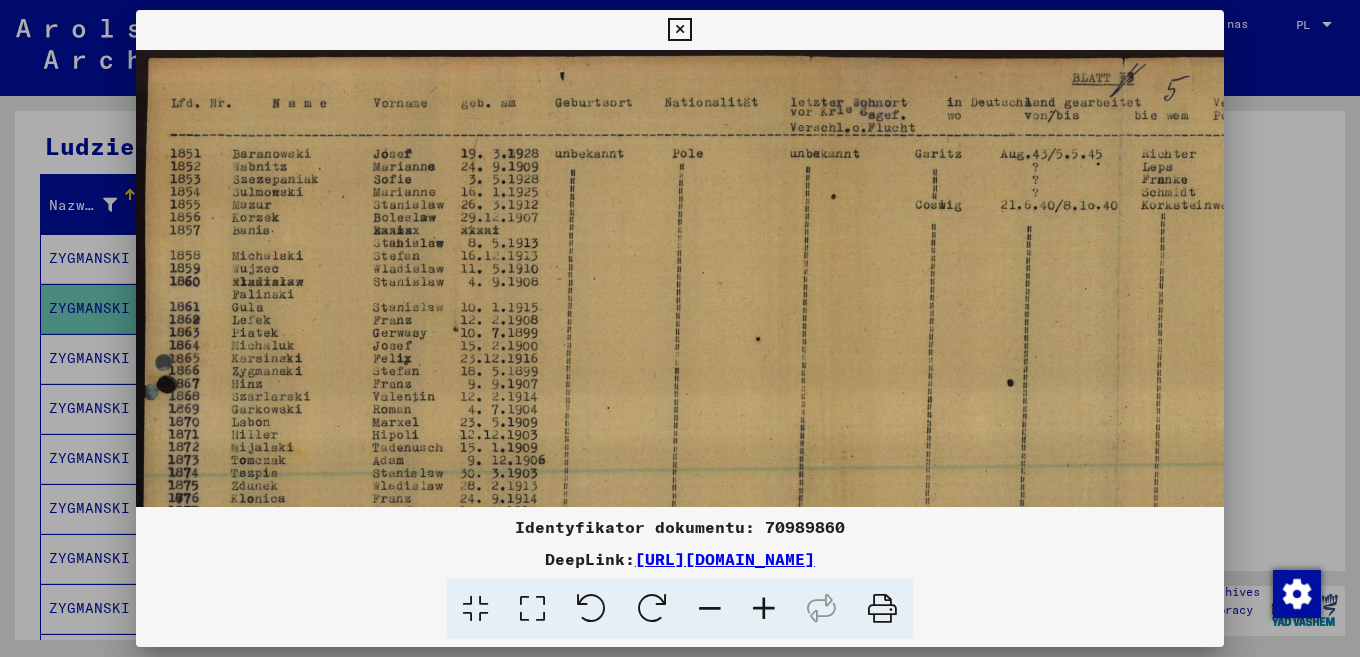 click at bounding box center (764, 609) 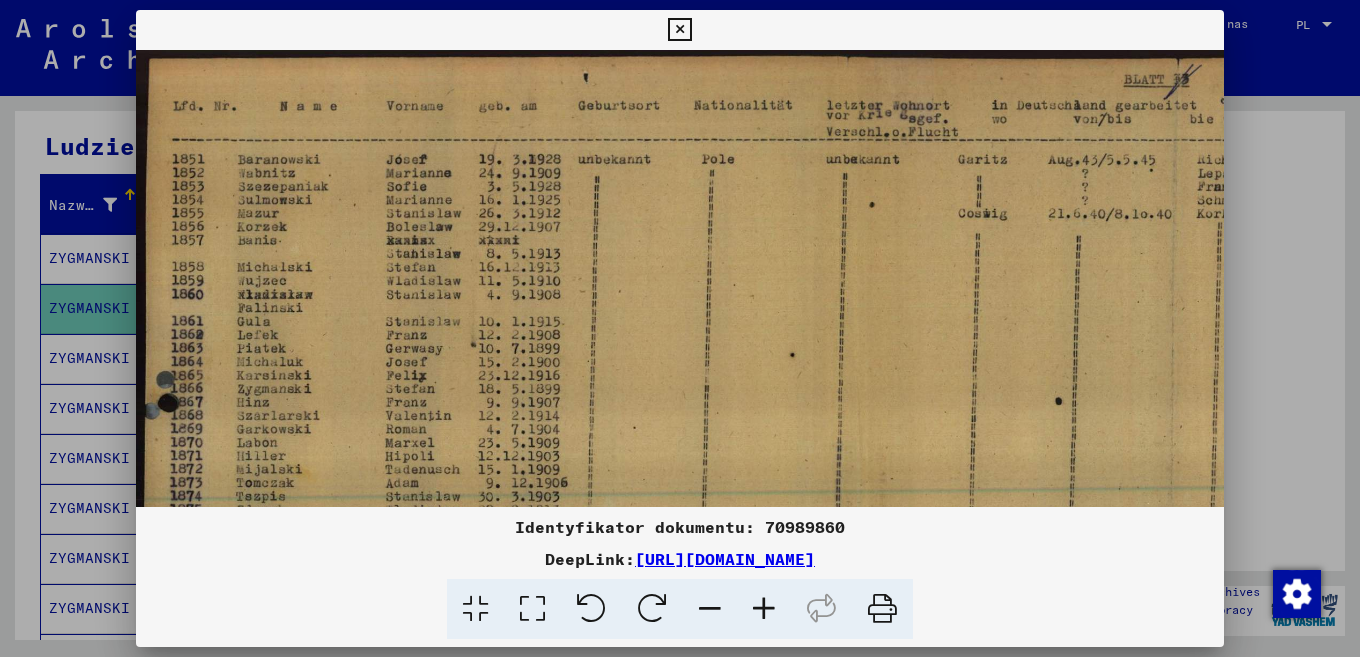 drag, startPoint x: 839, startPoint y: 325, endPoint x: 859, endPoint y: 181, distance: 145.38225 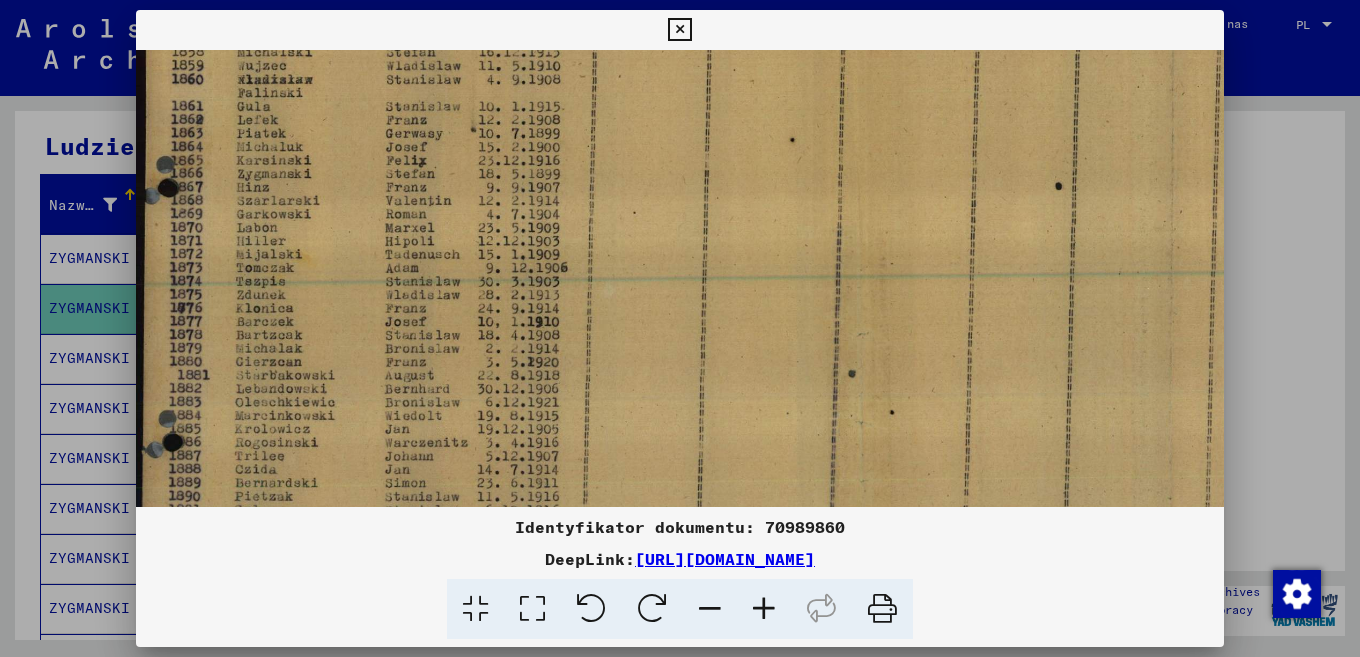 drag, startPoint x: 809, startPoint y: 276, endPoint x: 815, endPoint y: 209, distance: 67.26812 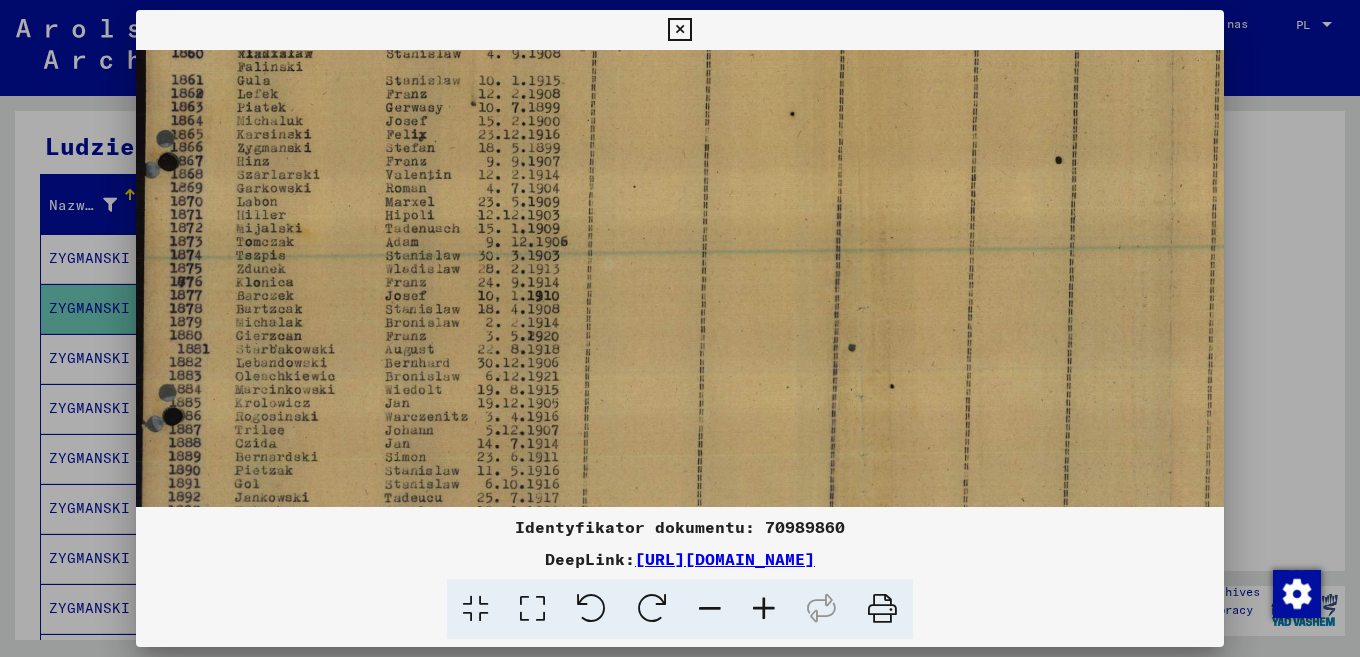 drag, startPoint x: 796, startPoint y: 315, endPoint x: 801, endPoint y: 185, distance: 130.09612 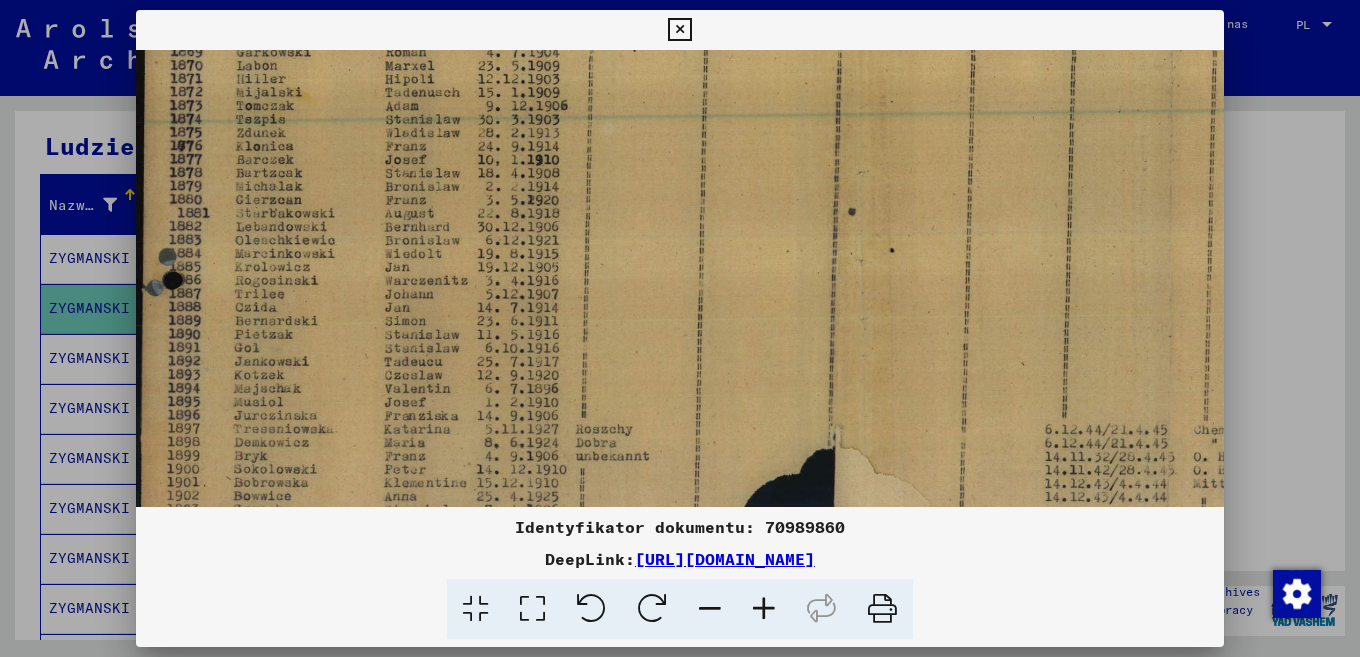 scroll, scrollTop: 500, scrollLeft: 0, axis: vertical 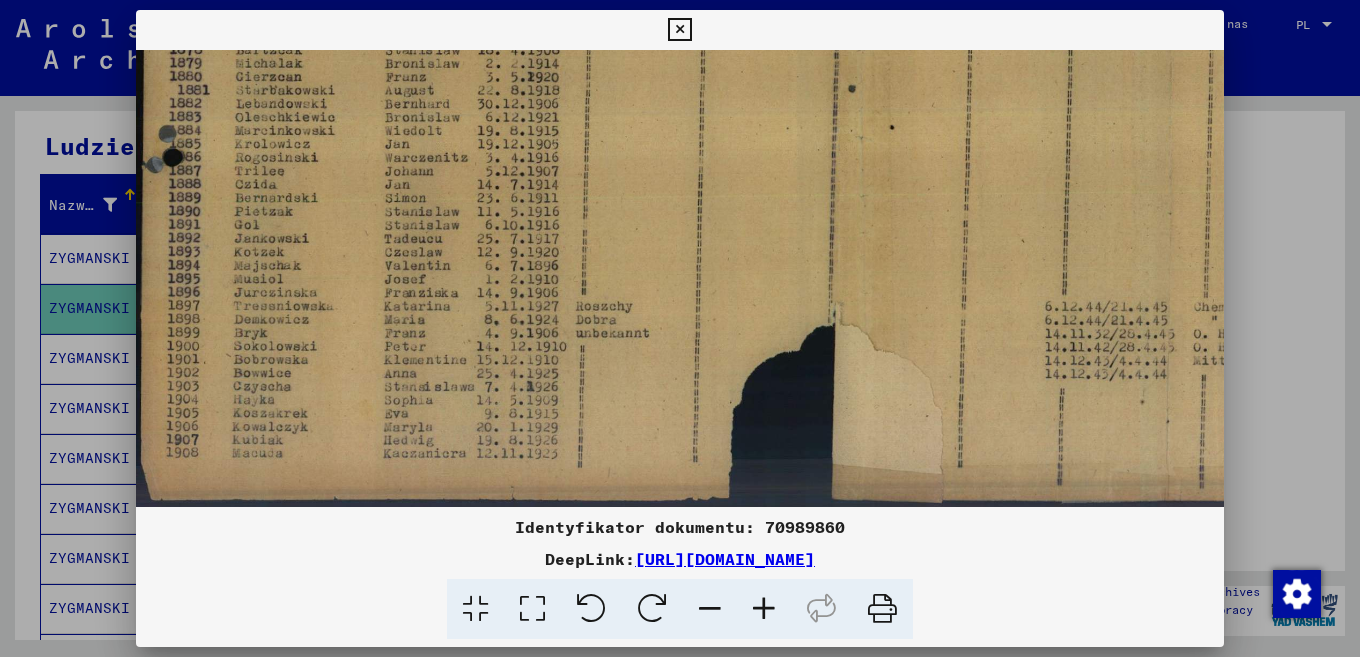 drag, startPoint x: 777, startPoint y: 312, endPoint x: 781, endPoint y: 151, distance: 161.04968 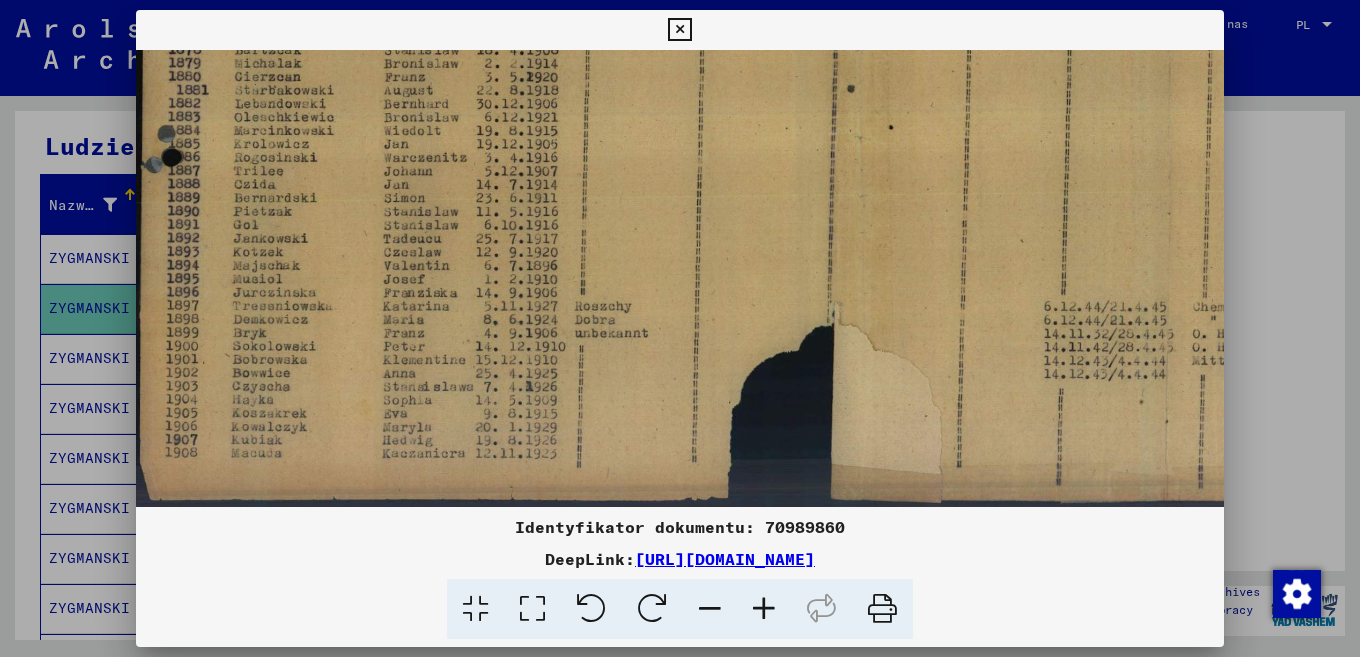 drag, startPoint x: 741, startPoint y: 322, endPoint x: 740, endPoint y: 299, distance: 23.021729 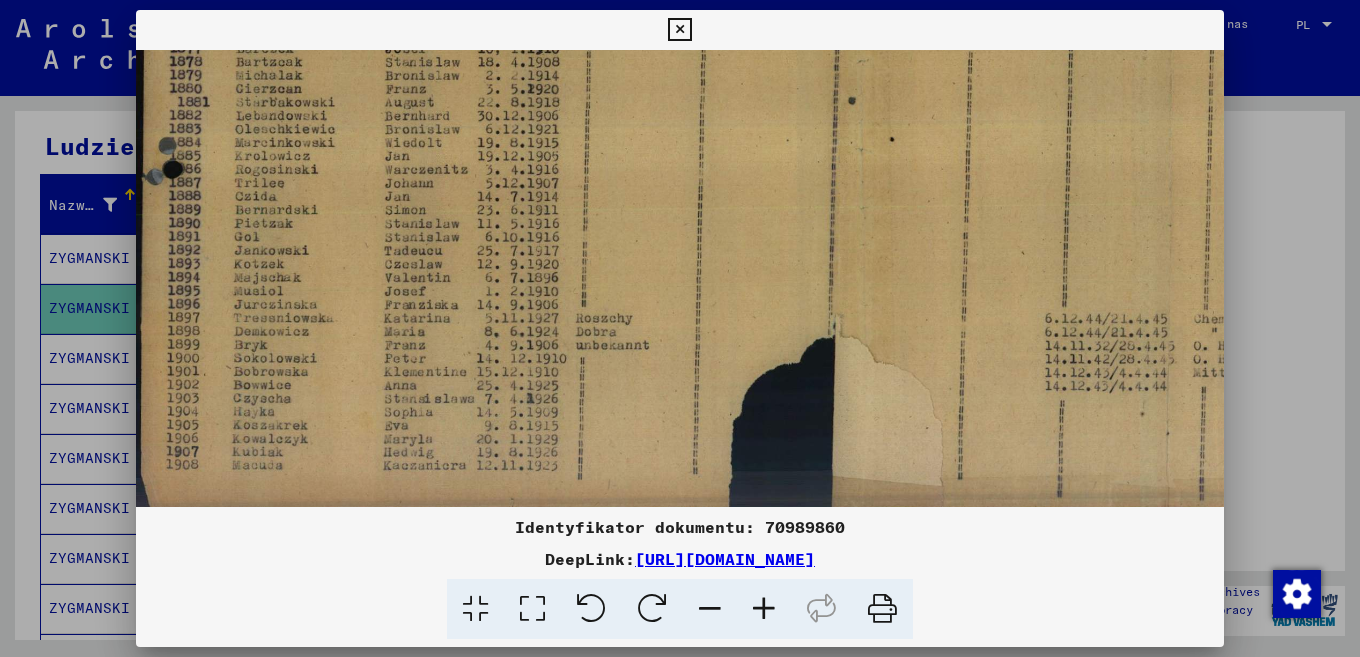 drag, startPoint x: 275, startPoint y: 322, endPoint x: 278, endPoint y: 334, distance: 12.369317 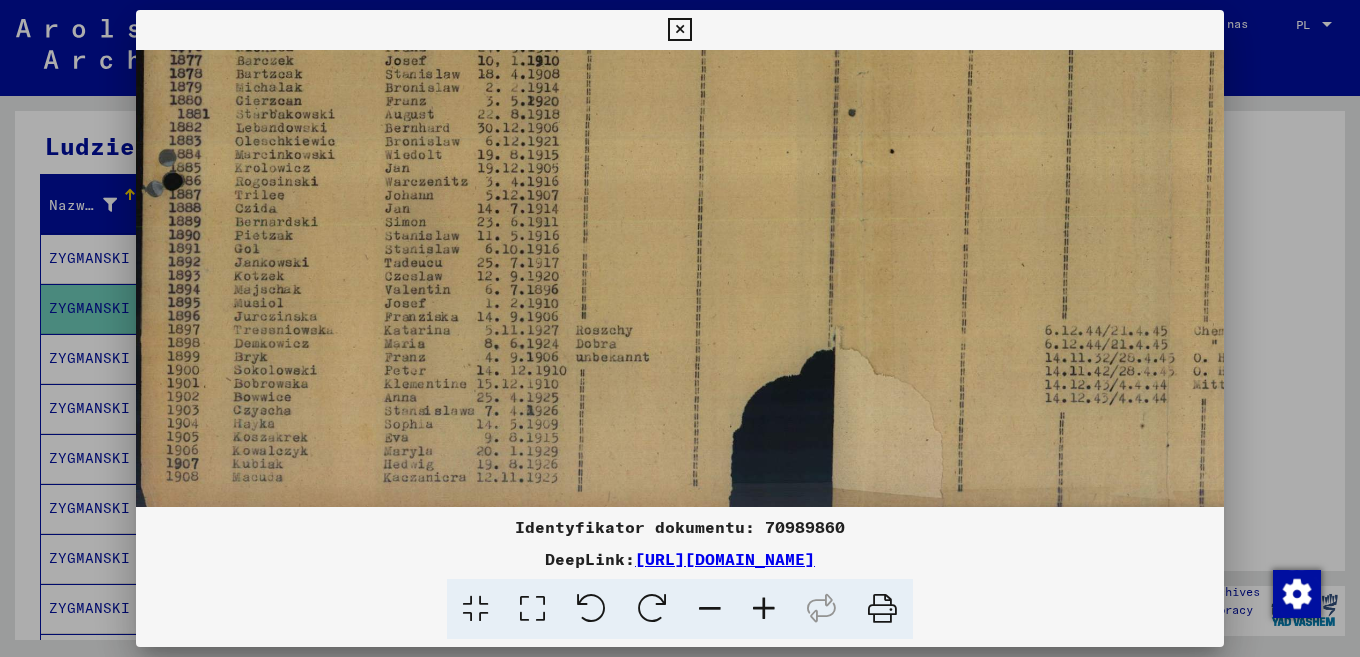 click at bounding box center [814, 52] 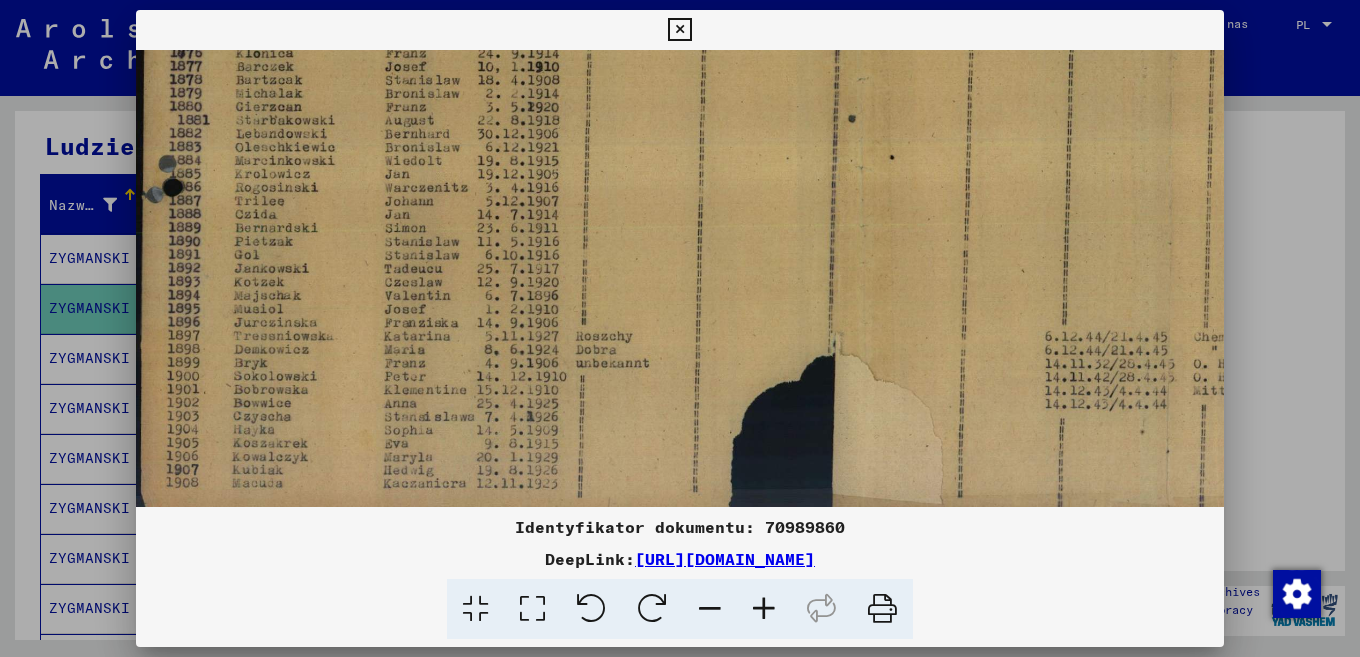 click at bounding box center (814, 58) 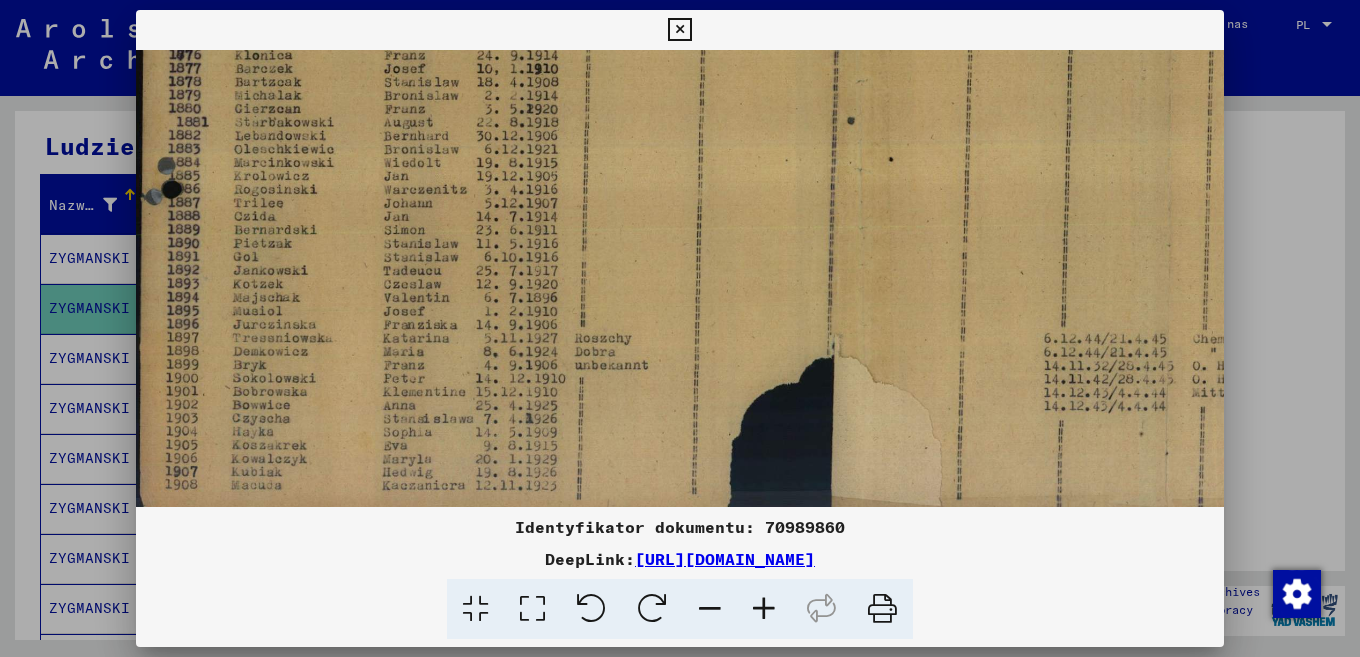 drag, startPoint x: 276, startPoint y: 330, endPoint x: 271, endPoint y: 340, distance: 11.18034 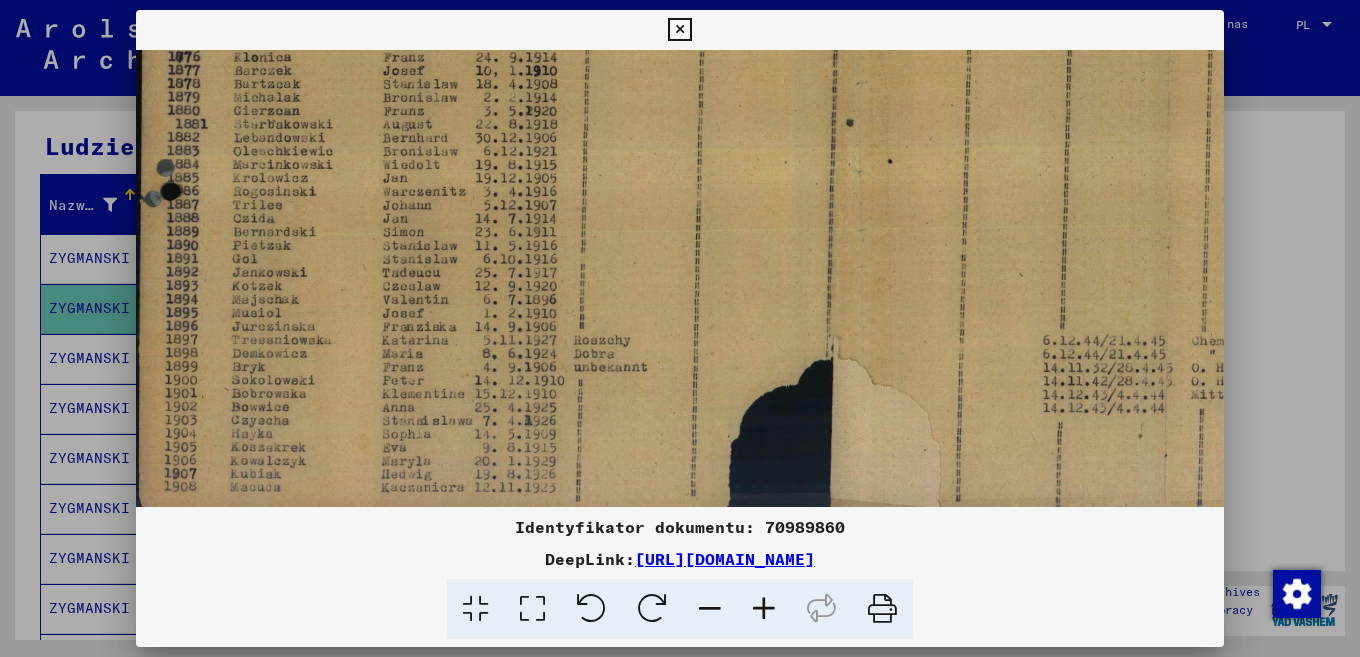 scroll, scrollTop: 451, scrollLeft: 2, axis: both 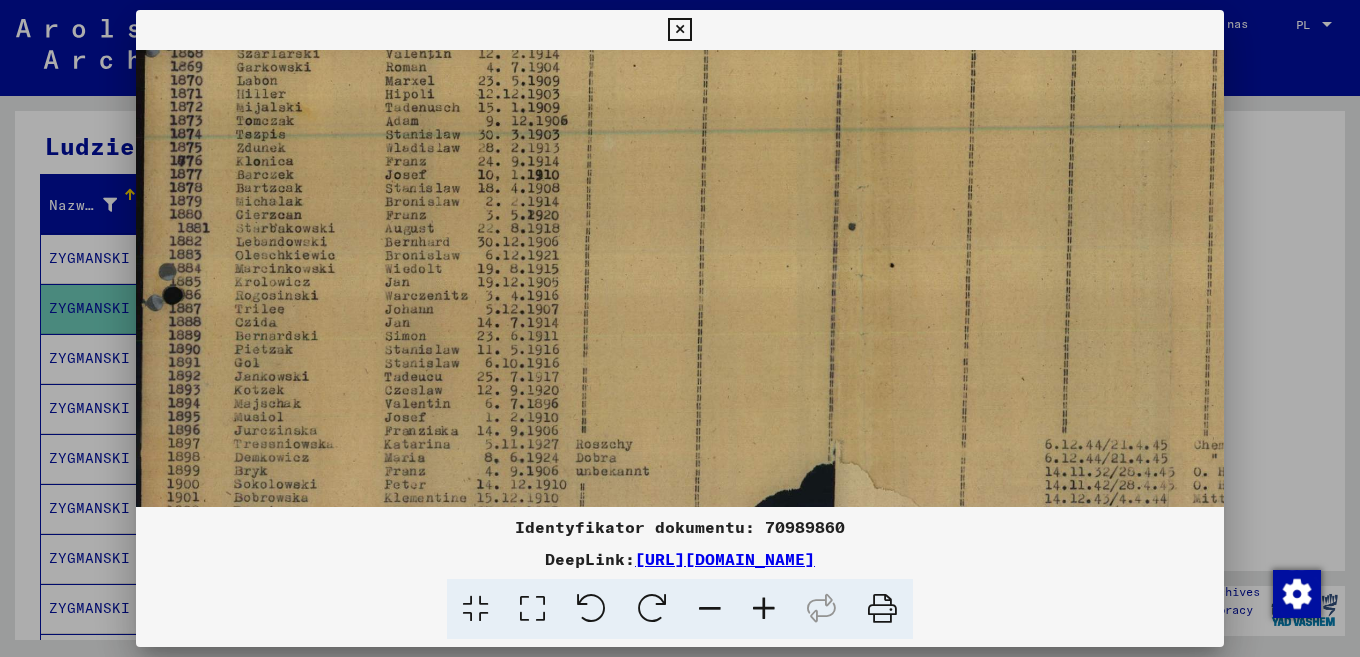 drag, startPoint x: 271, startPoint y: 340, endPoint x: 304, endPoint y: 460, distance: 124.45481 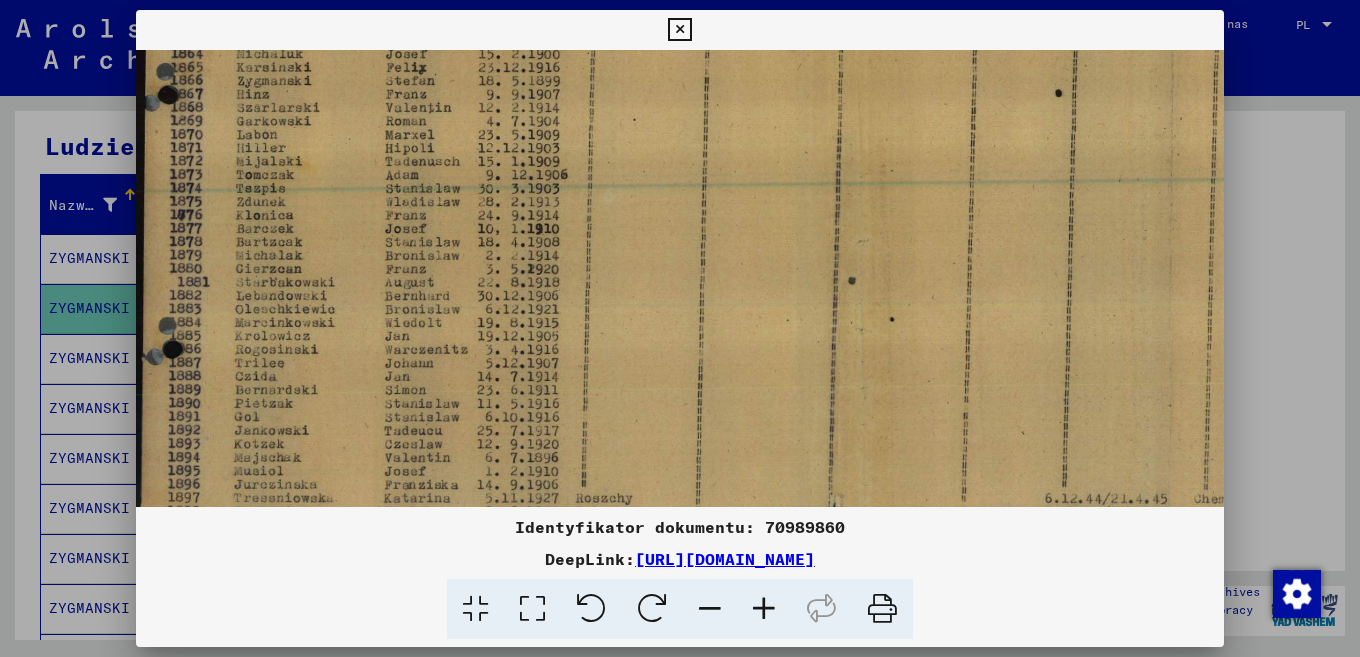 drag, startPoint x: 275, startPoint y: 175, endPoint x: 291, endPoint y: 216, distance: 44.011364 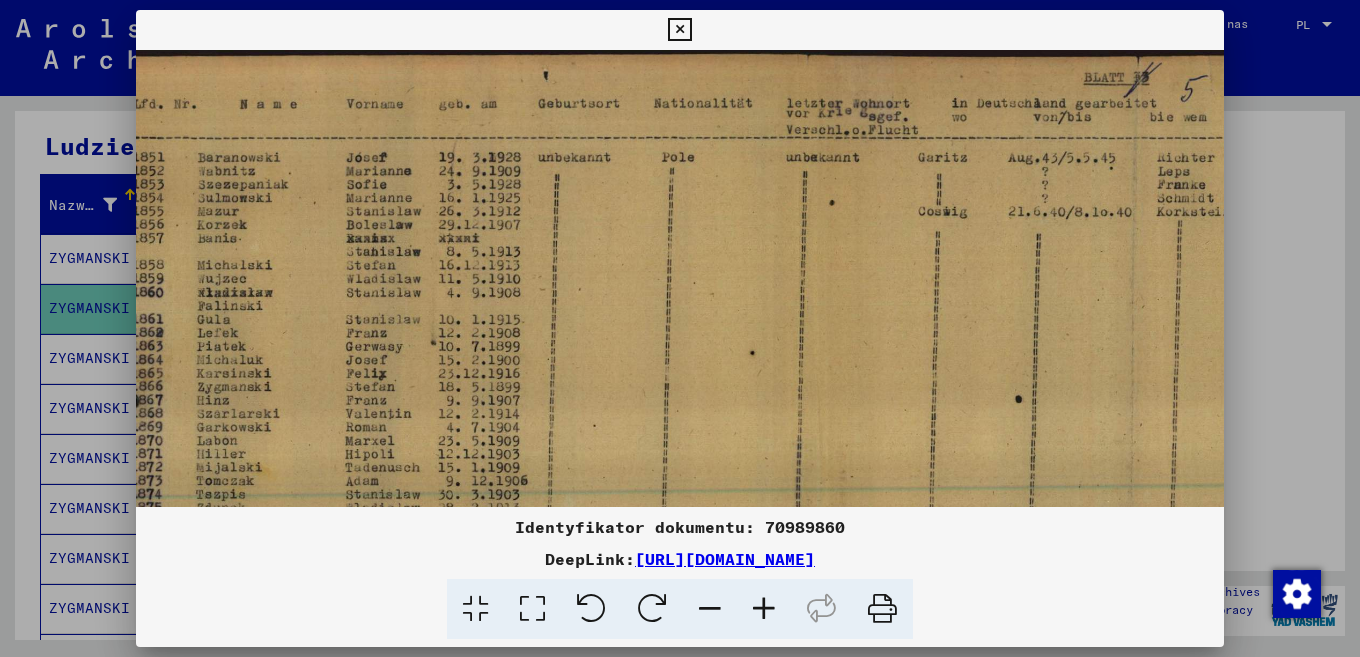 scroll, scrollTop: 2, scrollLeft: 39, axis: both 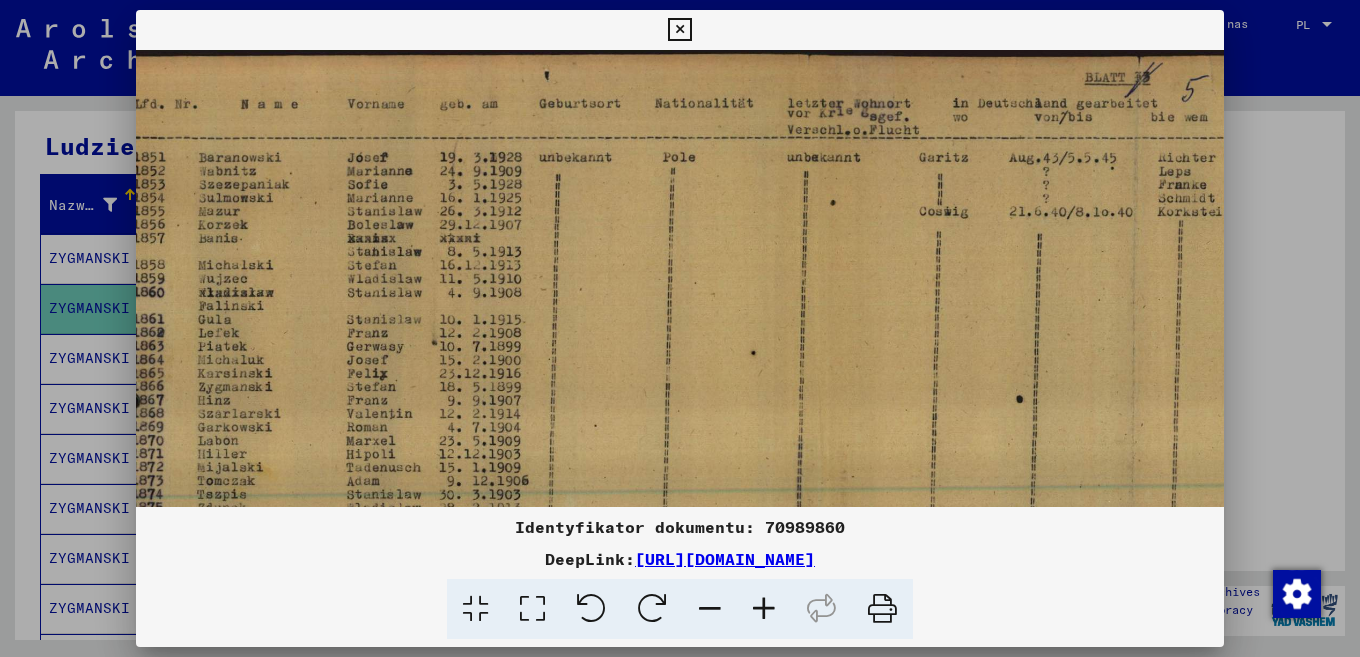 drag, startPoint x: 458, startPoint y: 82, endPoint x: 423, endPoint y: 518, distance: 437.40256 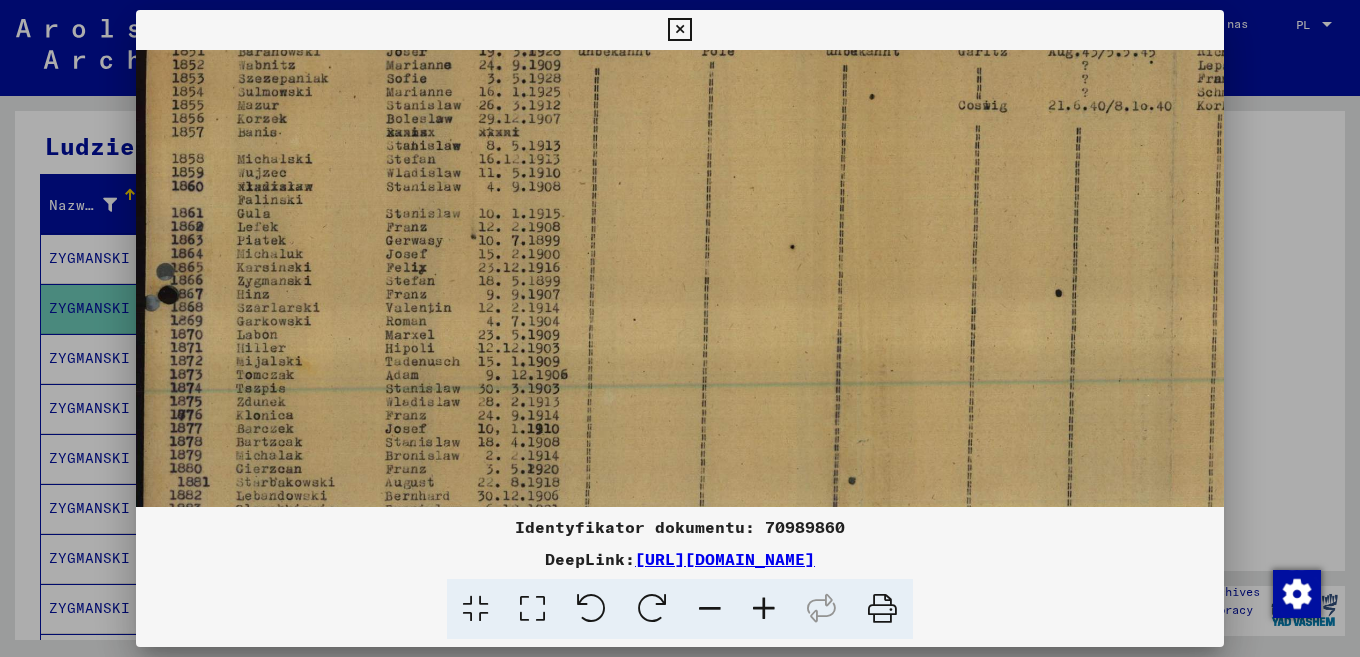 scroll, scrollTop: 109, scrollLeft: 0, axis: vertical 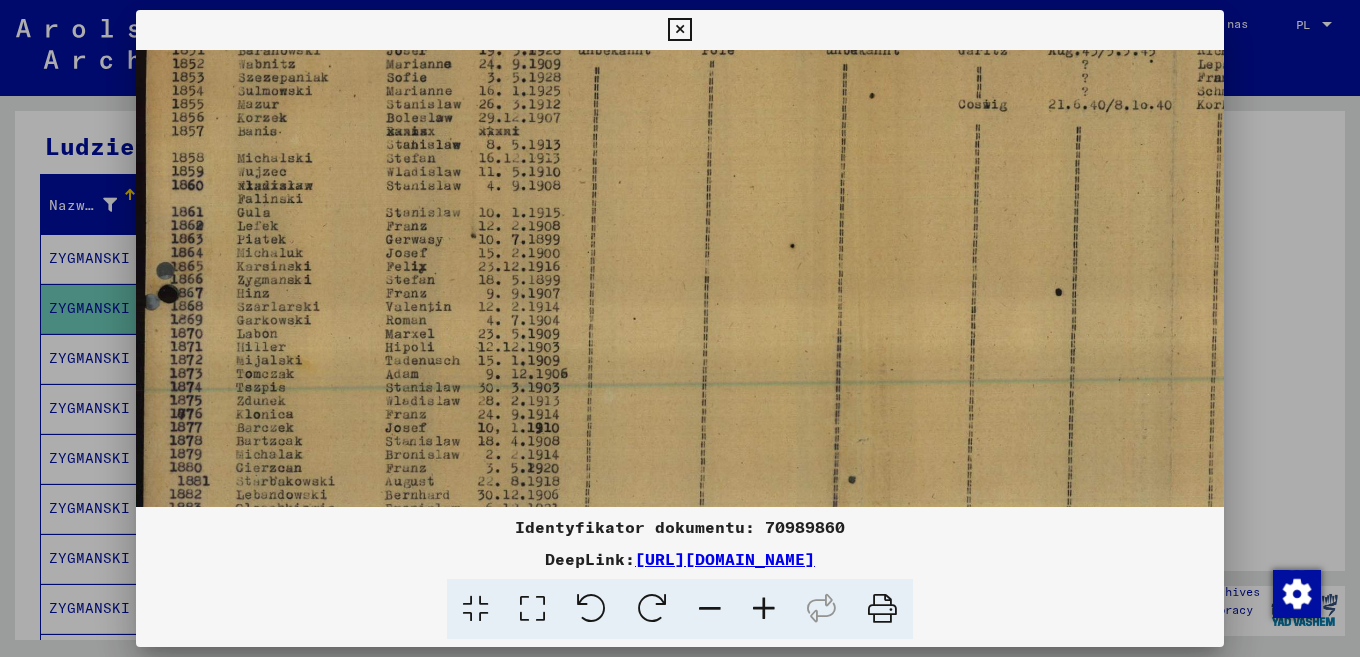 drag, startPoint x: 466, startPoint y: 439, endPoint x: 417, endPoint y: 334, distance: 115.87062 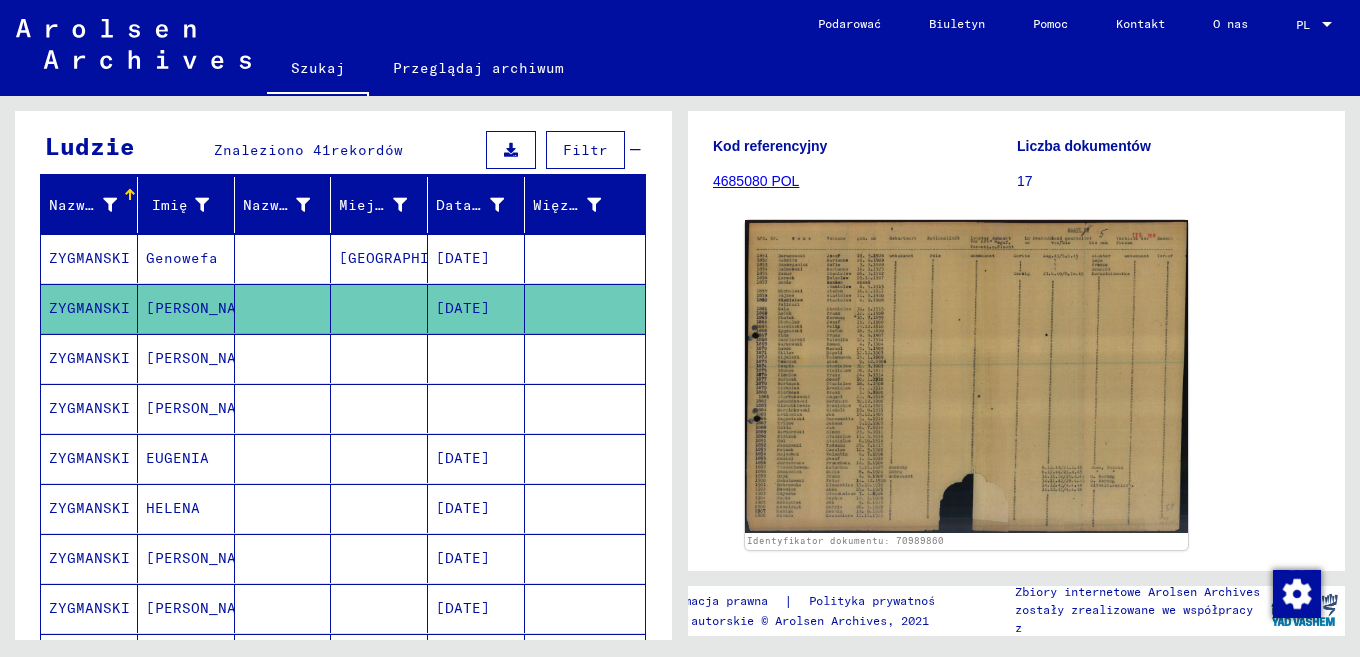 click at bounding box center (283, 308) 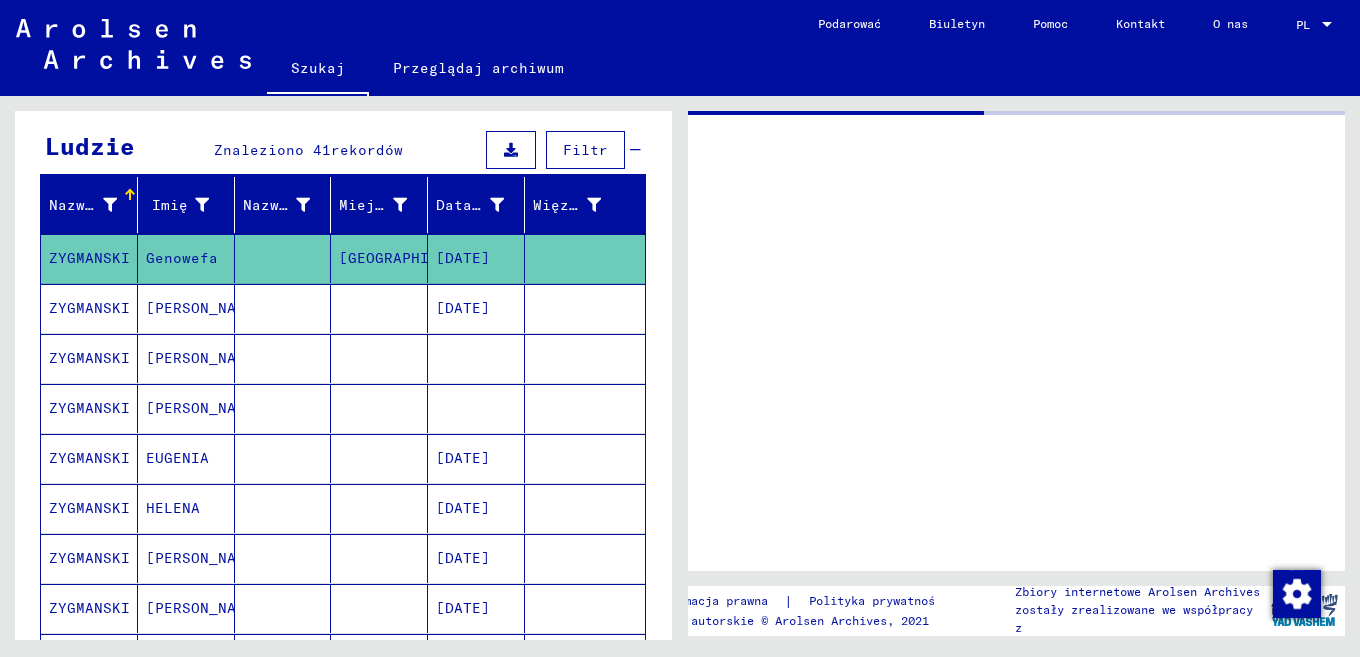scroll, scrollTop: 0, scrollLeft: 0, axis: both 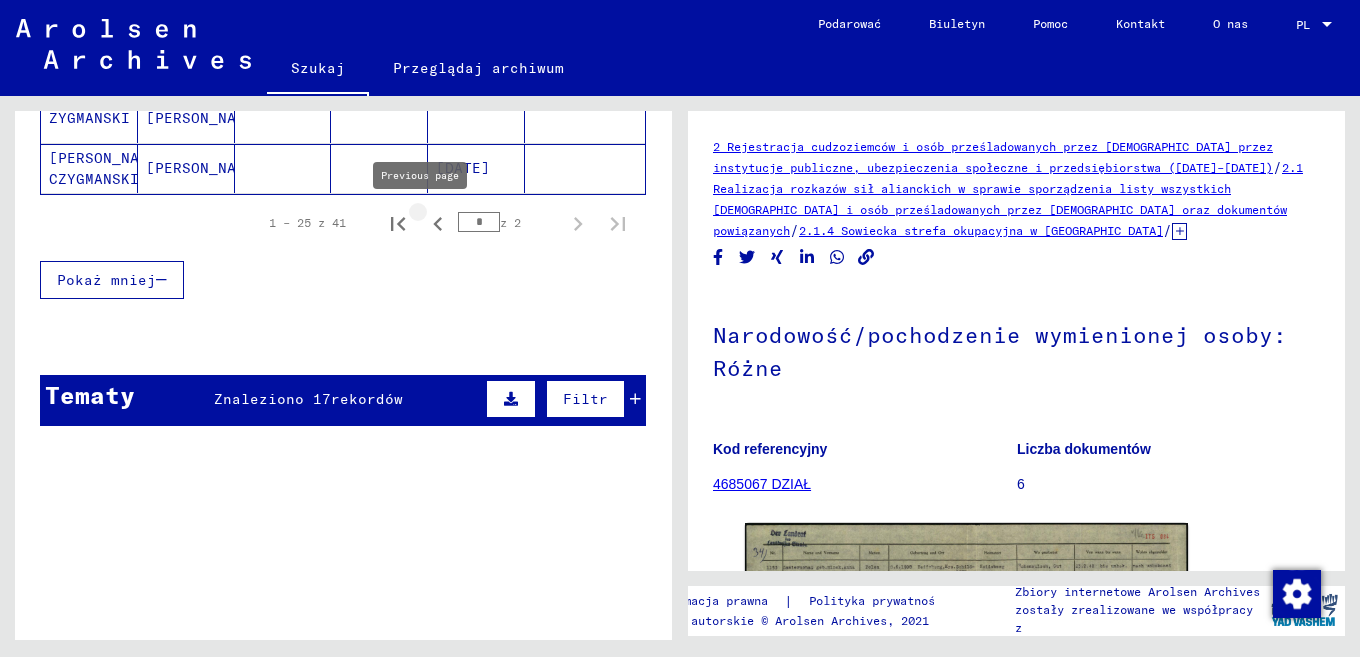 click 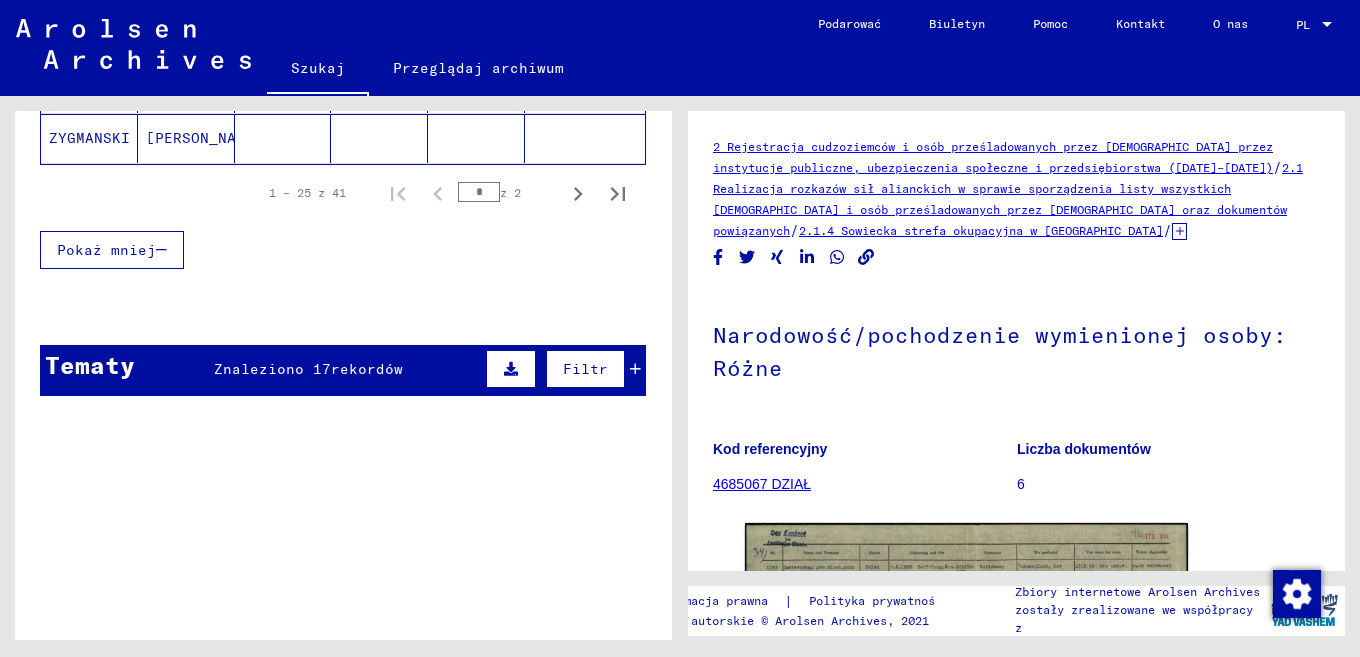 scroll, scrollTop: 1367, scrollLeft: 0, axis: vertical 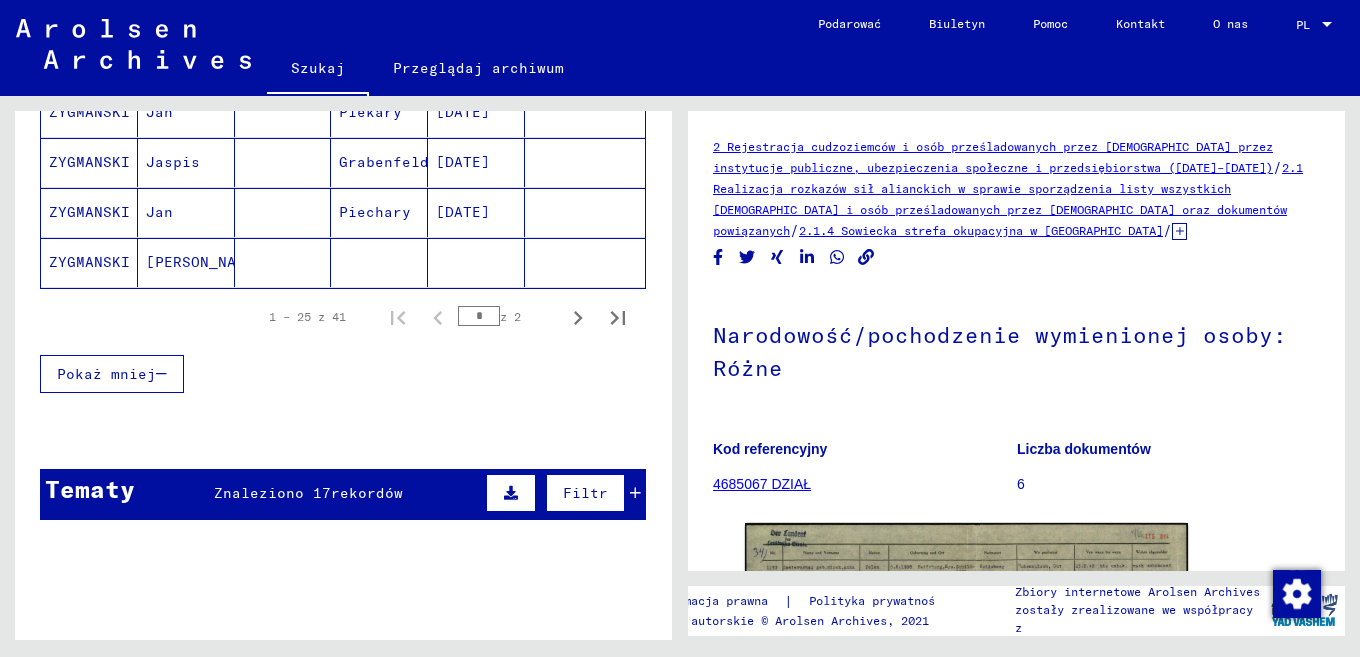 click 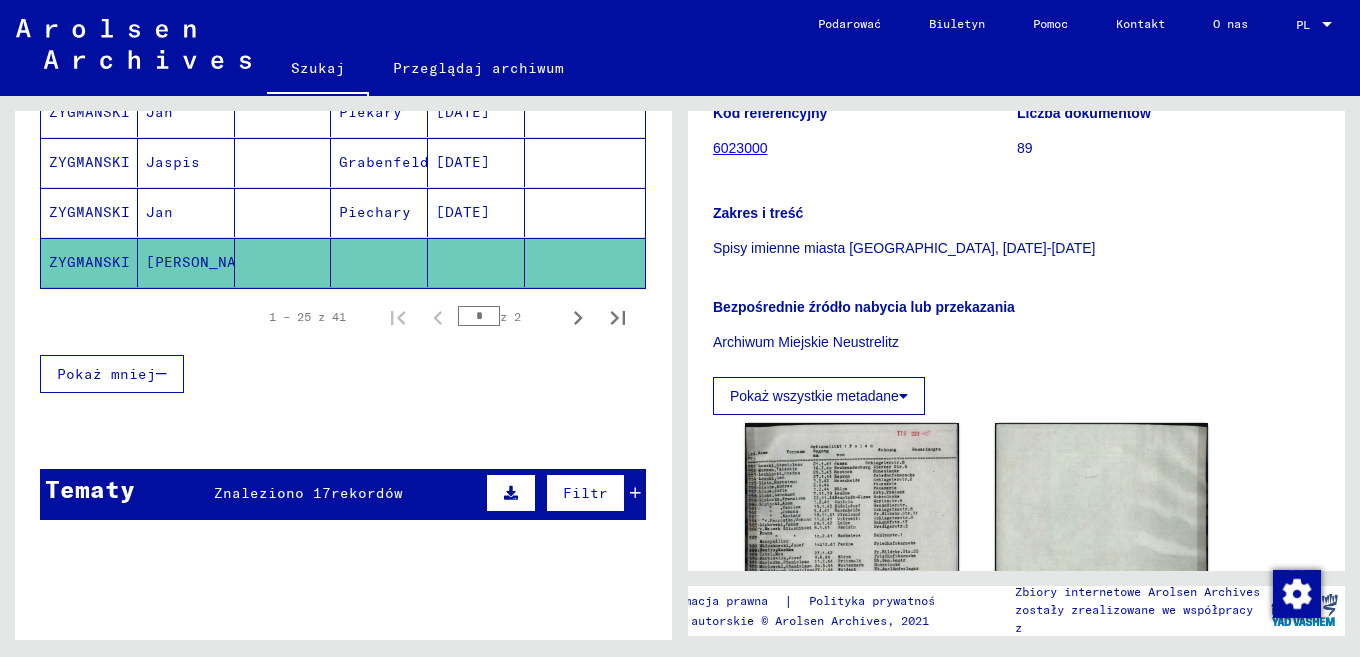 scroll, scrollTop: 397, scrollLeft: 0, axis: vertical 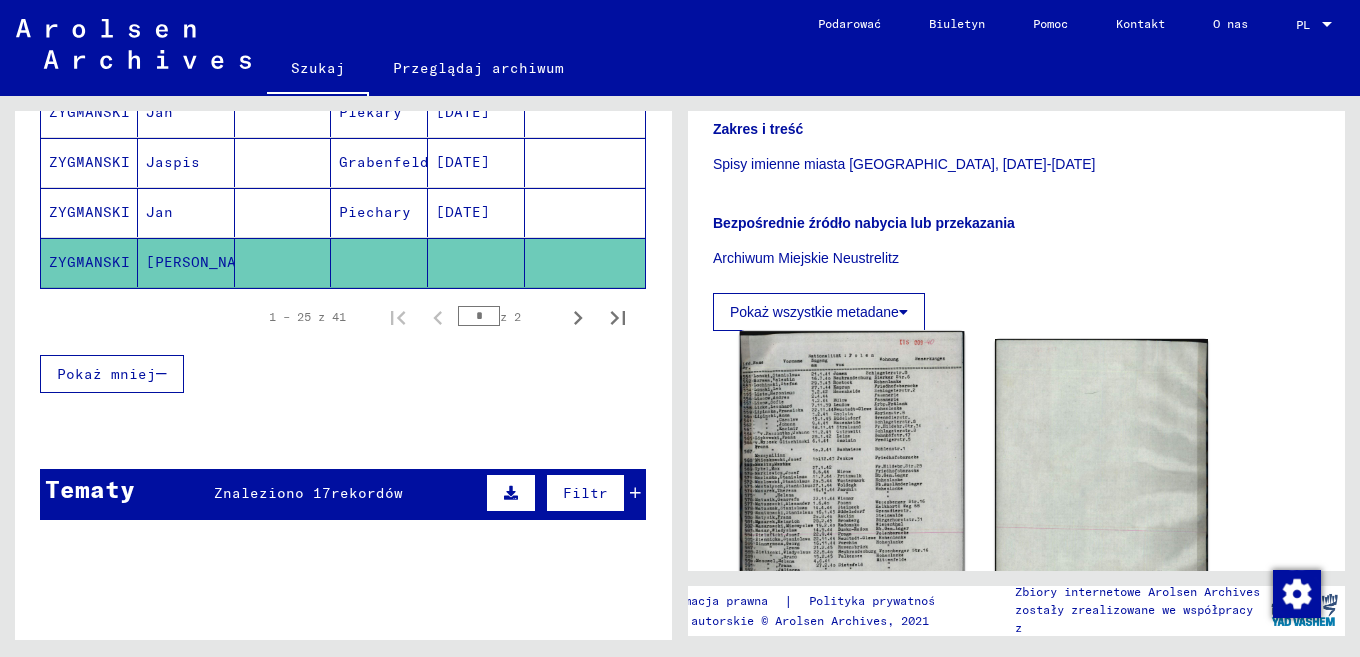 click 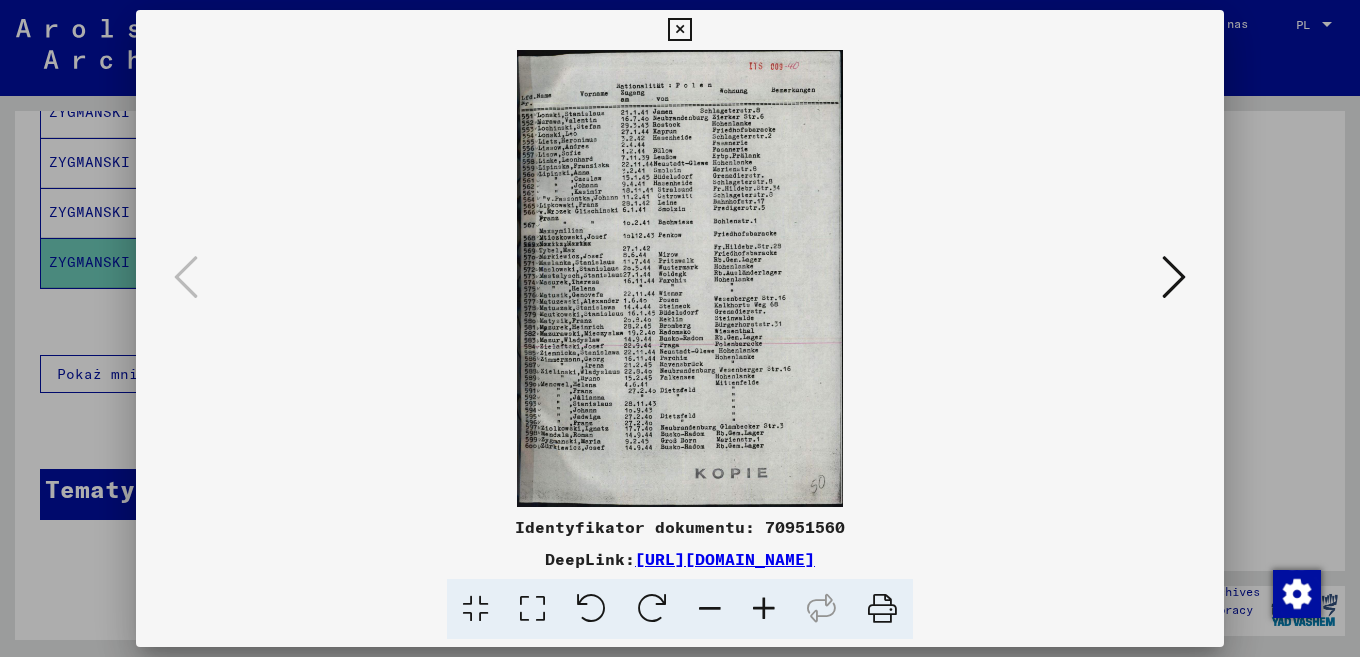 click at bounding box center (764, 609) 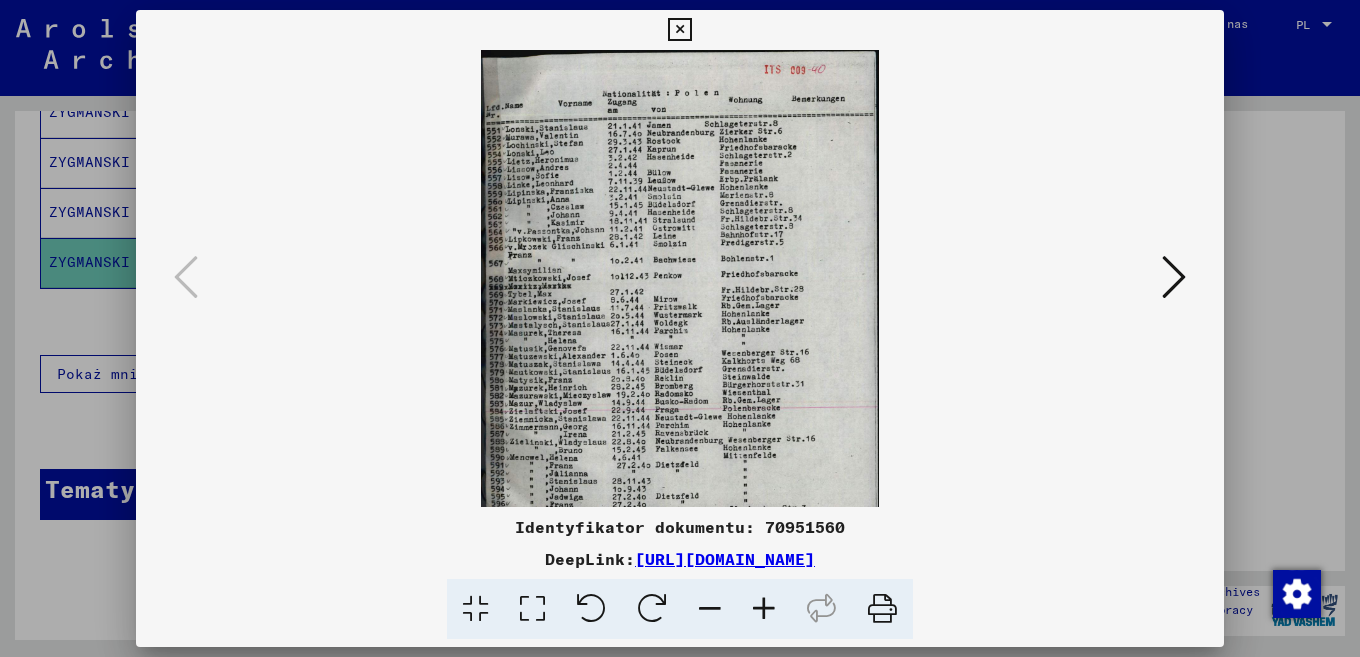 click at bounding box center (764, 609) 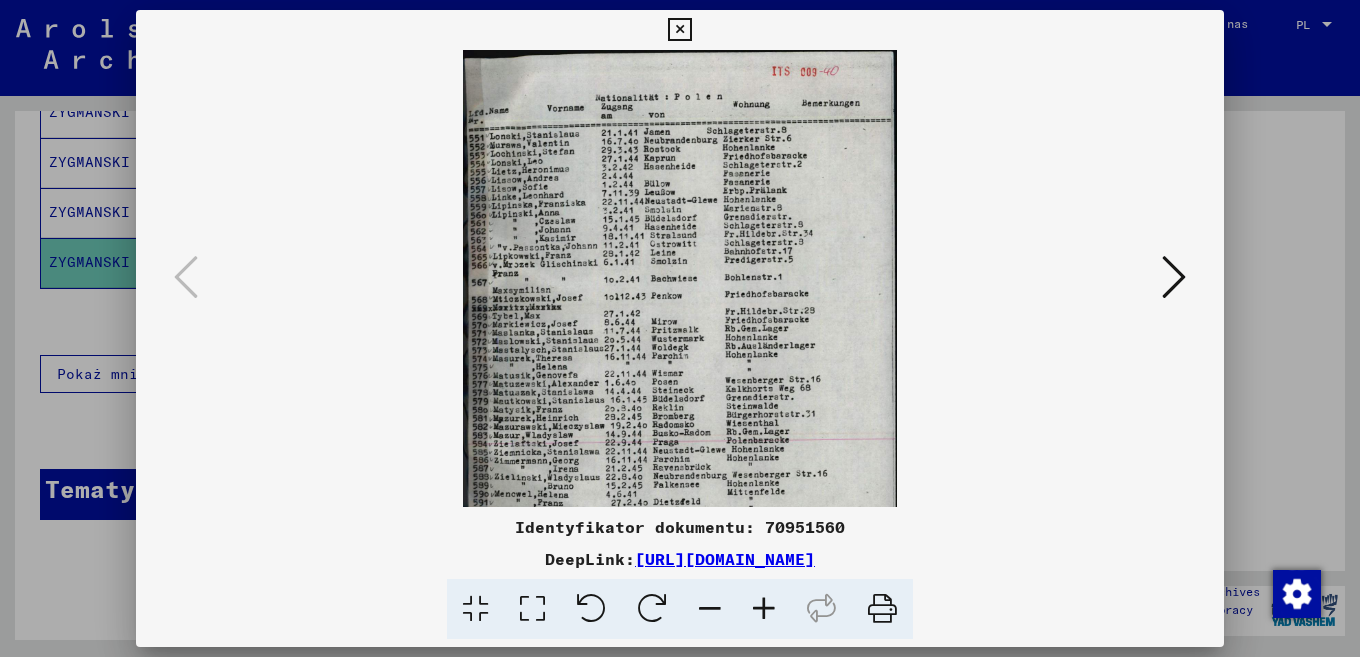click at bounding box center (764, 609) 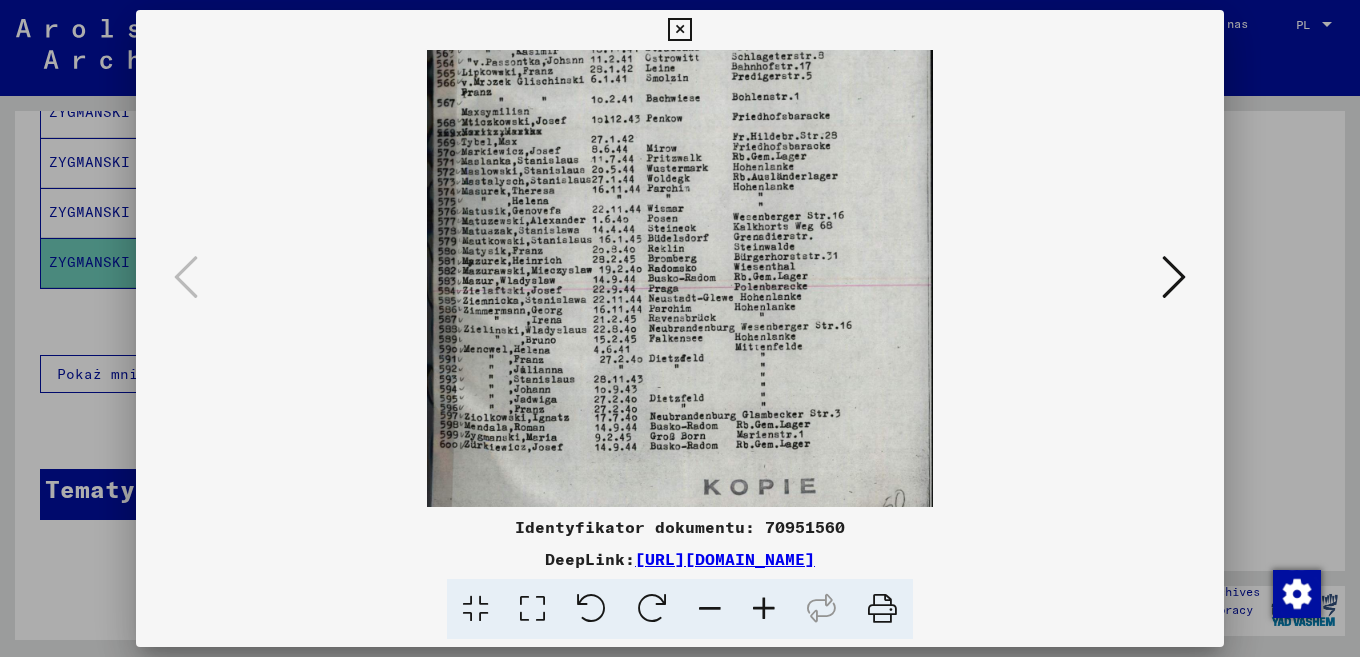 drag, startPoint x: 698, startPoint y: 437, endPoint x: 714, endPoint y: 219, distance: 218.58636 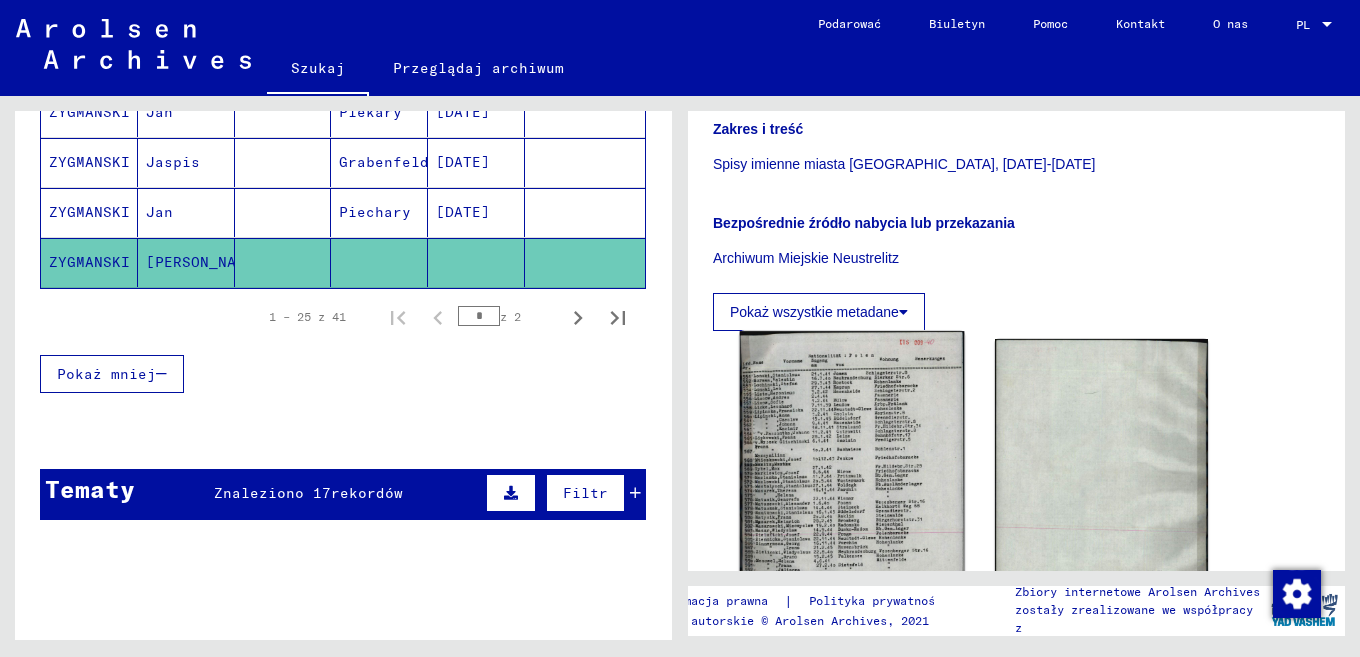 click 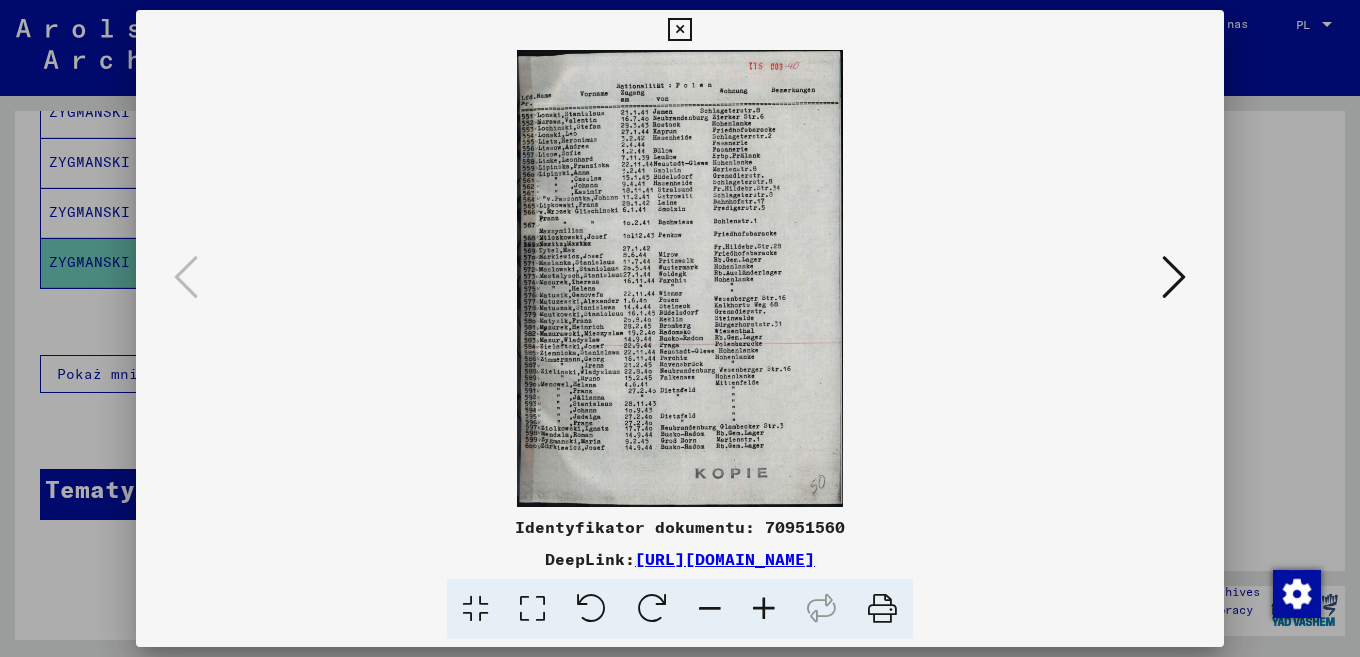 click at bounding box center (764, 609) 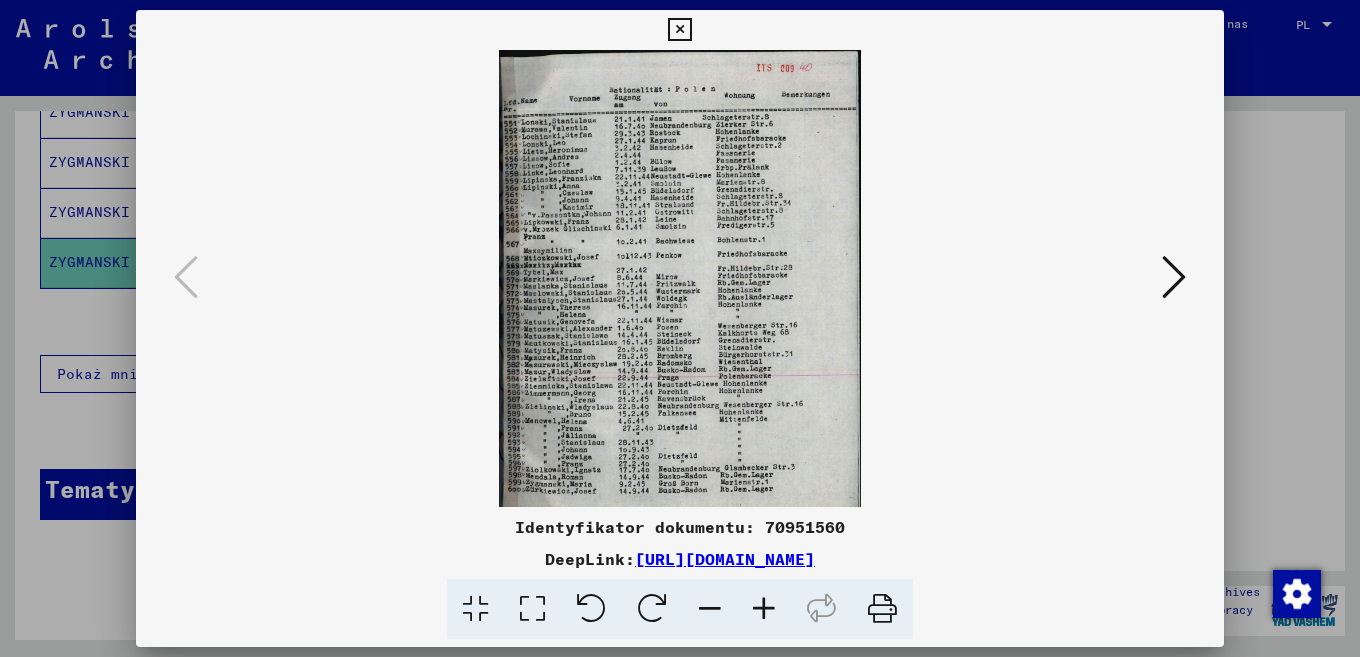 click at bounding box center (764, 609) 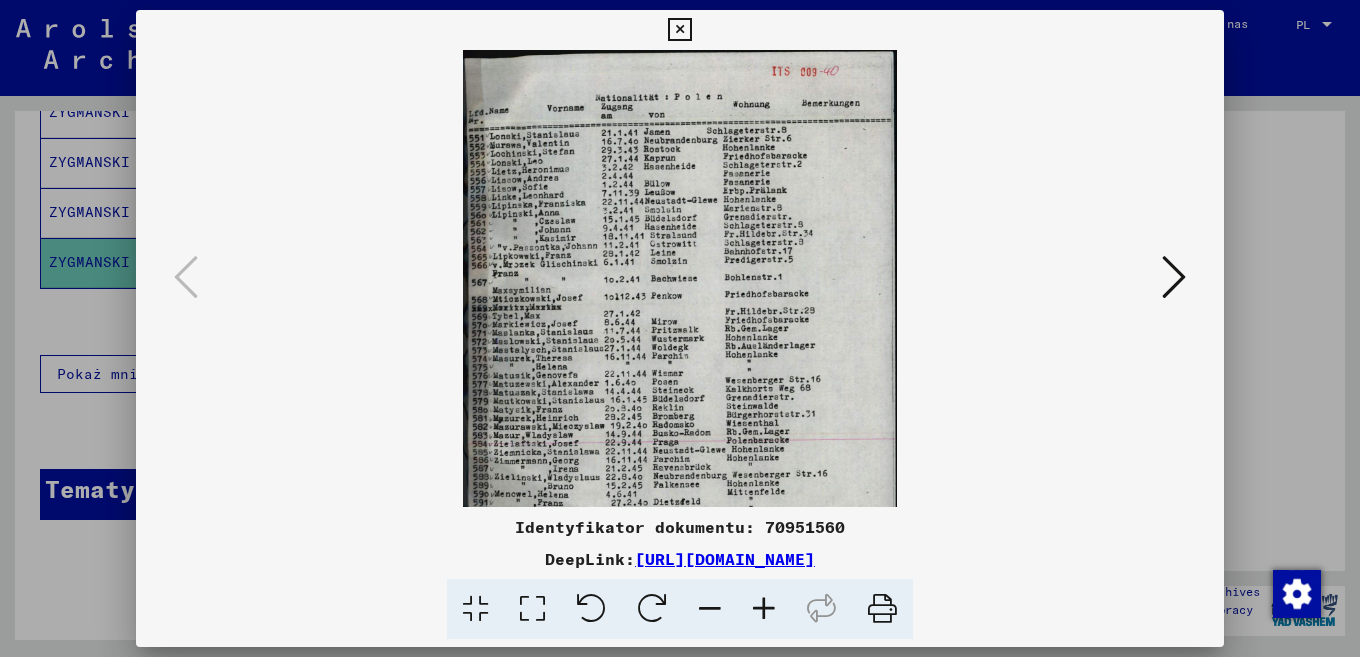 scroll, scrollTop: 150, scrollLeft: 0, axis: vertical 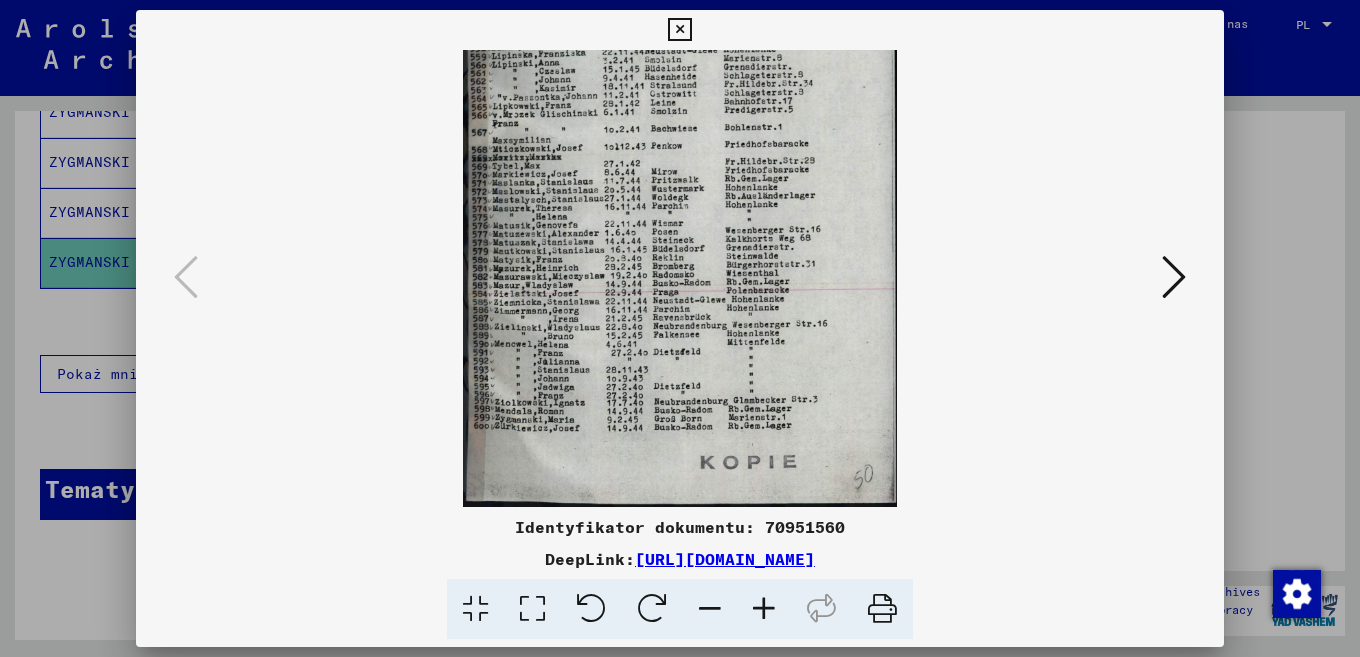 drag, startPoint x: 809, startPoint y: 410, endPoint x: 798, endPoint y: 164, distance: 246.24582 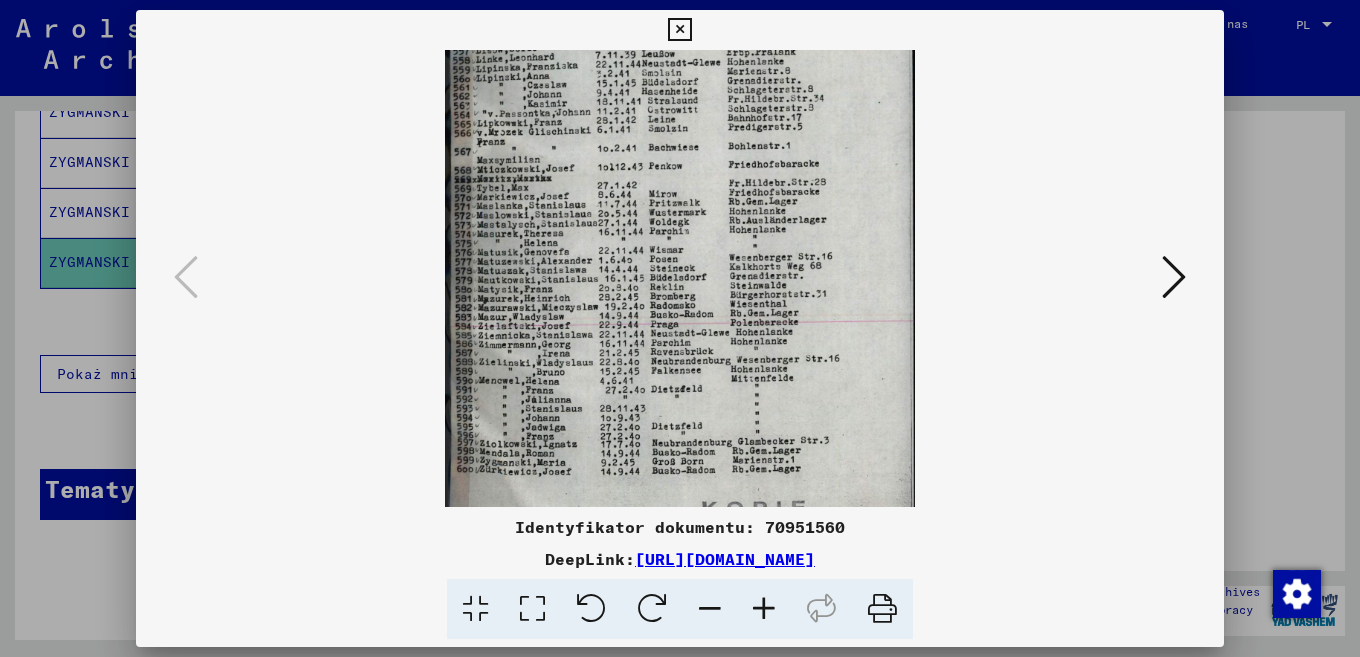 click at bounding box center [764, 609] 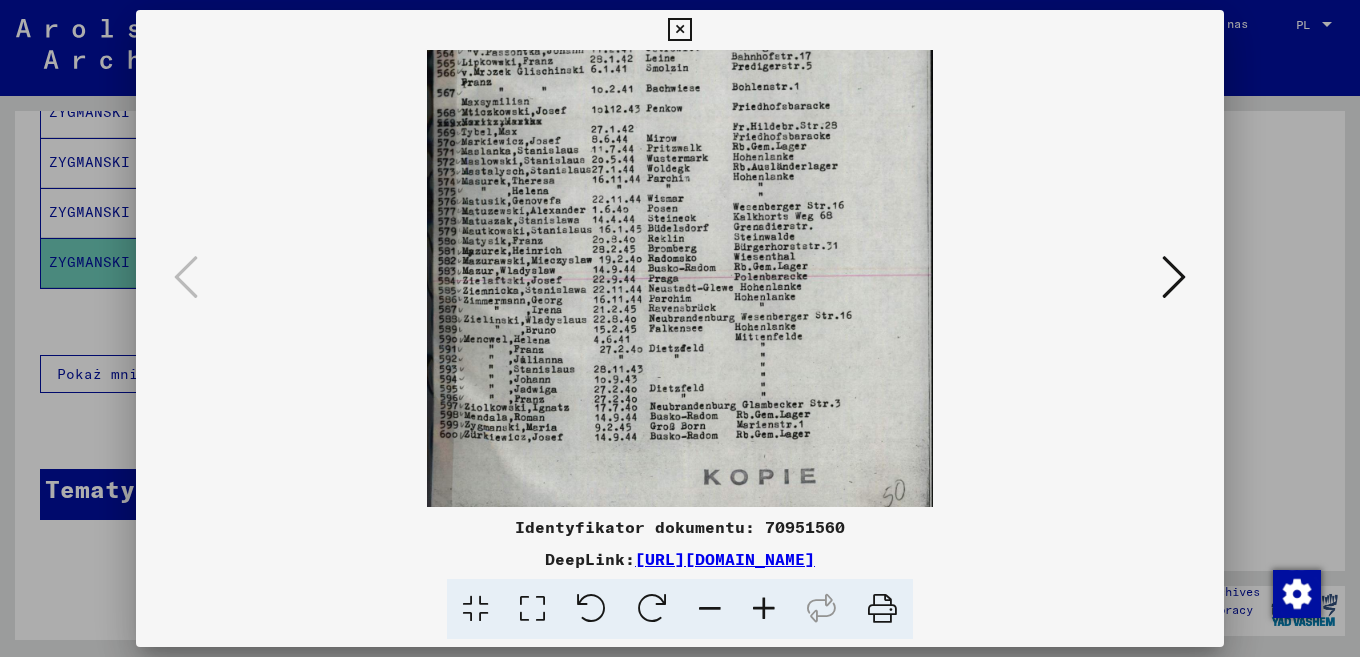scroll, scrollTop: 233, scrollLeft: 0, axis: vertical 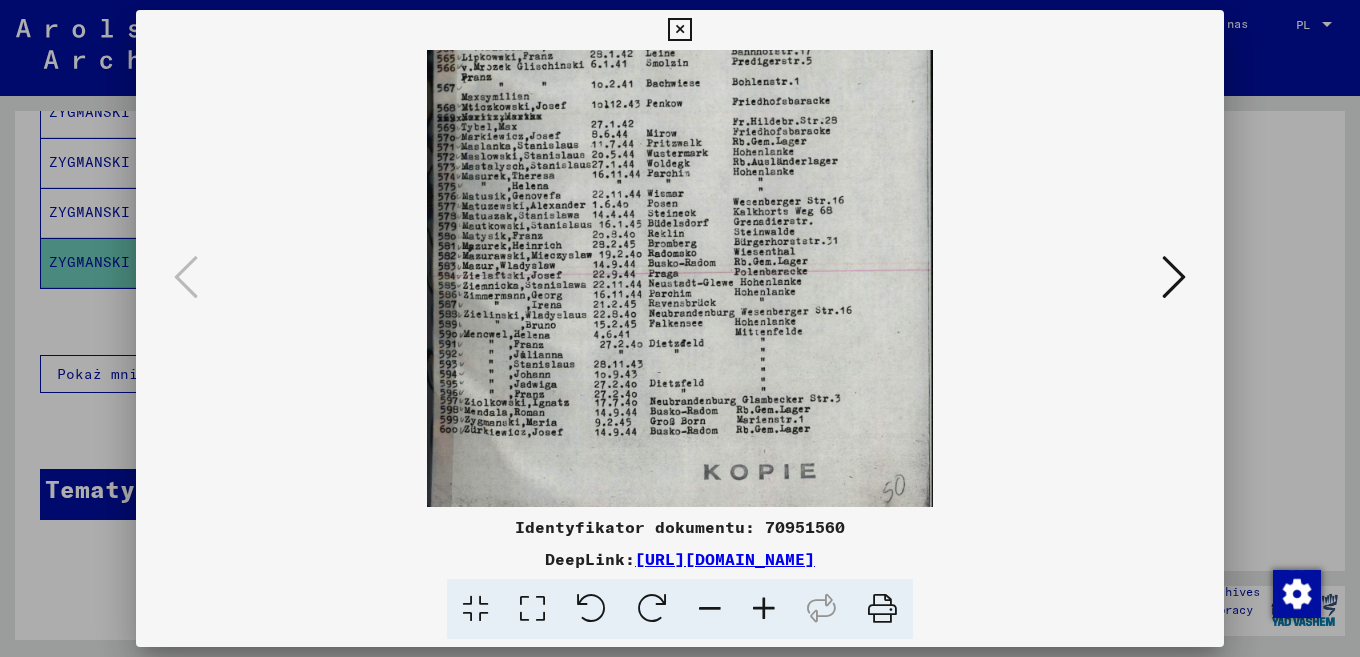 drag, startPoint x: 807, startPoint y: 436, endPoint x: 798, endPoint y: 356, distance: 80.50466 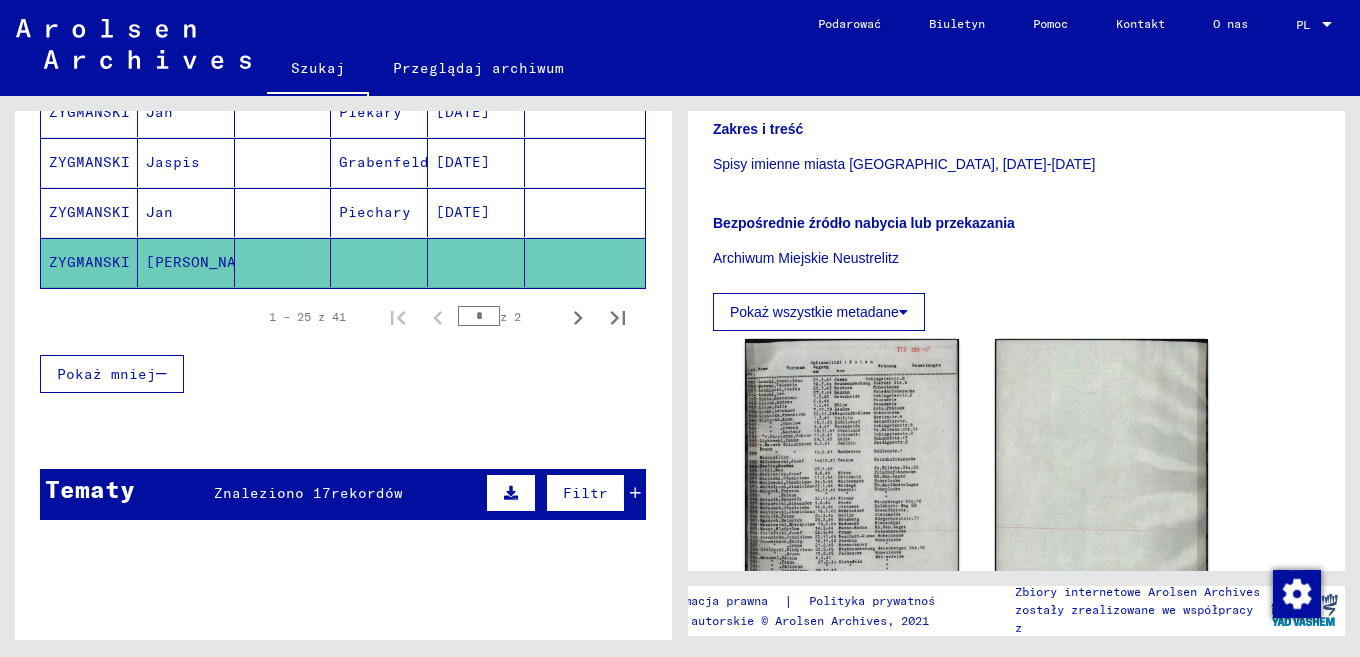 scroll, scrollTop: 1320, scrollLeft: 0, axis: vertical 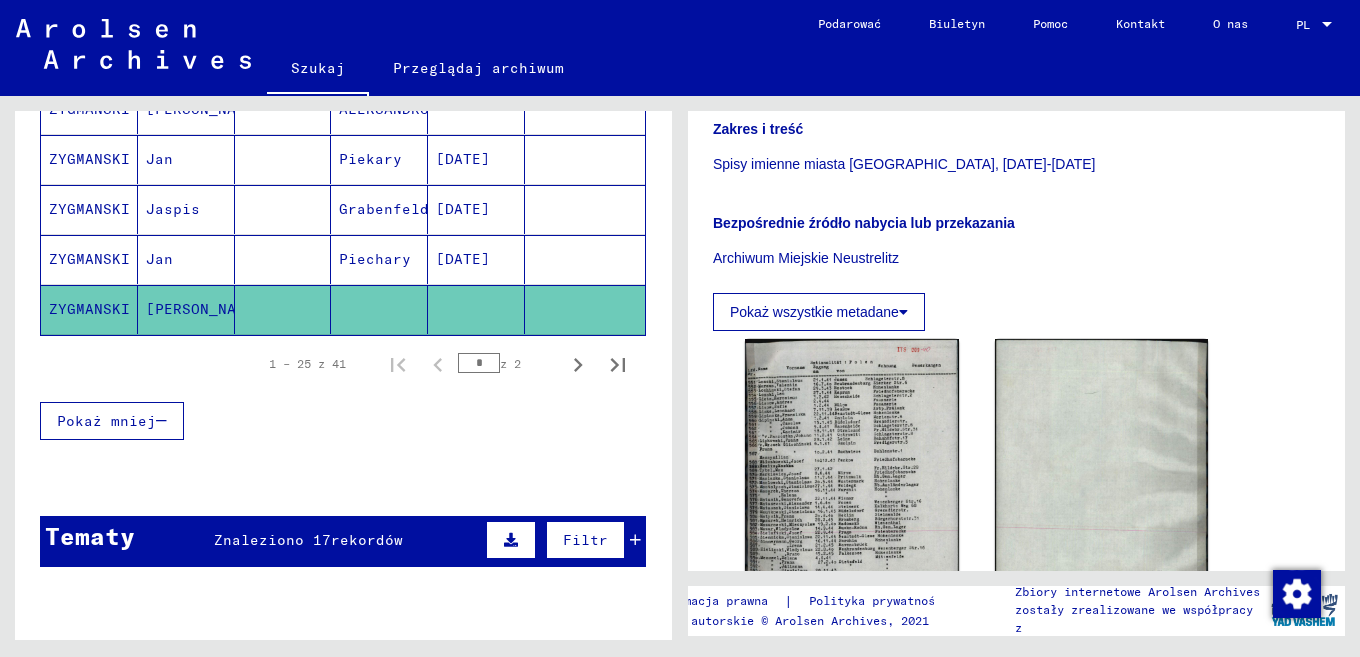 click at bounding box center [283, 309] 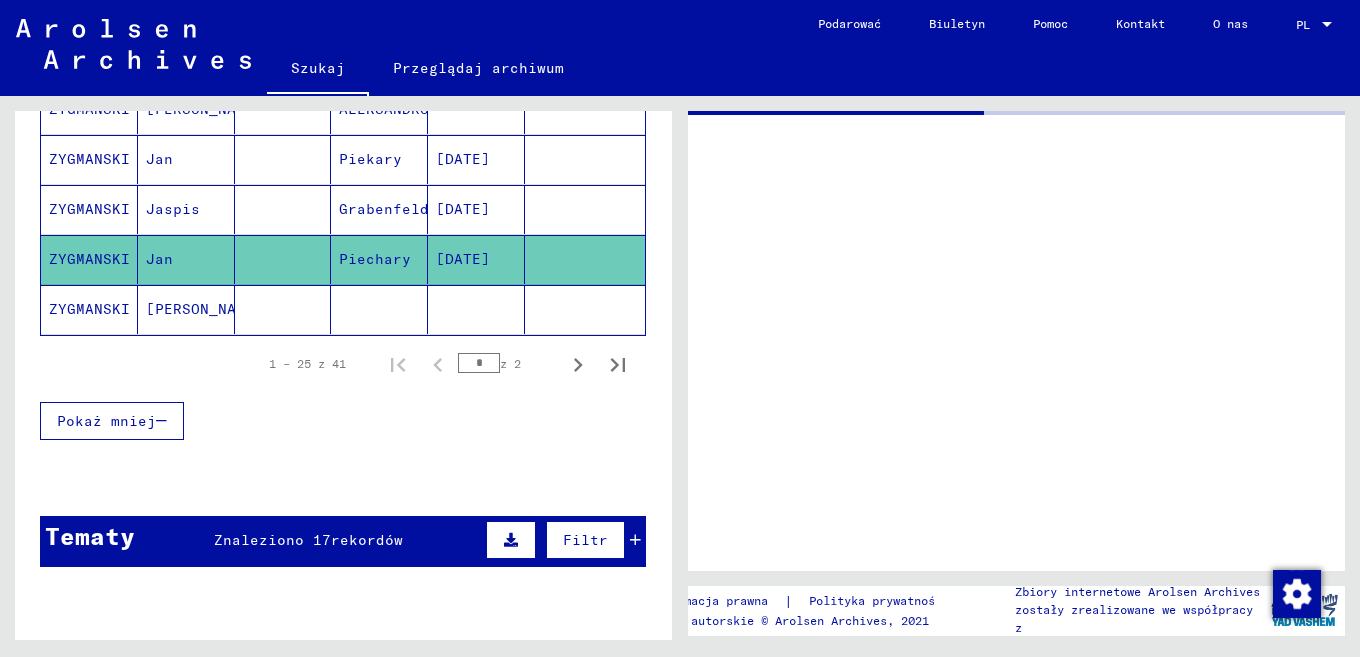 scroll, scrollTop: 0, scrollLeft: 0, axis: both 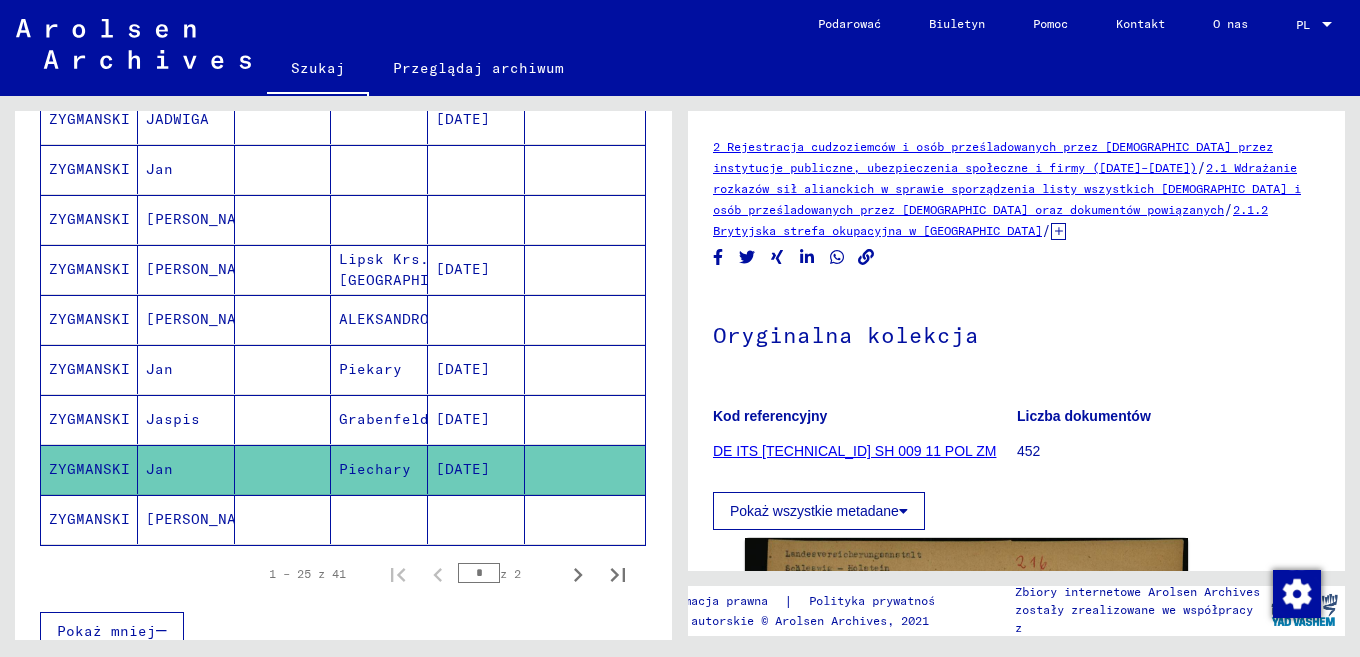 click at bounding box center [283, 269] 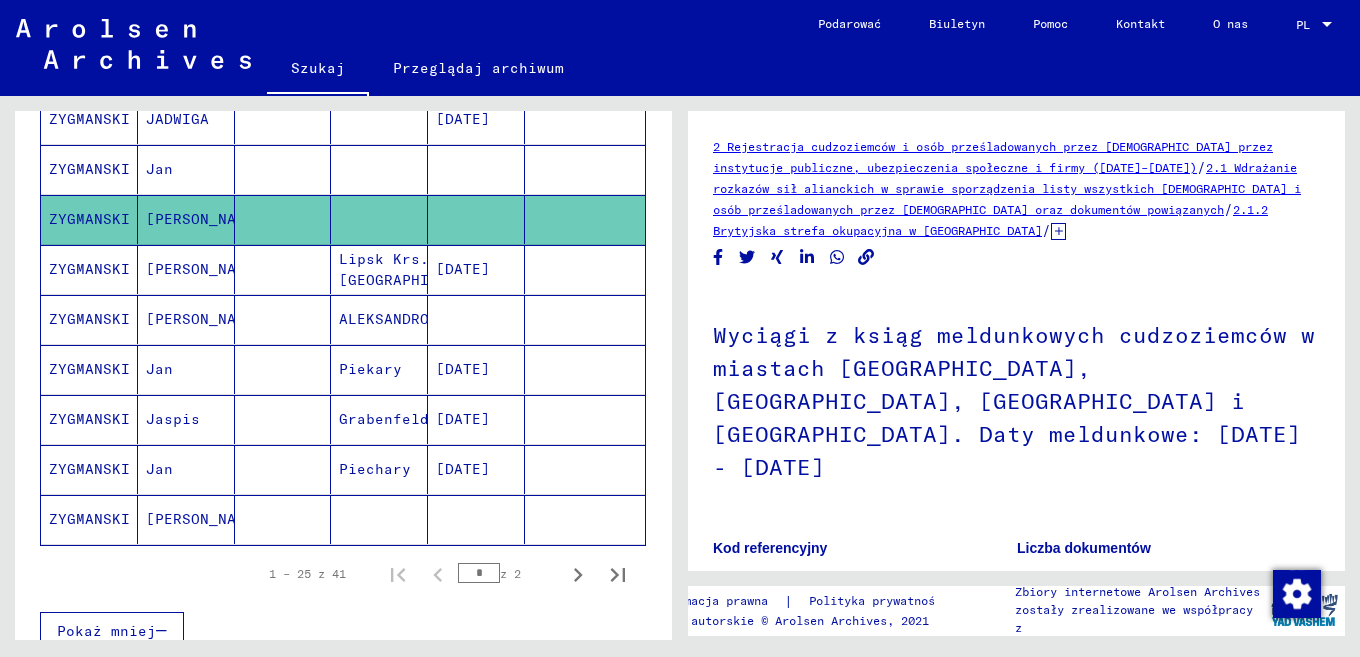 scroll, scrollTop: 537, scrollLeft: 0, axis: vertical 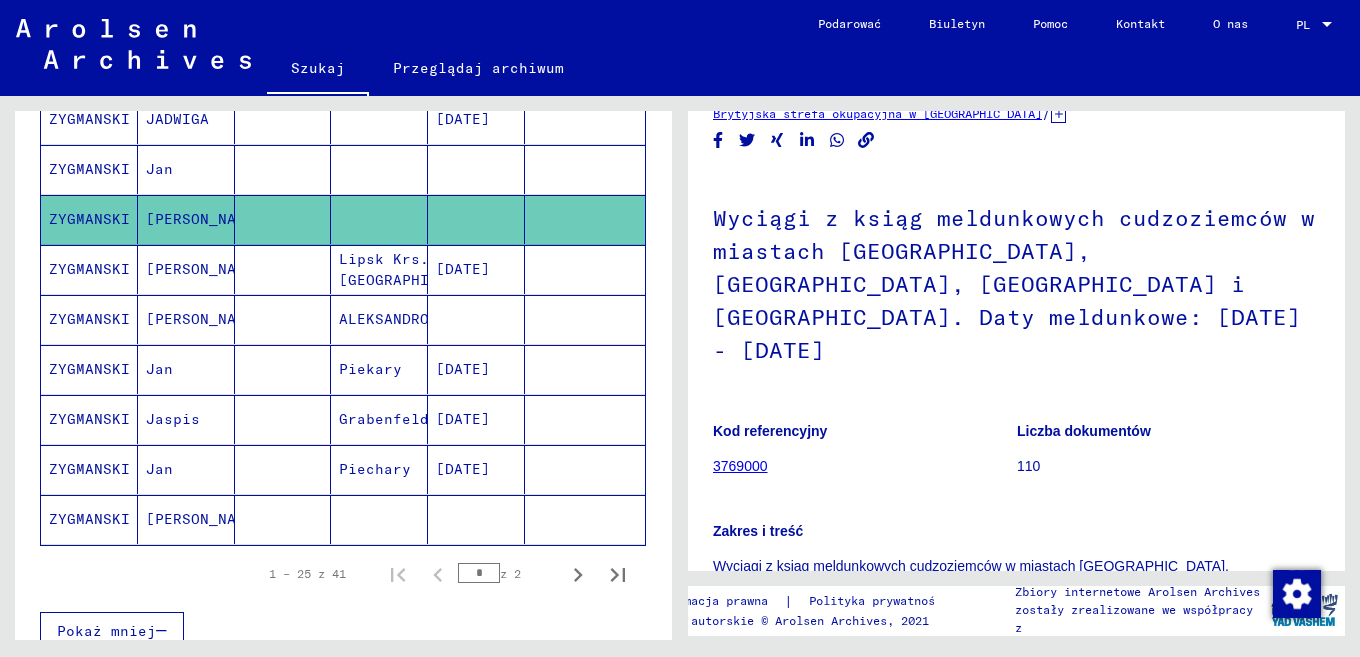 click at bounding box center [283, 219] 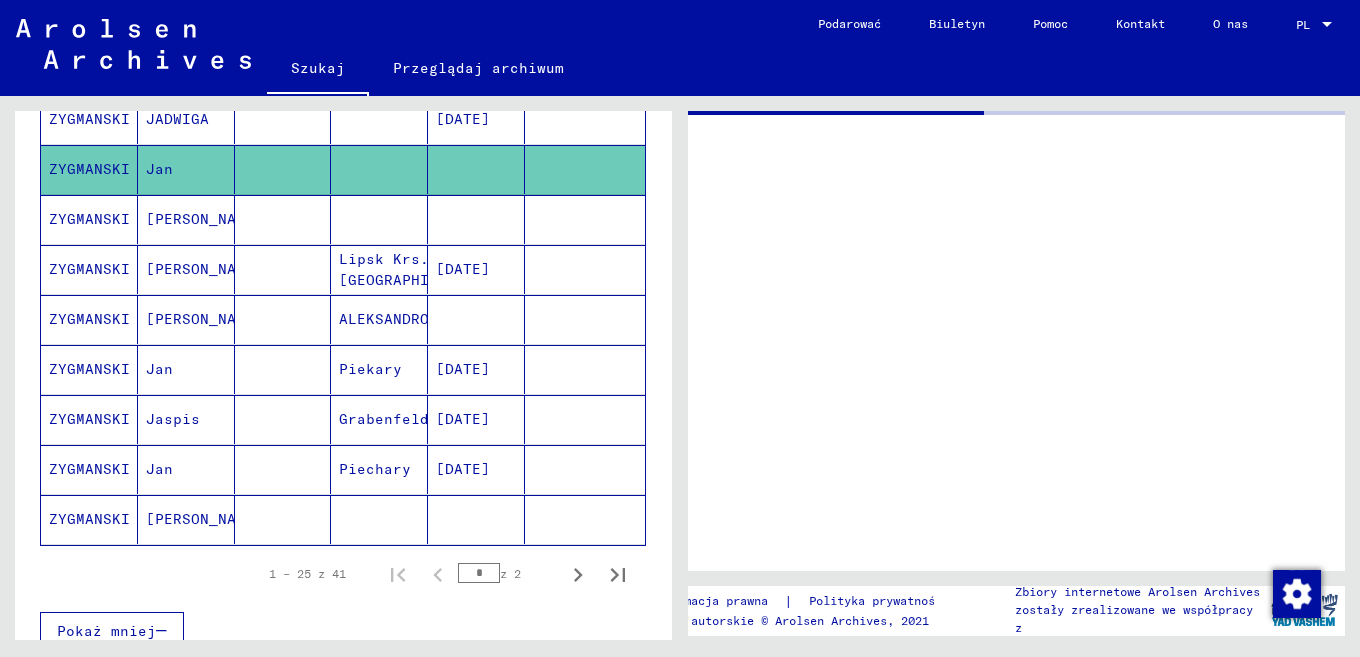 scroll, scrollTop: 0, scrollLeft: 0, axis: both 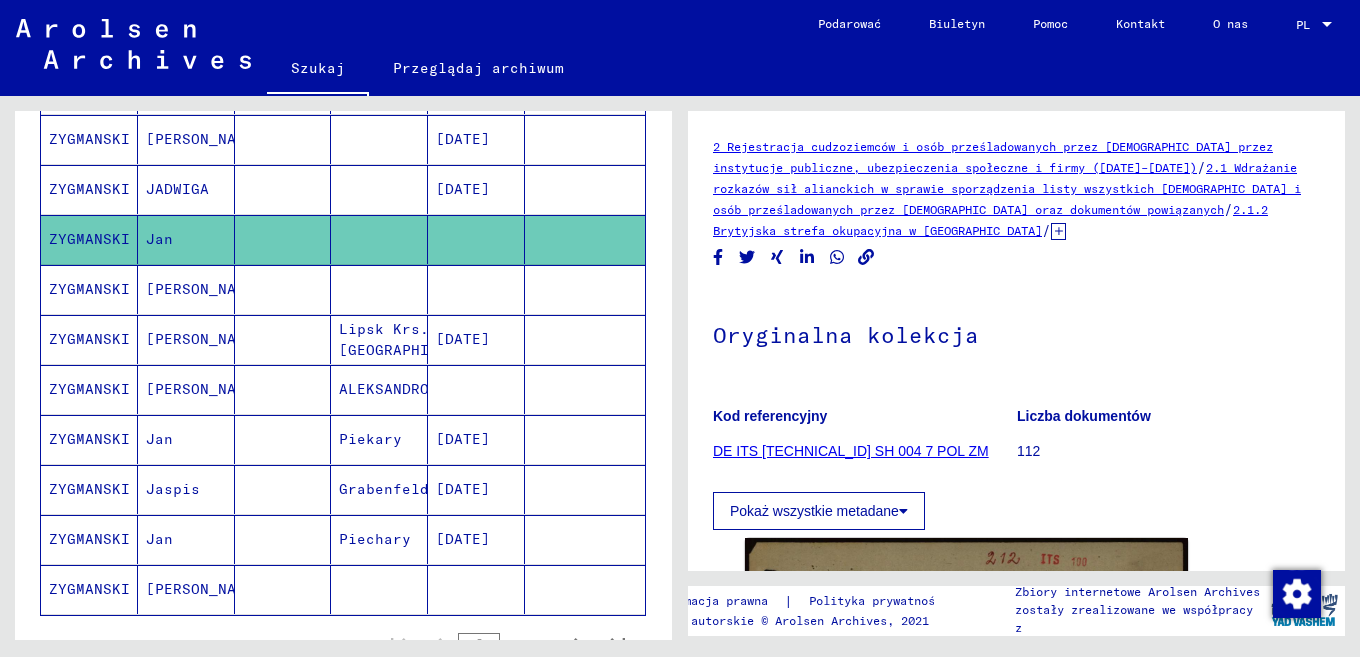click on "Oryginalna kolekcja" 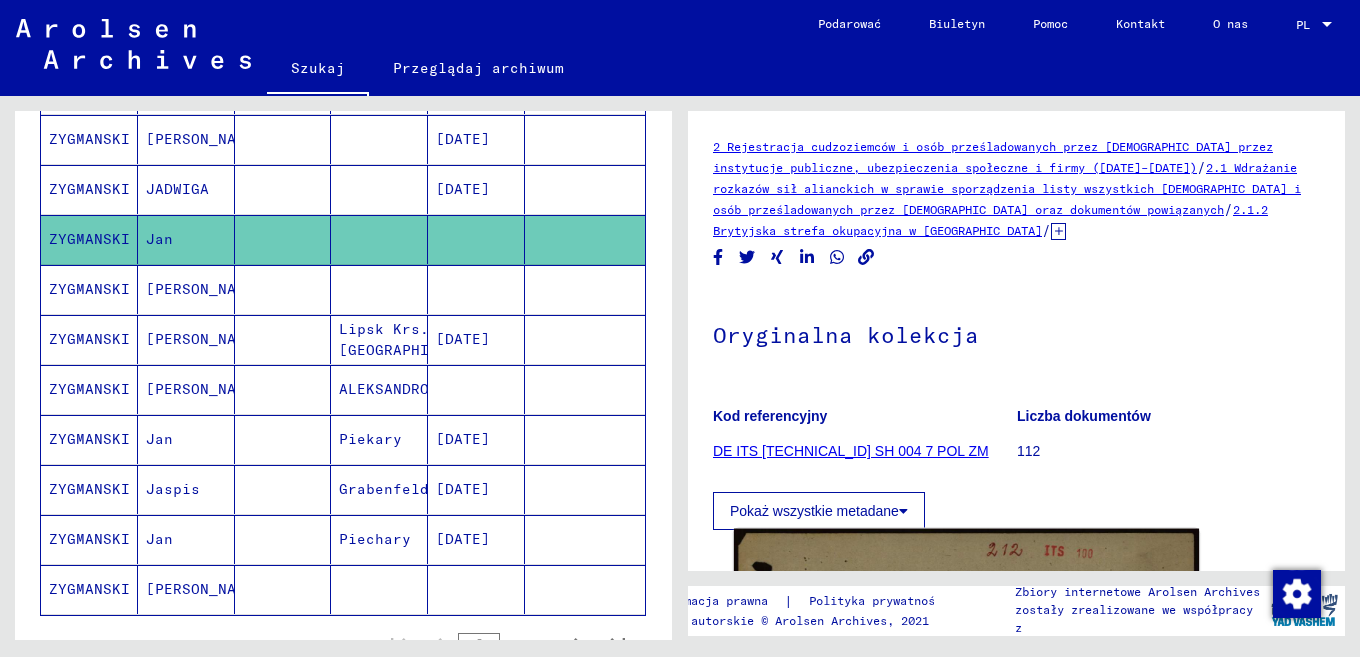 scroll, scrollTop: 397, scrollLeft: 0, axis: vertical 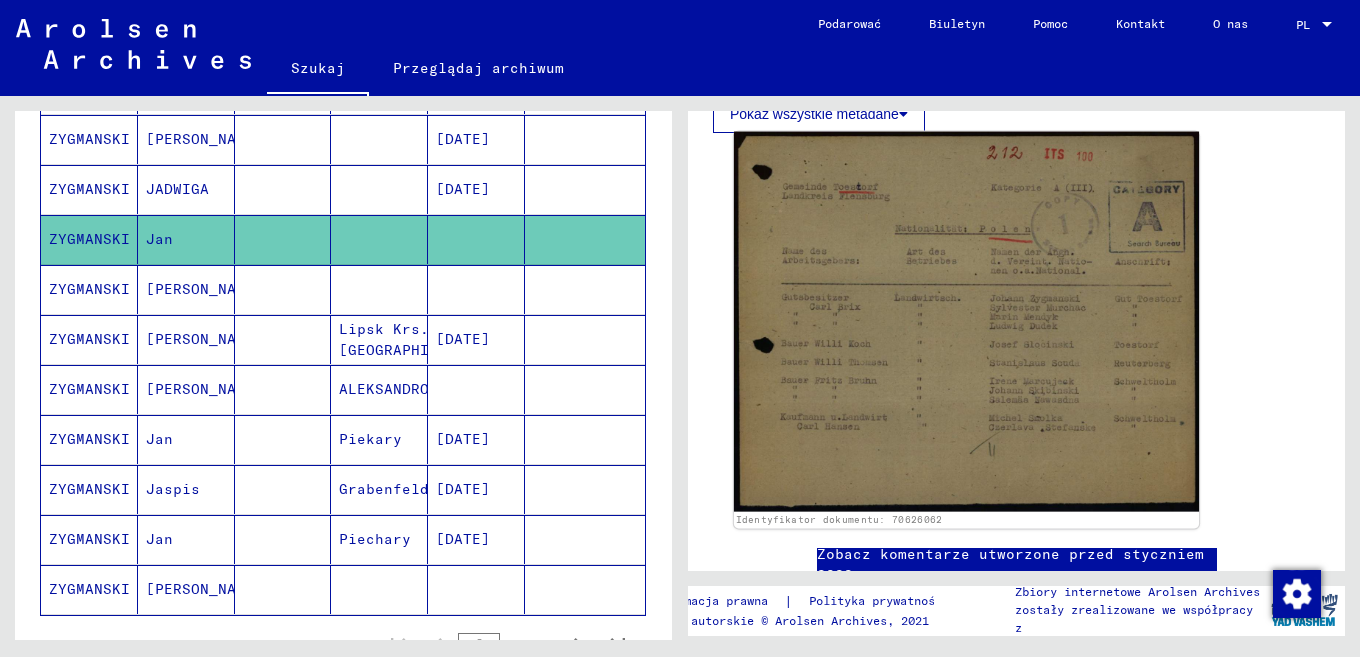 click 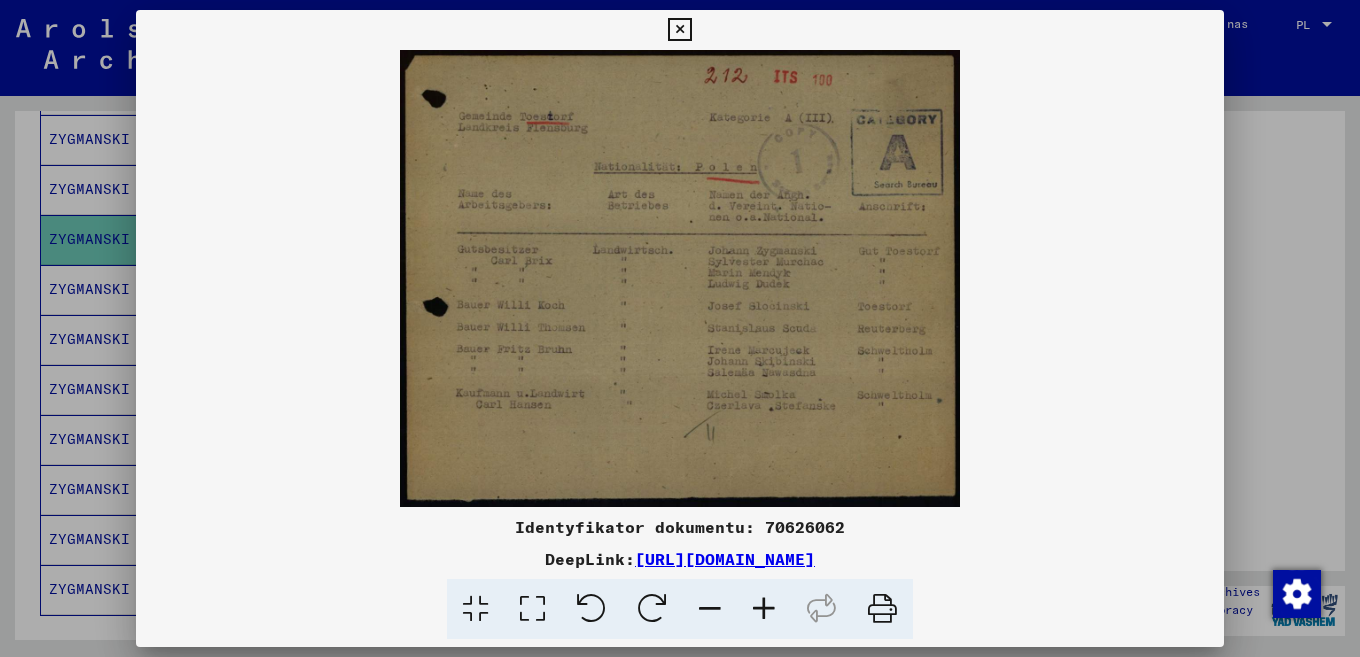 click at bounding box center (680, 328) 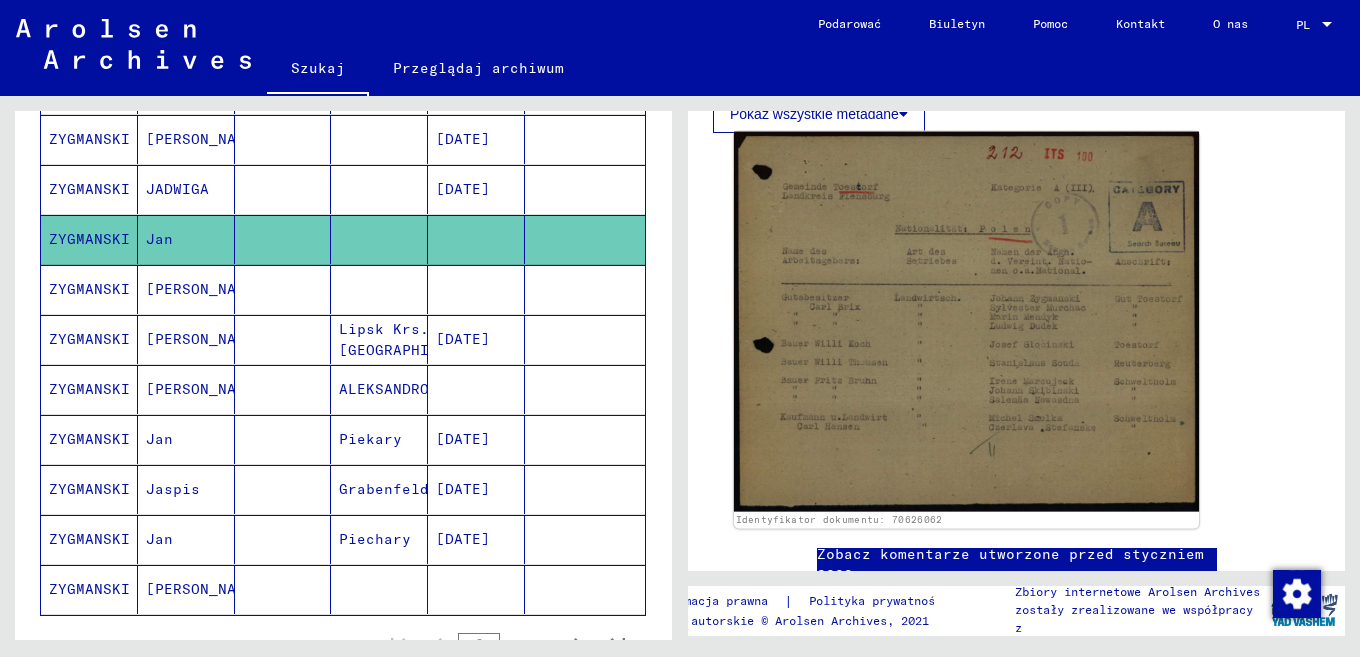 click 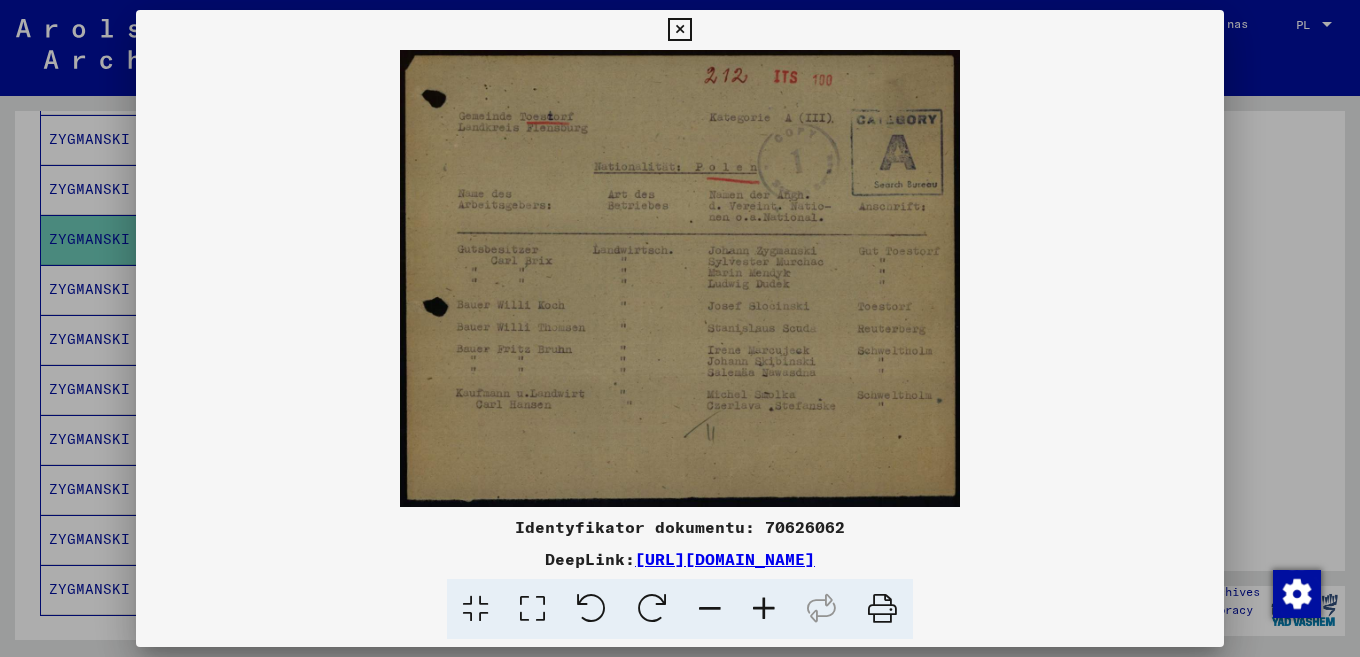 click at bounding box center [680, 328] 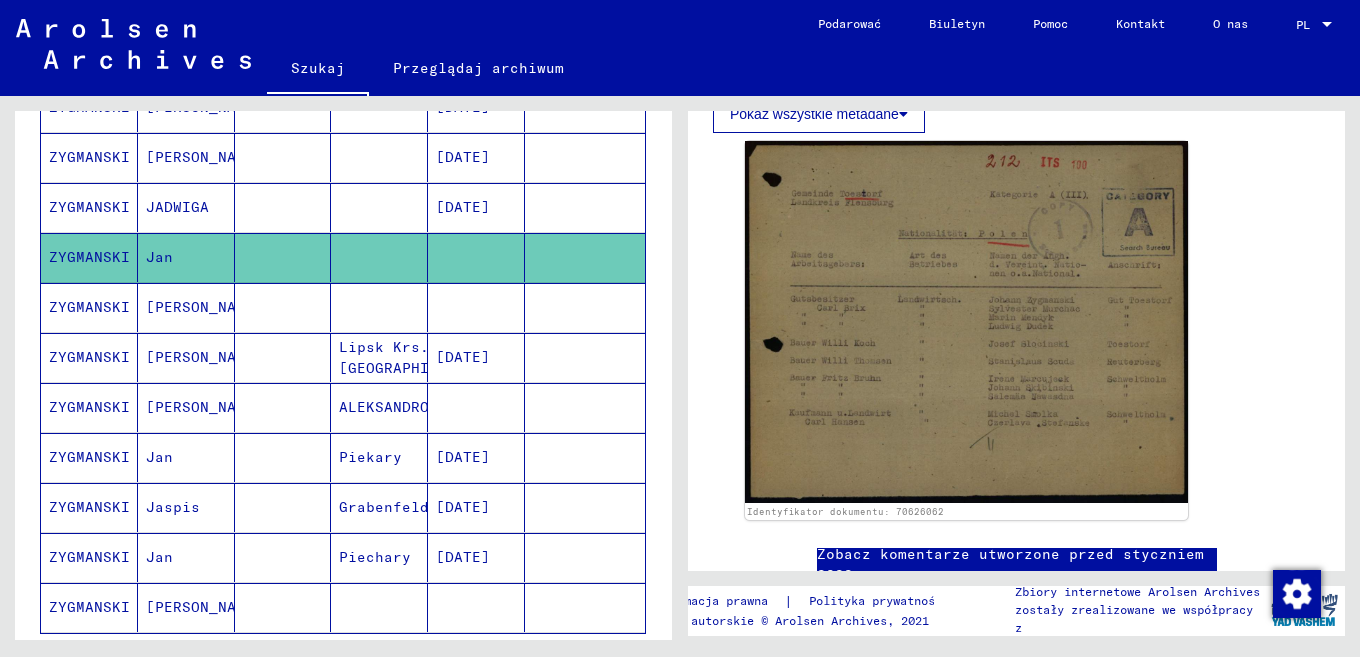 scroll, scrollTop: 1017, scrollLeft: 0, axis: vertical 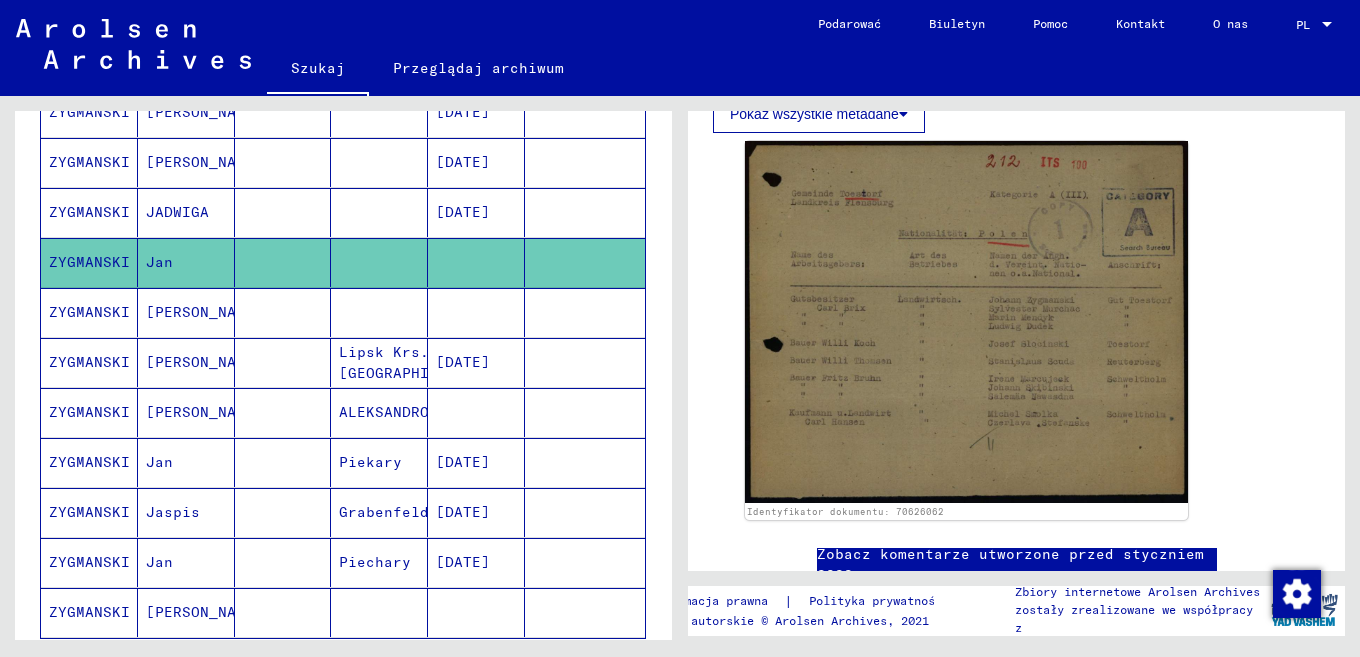 click at bounding box center (283, 262) 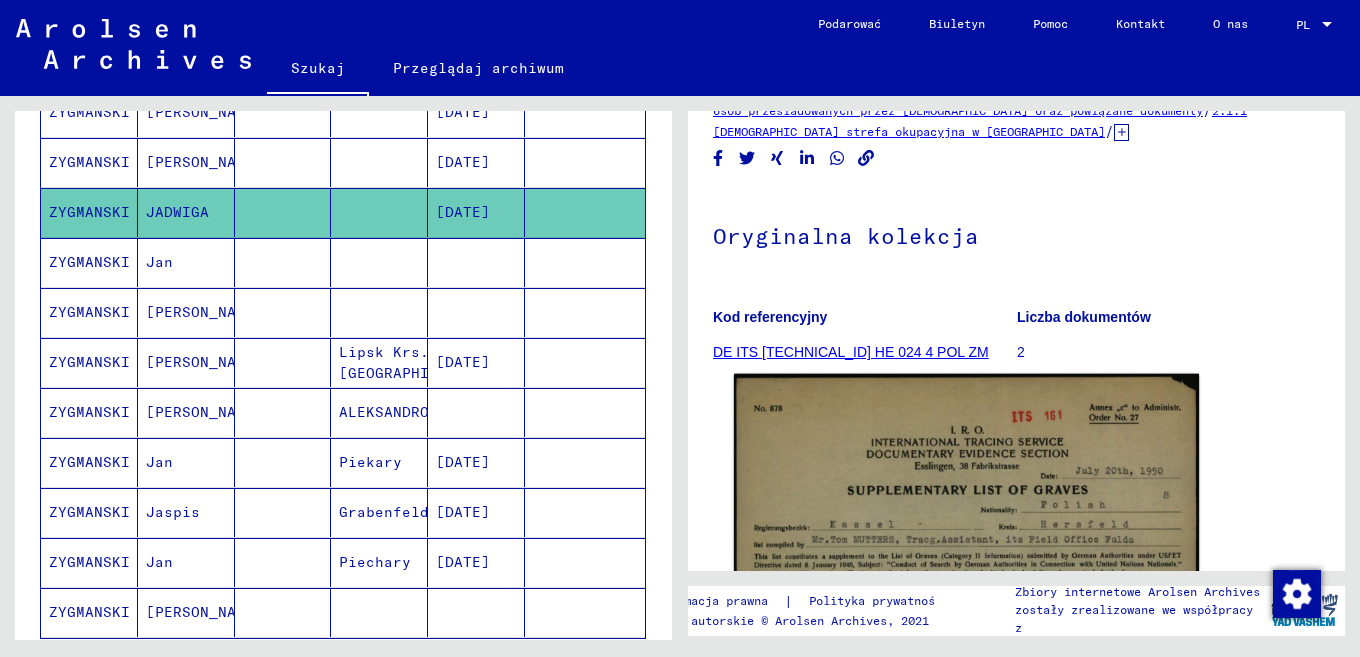 scroll, scrollTop: 425, scrollLeft: 0, axis: vertical 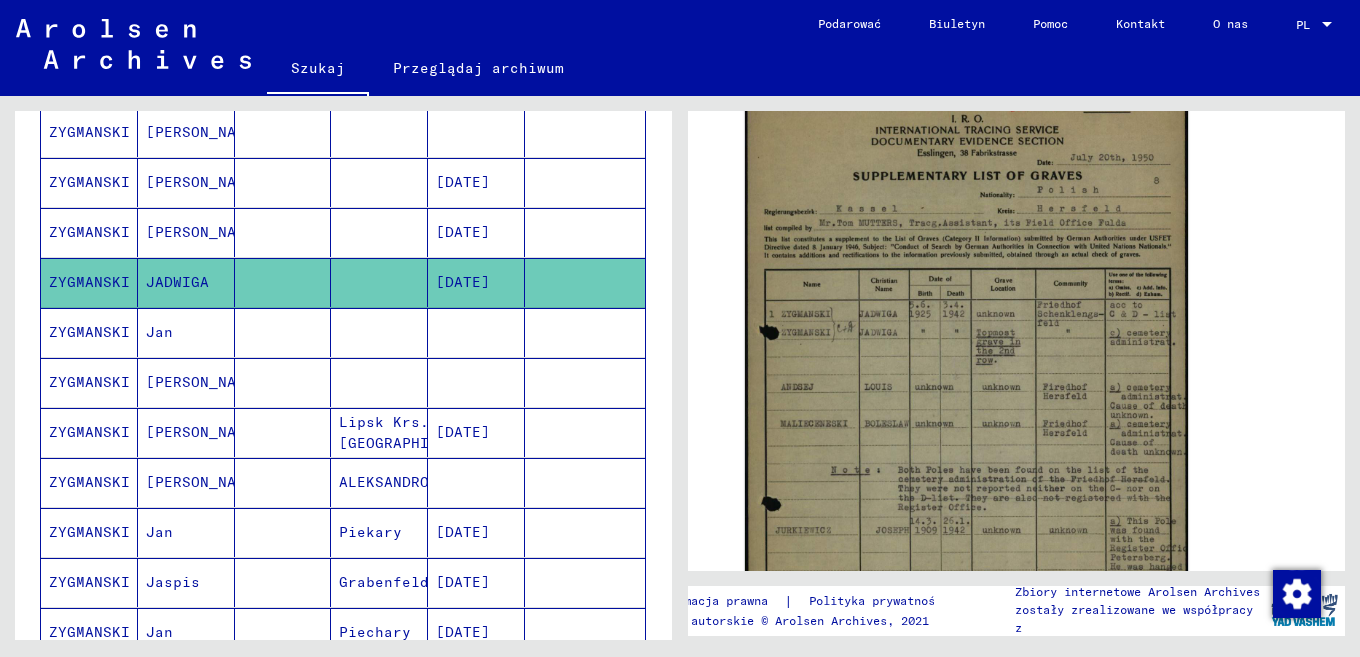 click at bounding box center (283, 282) 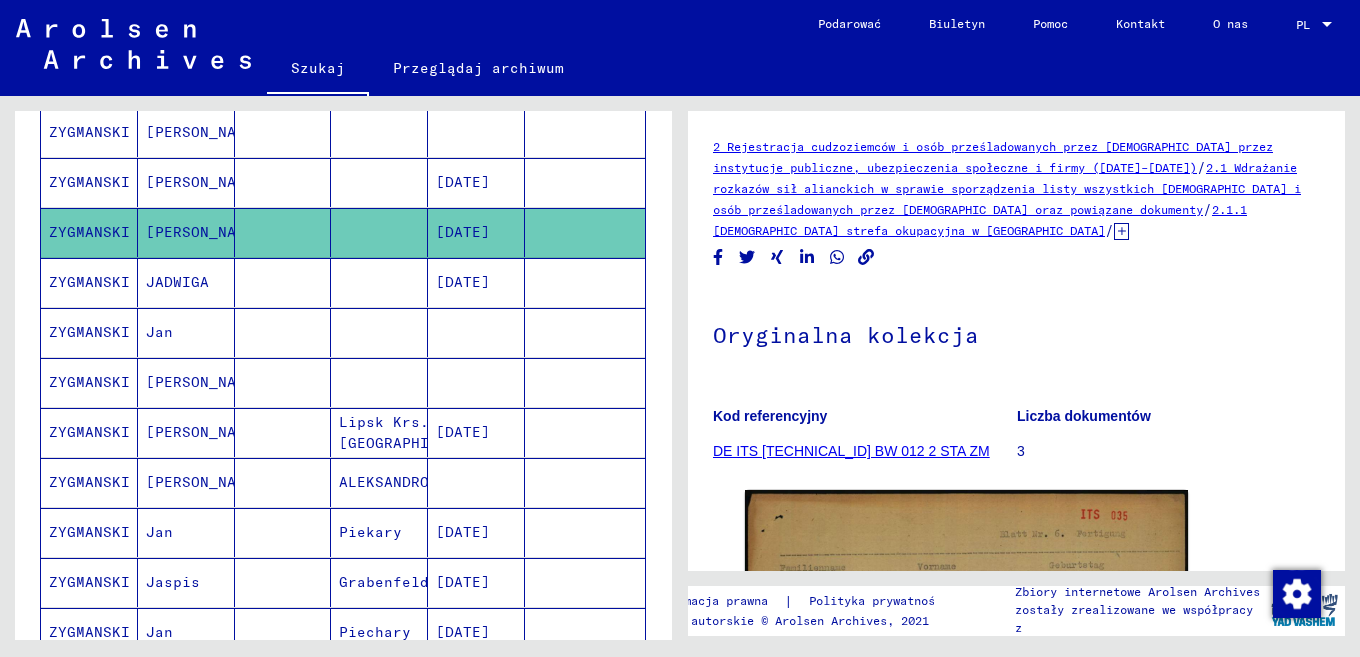 scroll, scrollTop: 257, scrollLeft: 0, axis: vertical 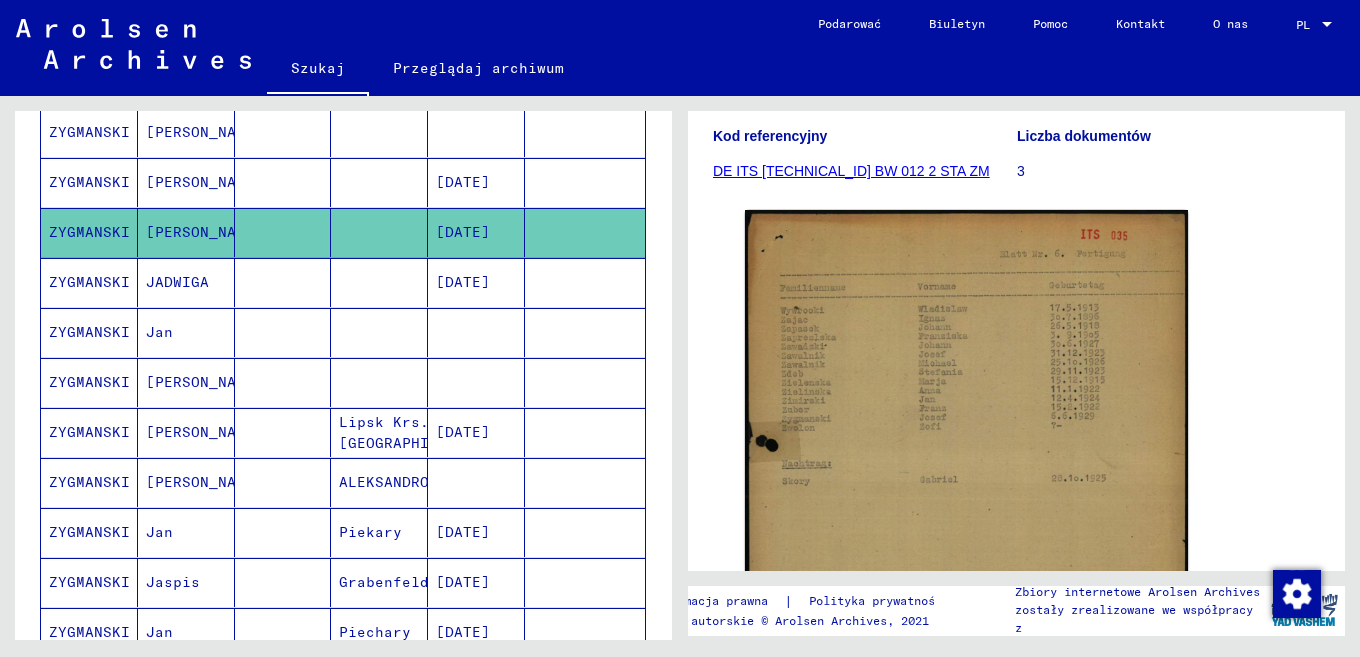 click at bounding box center [379, 232] 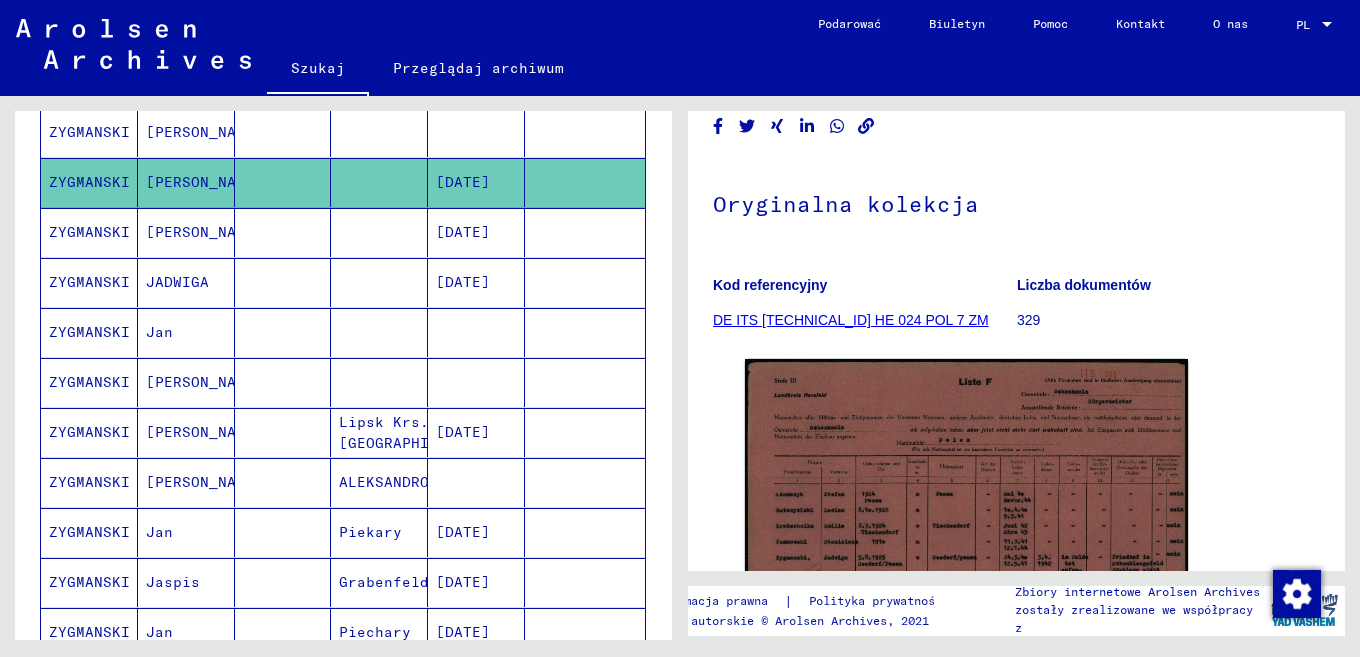 scroll, scrollTop: 233, scrollLeft: 0, axis: vertical 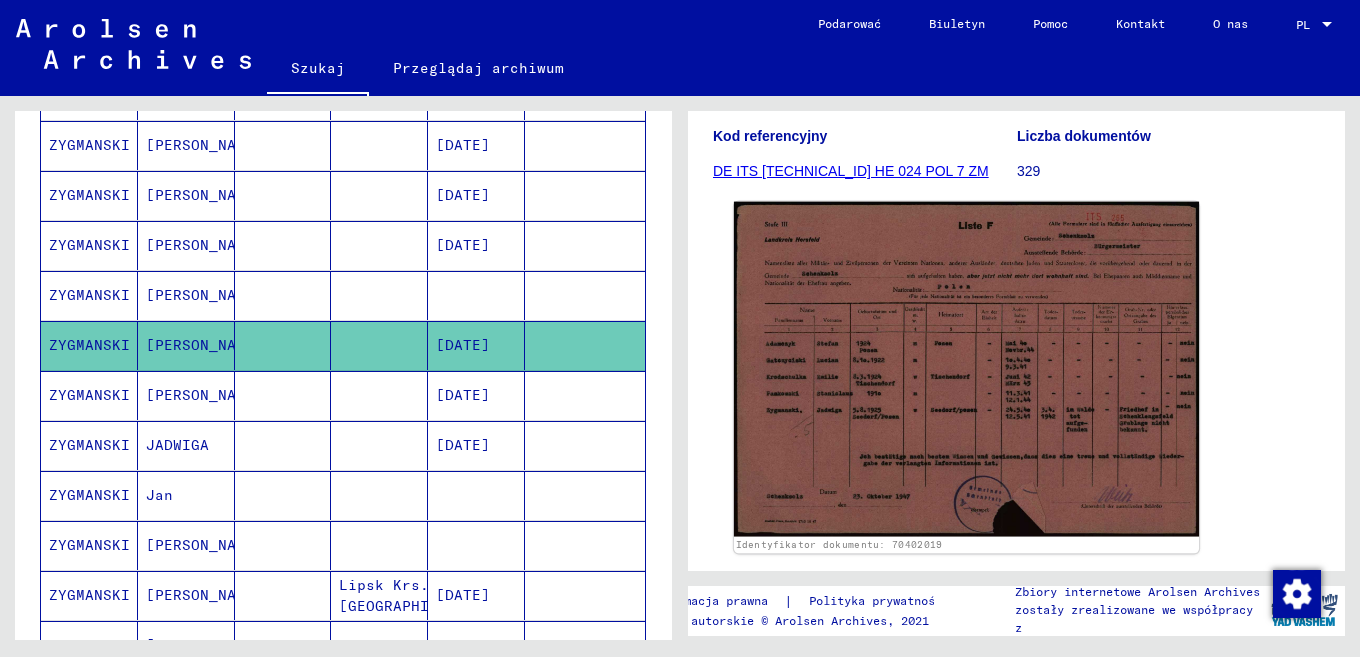 click 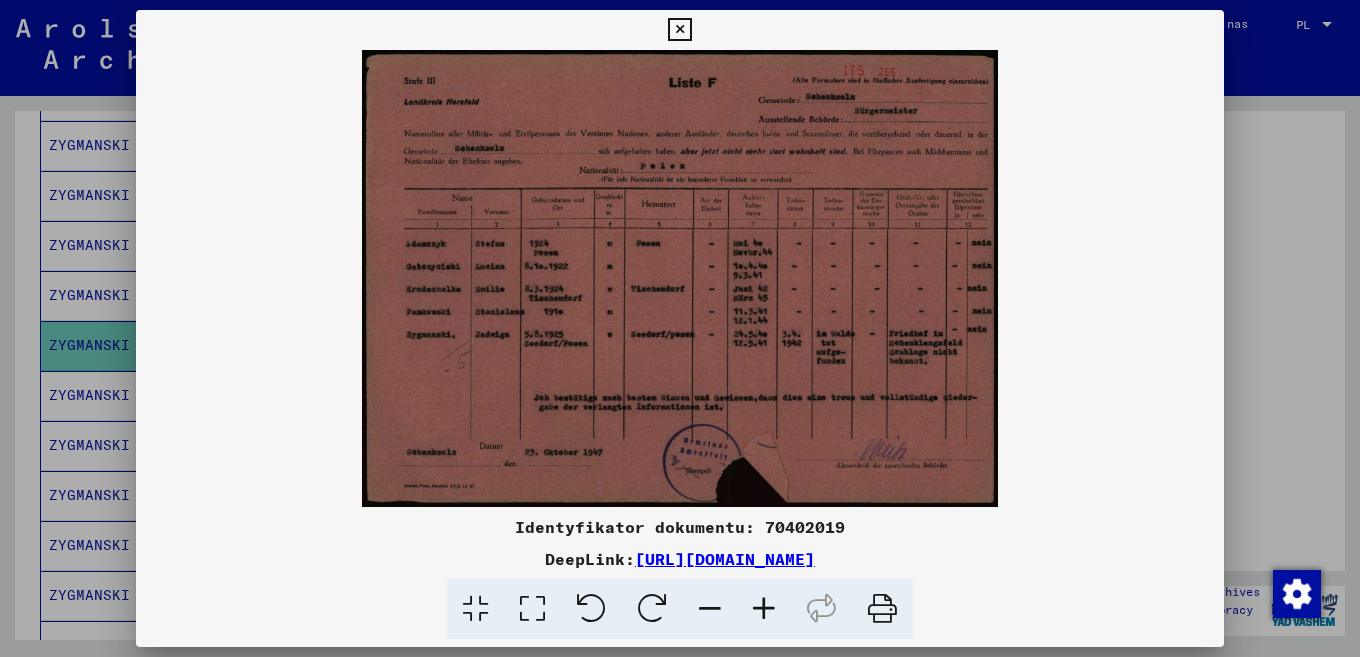 click at bounding box center (679, 30) 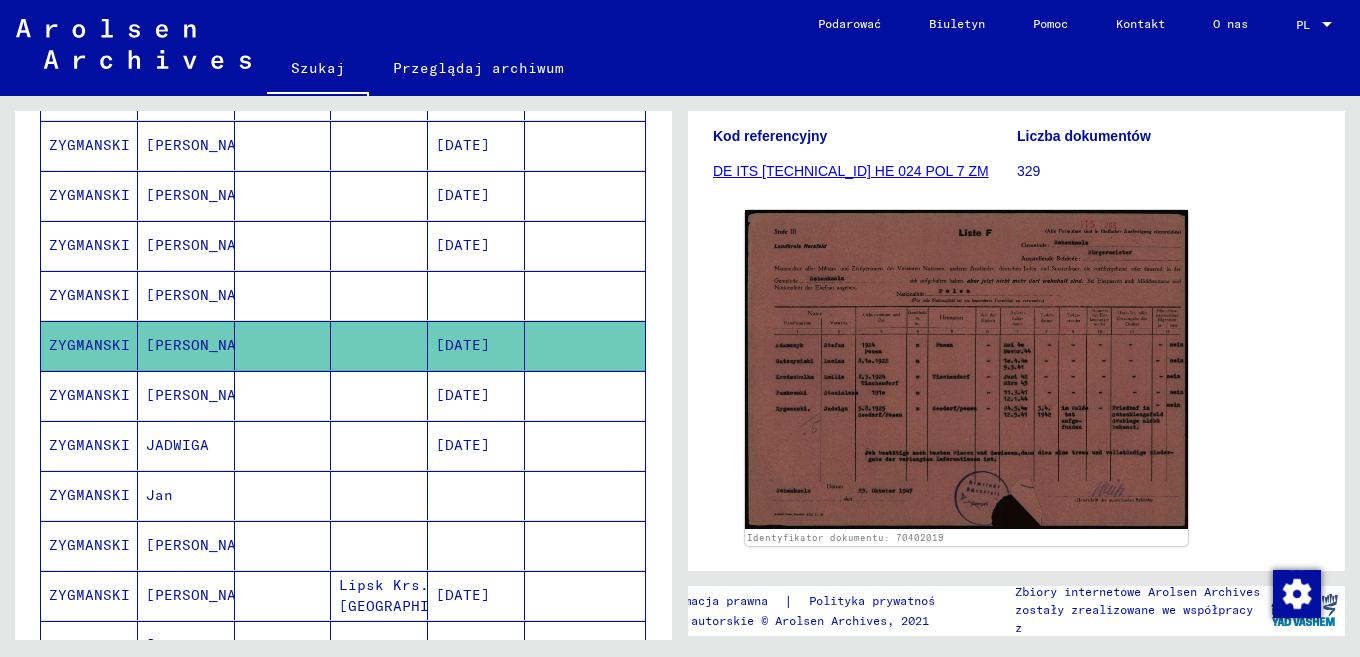 click at bounding box center (379, 345) 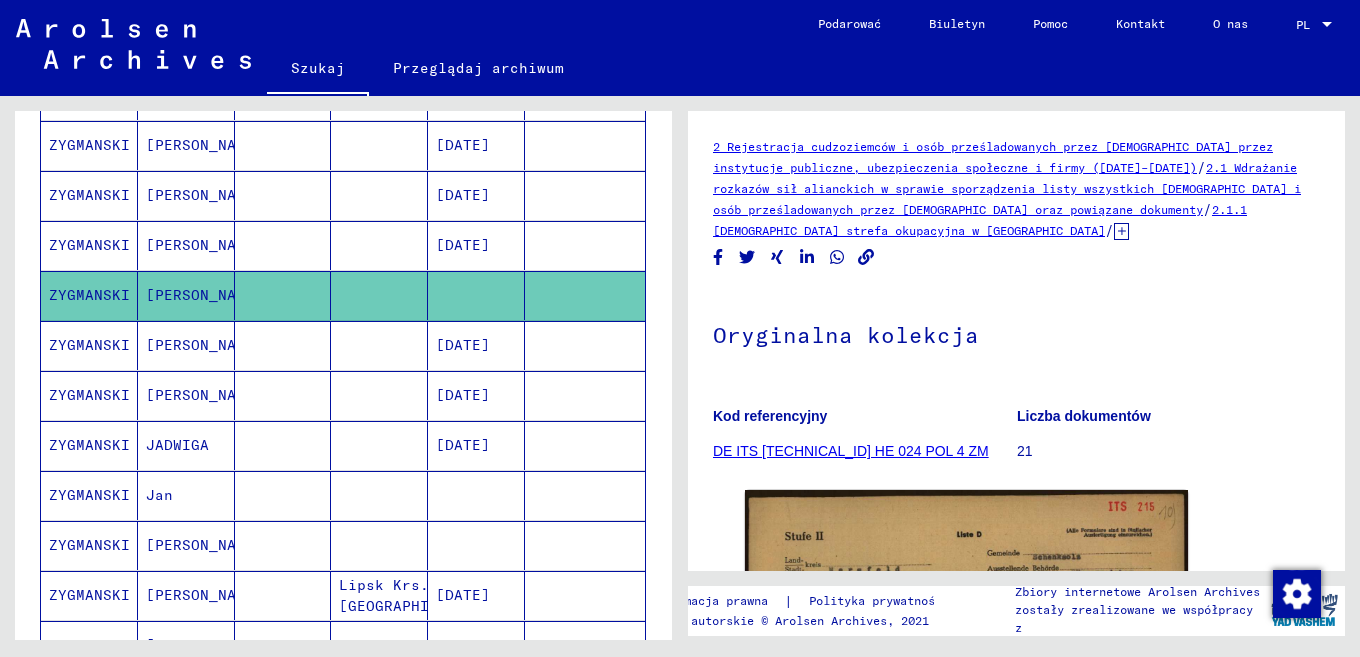 scroll, scrollTop: 233, scrollLeft: 0, axis: vertical 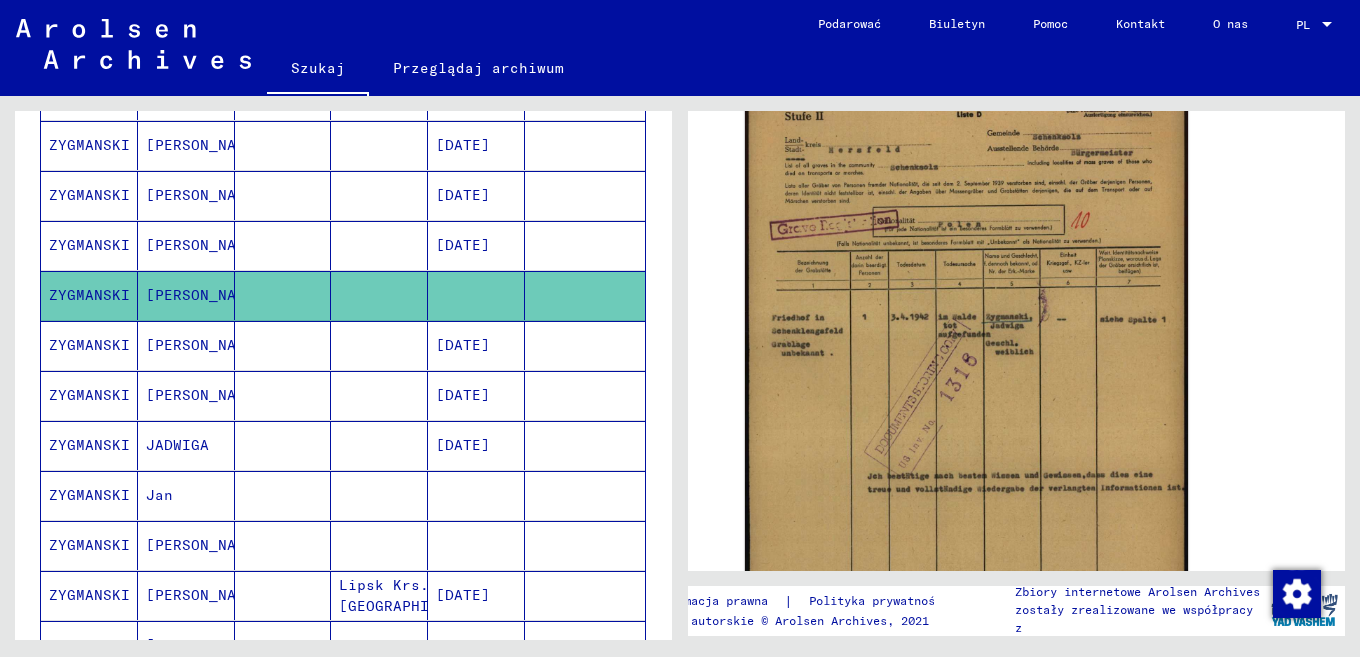 click at bounding box center (379, 295) 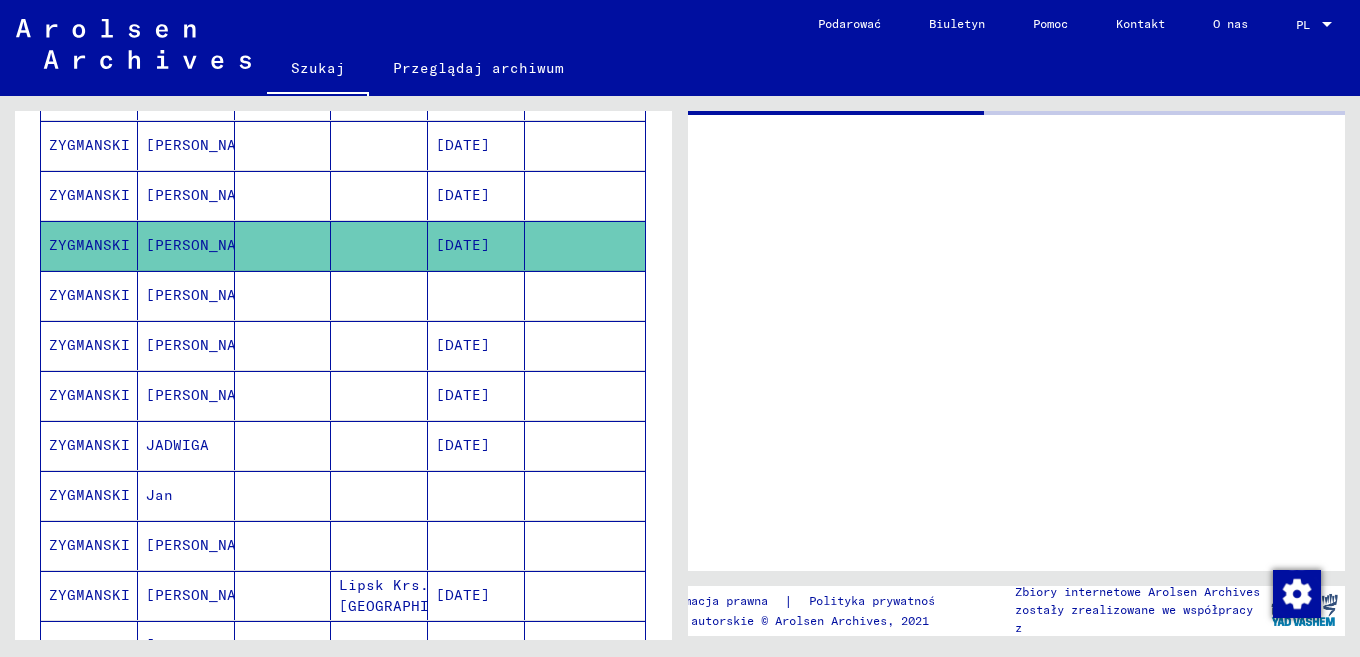 scroll, scrollTop: 0, scrollLeft: 0, axis: both 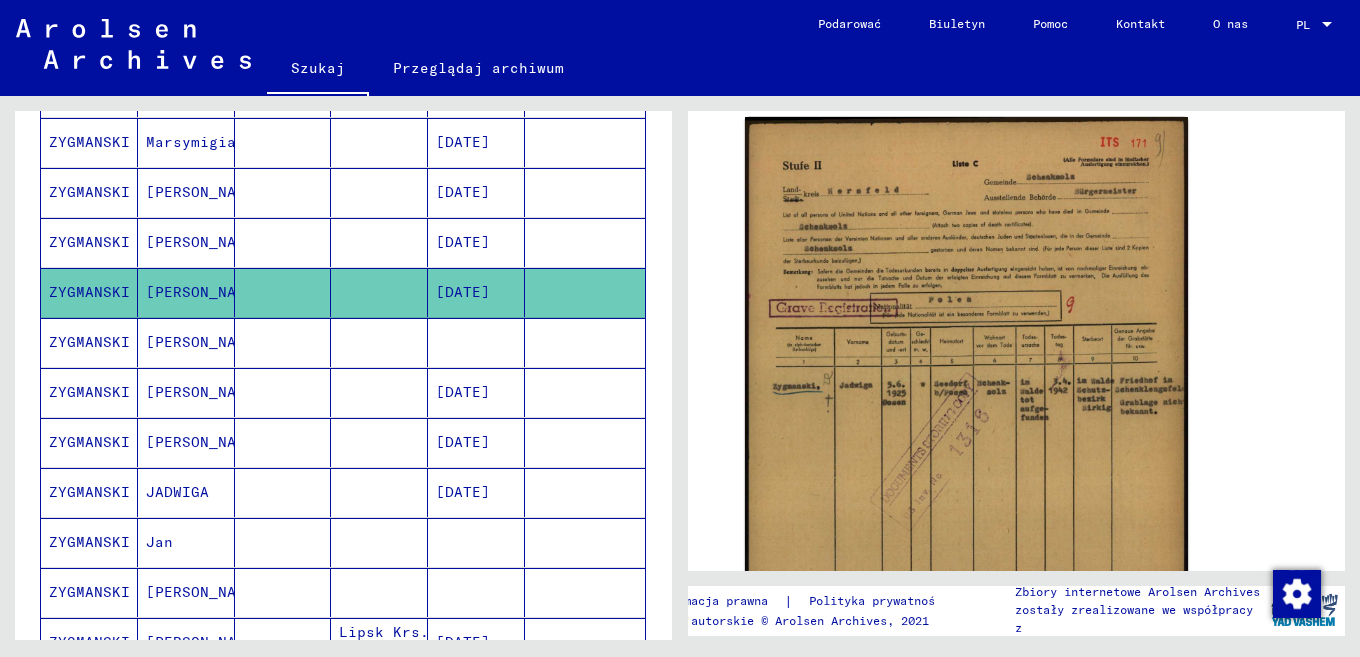 click at bounding box center [379, 292] 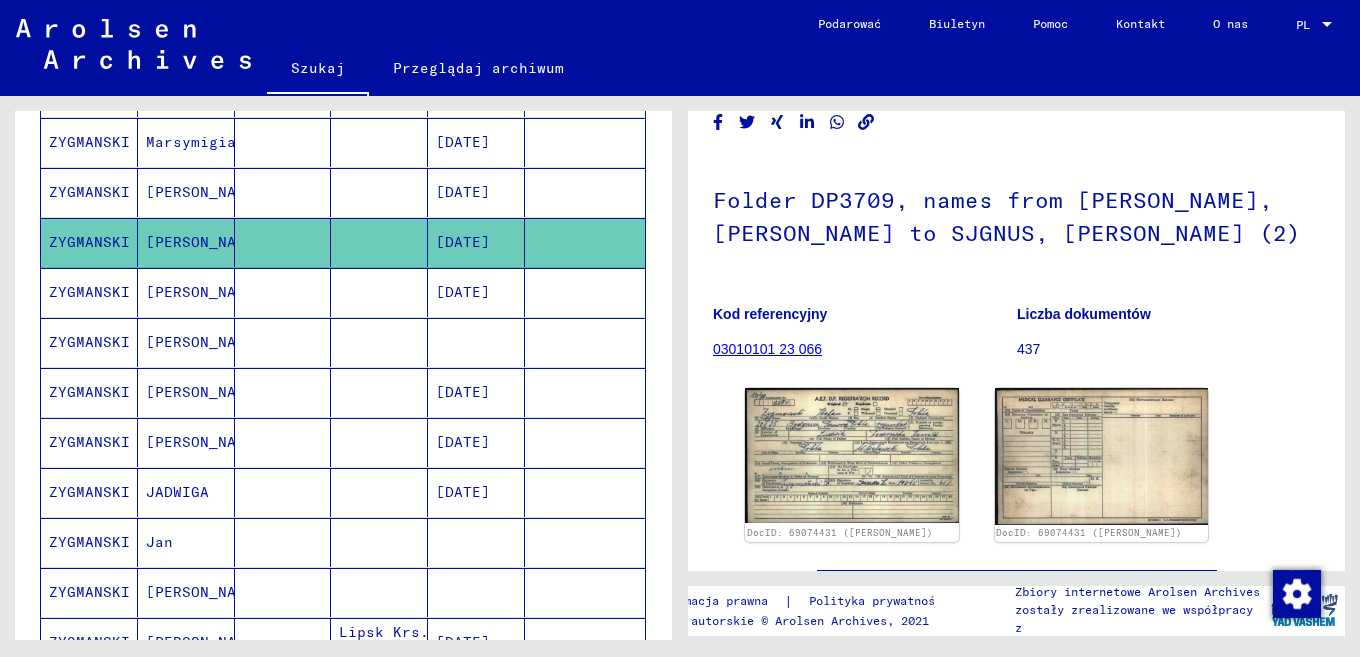 scroll, scrollTop: 140, scrollLeft: 0, axis: vertical 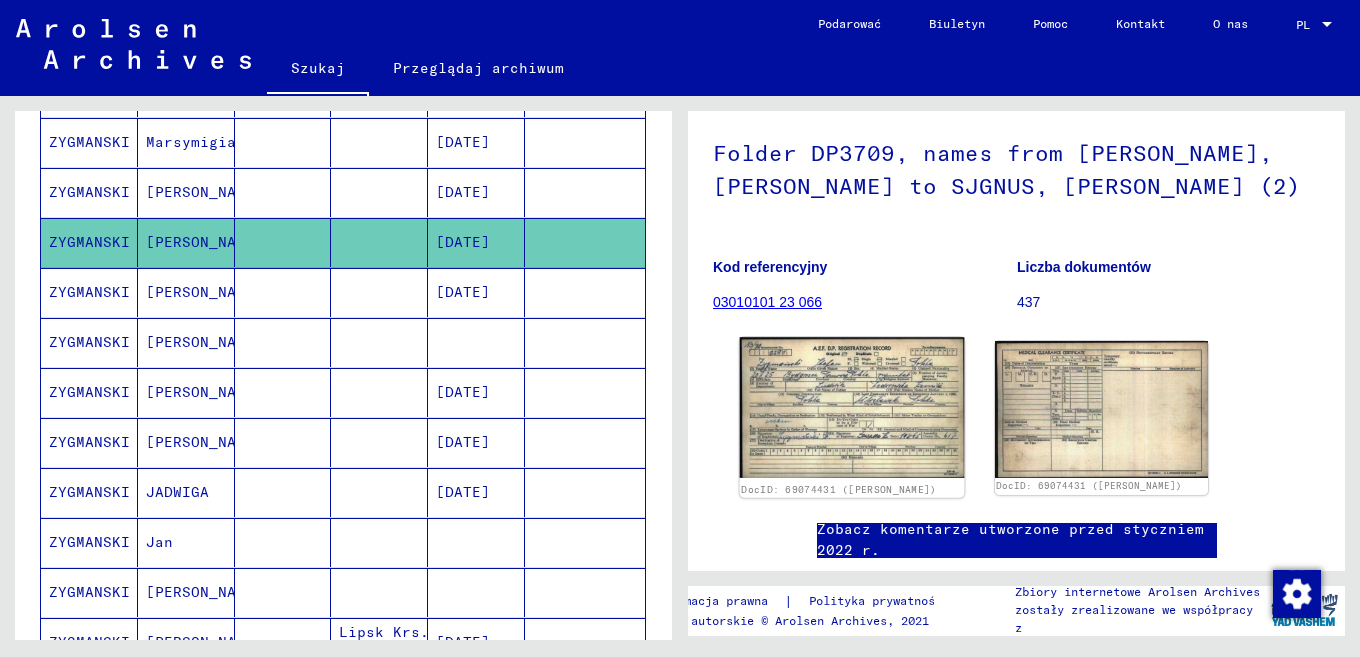 click 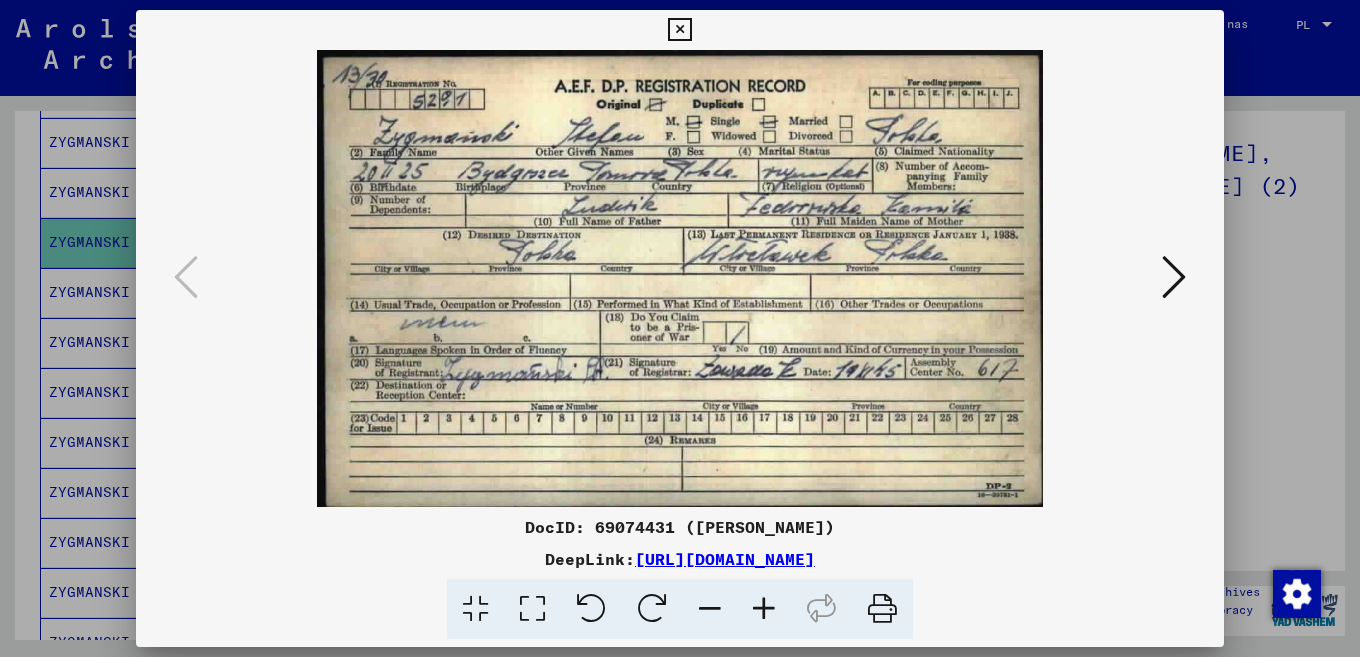 click at bounding box center (679, 30) 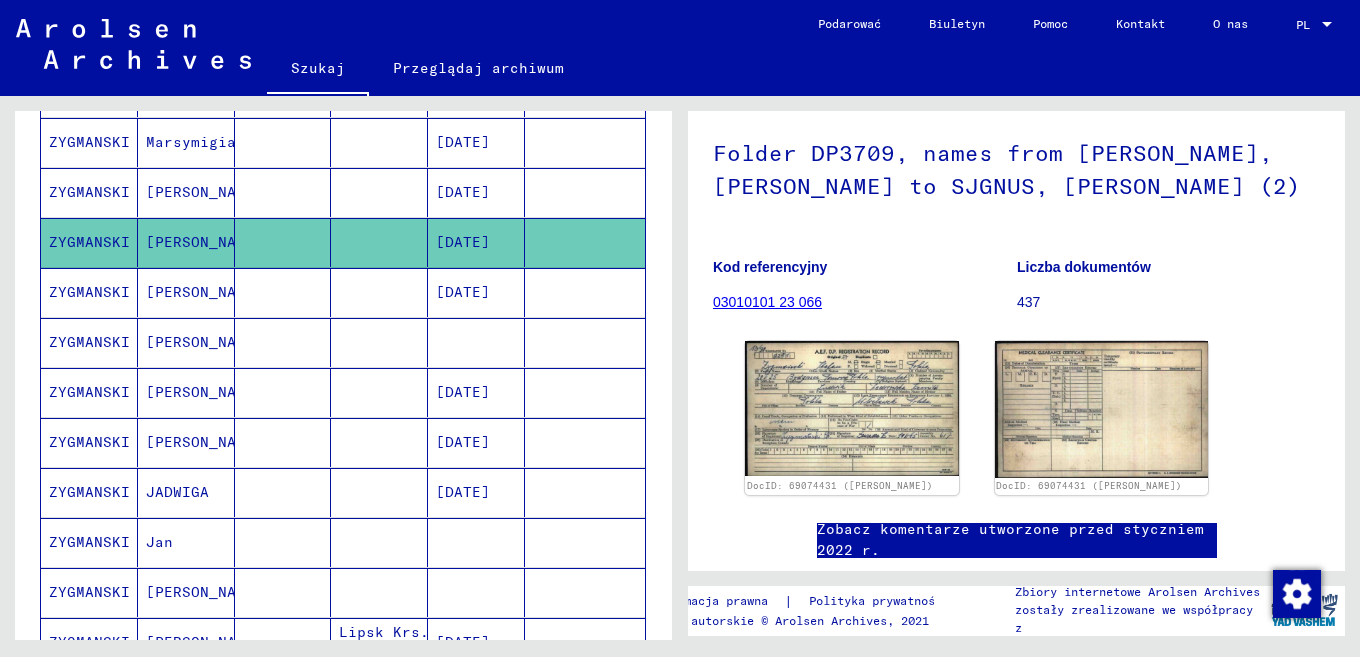 click on "[PERSON_NAME]" at bounding box center (186, 242) 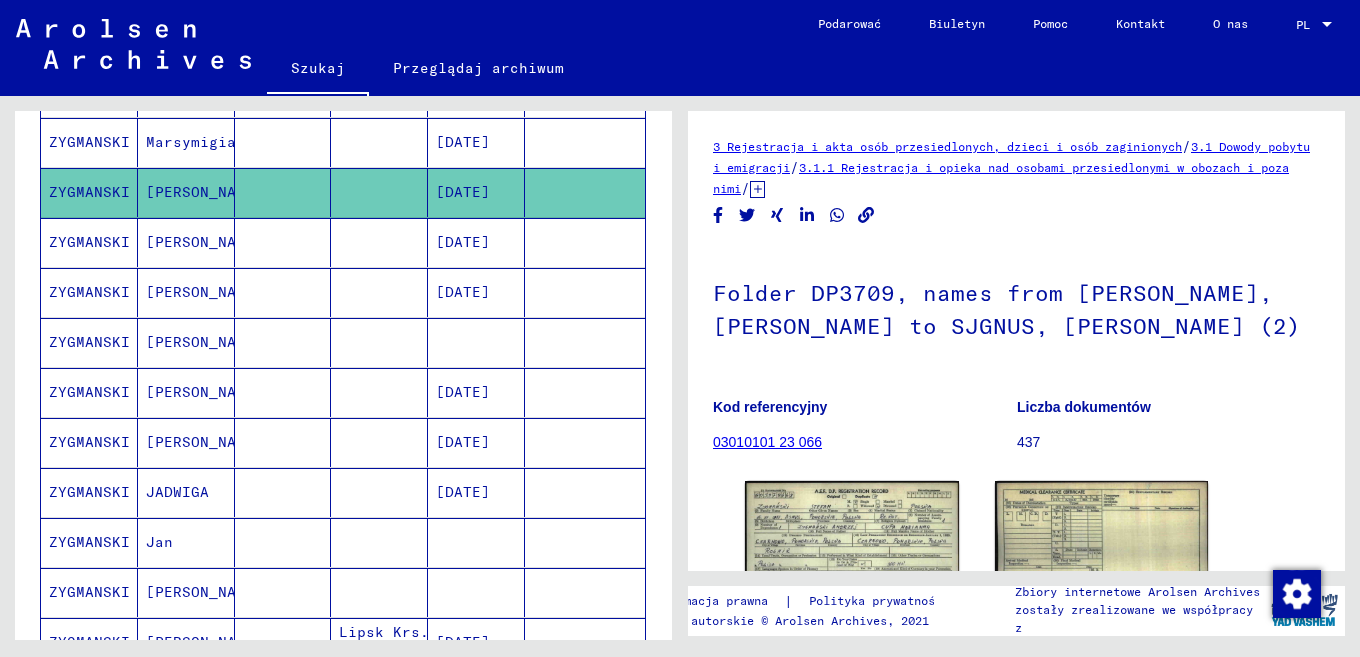 scroll, scrollTop: 187, scrollLeft: 0, axis: vertical 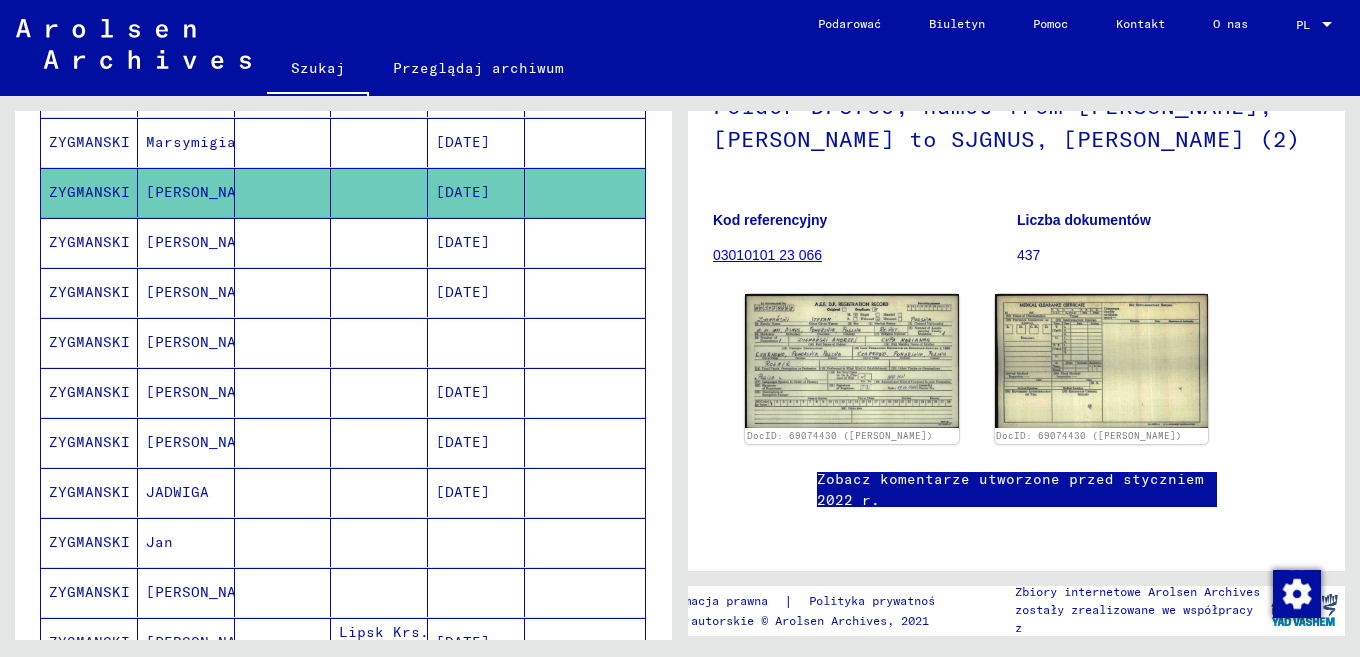 click 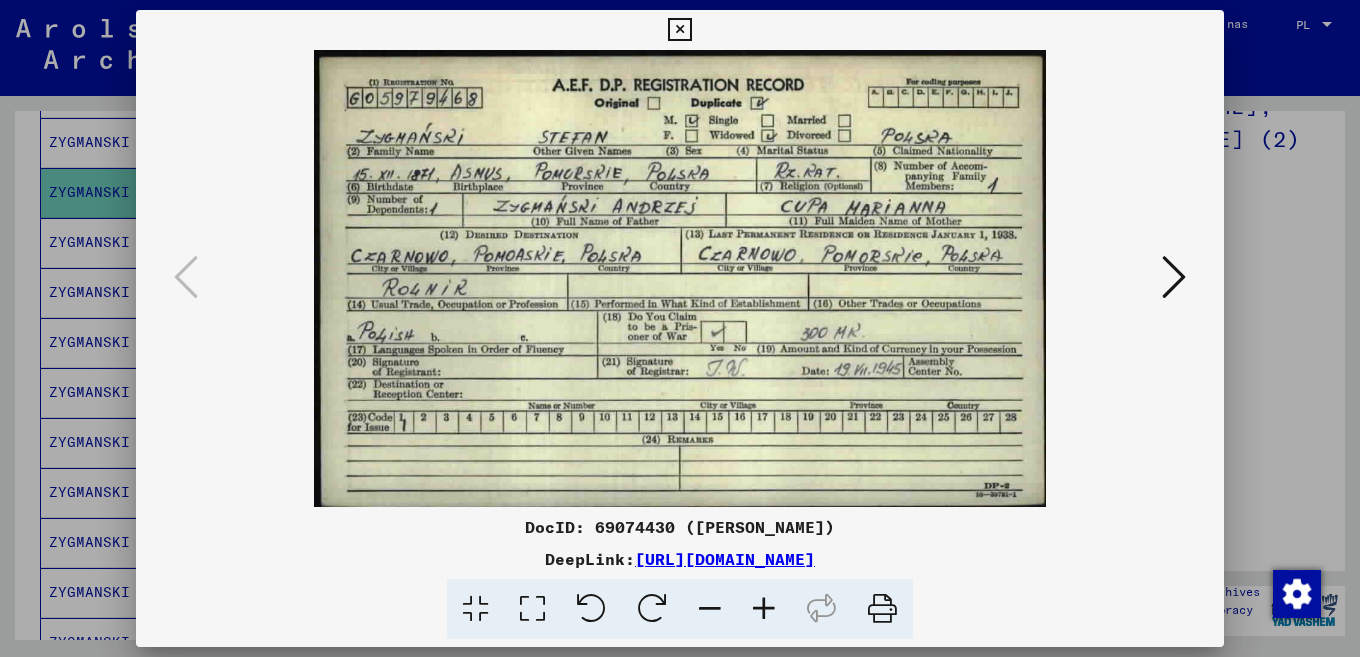 scroll, scrollTop: 0, scrollLeft: 0, axis: both 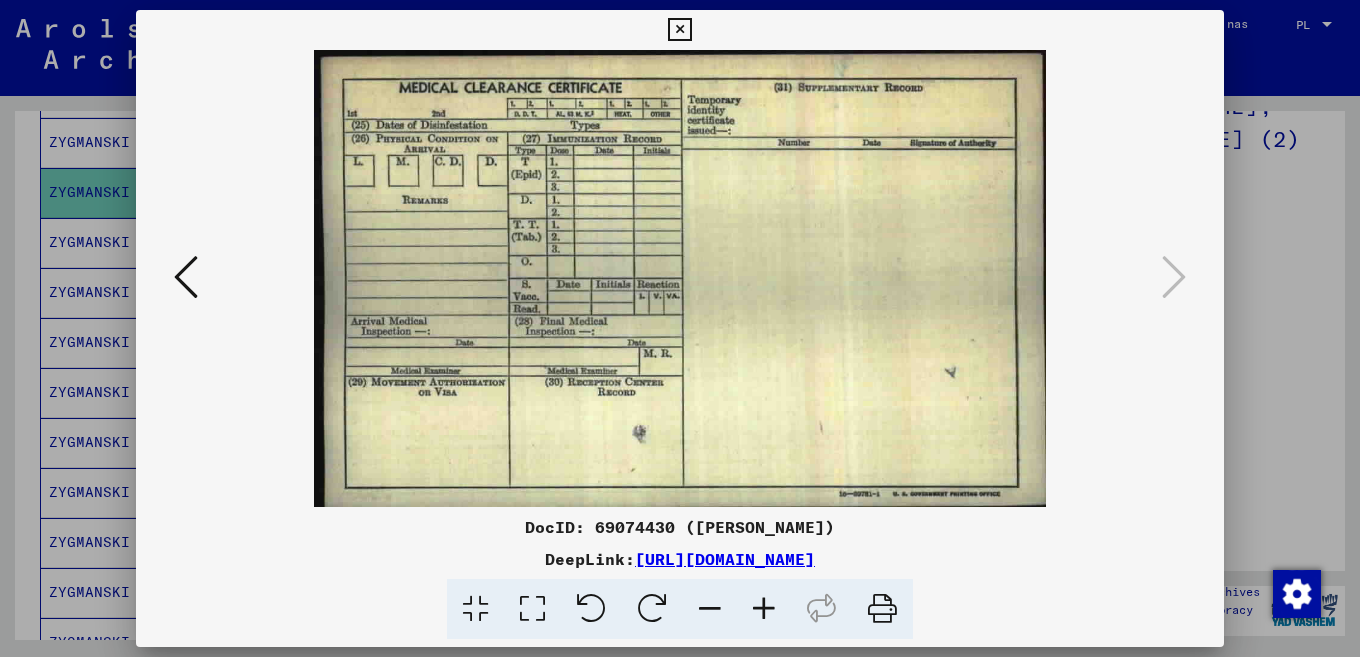 click at bounding box center [679, 30] 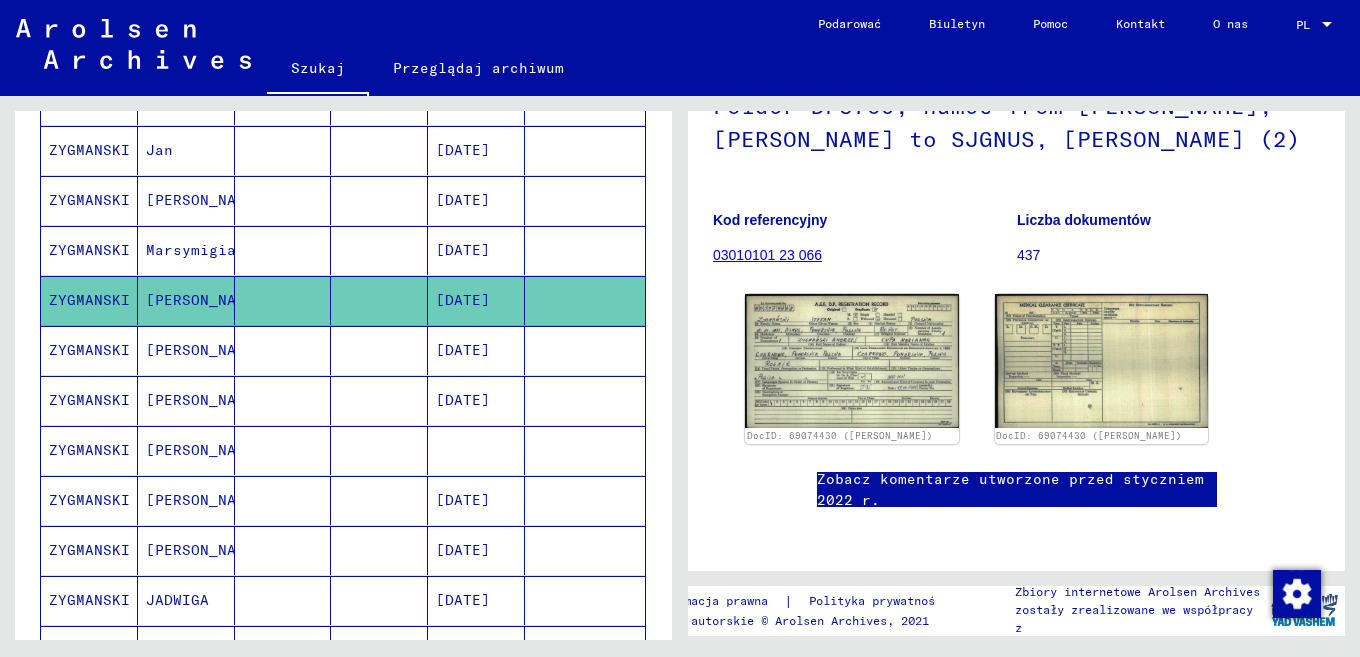scroll, scrollTop: 620, scrollLeft: 0, axis: vertical 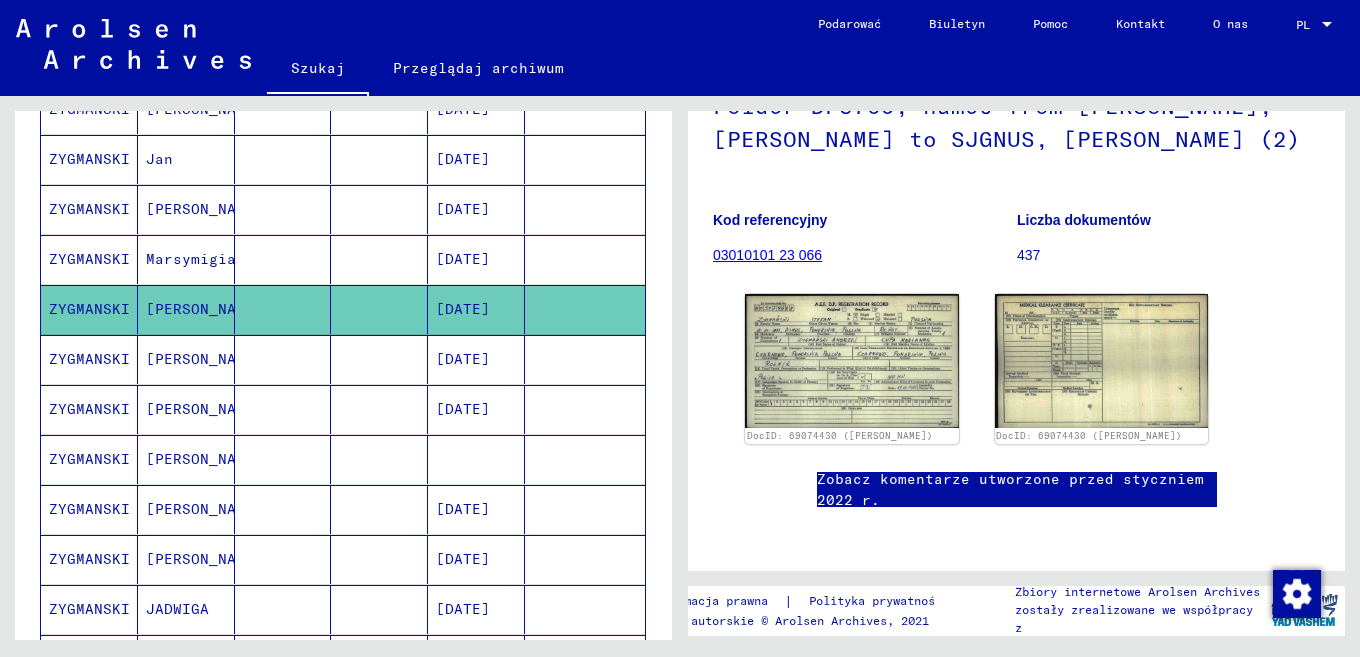 click at bounding box center (379, 309) 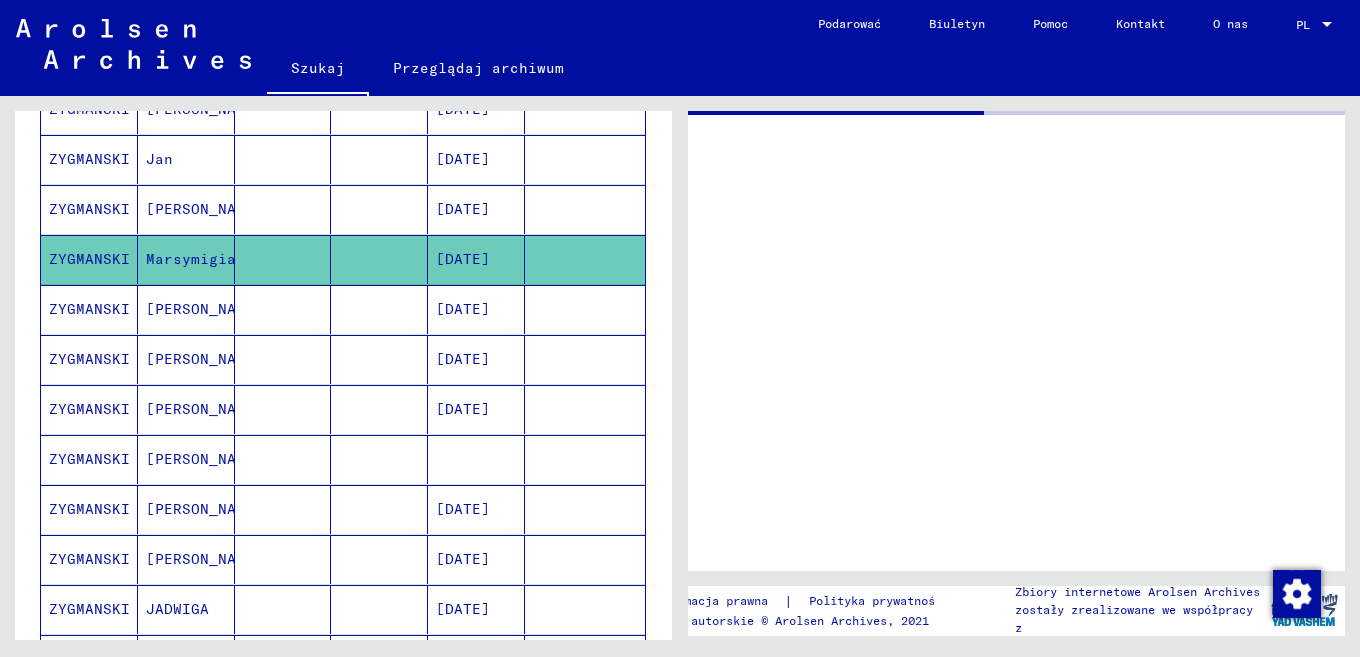 scroll, scrollTop: 0, scrollLeft: 0, axis: both 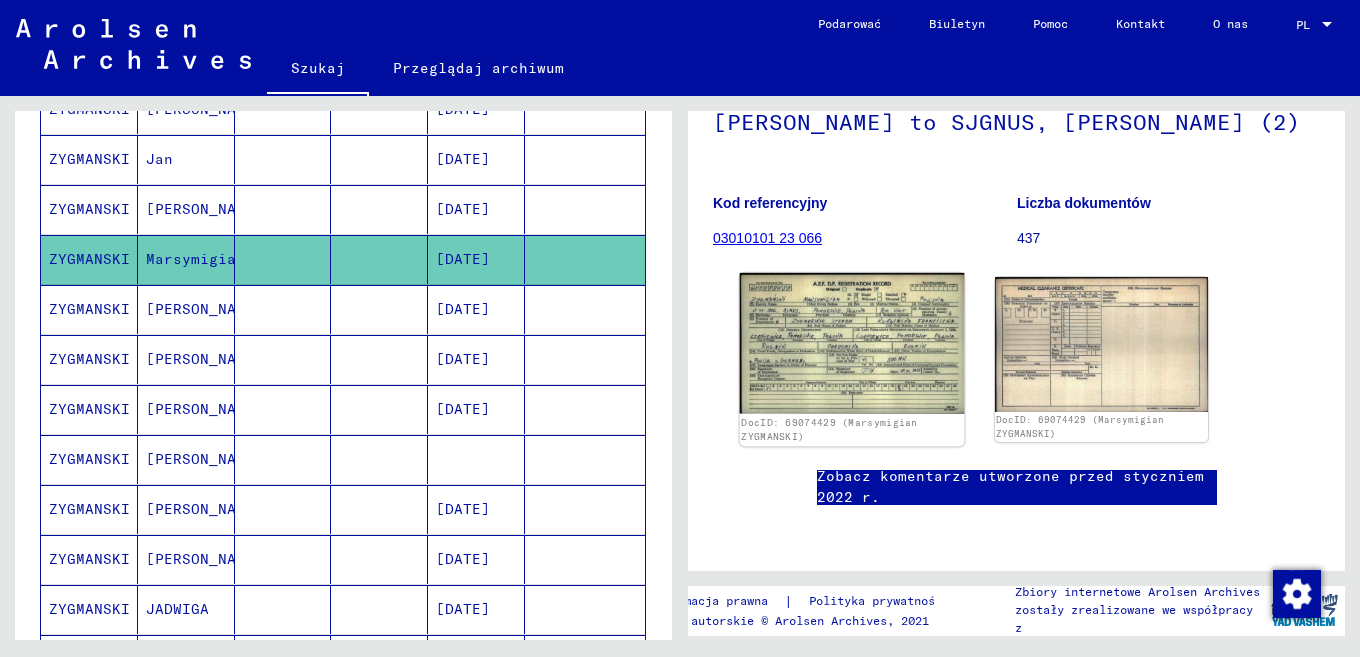 click 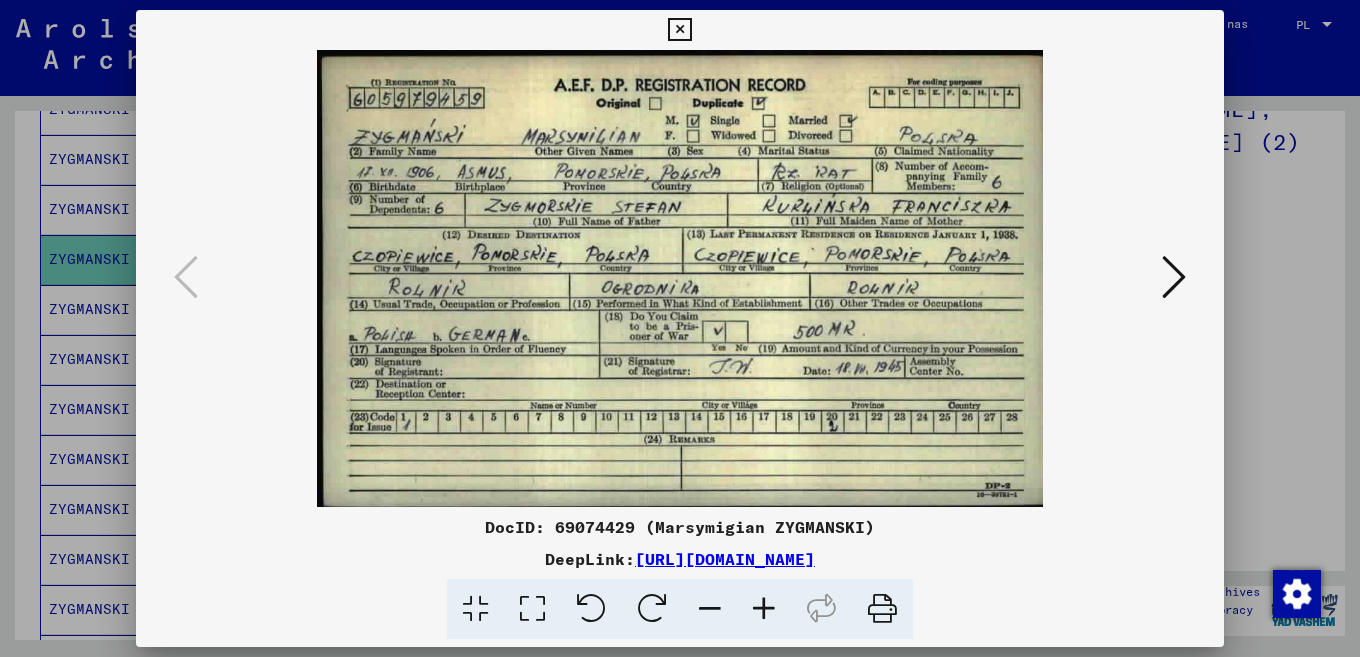 scroll, scrollTop: 0, scrollLeft: 0, axis: both 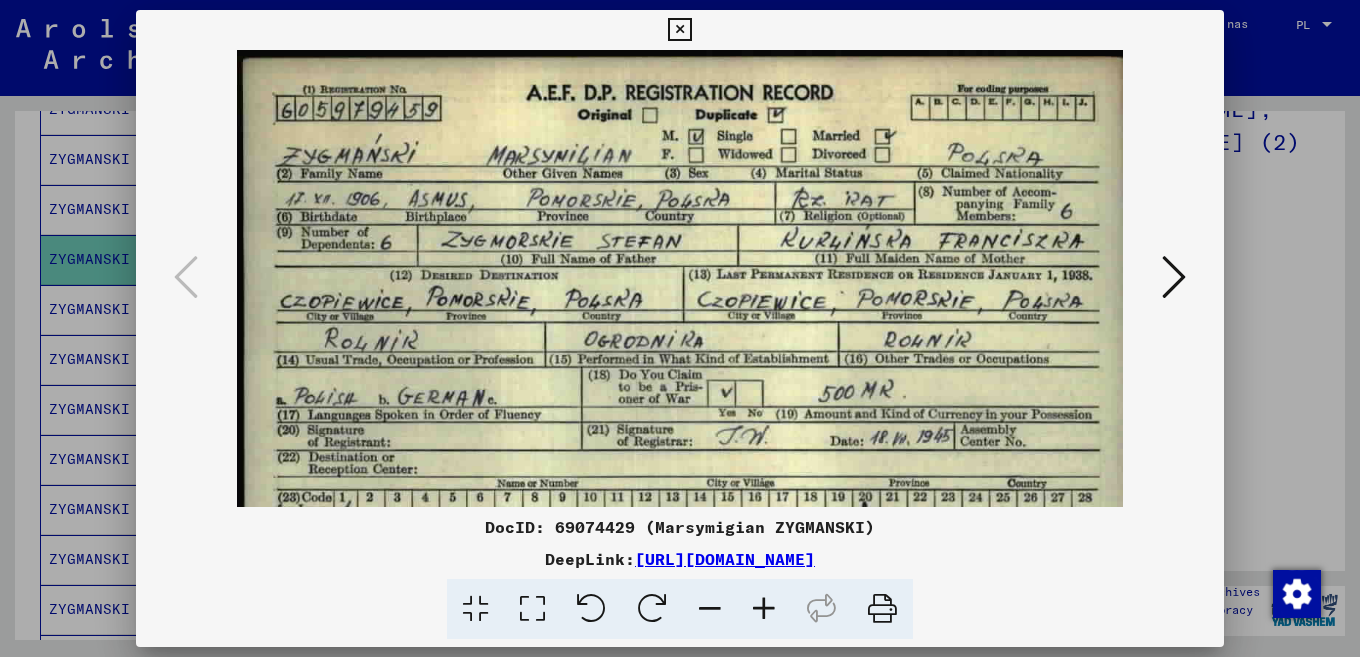 click at bounding box center [764, 609] 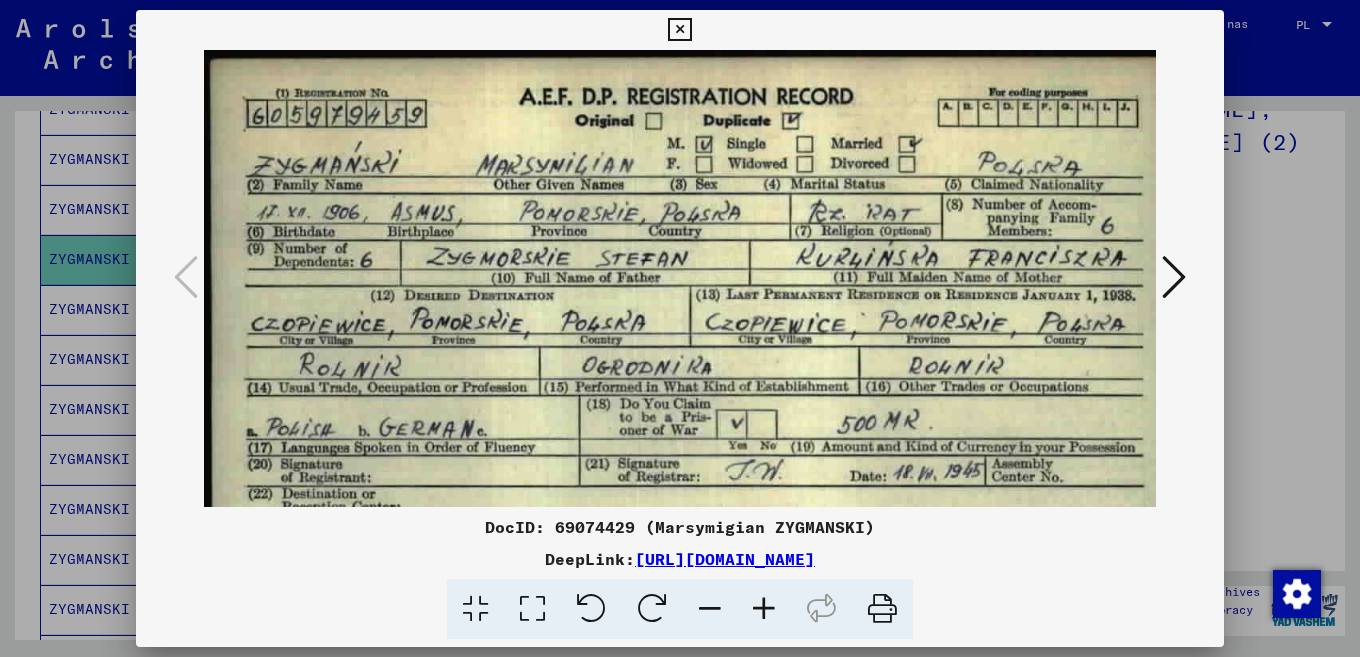 click at bounding box center (764, 609) 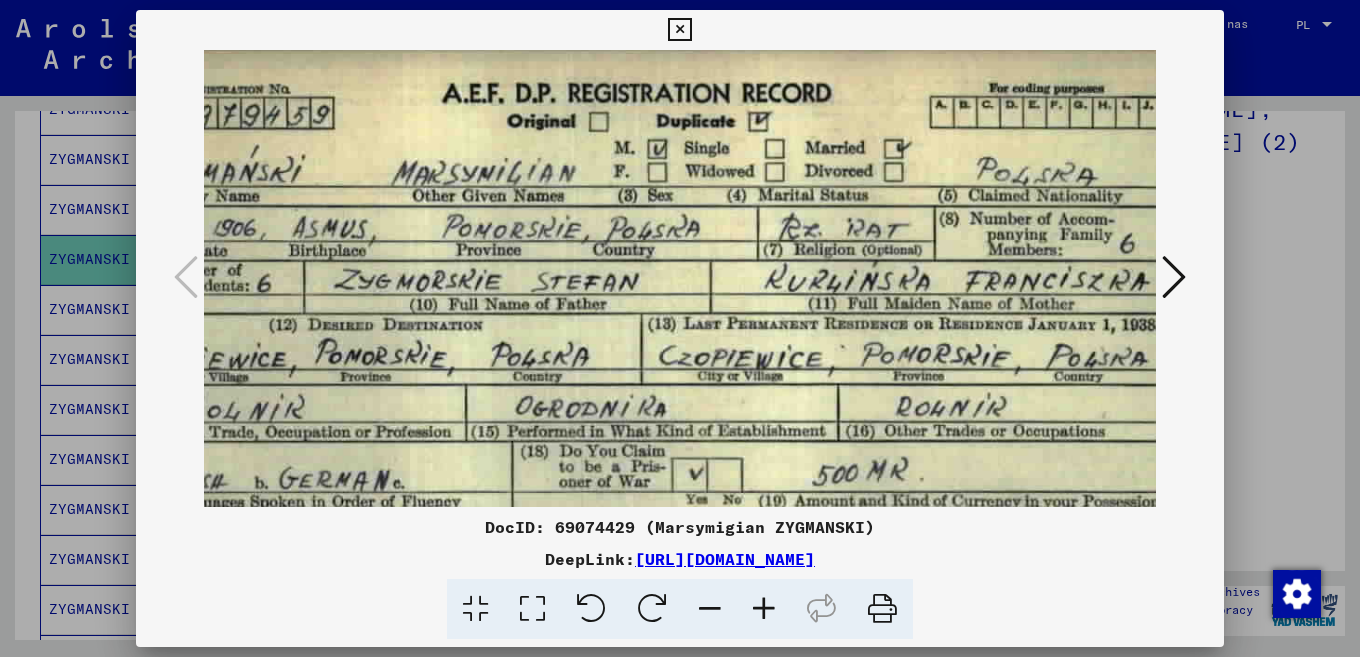 drag, startPoint x: 893, startPoint y: 202, endPoint x: 758, endPoint y: 191, distance: 135.4474 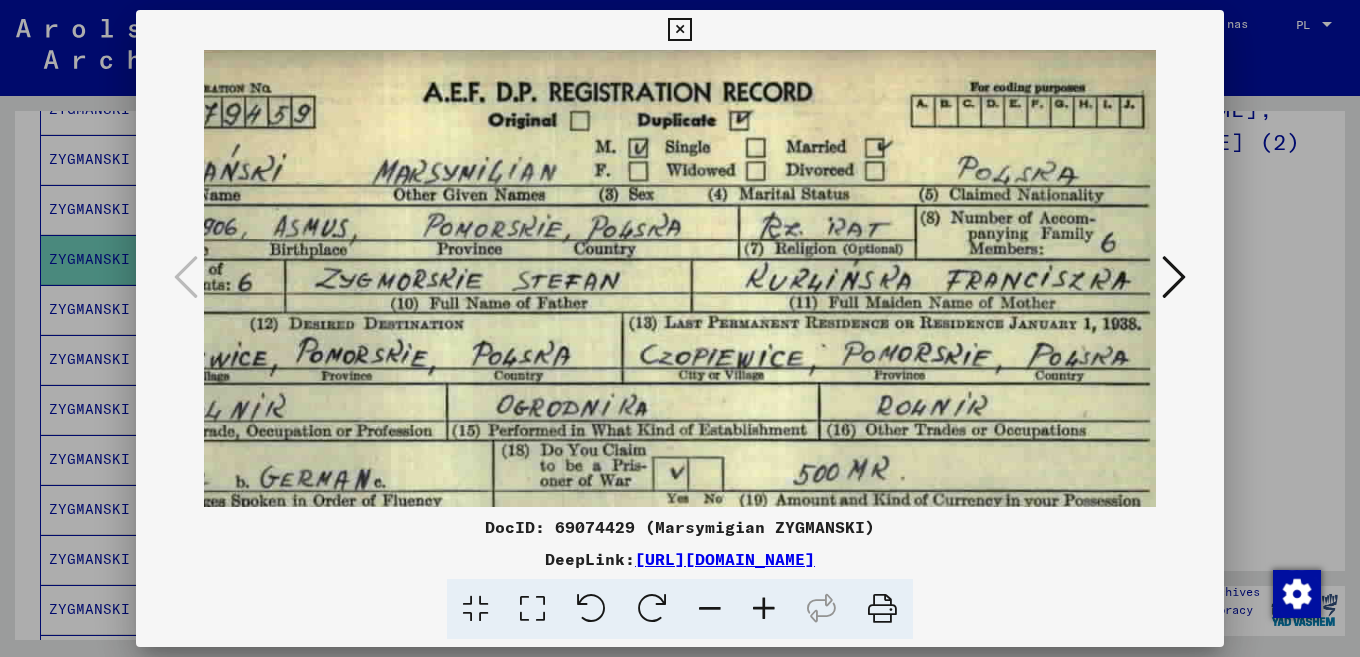 drag, startPoint x: 758, startPoint y: 191, endPoint x: 745, endPoint y: 191, distance: 13 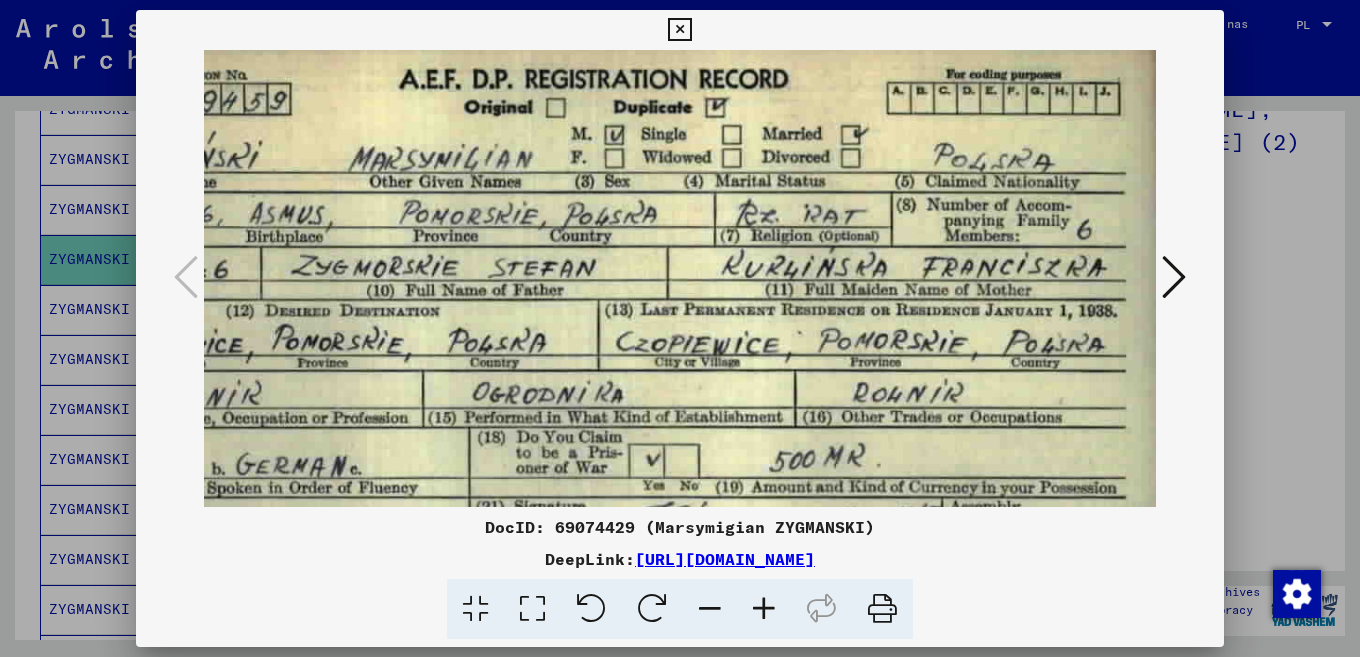 drag, startPoint x: 869, startPoint y: 240, endPoint x: 819, endPoint y: 226, distance: 51.92302 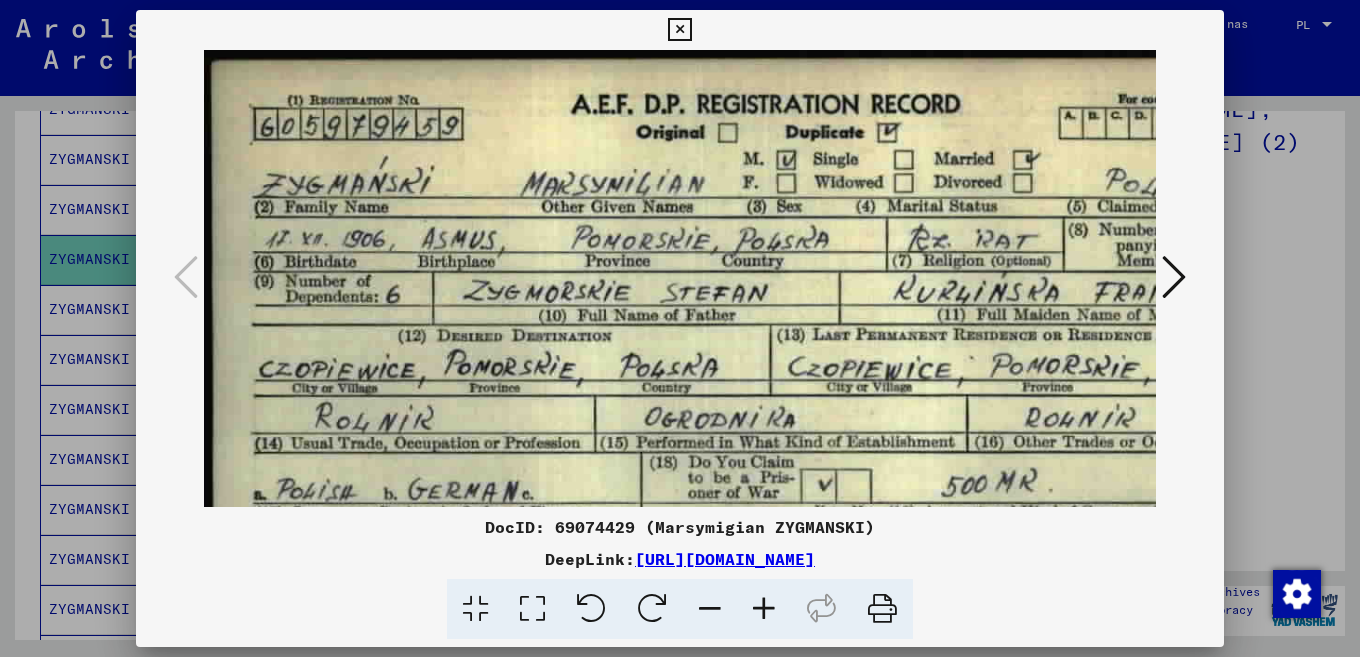 scroll, scrollTop: 19, scrollLeft: 0, axis: vertical 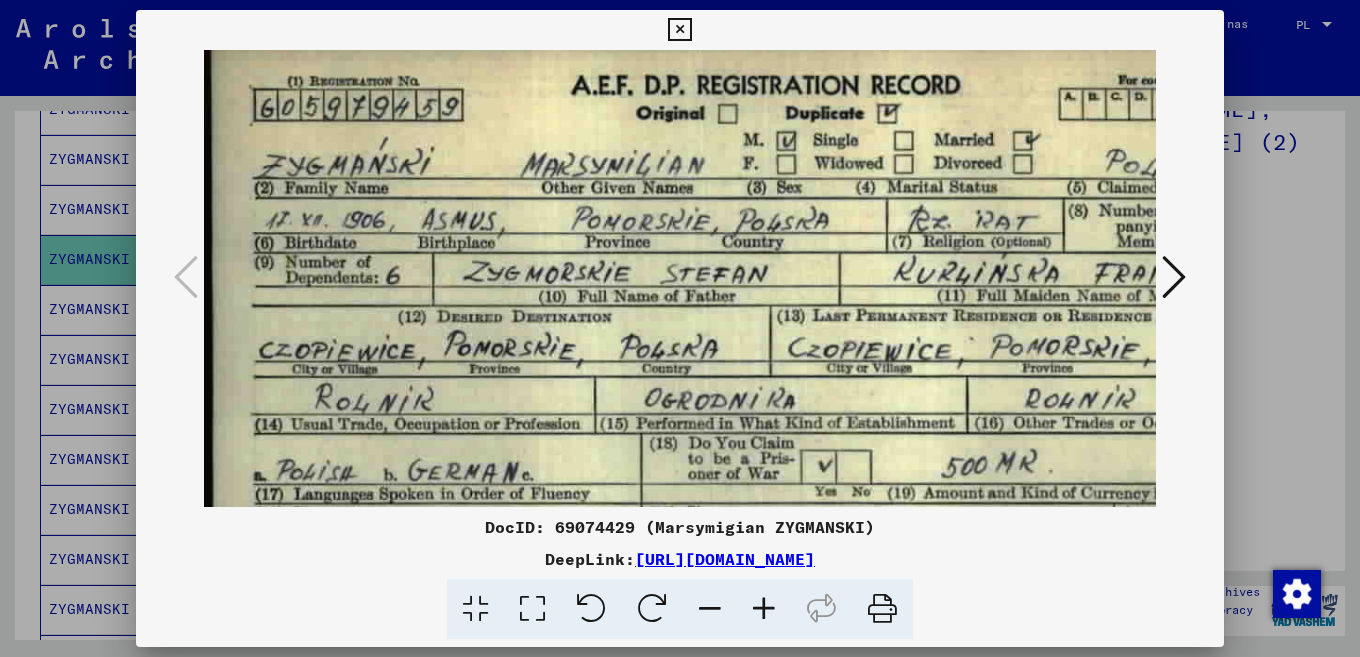 drag, startPoint x: 499, startPoint y: 223, endPoint x: 874, endPoint y: 250, distance: 375.97073 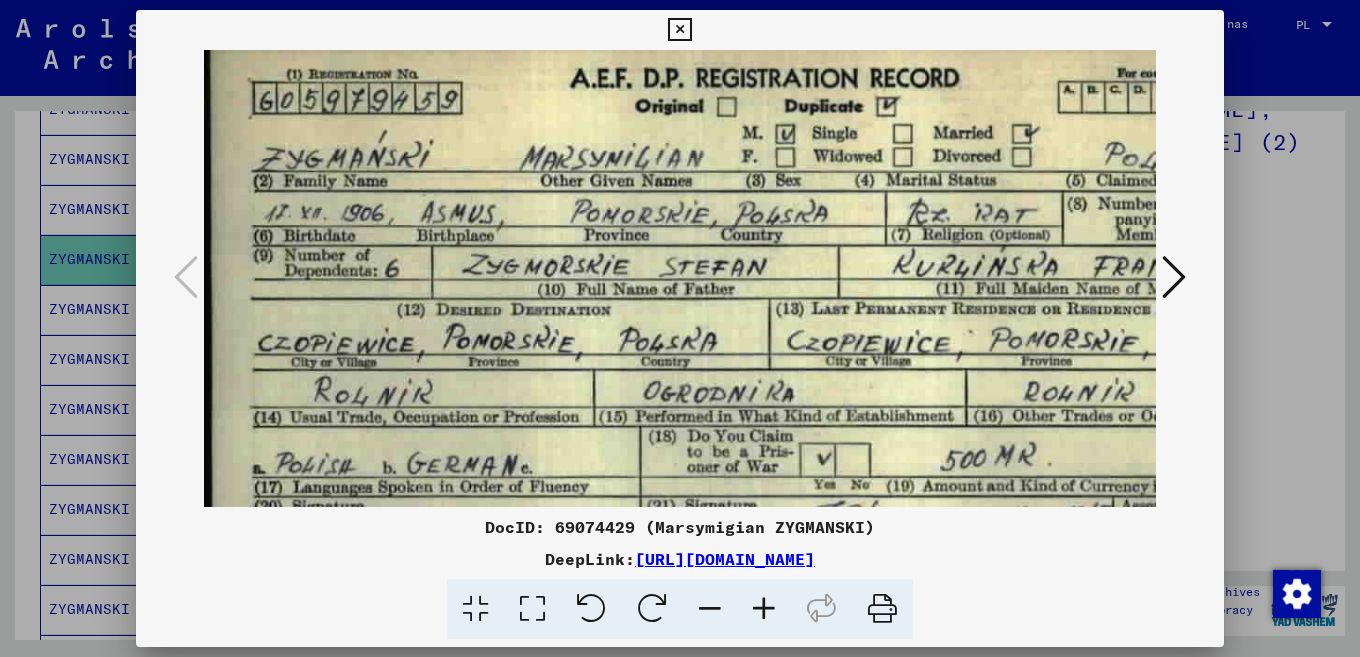 drag, startPoint x: 869, startPoint y: 275, endPoint x: 874, endPoint y: 263, distance: 13 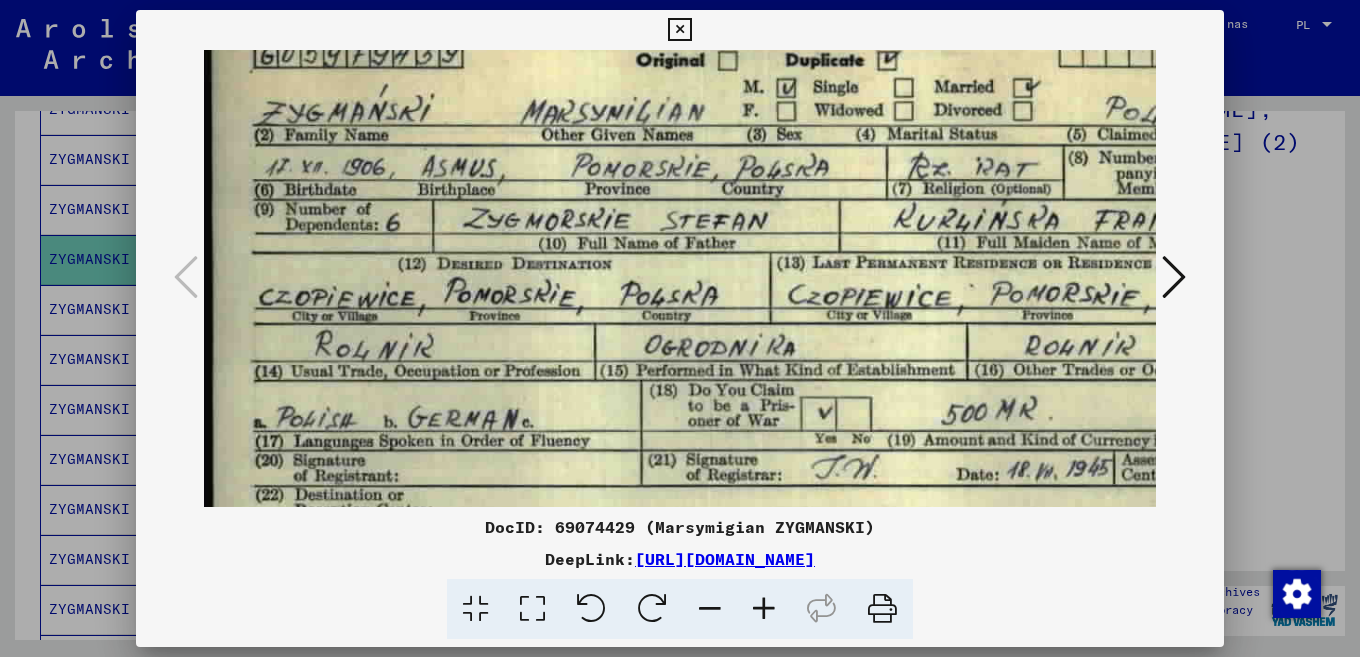 drag, startPoint x: 909, startPoint y: 286, endPoint x: 961, endPoint y: 243, distance: 67.47592 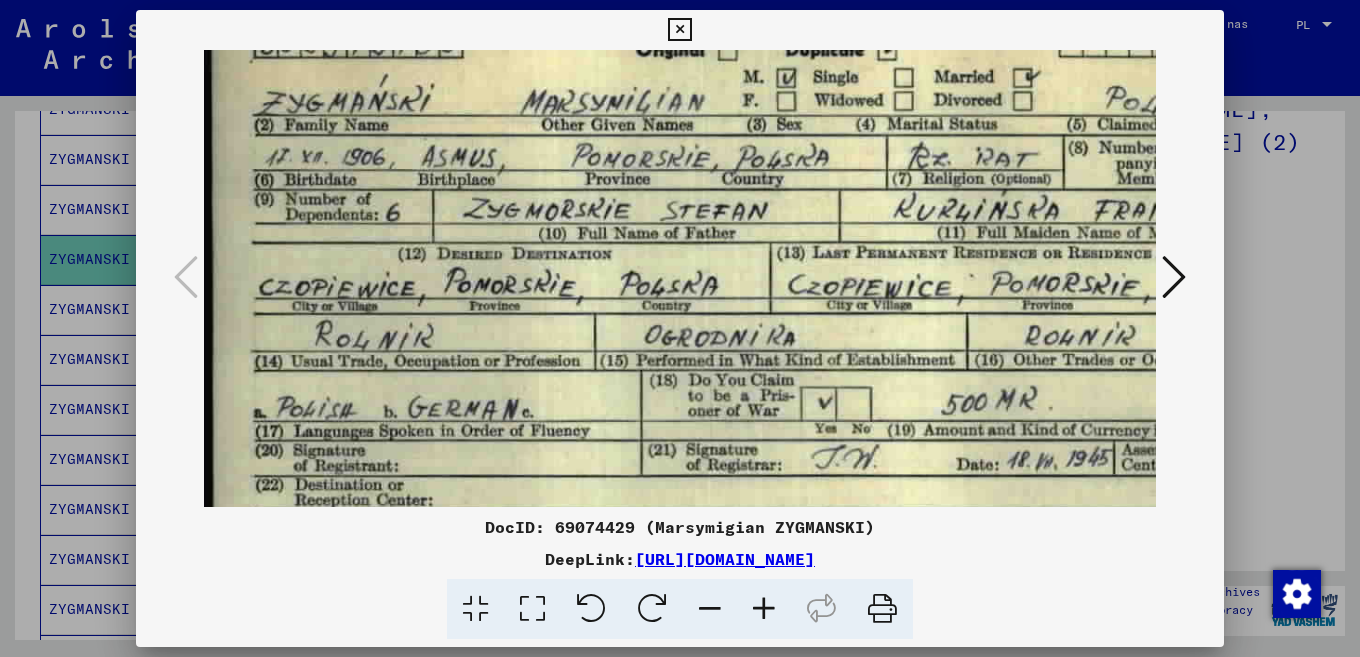 scroll, scrollTop: 94, scrollLeft: 0, axis: vertical 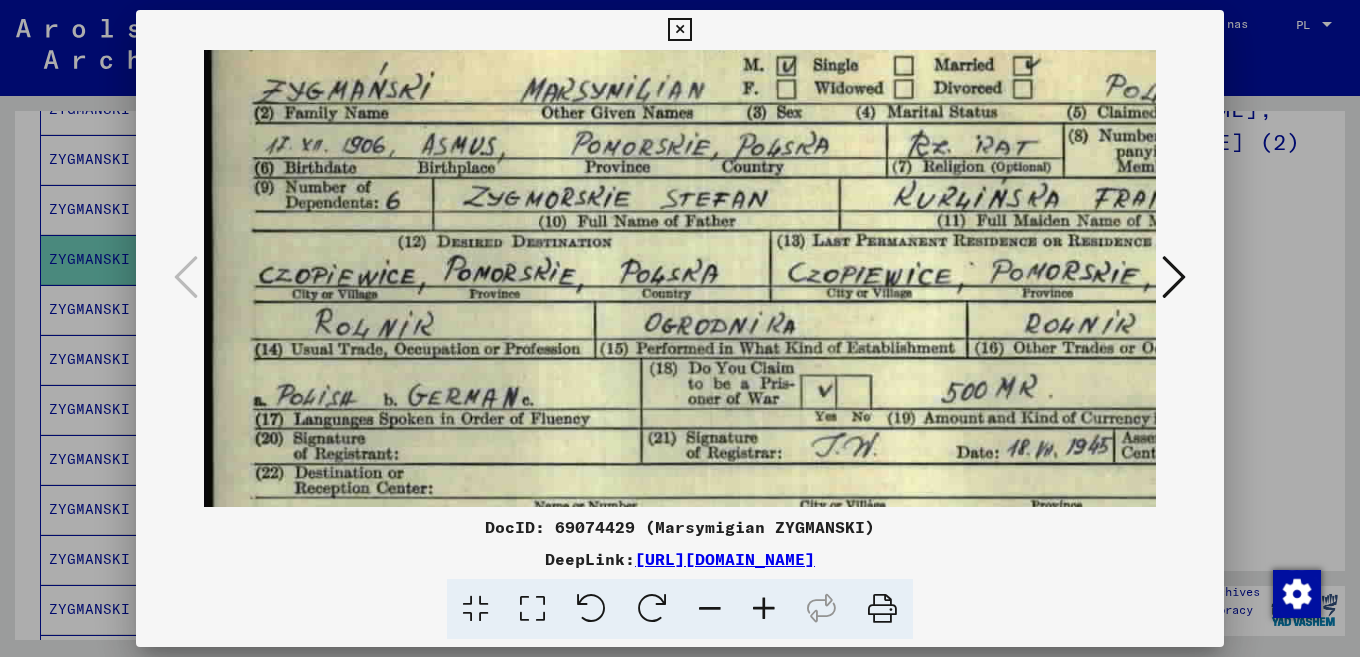 drag, startPoint x: 950, startPoint y: 277, endPoint x: 968, endPoint y: 256, distance: 27.658634 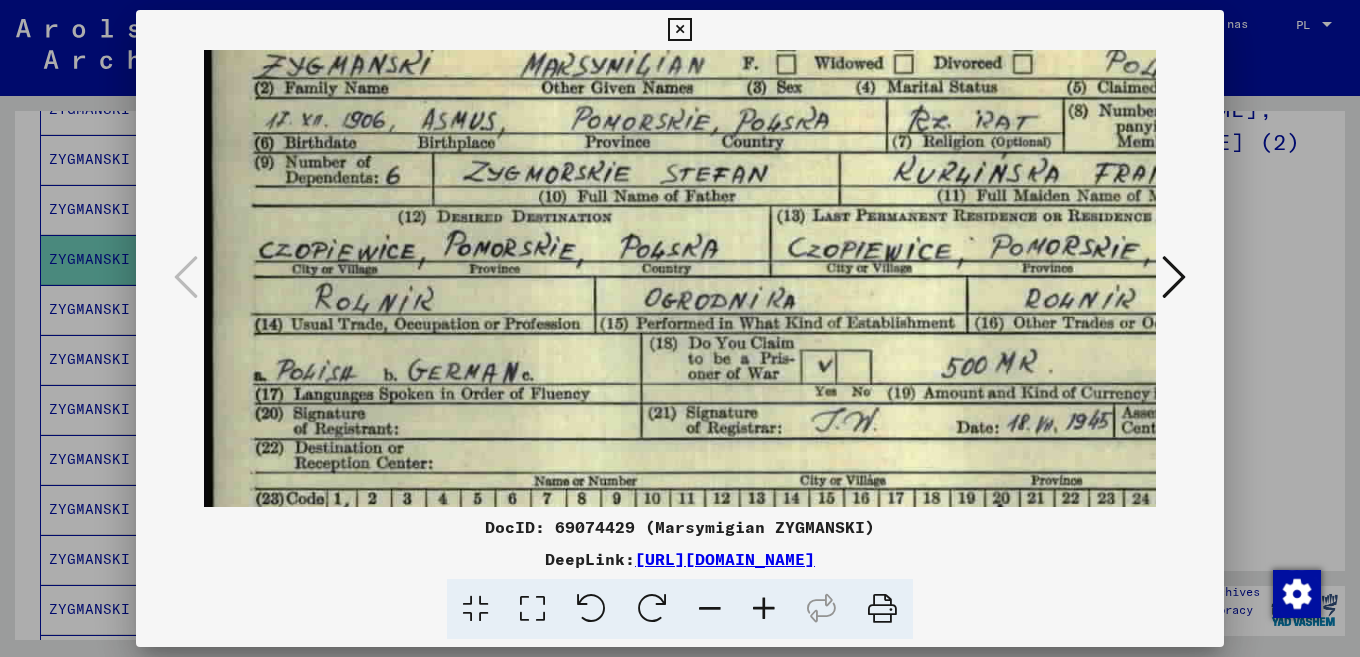 scroll, scrollTop: 126, scrollLeft: 0, axis: vertical 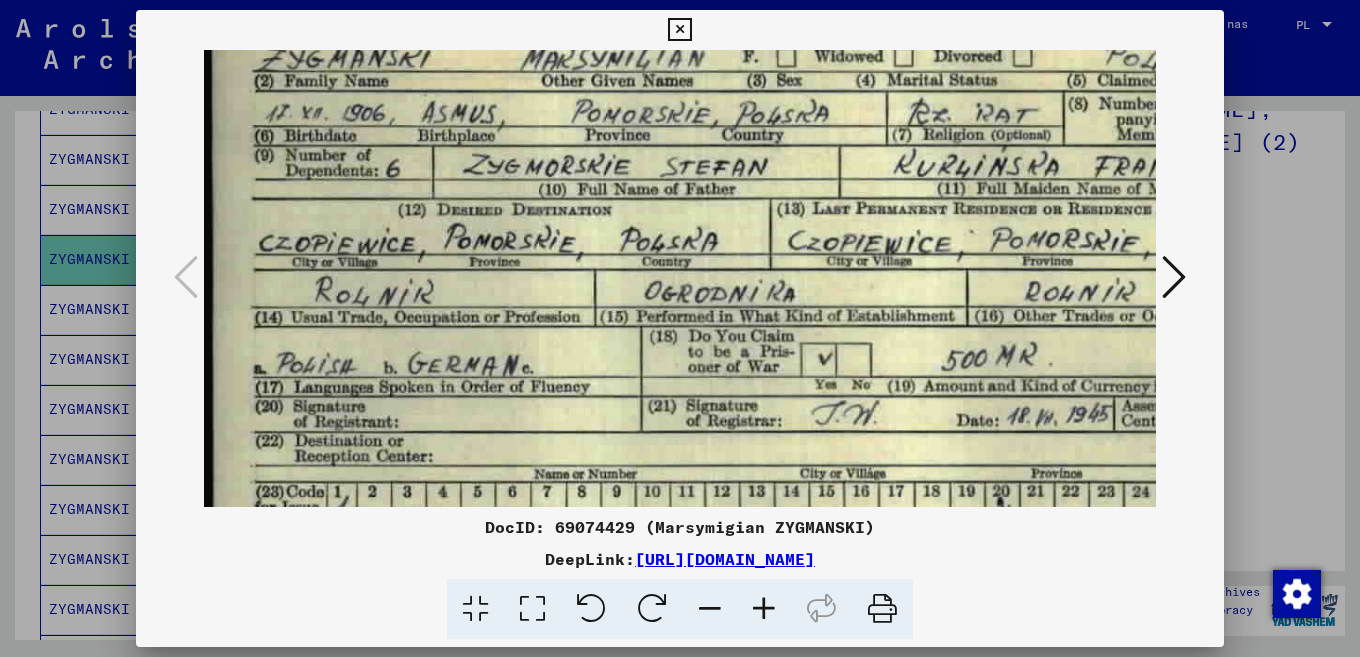 drag, startPoint x: 976, startPoint y: 295, endPoint x: 1053, endPoint y: 263, distance: 83.38465 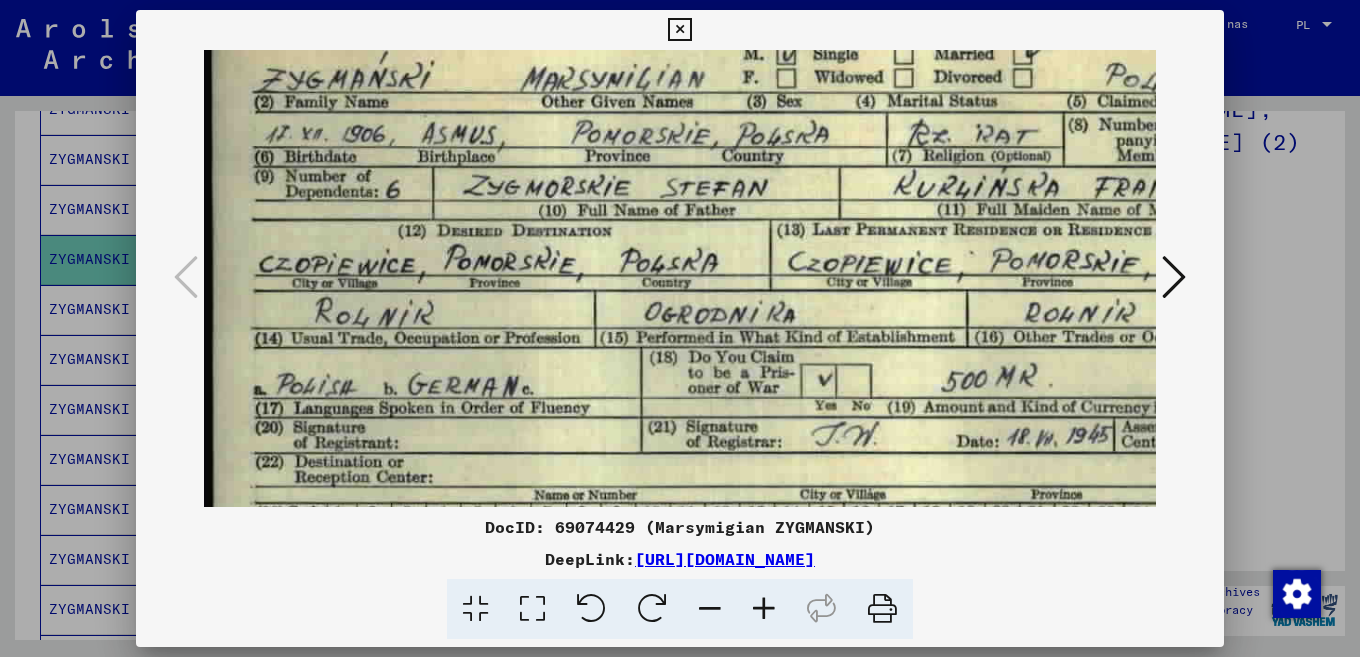 scroll, scrollTop: 50, scrollLeft: 0, axis: vertical 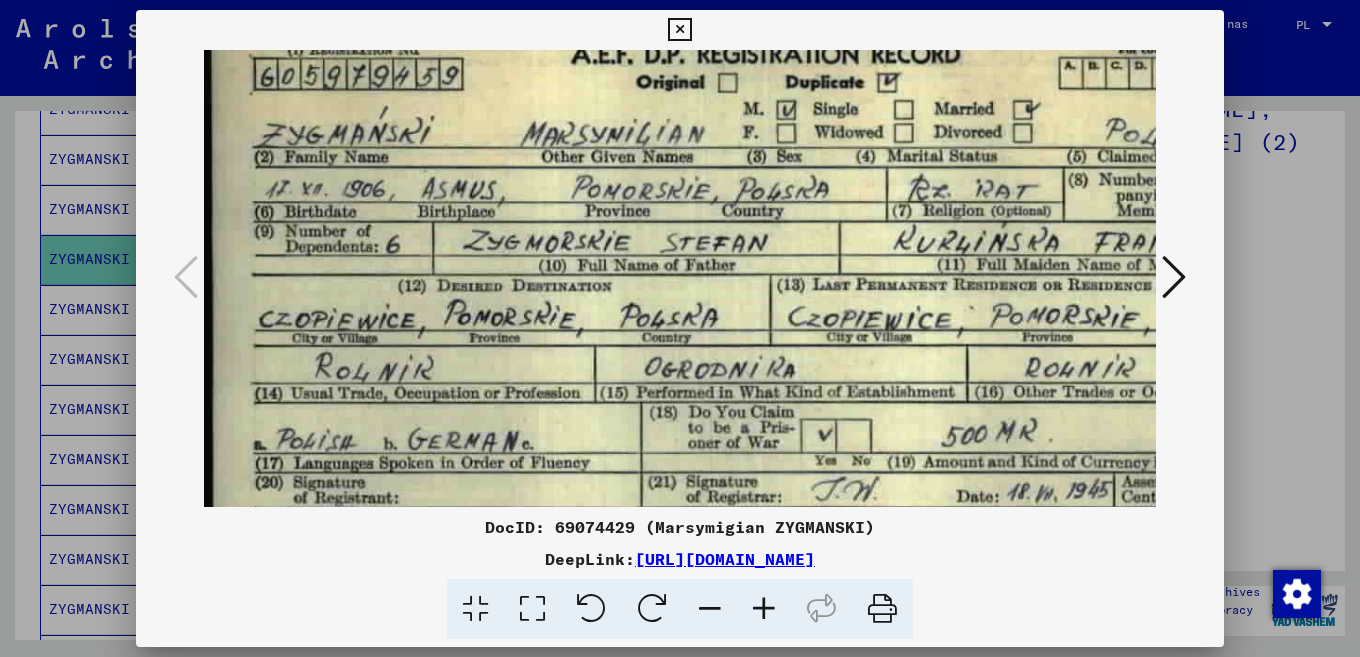 drag, startPoint x: 906, startPoint y: 174, endPoint x: 789, endPoint y: 276, distance: 155.2192 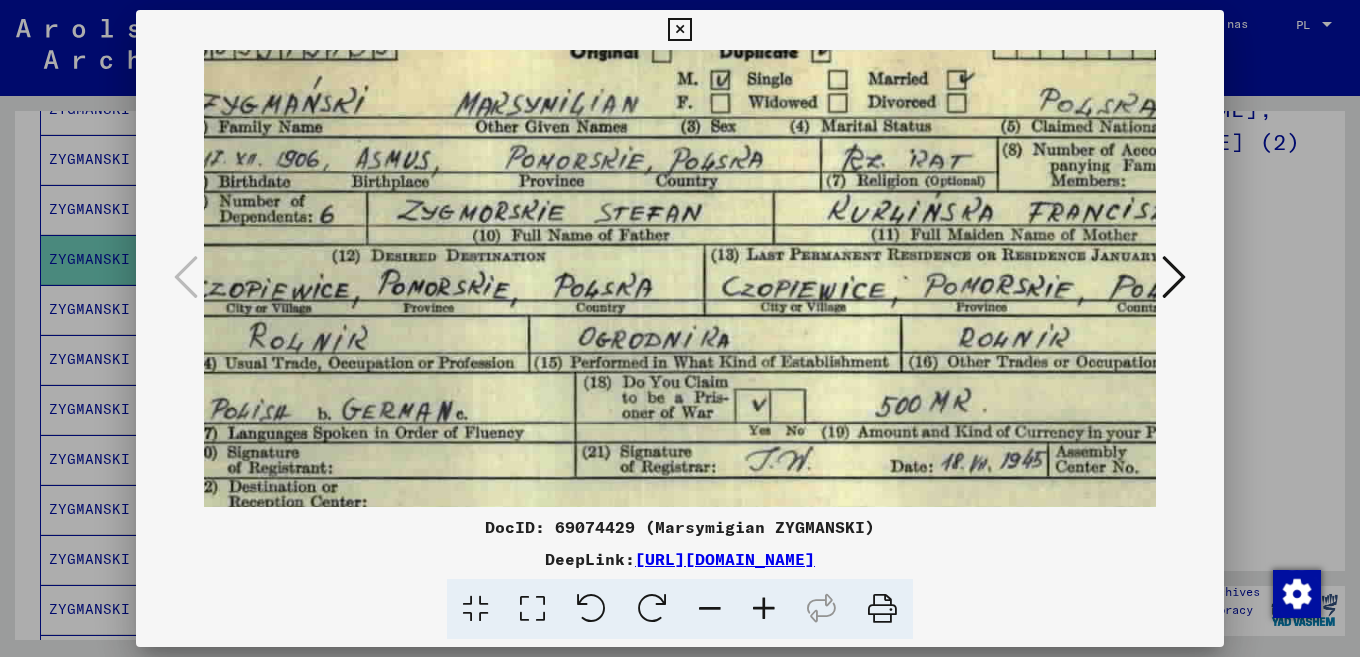 drag, startPoint x: 806, startPoint y: 189, endPoint x: 723, endPoint y: 143, distance: 94.89468 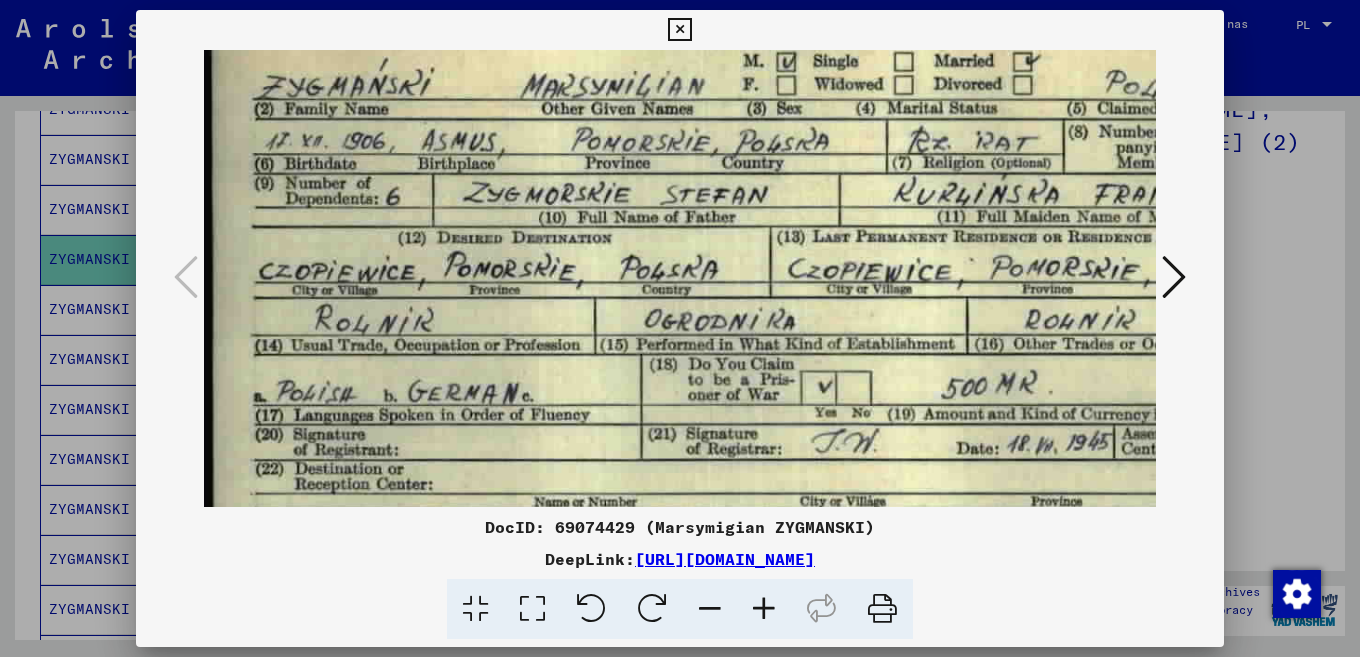 scroll, scrollTop: 96, scrollLeft: 0, axis: vertical 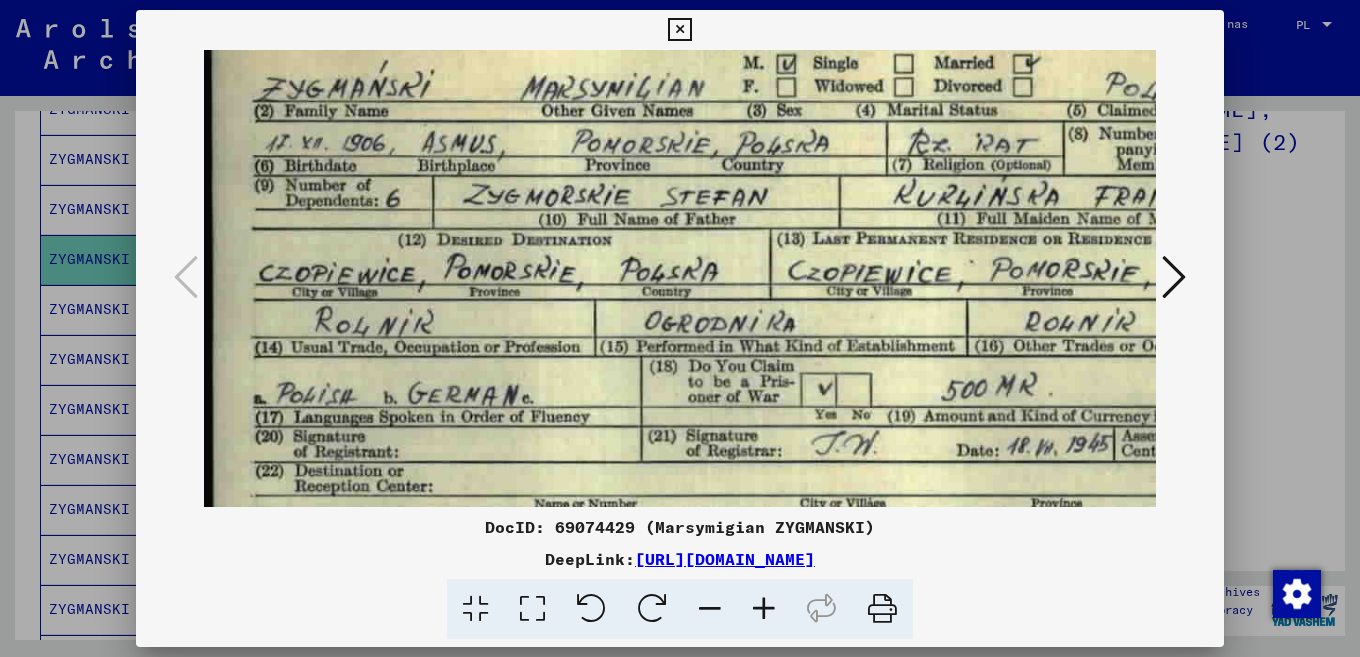 drag, startPoint x: 592, startPoint y: 237, endPoint x: 747, endPoint y: 239, distance: 155.01291 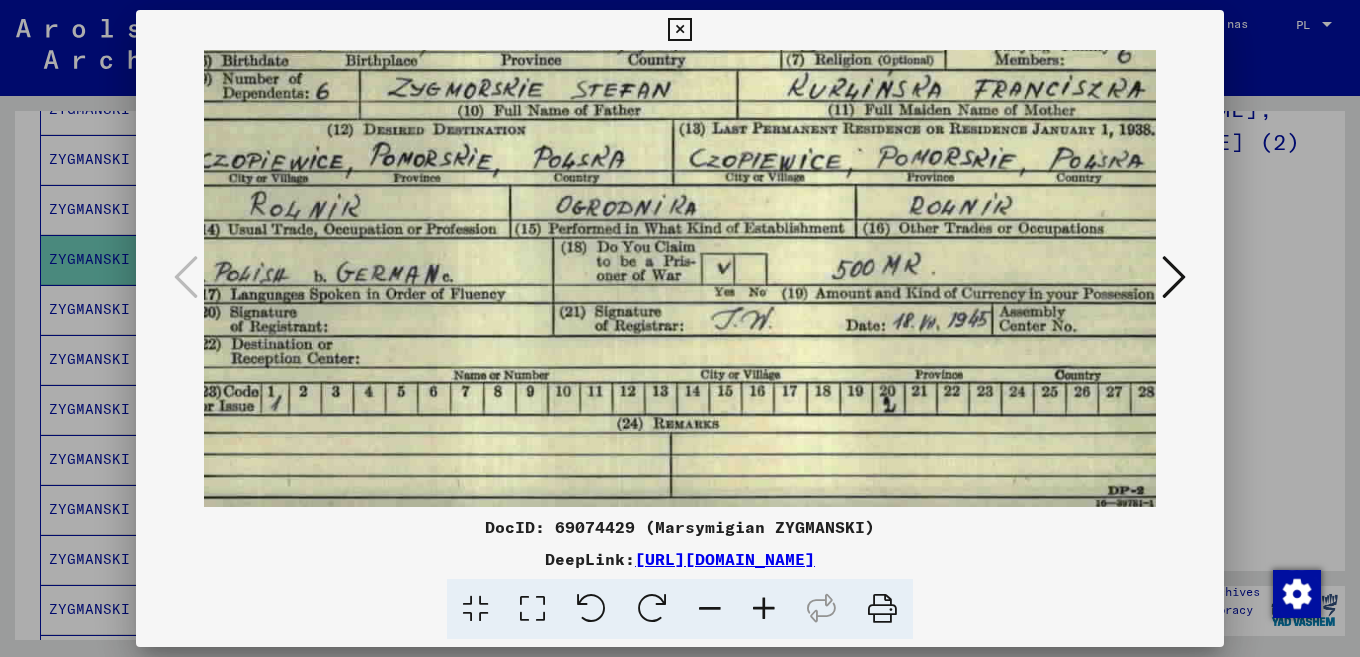 drag, startPoint x: 699, startPoint y: 182, endPoint x: 655, endPoint y: 101, distance: 92.17918 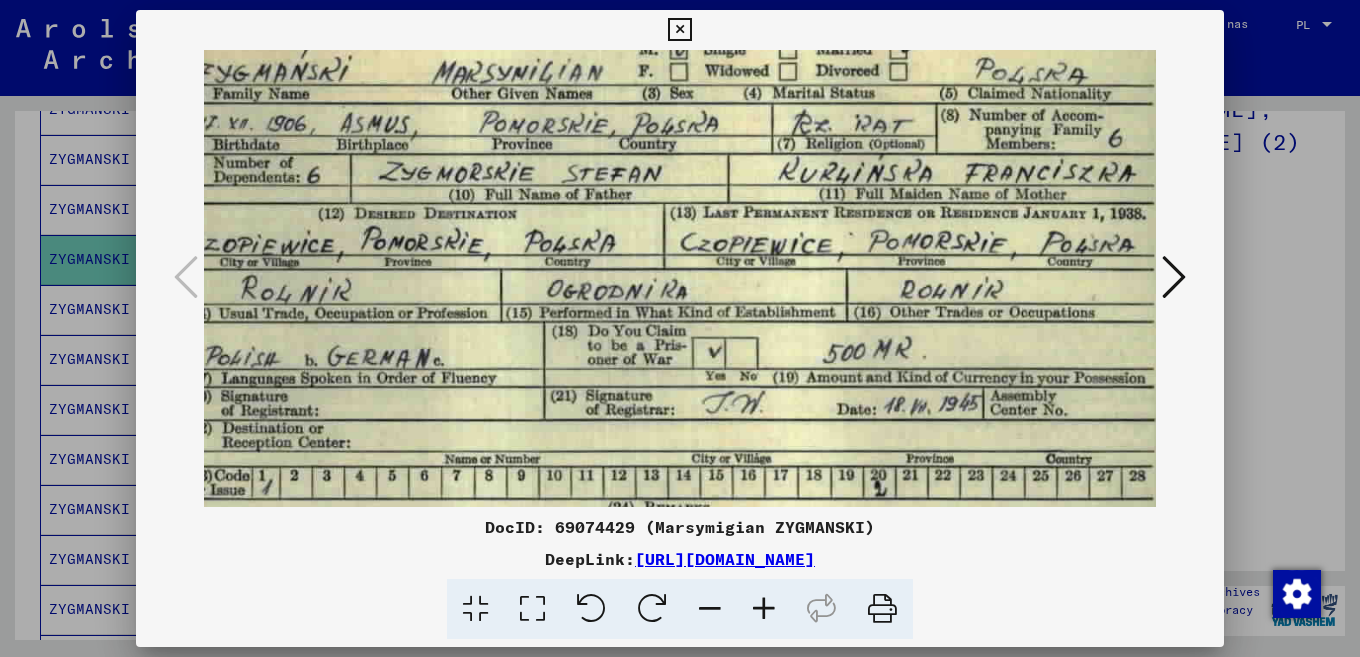 drag, startPoint x: 662, startPoint y: 106, endPoint x: 653, endPoint y: 190, distance: 84.48077 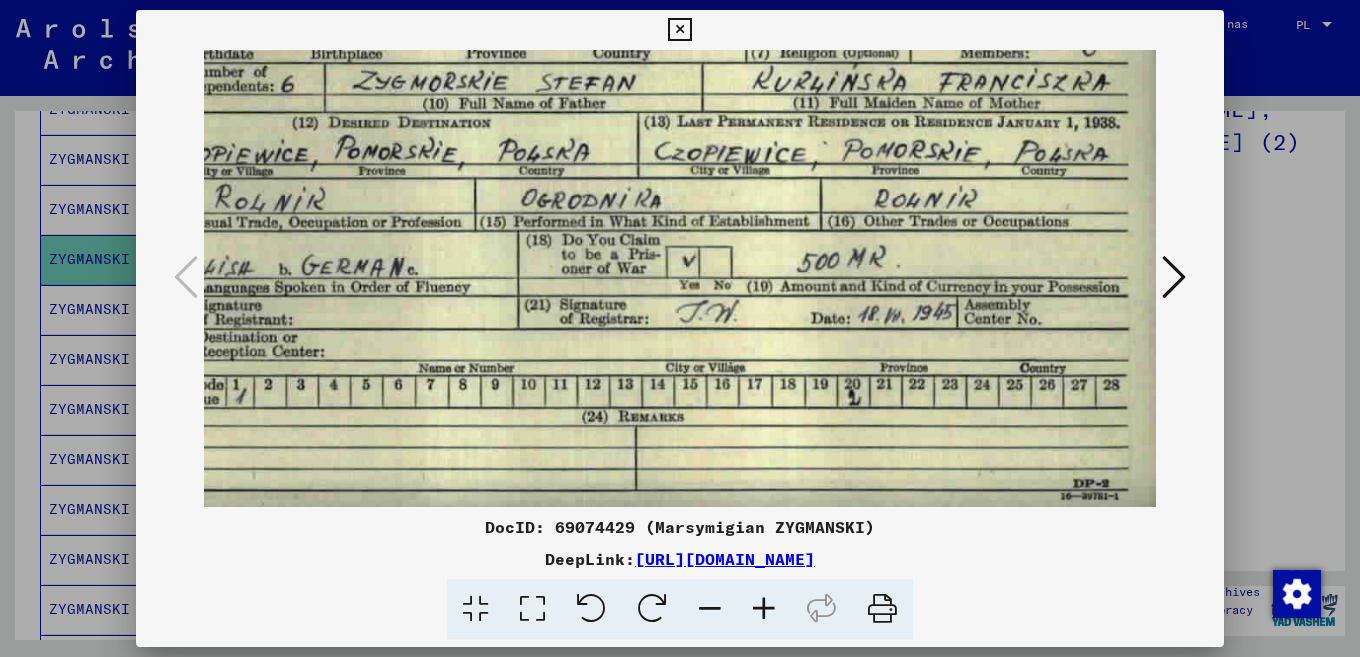 drag, startPoint x: 637, startPoint y: 195, endPoint x: 328, endPoint y: 103, distance: 322.40503 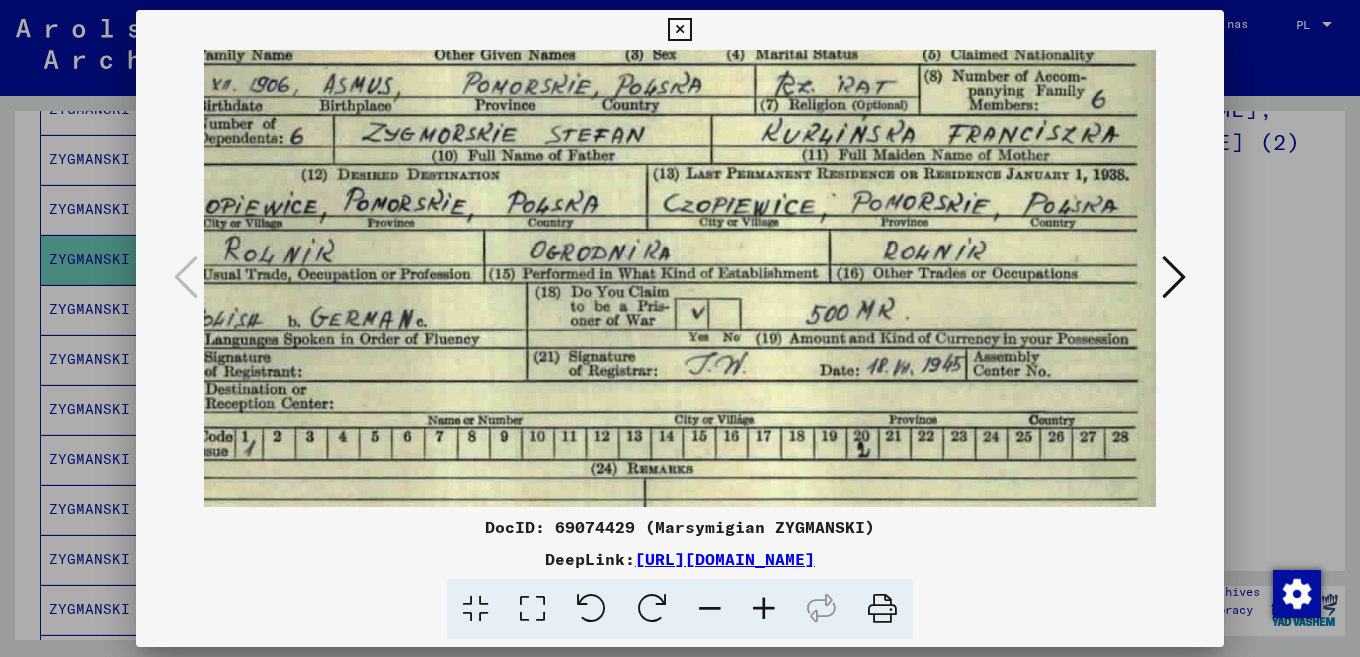 drag, startPoint x: 557, startPoint y: 193, endPoint x: 554, endPoint y: 238, distance: 45.099888 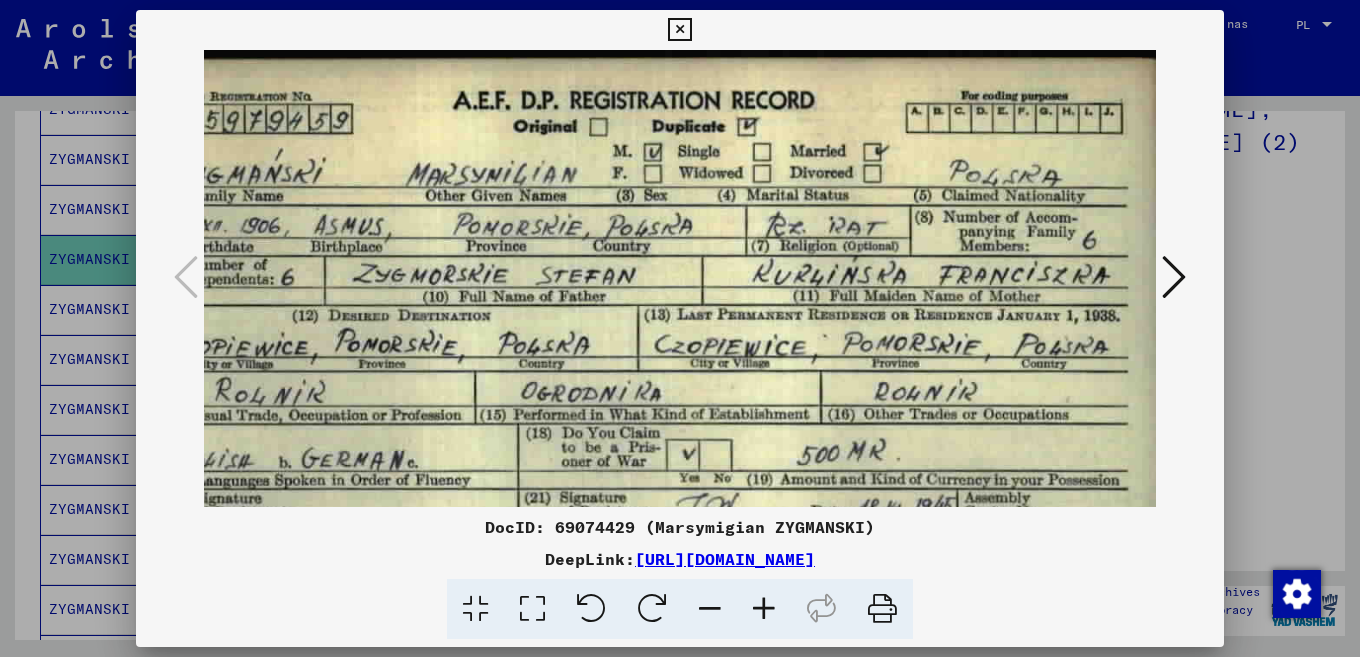 drag, startPoint x: 533, startPoint y: 154, endPoint x: 520, endPoint y: 317, distance: 163.51758 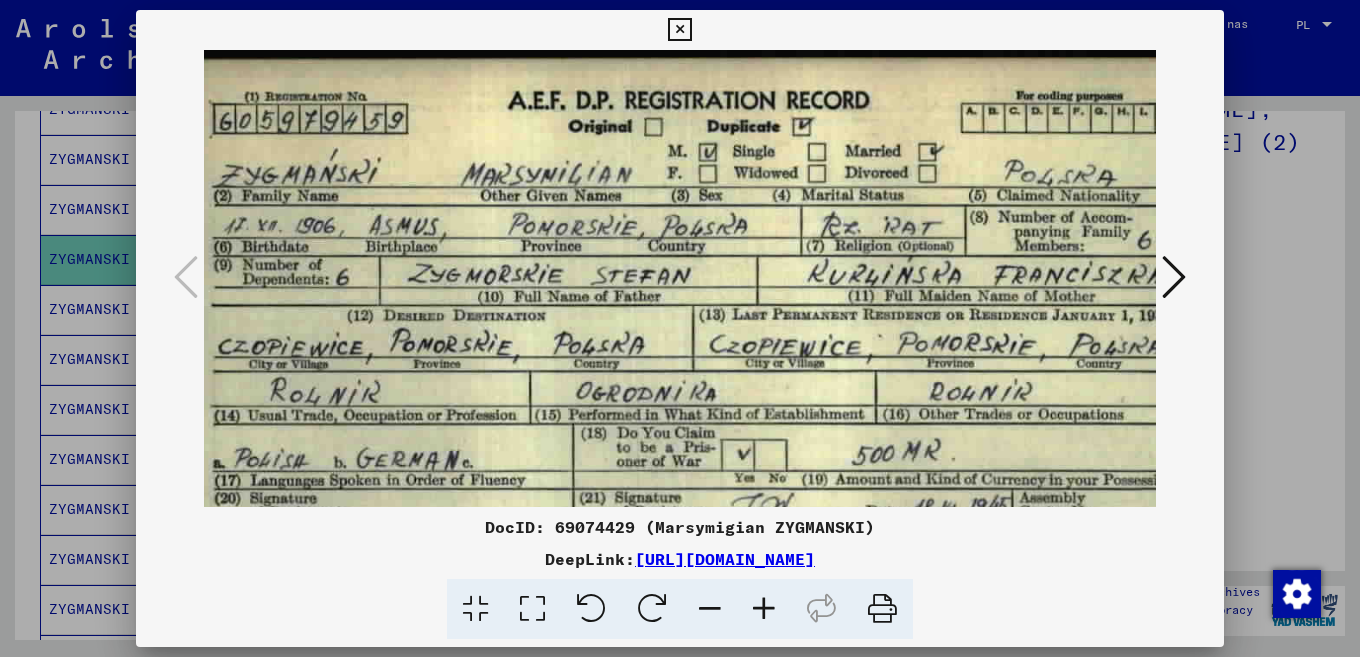 scroll, scrollTop: 0, scrollLeft: 0, axis: both 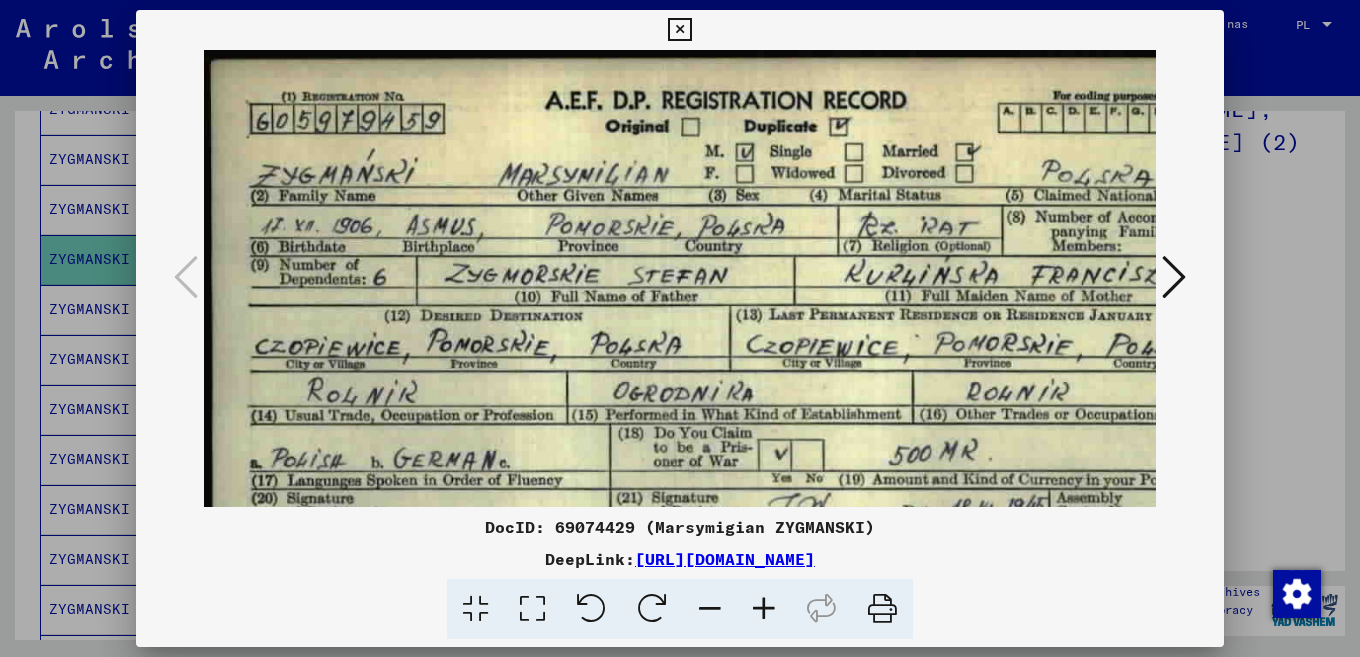 drag, startPoint x: 515, startPoint y: 233, endPoint x: 651, endPoint y: 269, distance: 140.68404 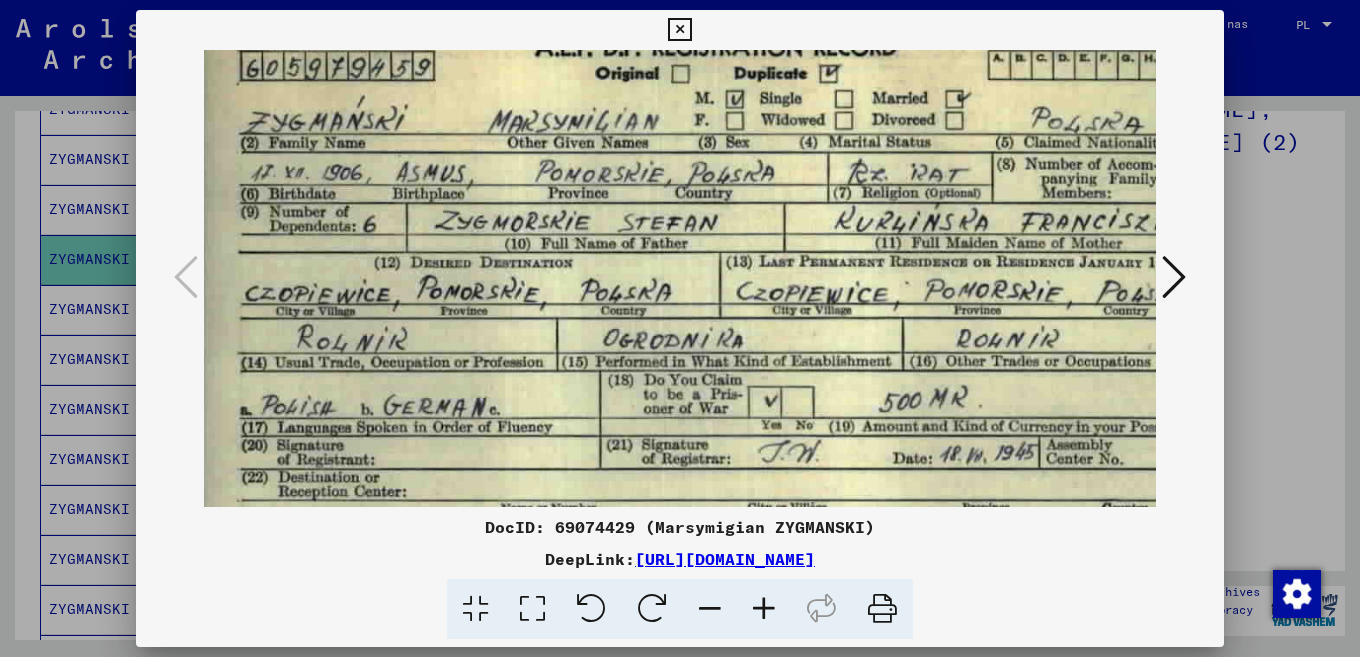 scroll, scrollTop: 53, scrollLeft: 9, axis: both 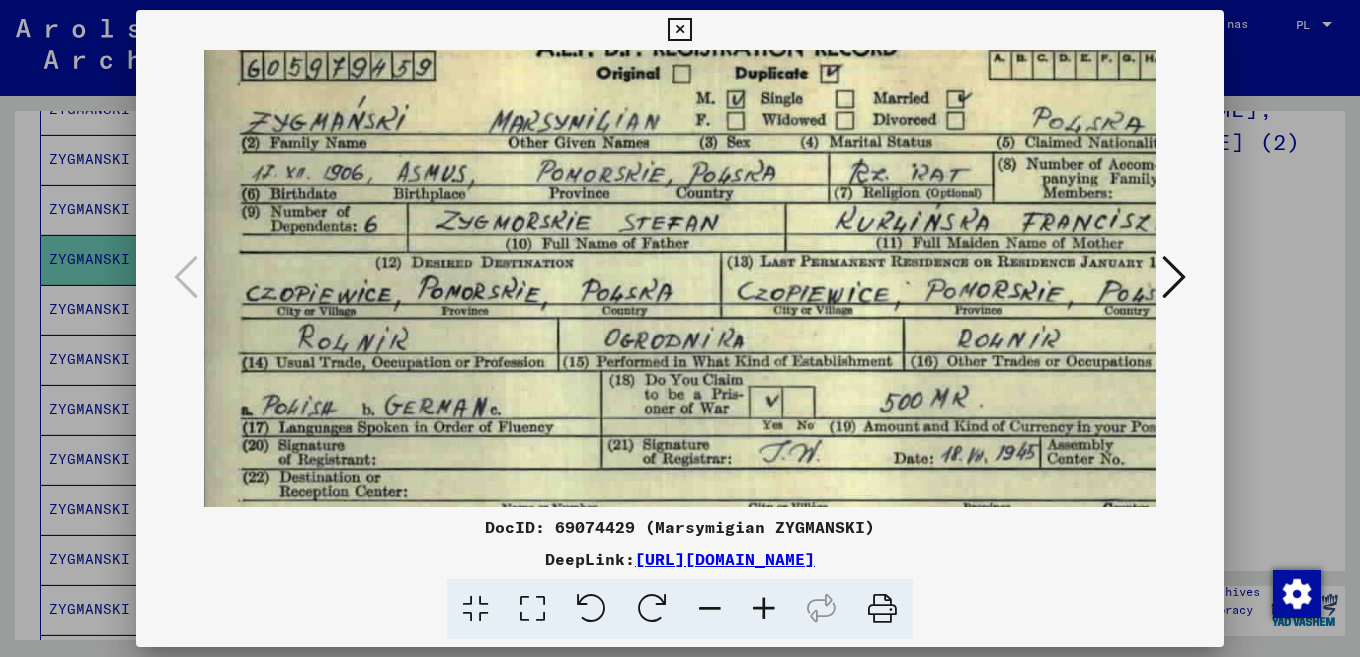 drag, startPoint x: 660, startPoint y: 313, endPoint x: 618, endPoint y: 260, distance: 67.62396 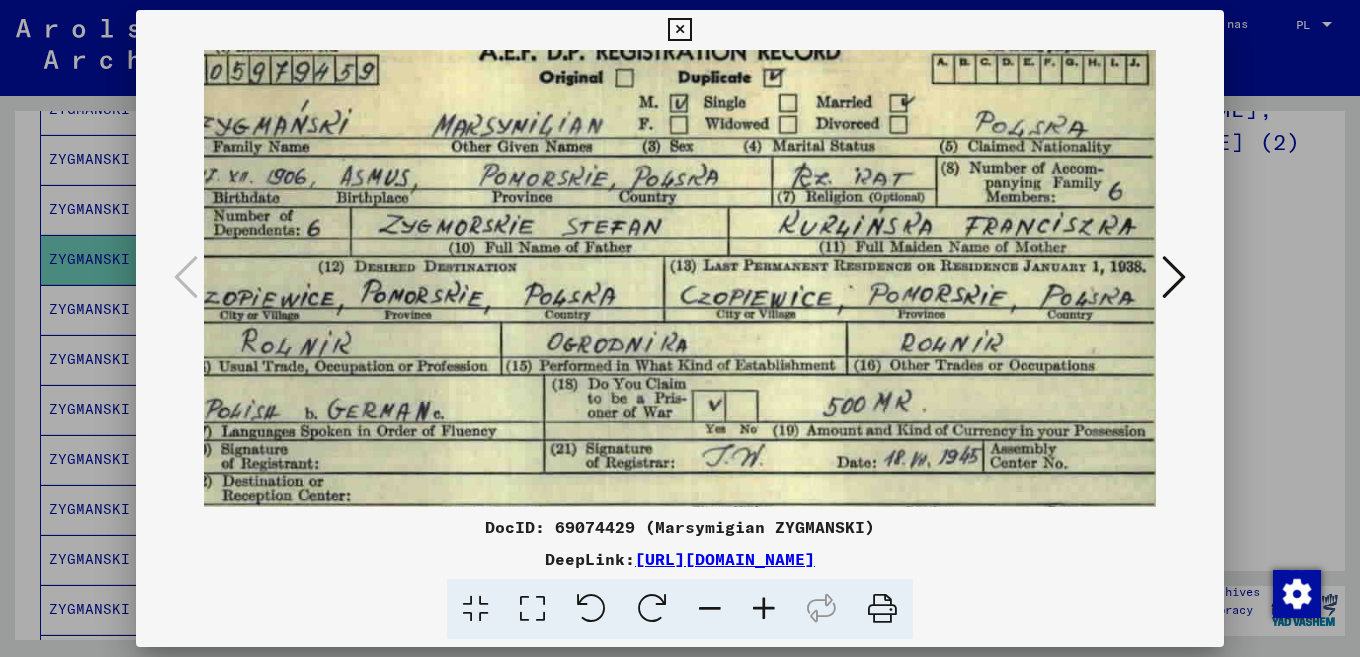 scroll, scrollTop: 46, scrollLeft: 84, axis: both 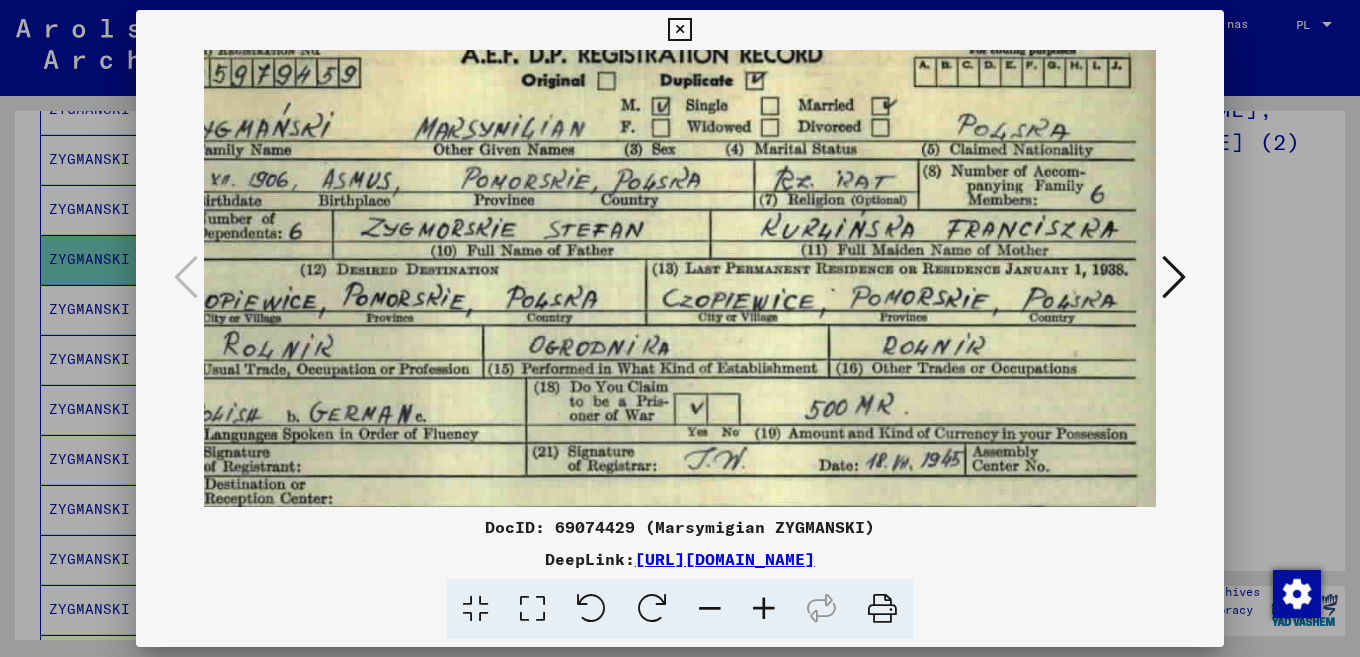 drag, startPoint x: 780, startPoint y: 252, endPoint x: 705, endPoint y: 259, distance: 75.32596 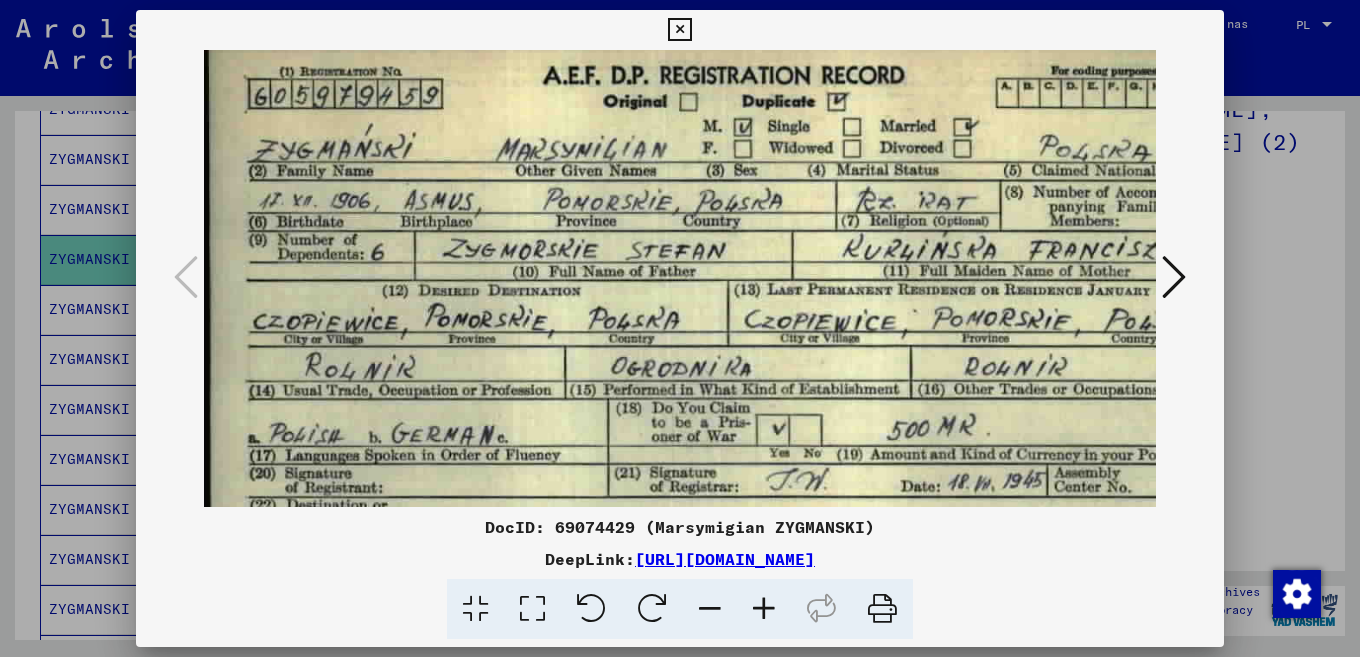 drag, startPoint x: 443, startPoint y: 281, endPoint x: 525, endPoint y: 301, distance: 84.40379 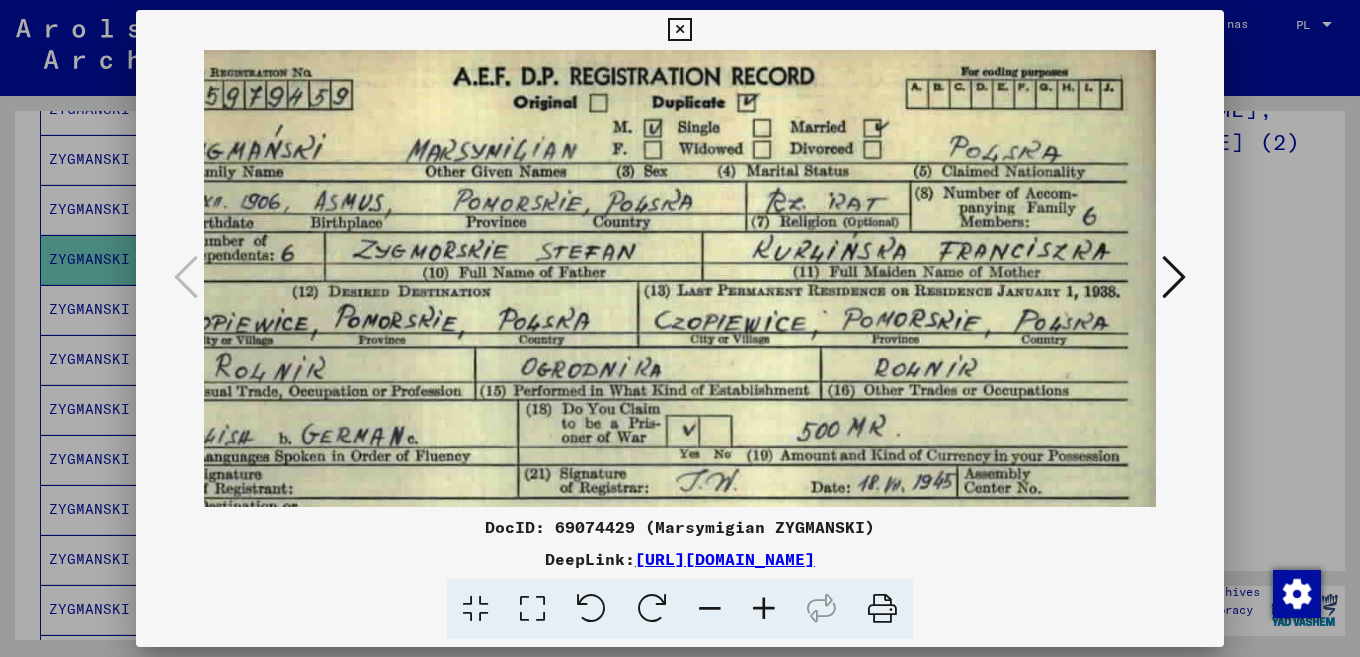 scroll, scrollTop: 25, scrollLeft: 92, axis: both 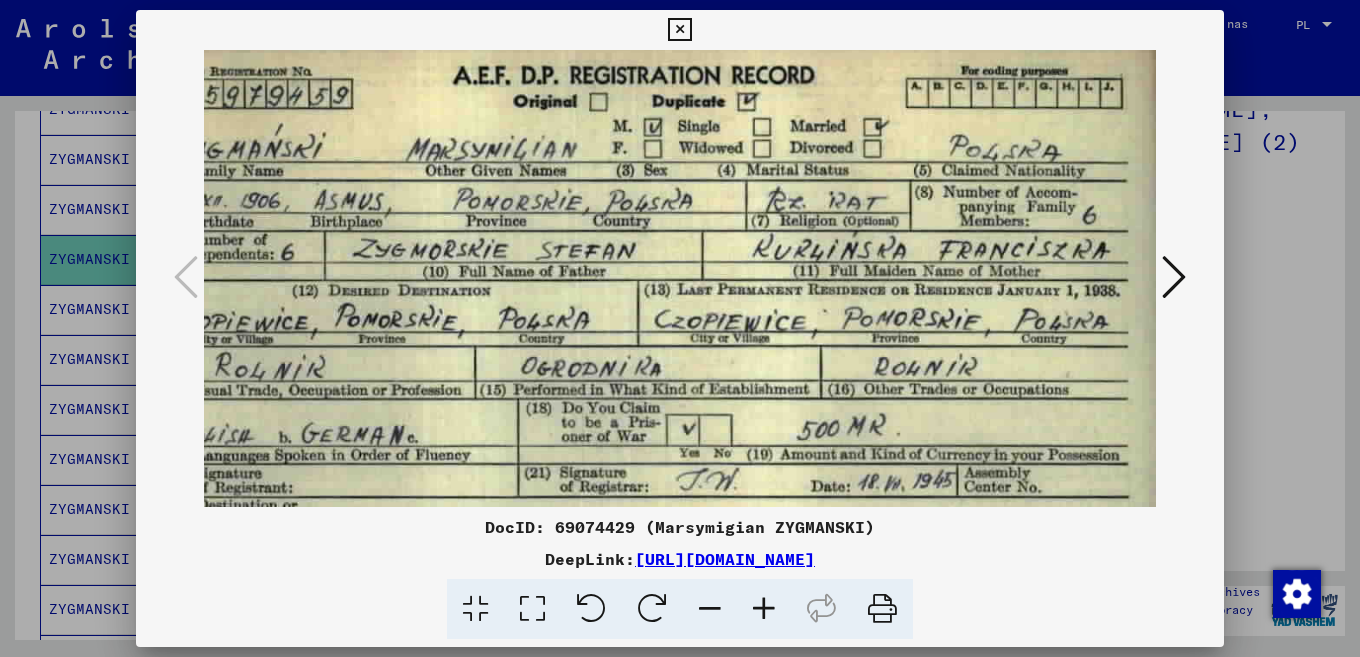 drag, startPoint x: 728, startPoint y: 334, endPoint x: 583, endPoint y: 334, distance: 145 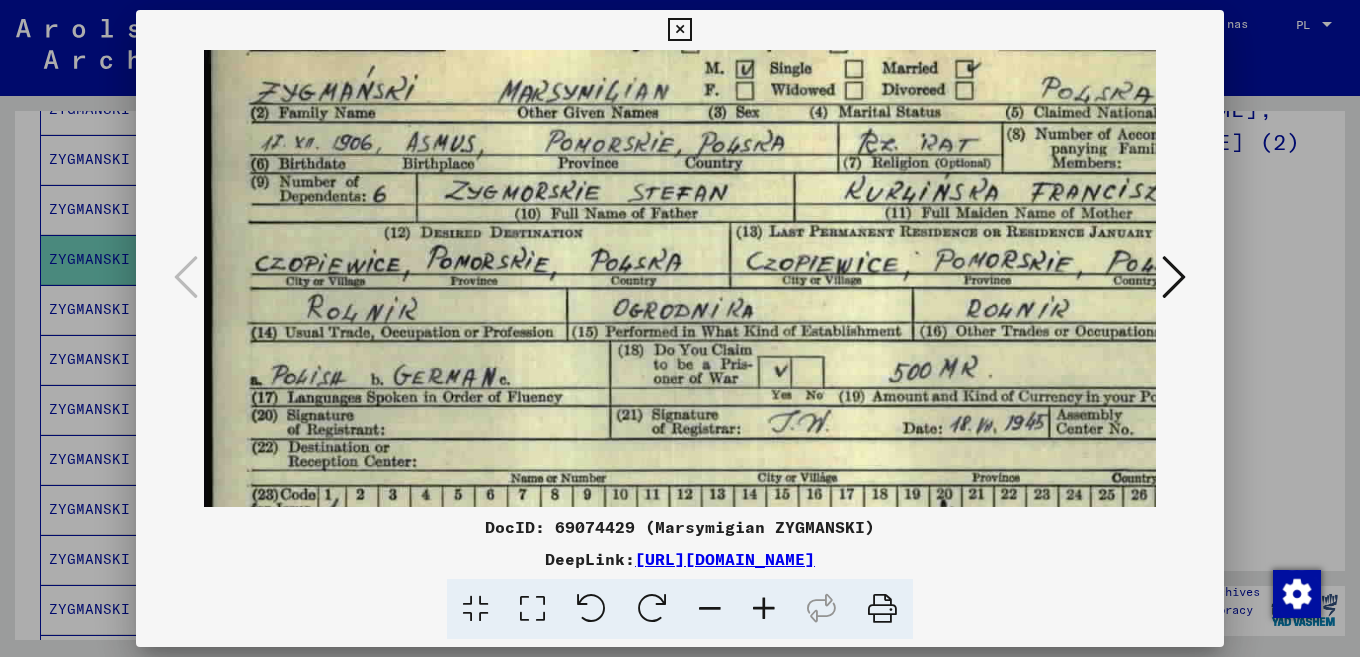 scroll, scrollTop: 84, scrollLeft: 0, axis: vertical 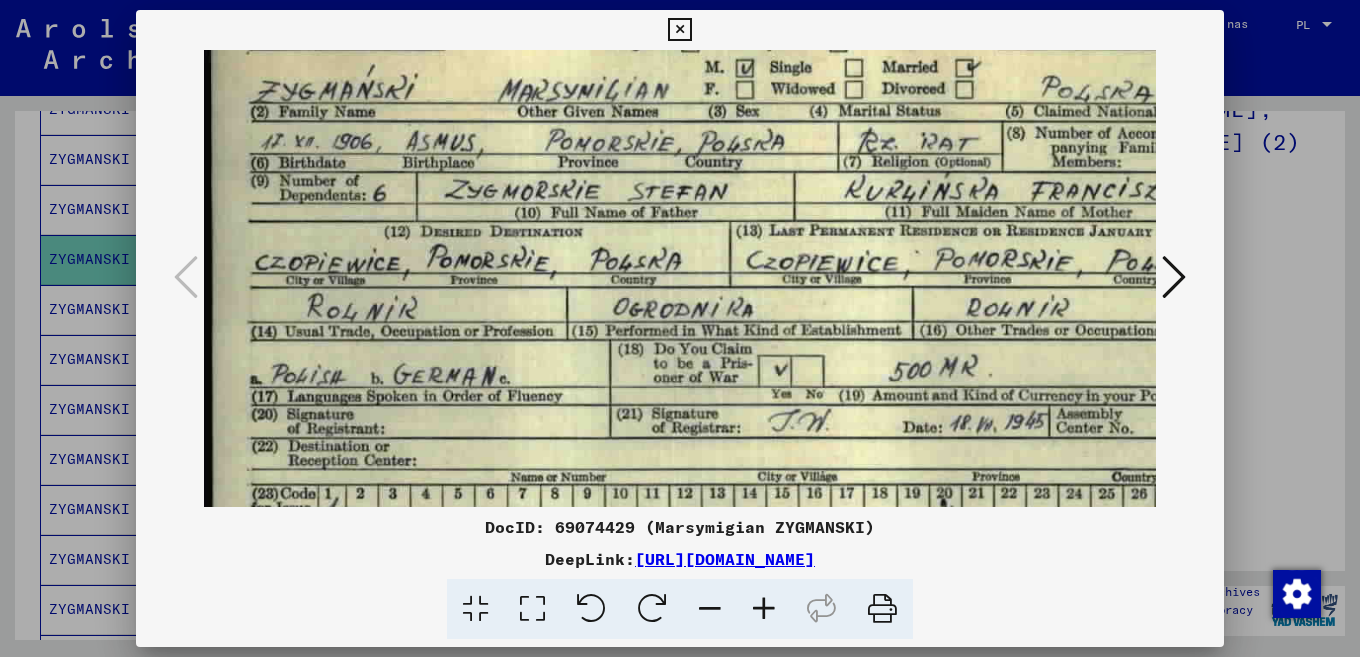 drag, startPoint x: 673, startPoint y: 257, endPoint x: 767, endPoint y: 203, distance: 108.40664 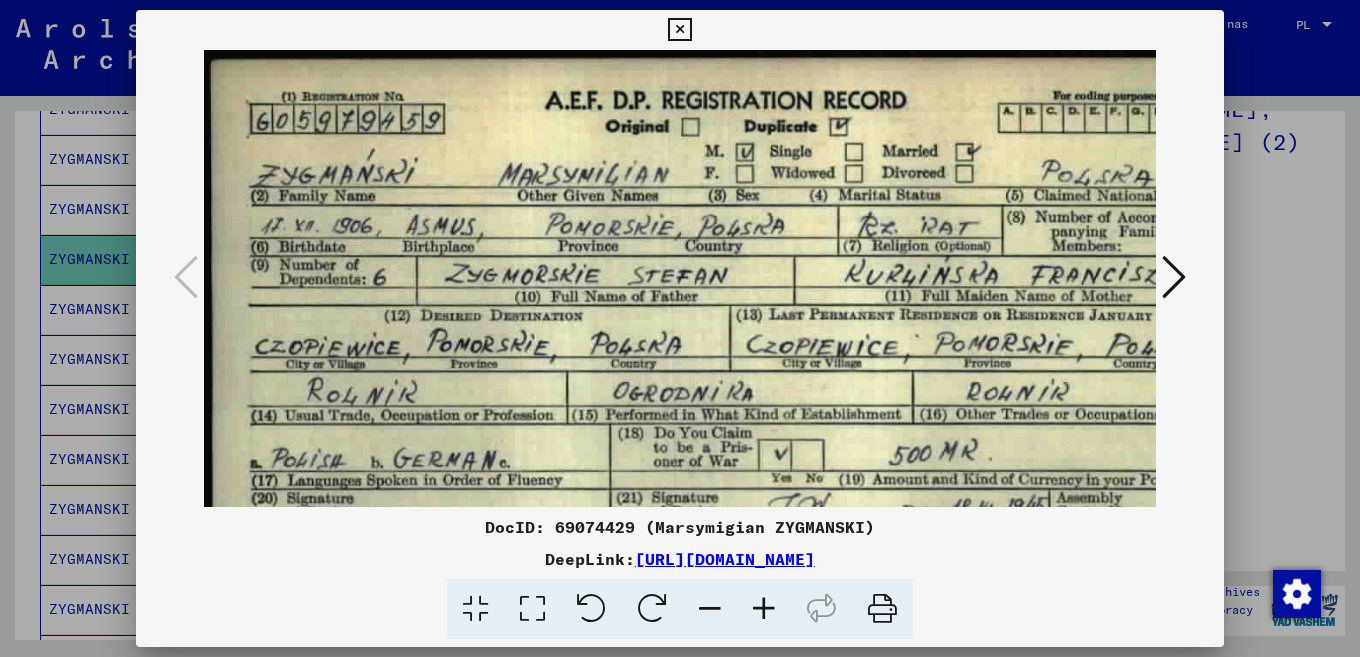 drag, startPoint x: 675, startPoint y: 247, endPoint x: 980, endPoint y: 531, distance: 416.75052 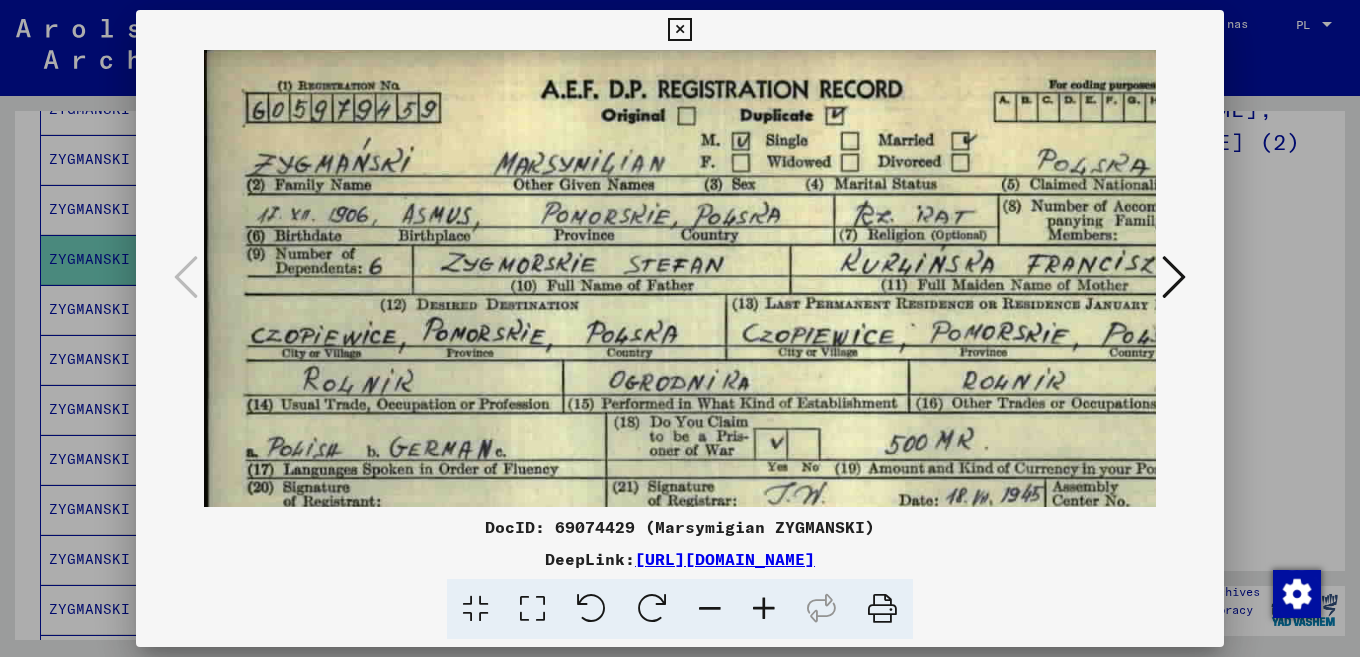scroll, scrollTop: 0, scrollLeft: 0, axis: both 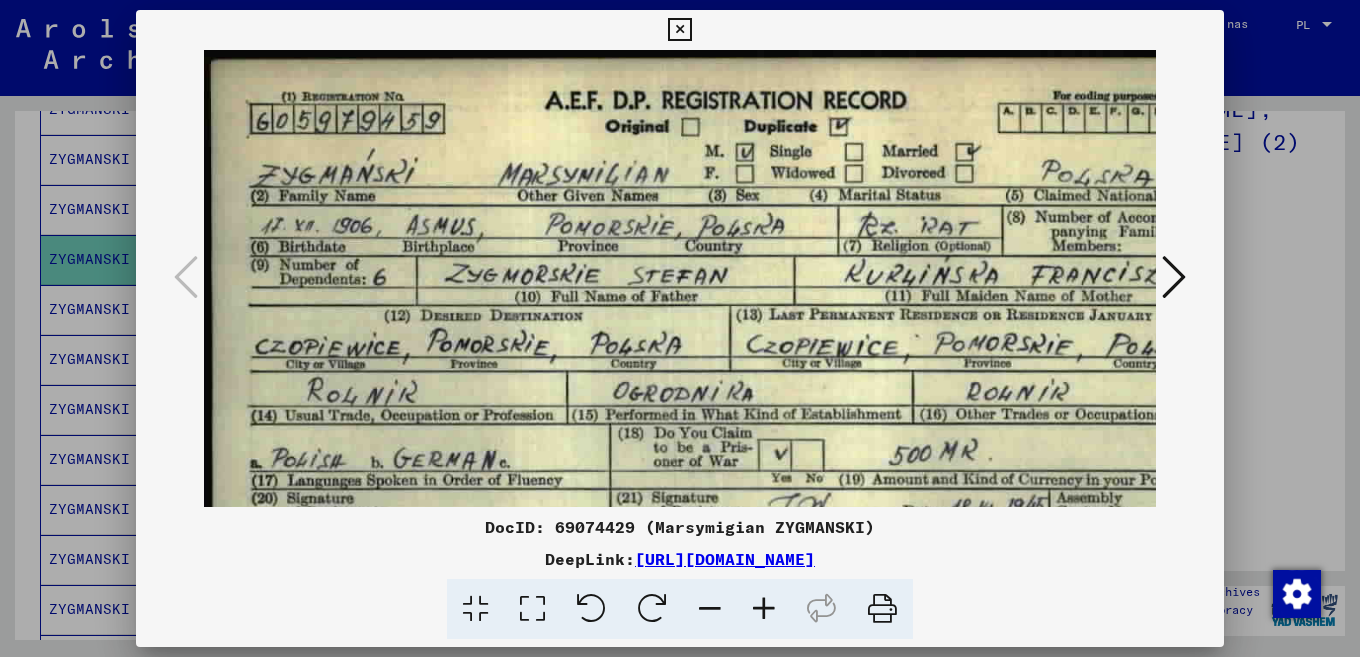 drag, startPoint x: 757, startPoint y: 345, endPoint x: 940, endPoint y: 426, distance: 200.12495 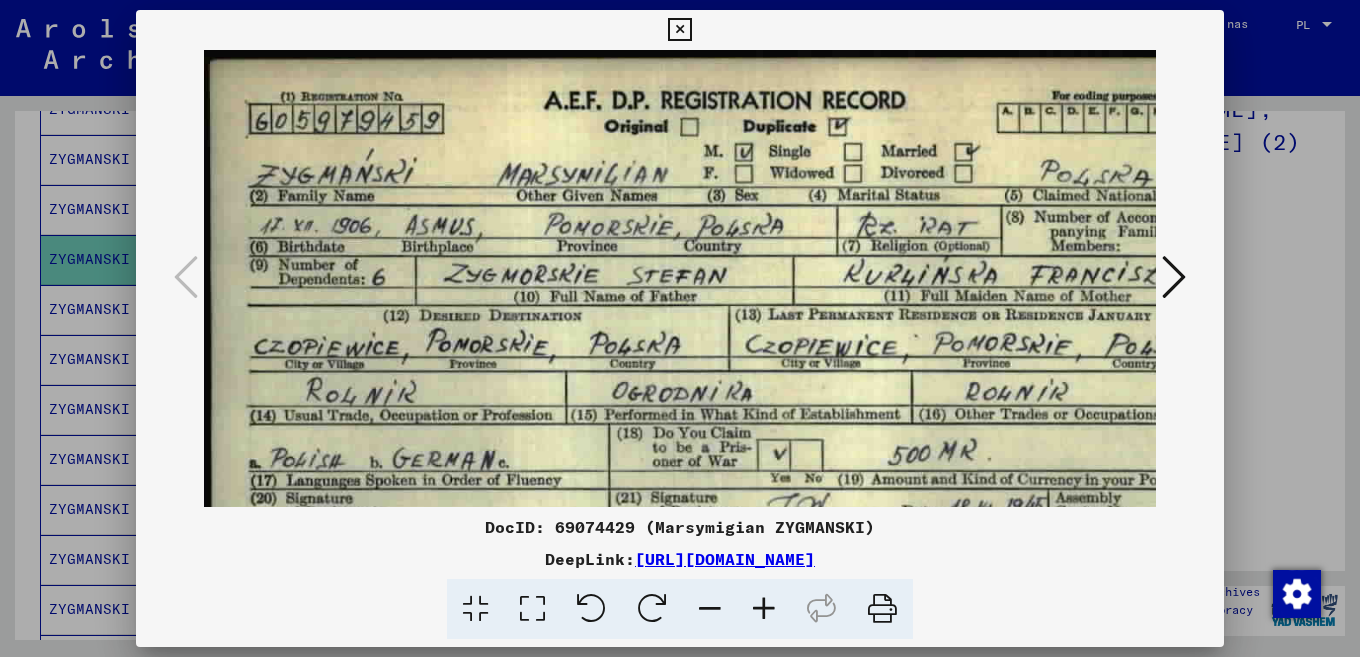 drag, startPoint x: 641, startPoint y: 332, endPoint x: 586, endPoint y: 367, distance: 65.192024 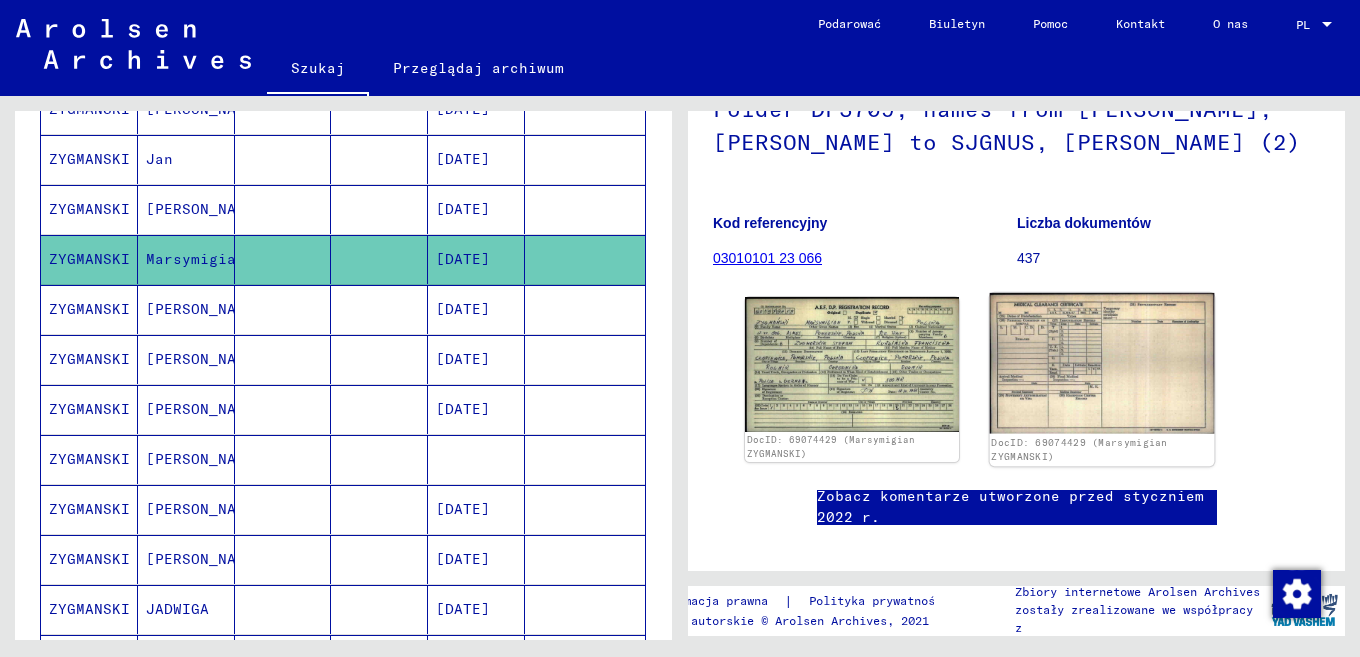 click 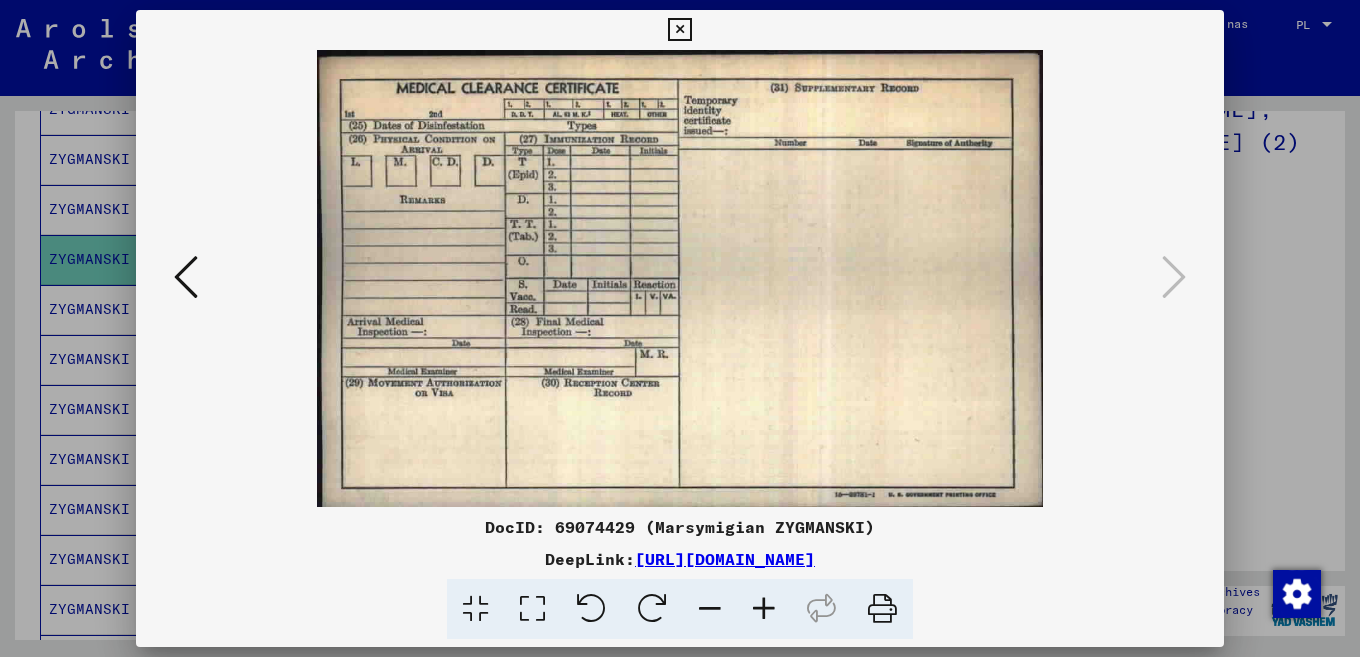 click at bounding box center (679, 30) 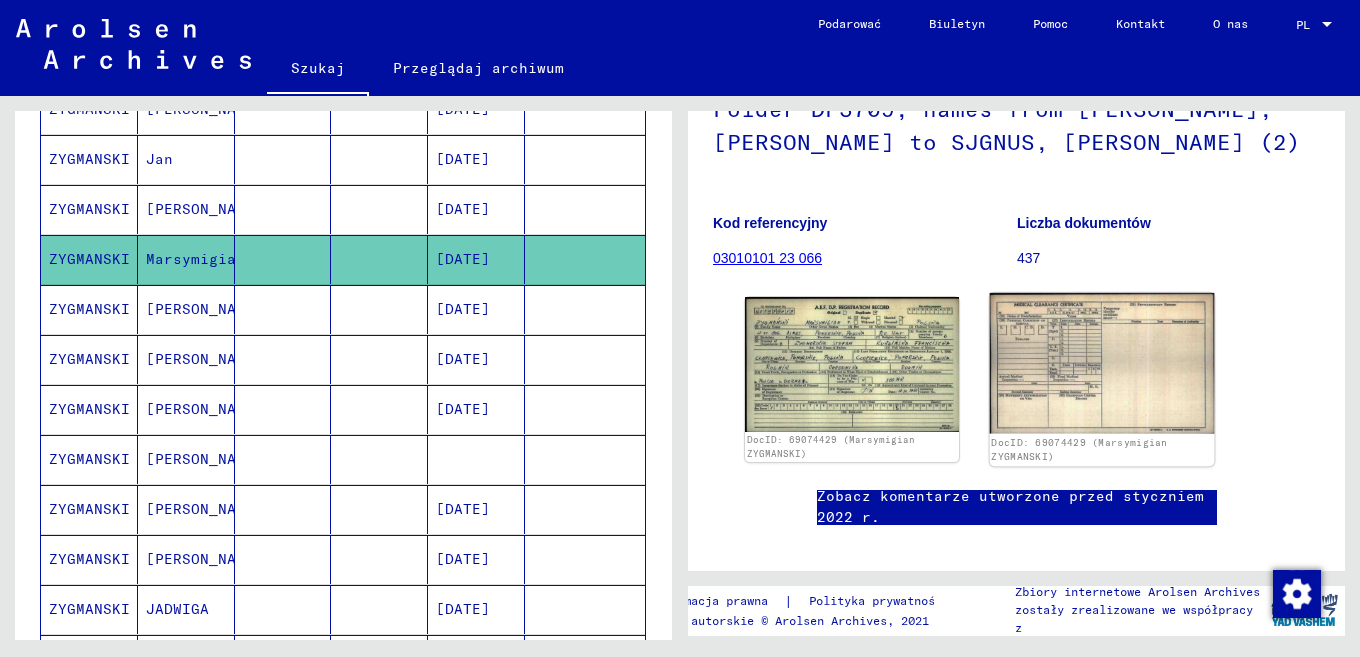 click 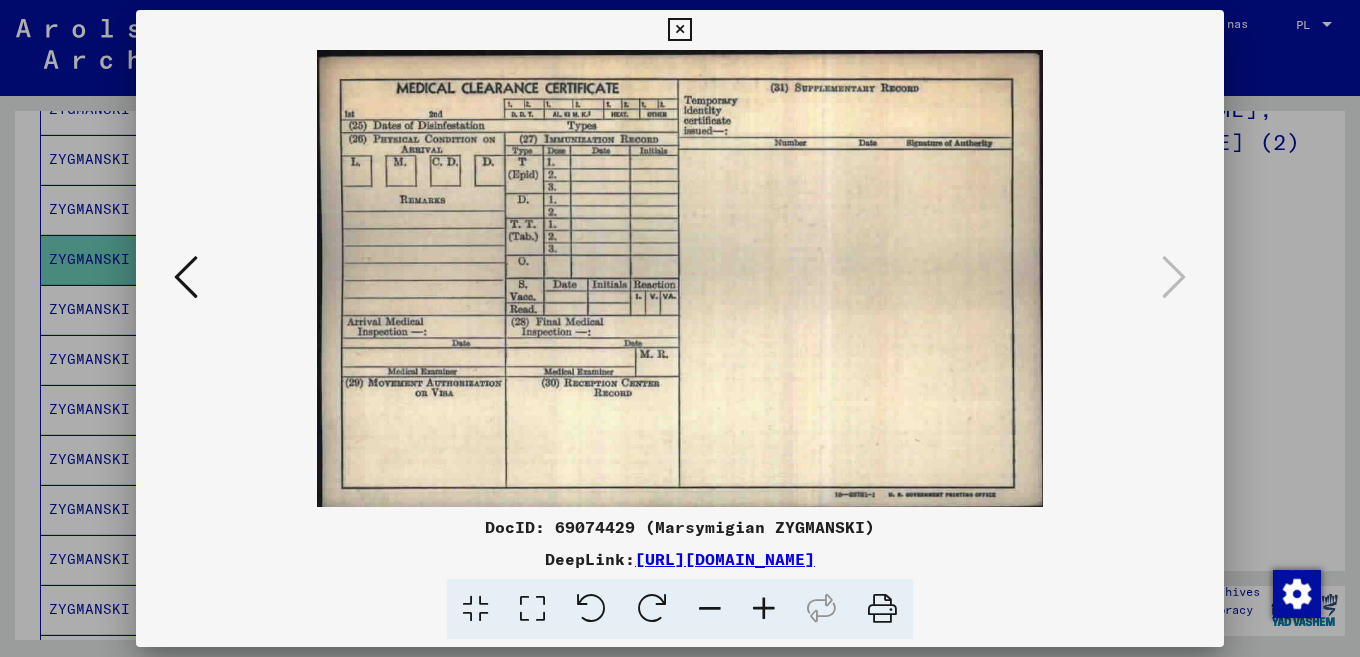 drag, startPoint x: 1204, startPoint y: 37, endPoint x: 1111, endPoint y: 36, distance: 93.00538 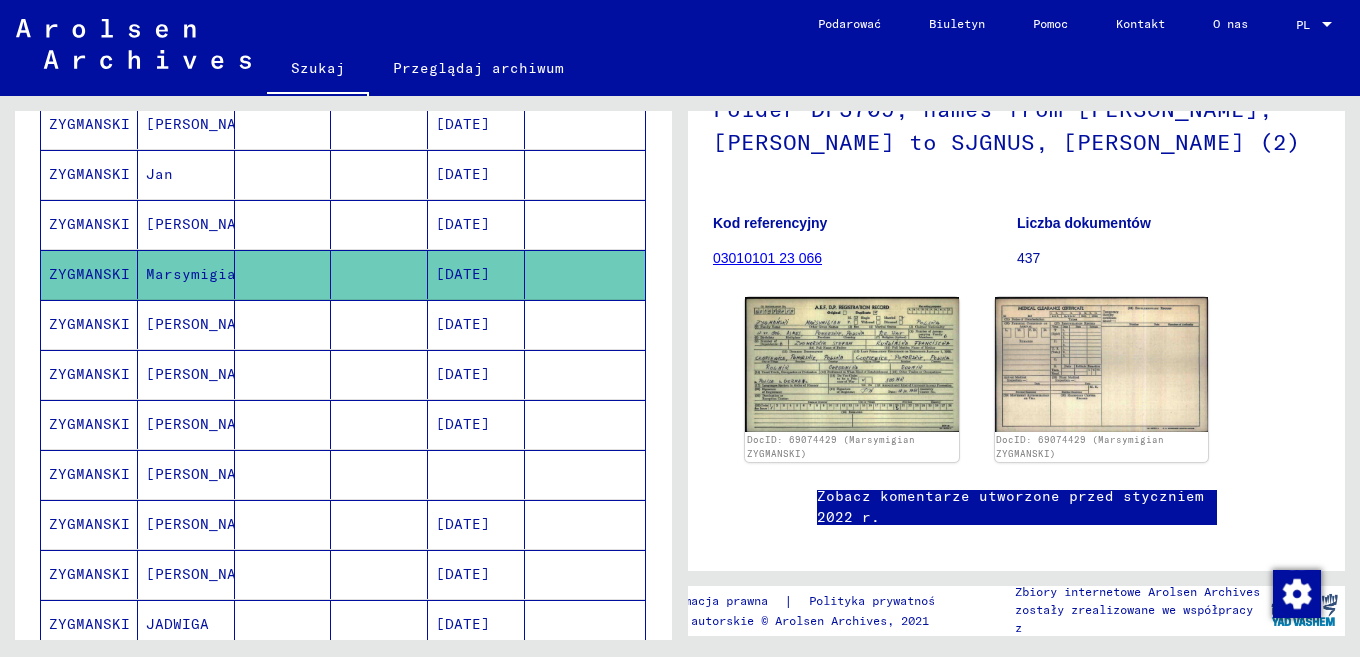 scroll, scrollTop: 597, scrollLeft: 0, axis: vertical 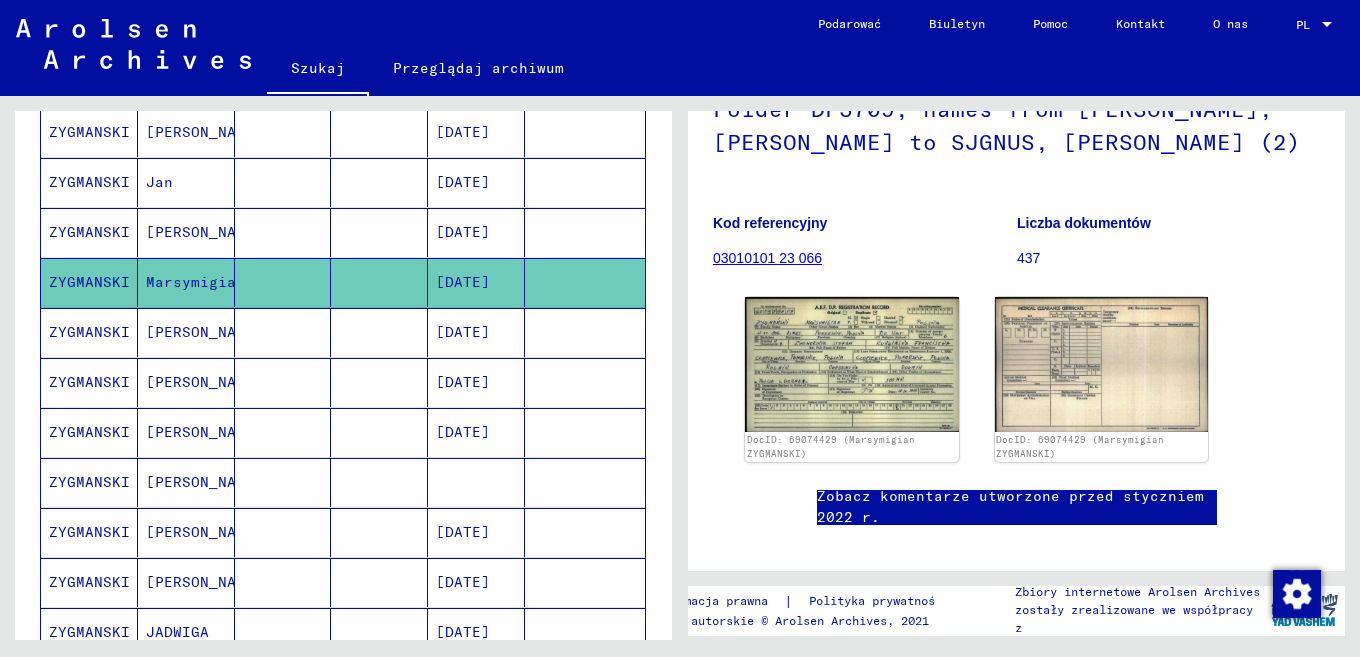 click at bounding box center (283, 282) 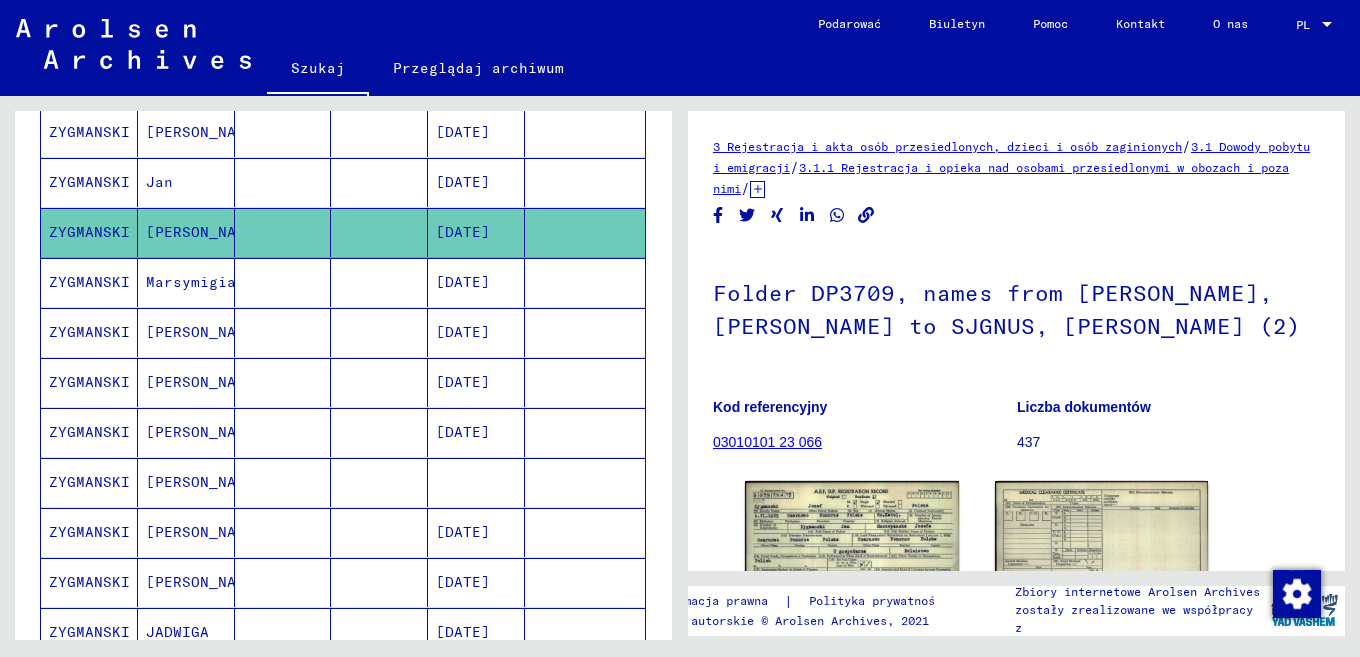 scroll, scrollTop: 117, scrollLeft: 0, axis: vertical 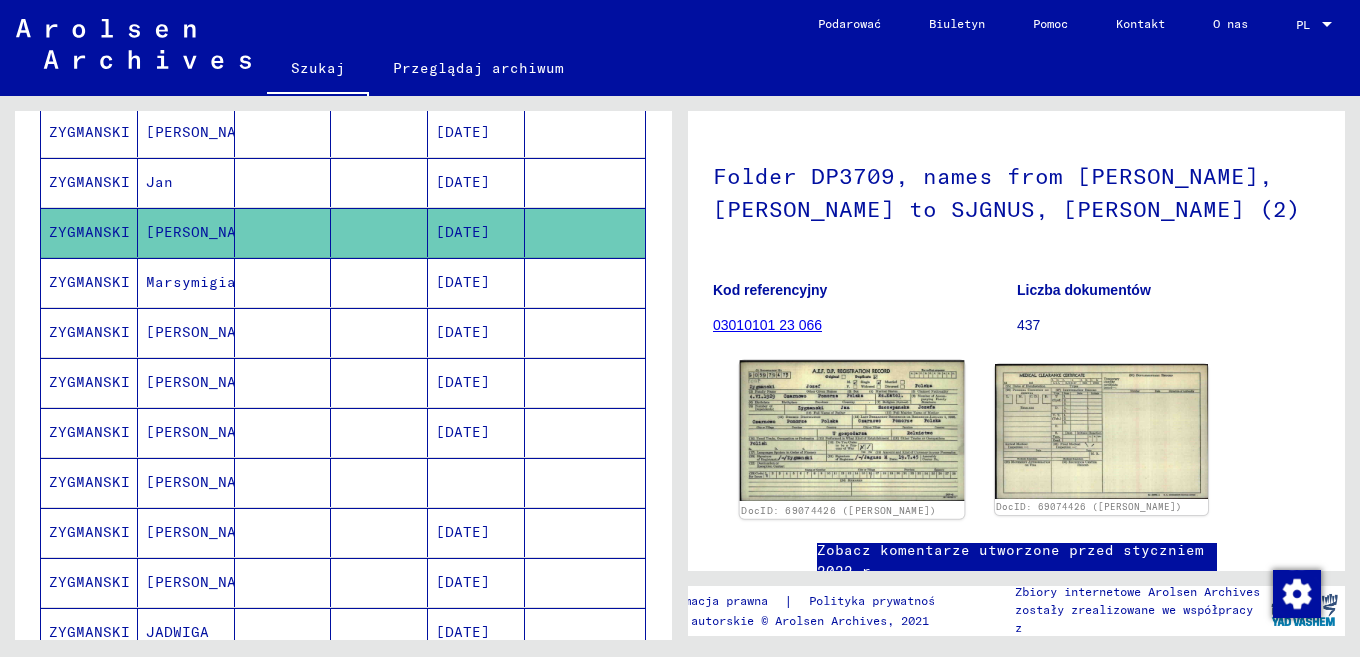 click 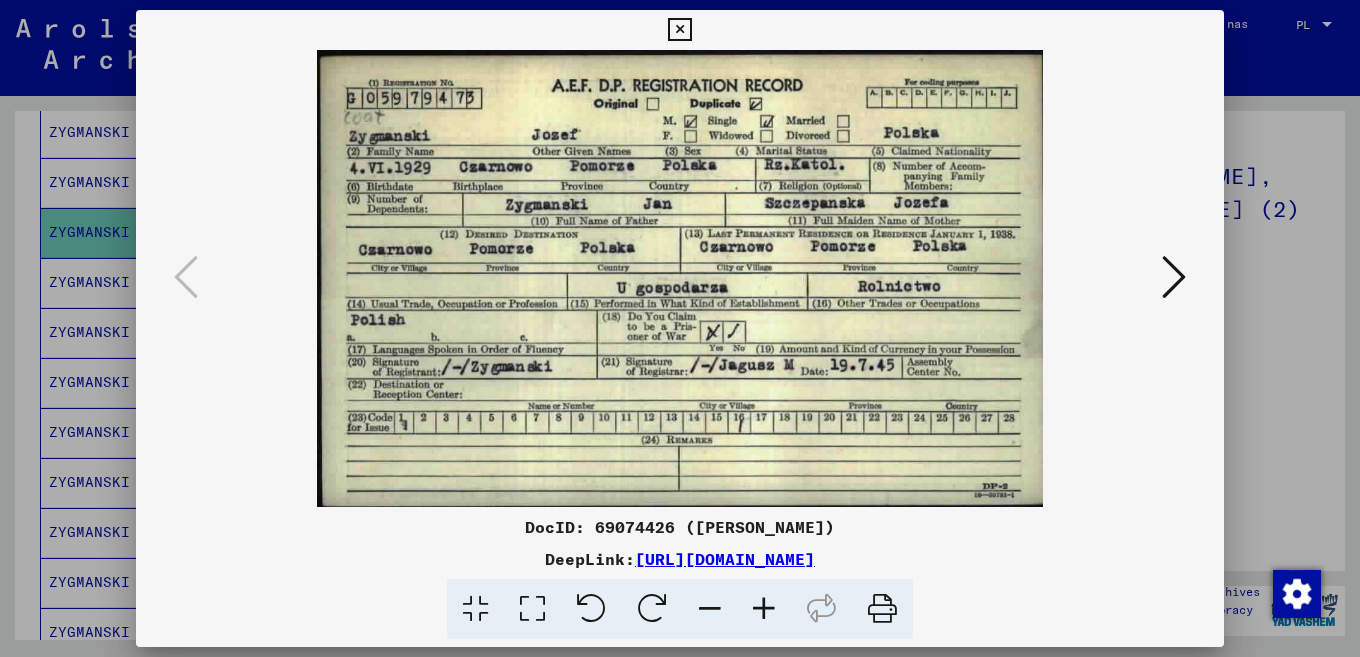 scroll, scrollTop: 0, scrollLeft: 0, axis: both 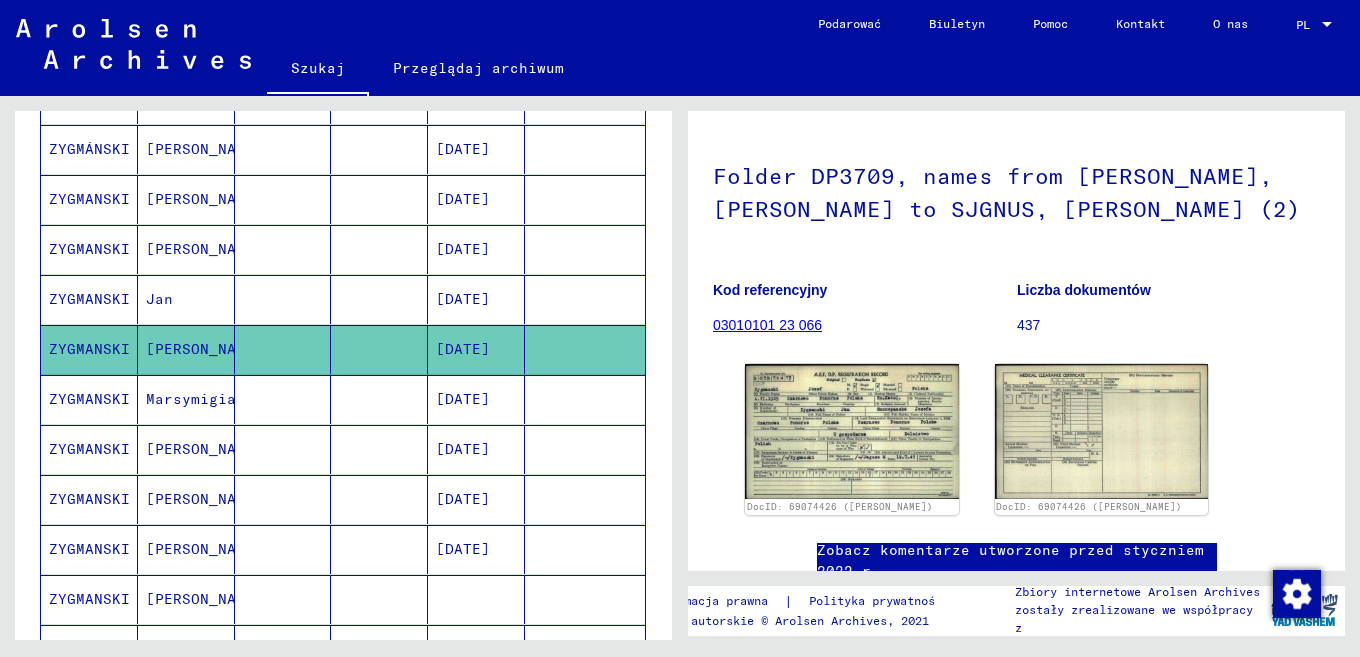 click at bounding box center [379, 349] 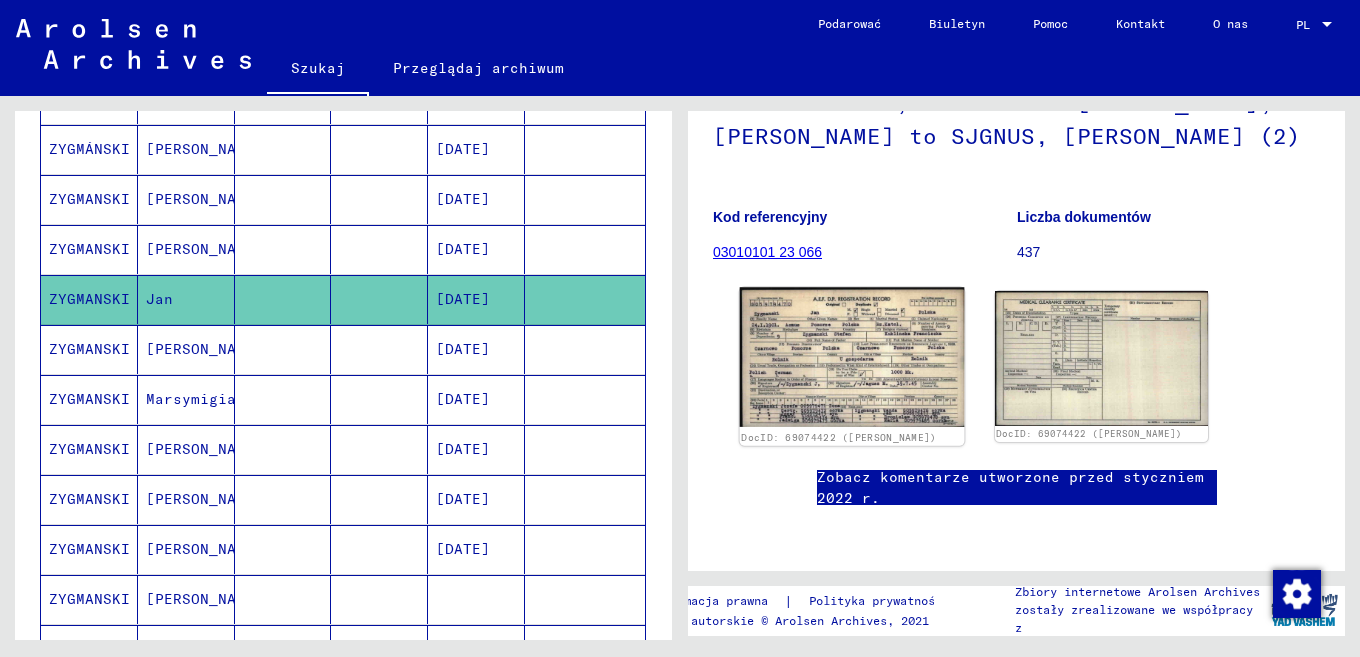 scroll, scrollTop: 218, scrollLeft: 0, axis: vertical 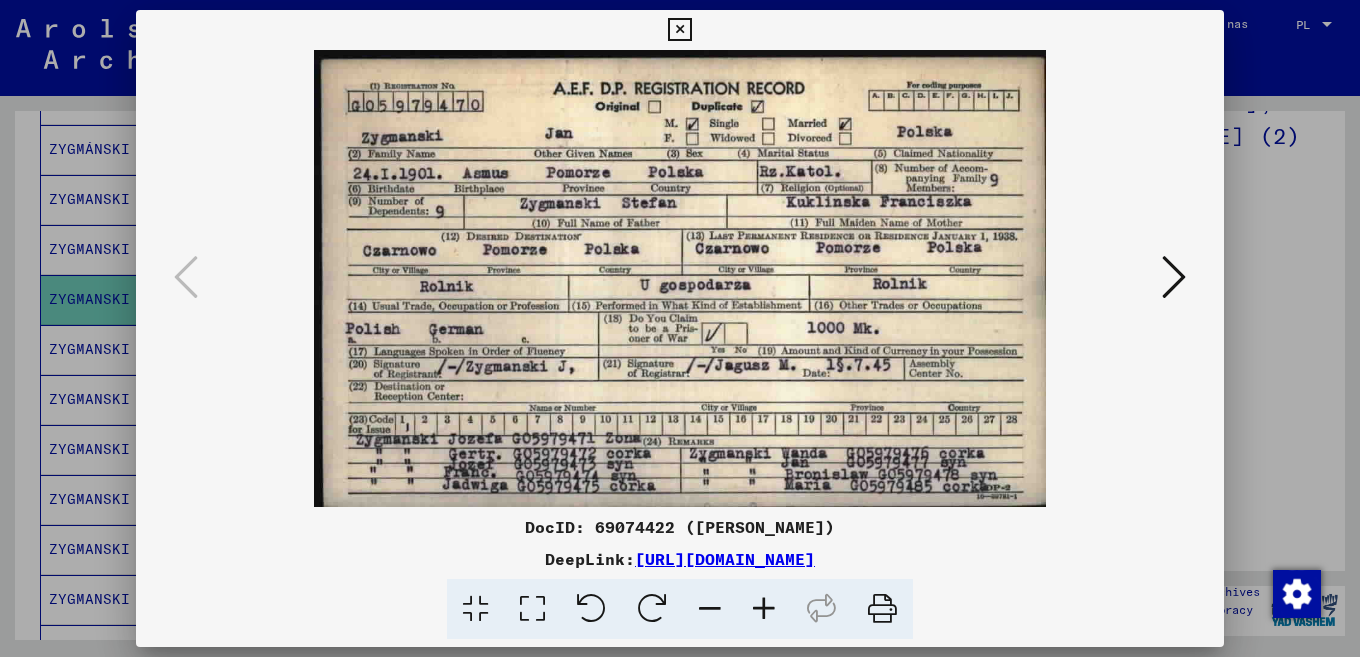click at bounding box center (679, 30) 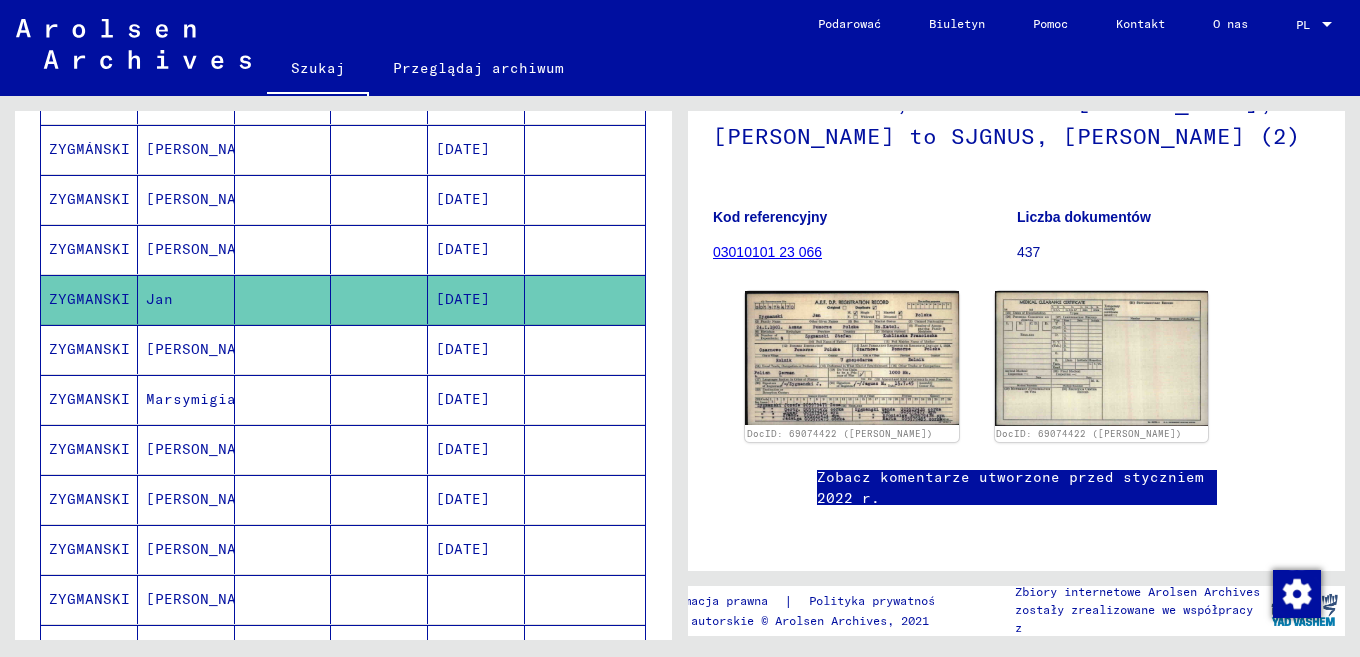 click at bounding box center (283, 299) 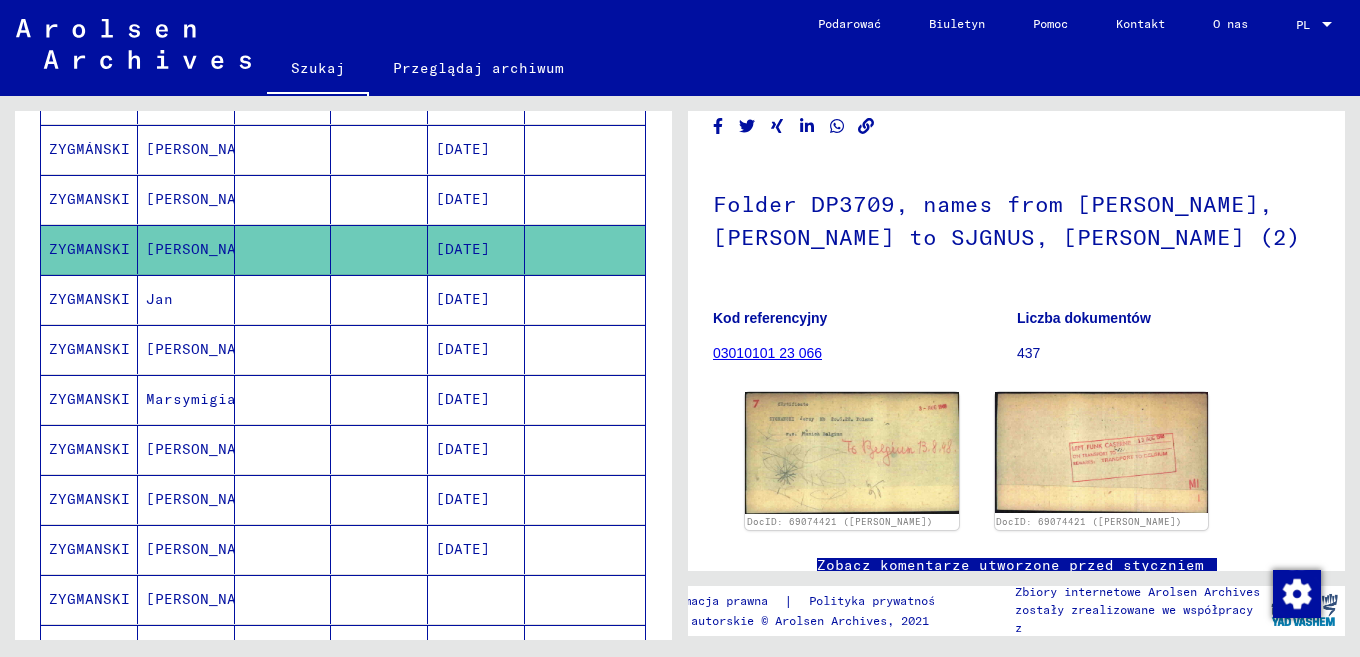 scroll, scrollTop: 205, scrollLeft: 0, axis: vertical 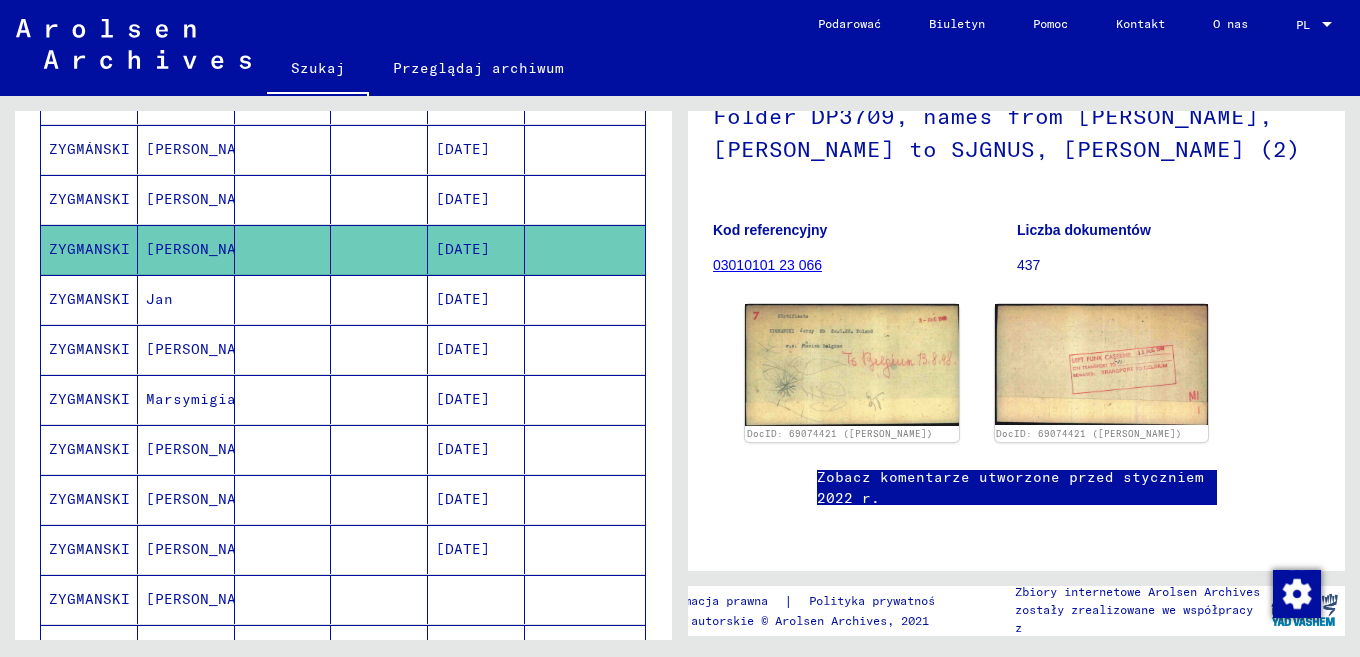 click at bounding box center [283, 249] 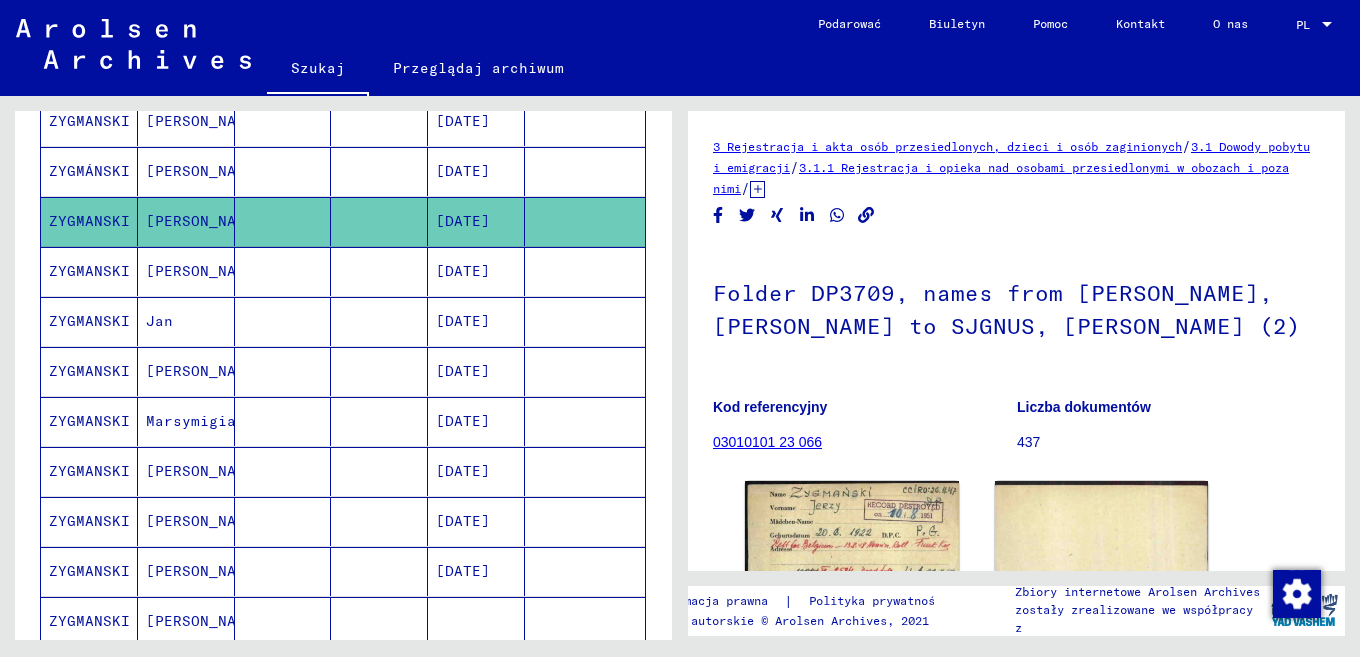 scroll, scrollTop: 410, scrollLeft: 0, axis: vertical 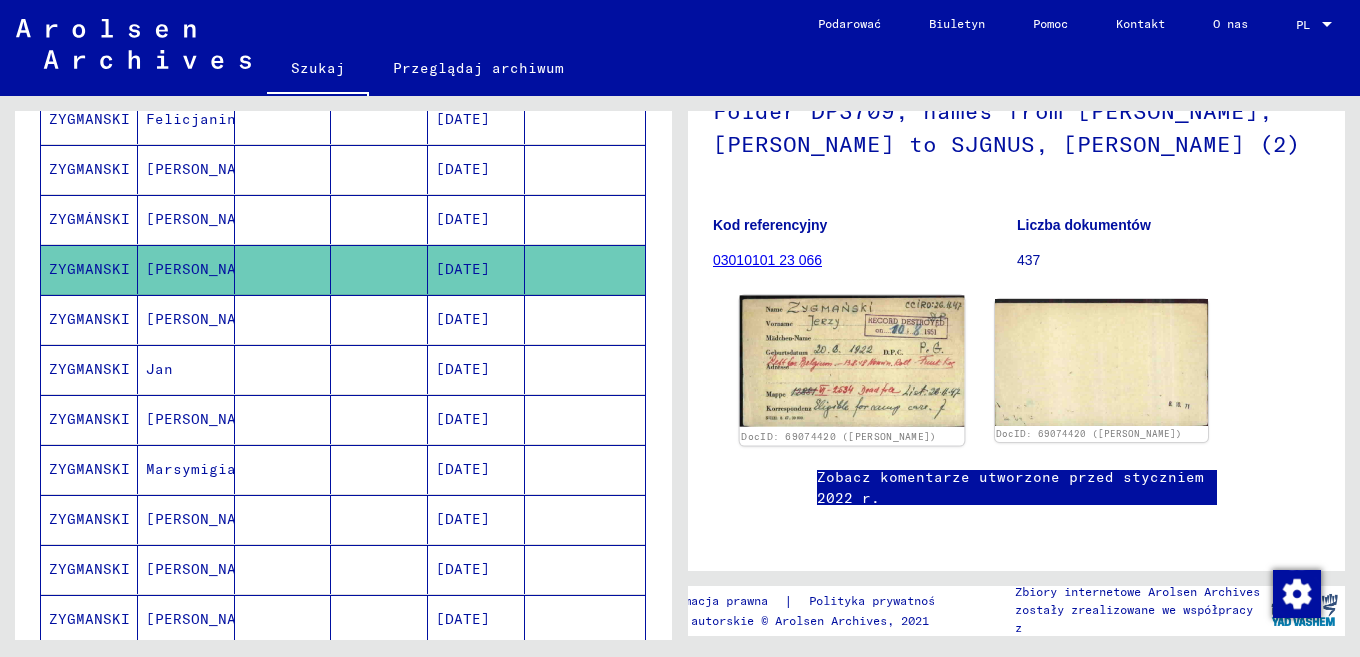 click 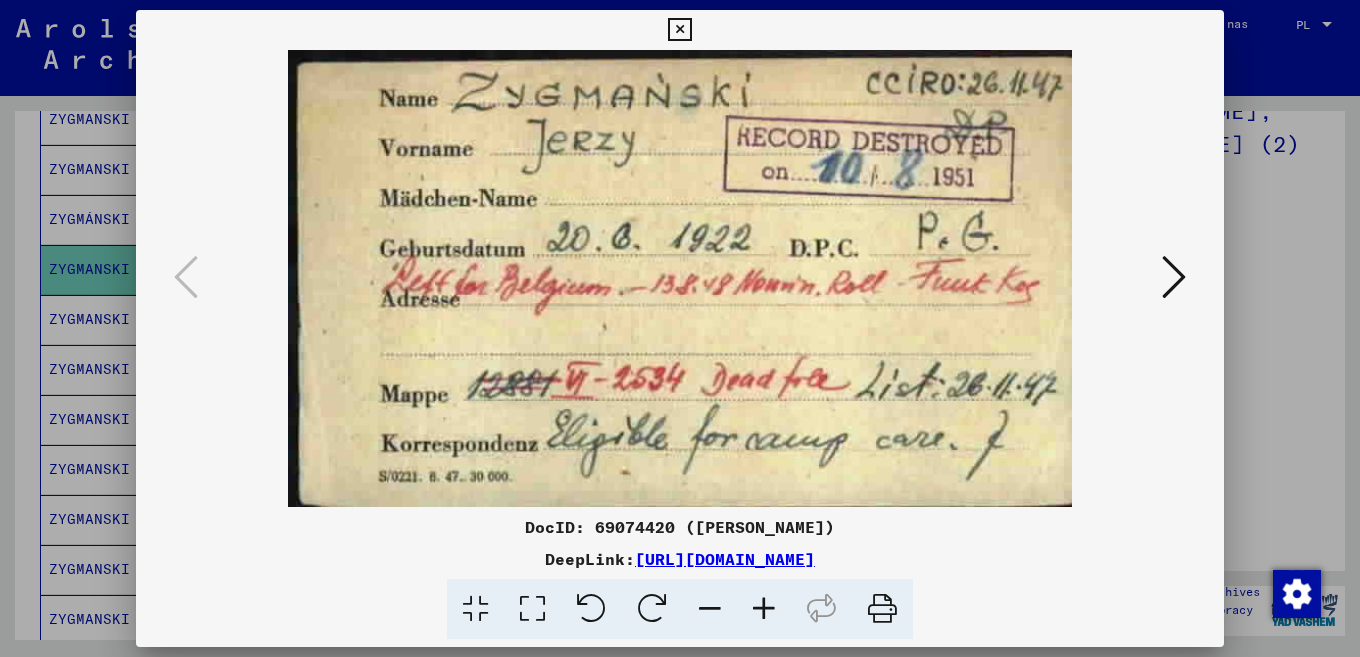 click at bounding box center (679, 30) 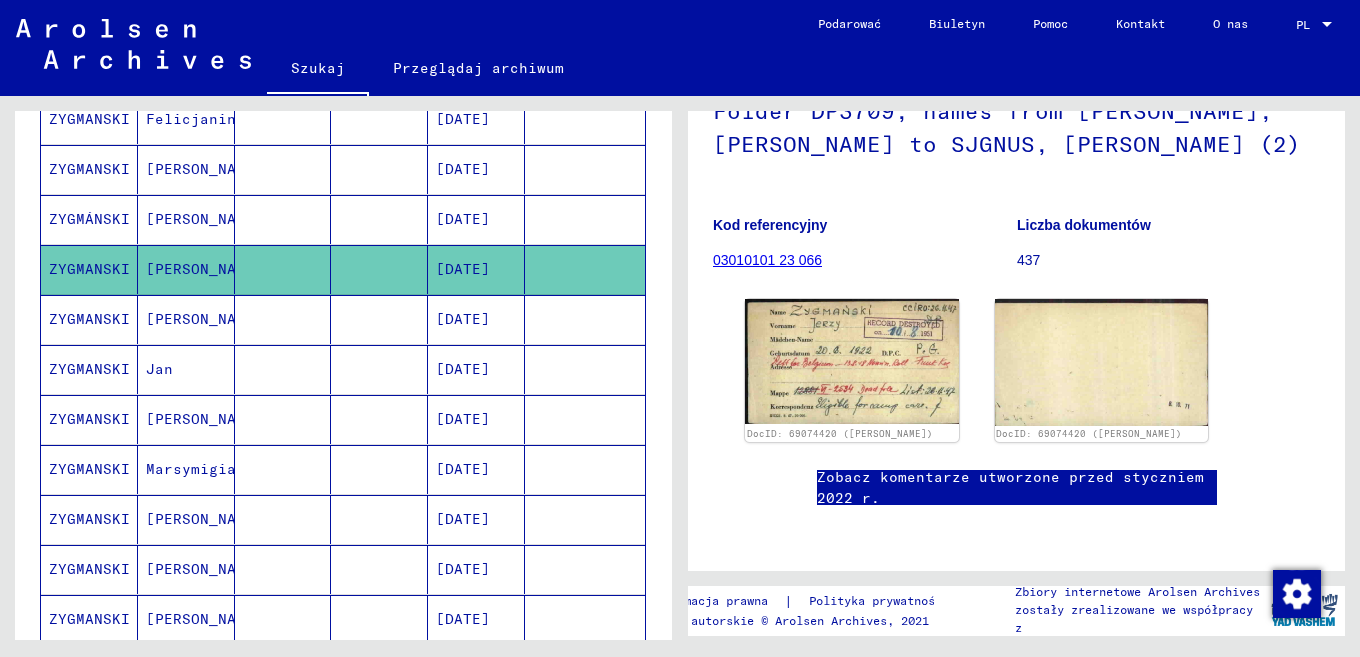 click on "[DATE]" at bounding box center (476, 219) 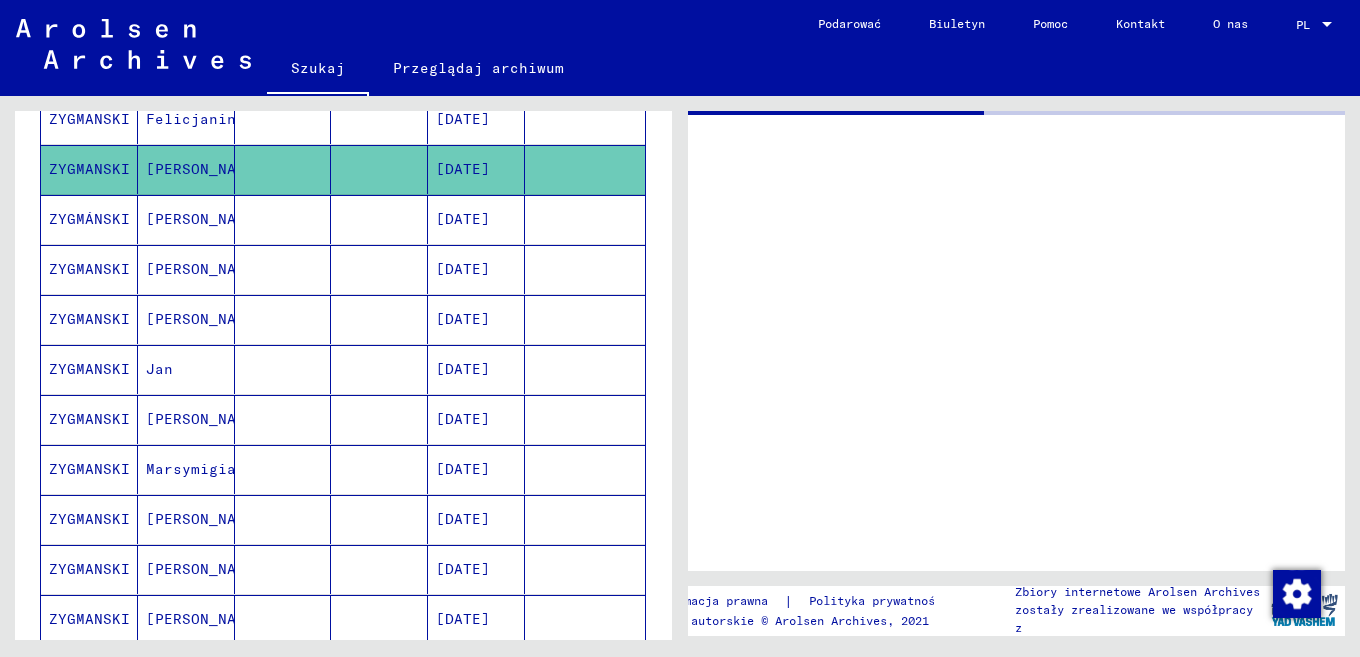 scroll, scrollTop: 0, scrollLeft: 0, axis: both 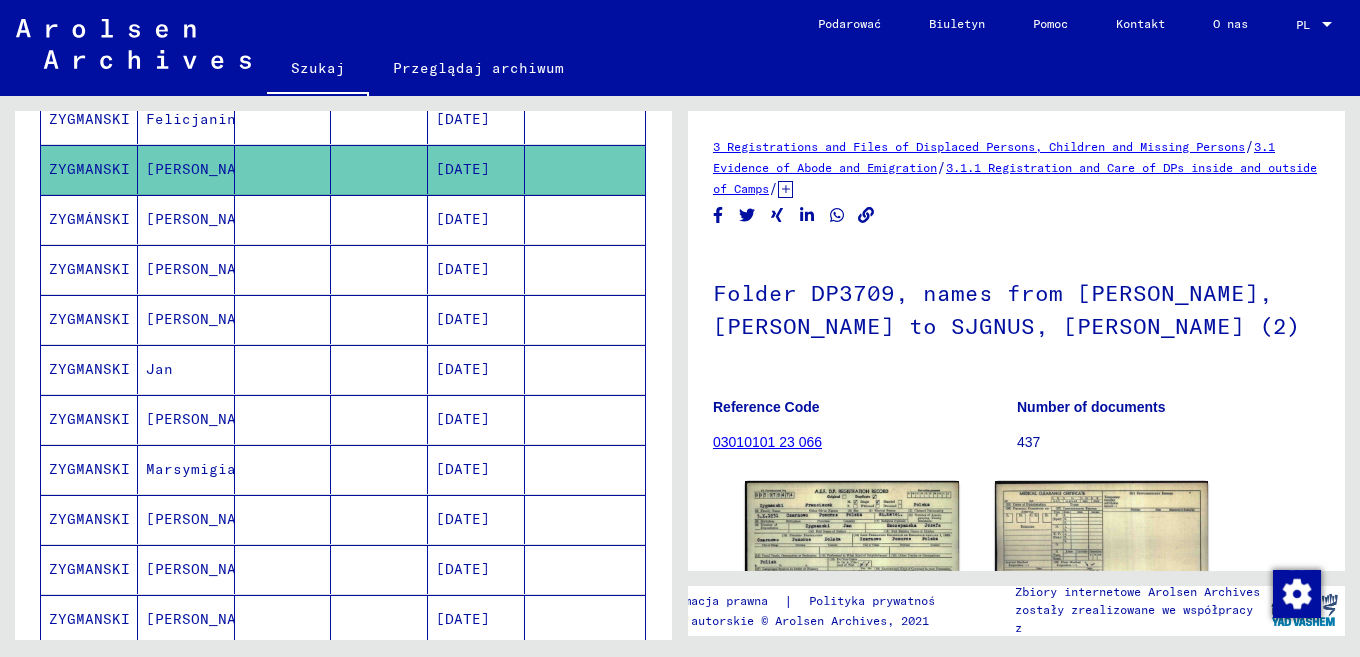 click at bounding box center [379, 269] 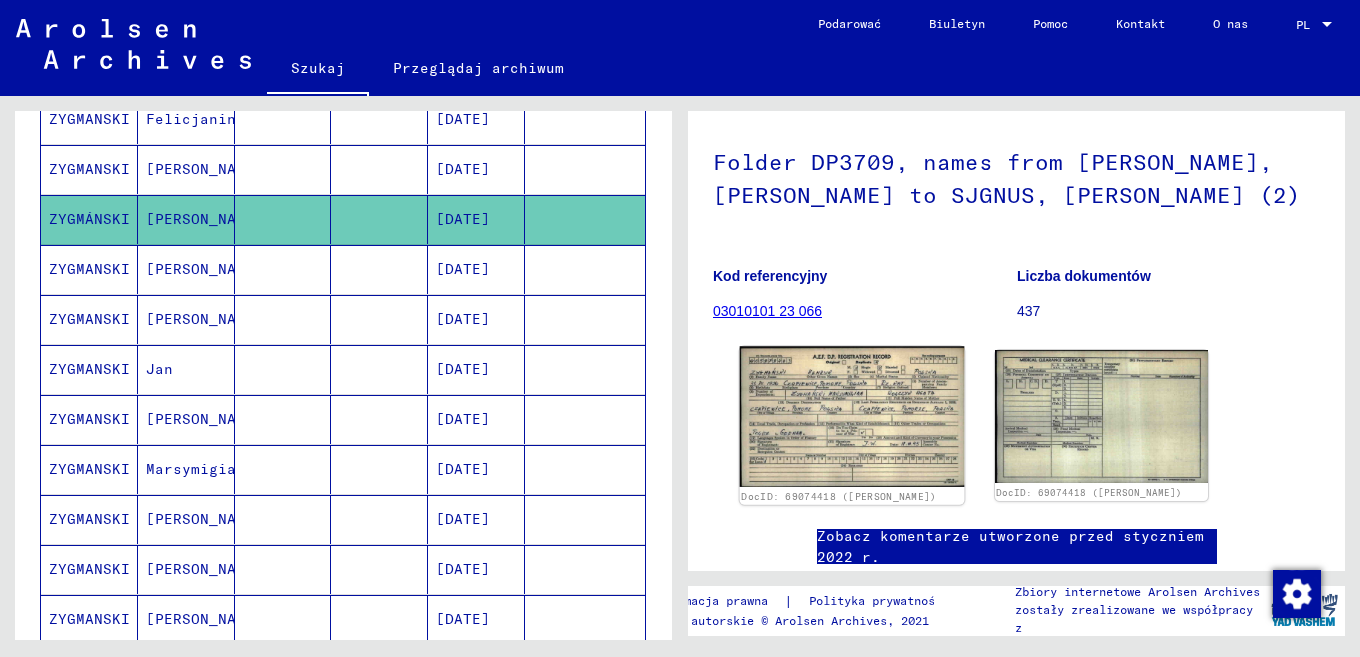 scroll, scrollTop: 218, scrollLeft: 0, axis: vertical 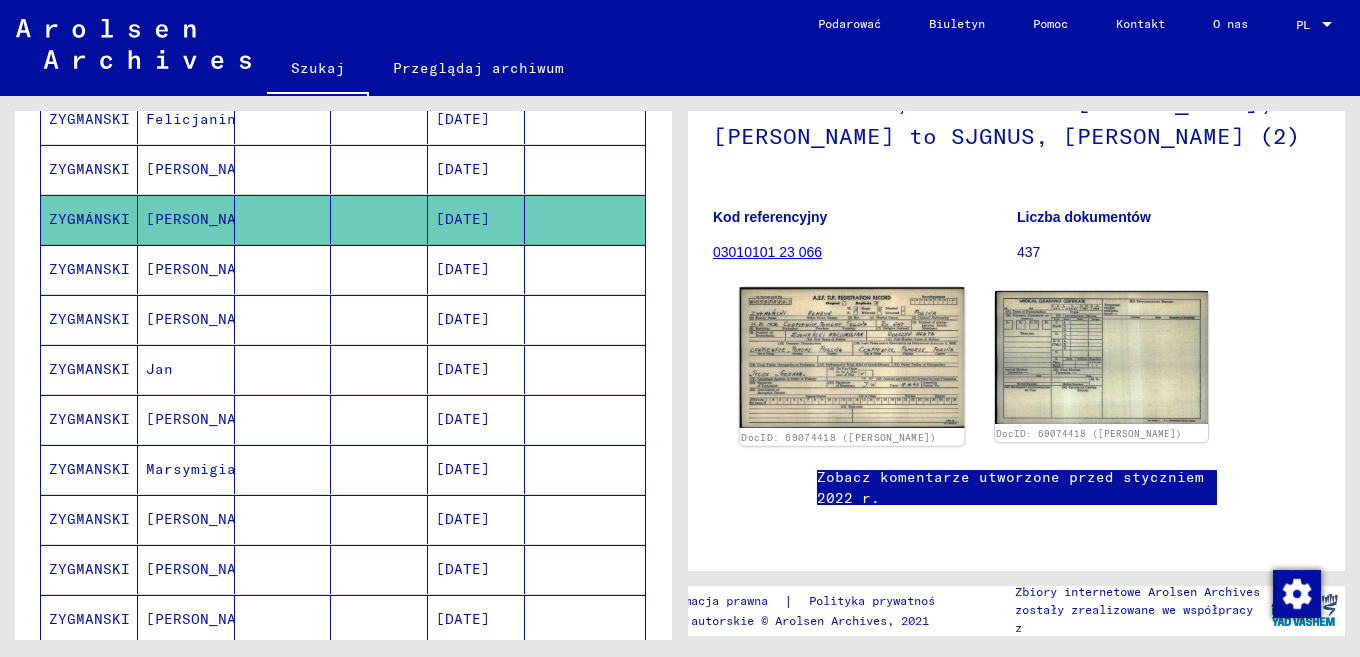 click 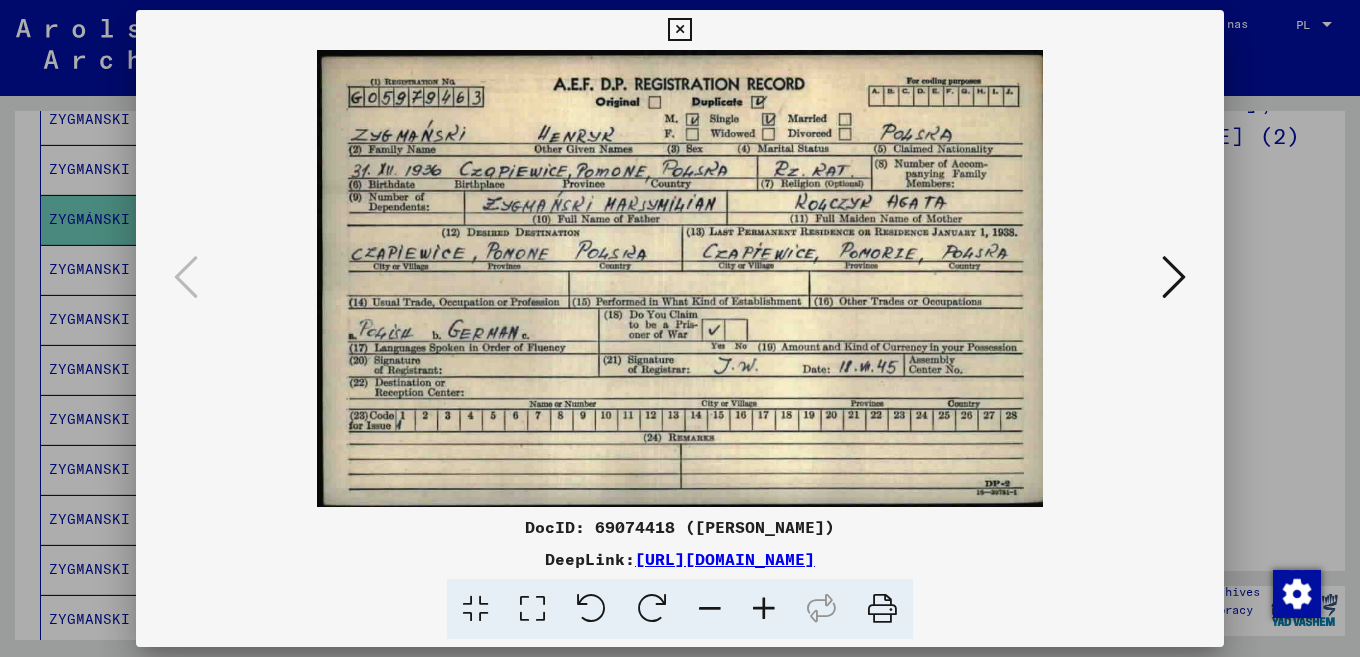 click at bounding box center [679, 30] 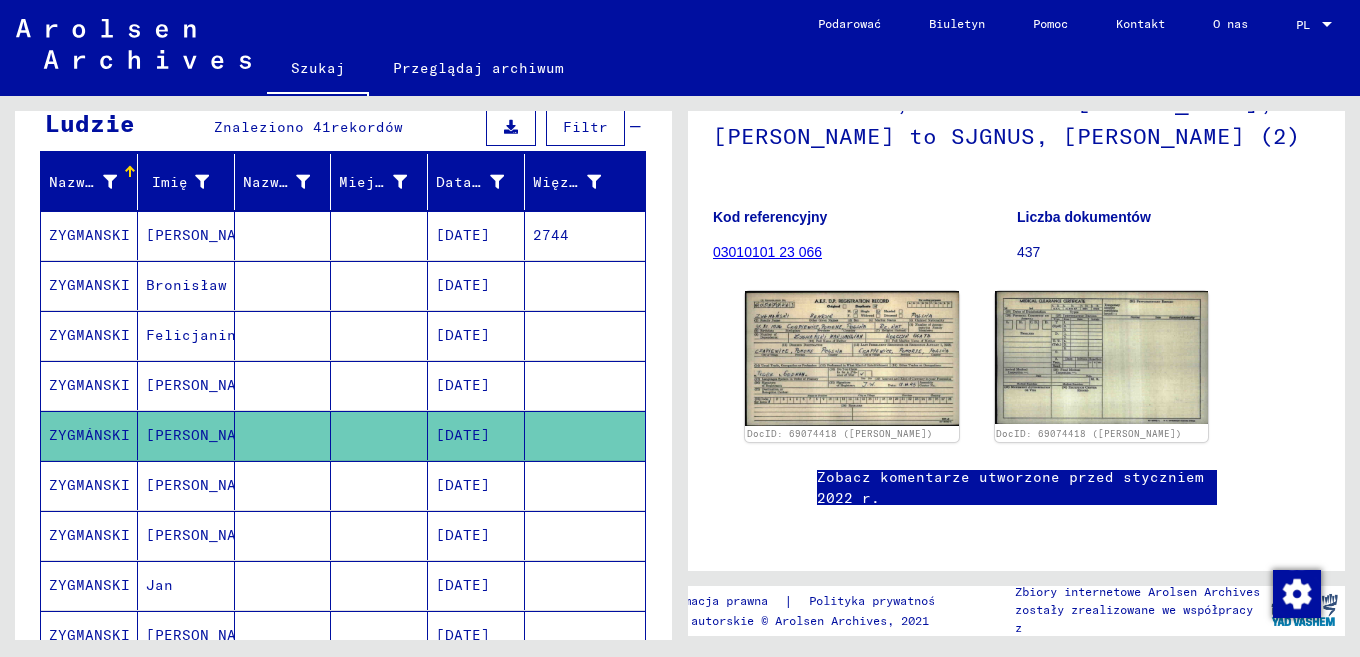 scroll, scrollTop: 0, scrollLeft: 0, axis: both 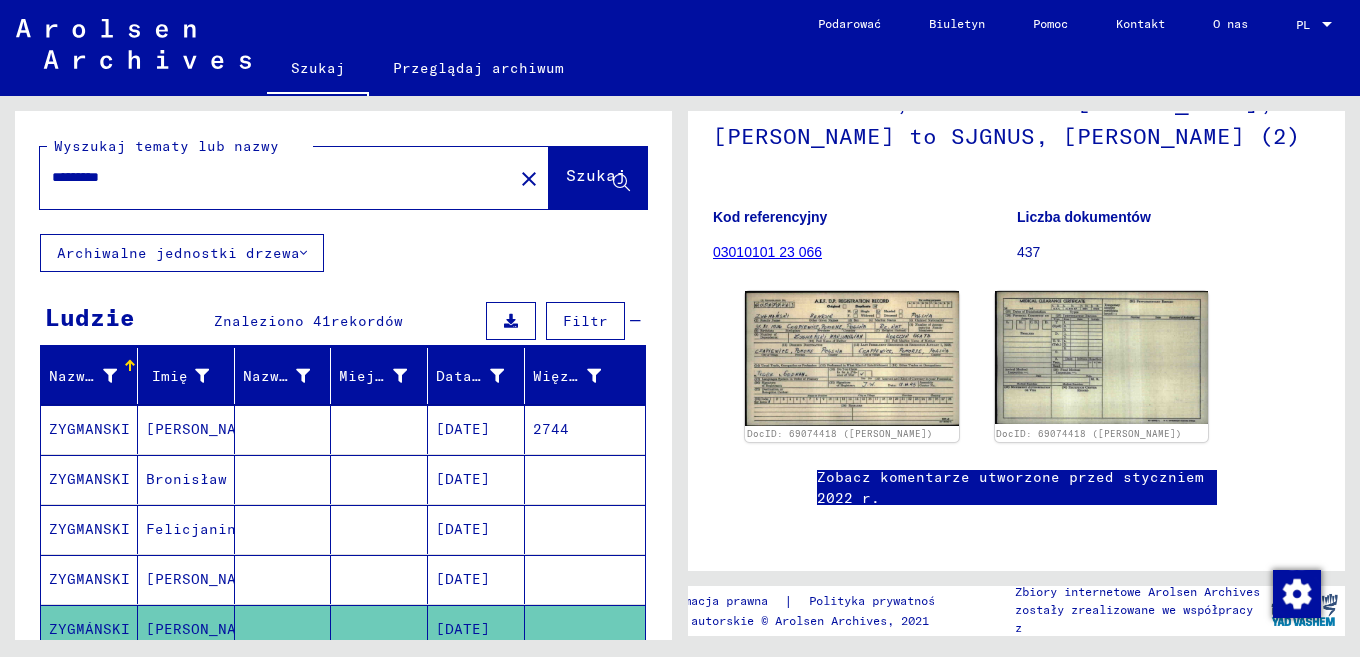 drag, startPoint x: 319, startPoint y: 176, endPoint x: 0, endPoint y: 187, distance: 319.1896 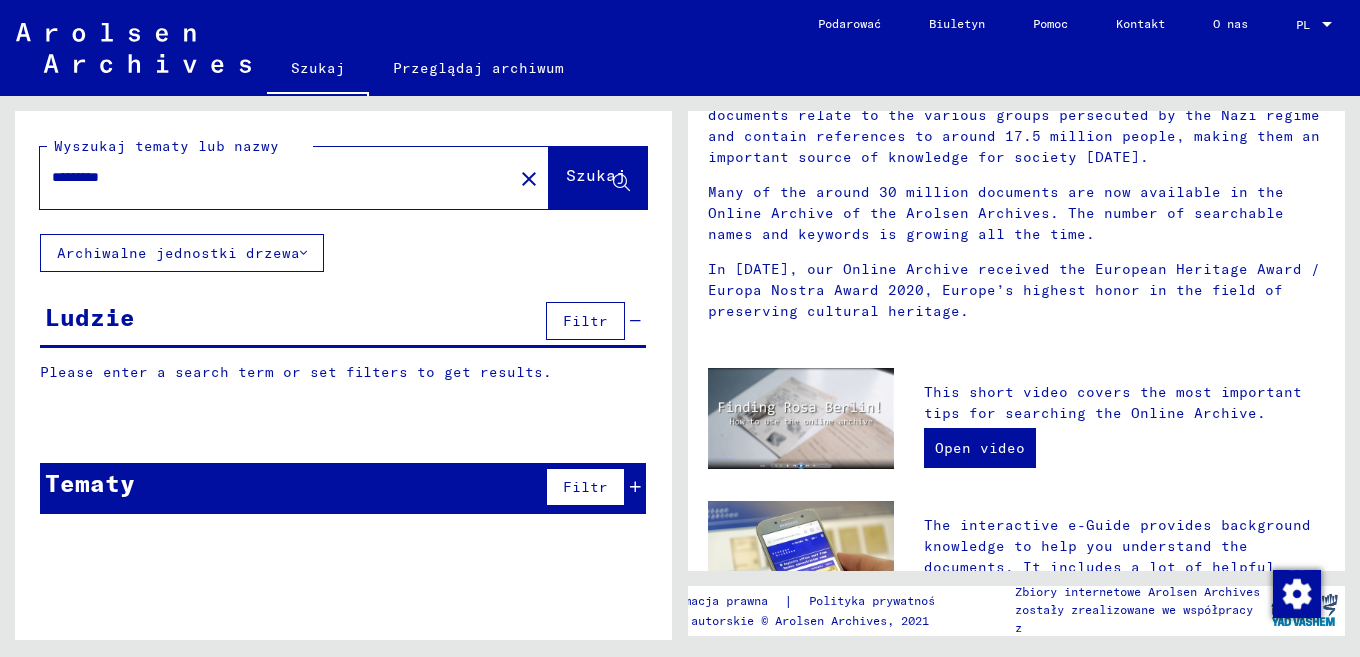 scroll, scrollTop: 0, scrollLeft: 0, axis: both 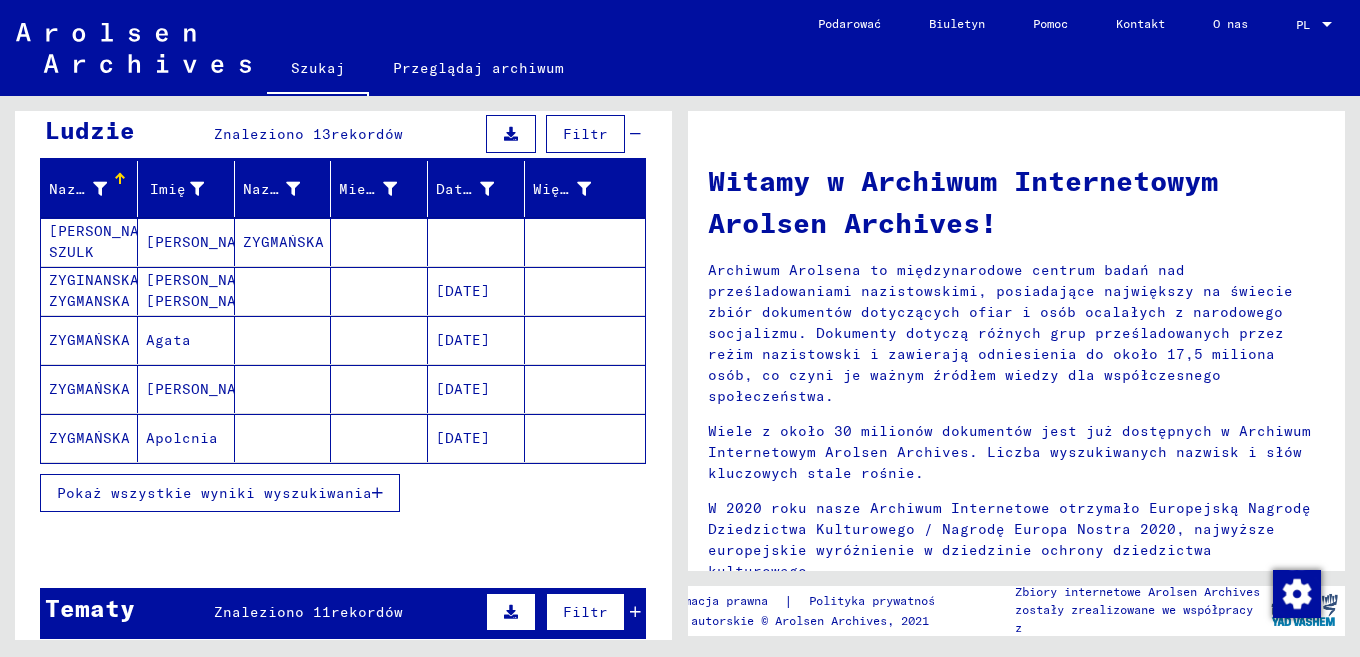 click at bounding box center [379, 389] 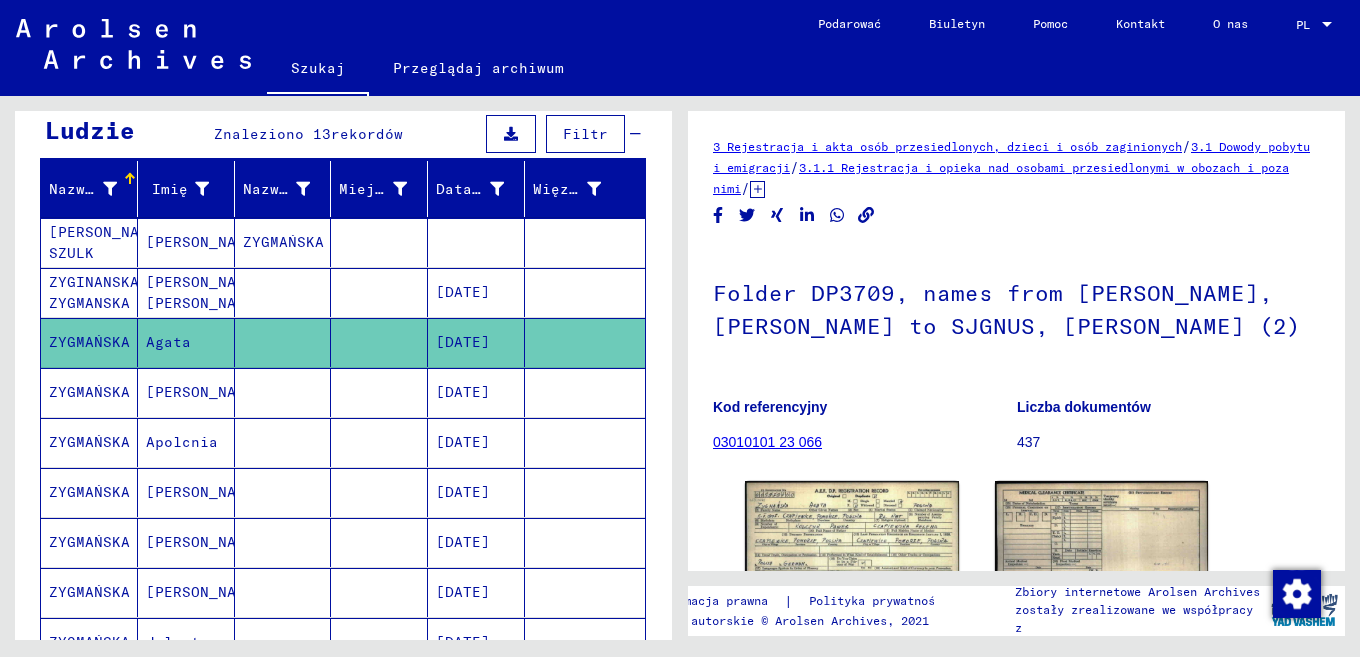 scroll, scrollTop: 93, scrollLeft: 0, axis: vertical 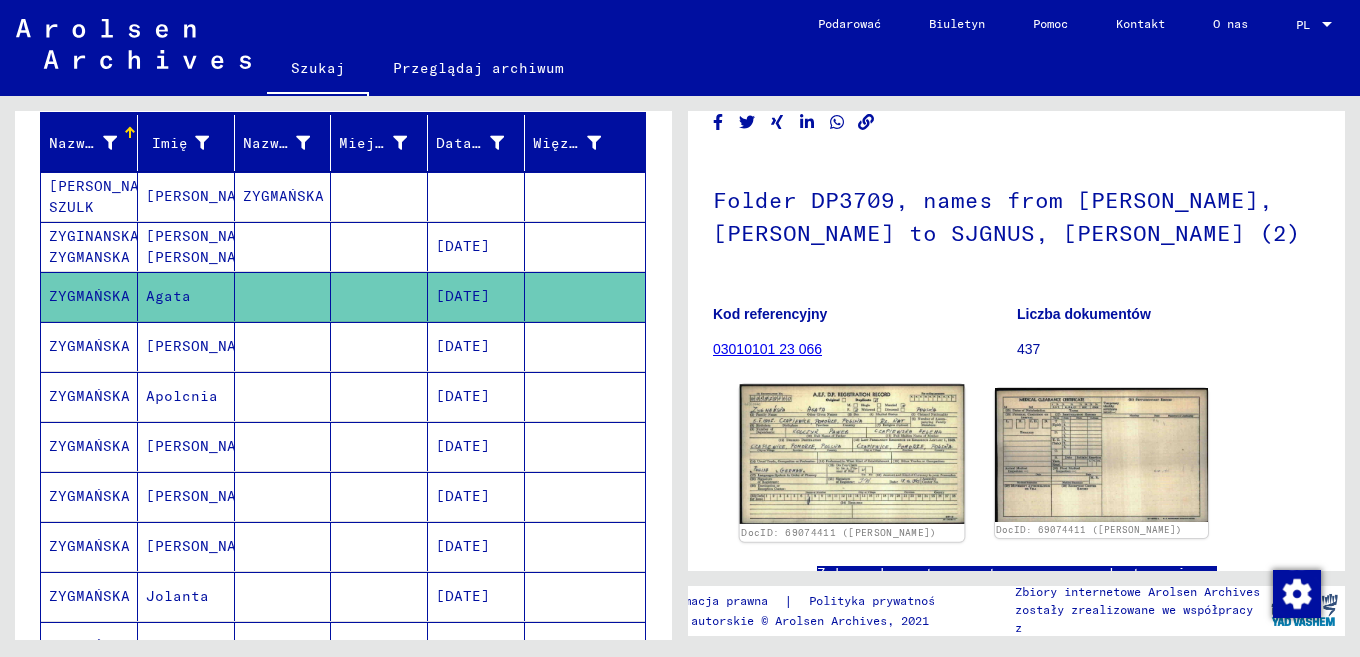 click 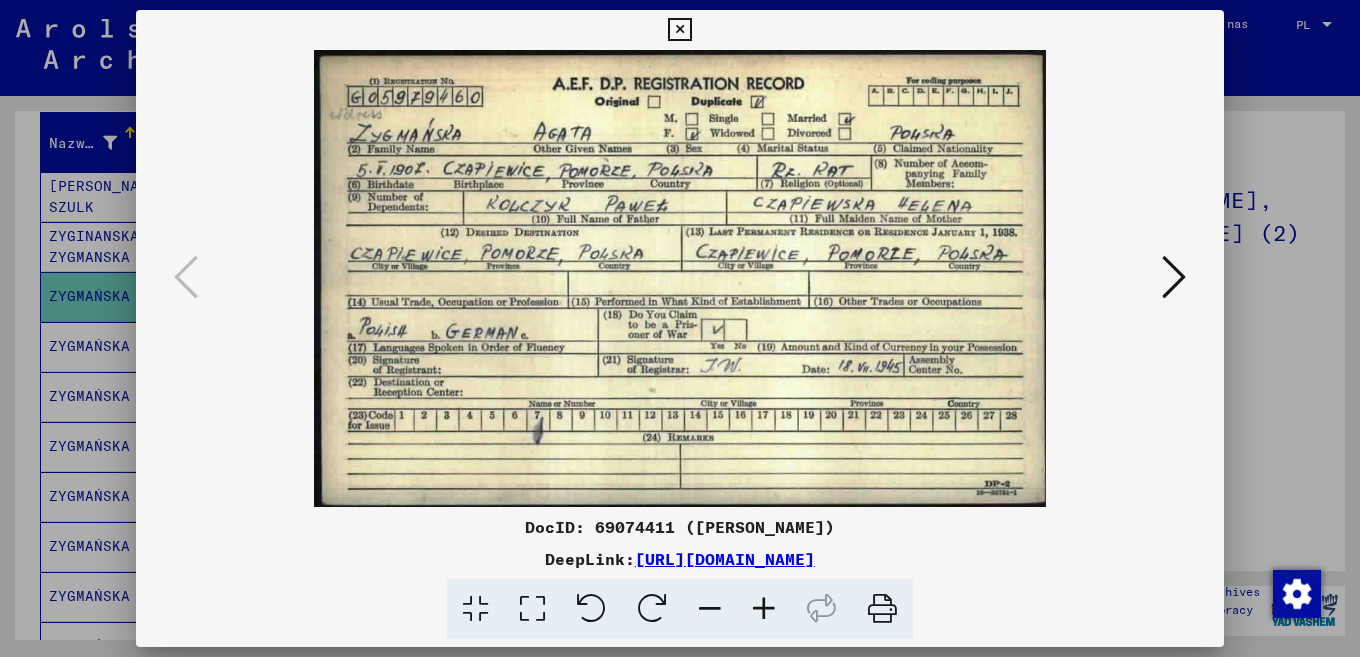 drag, startPoint x: 739, startPoint y: 276, endPoint x: 826, endPoint y: 288, distance: 87.823685 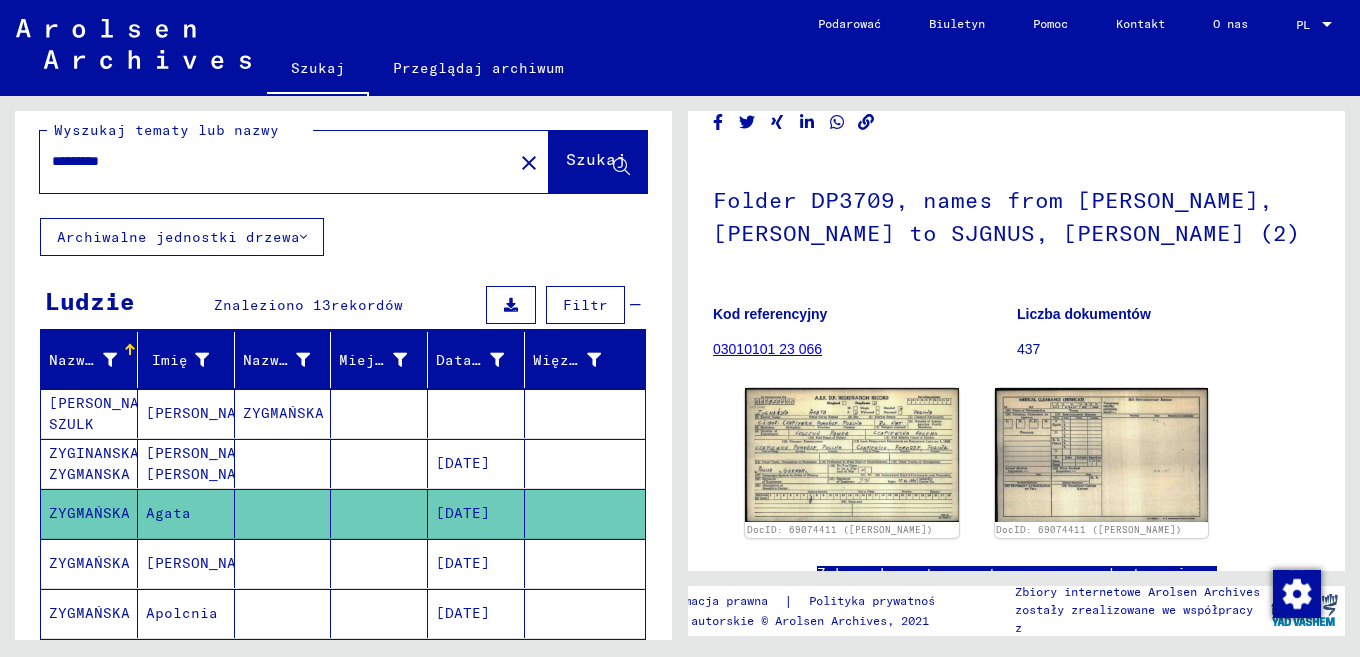 scroll, scrollTop: 0, scrollLeft: 0, axis: both 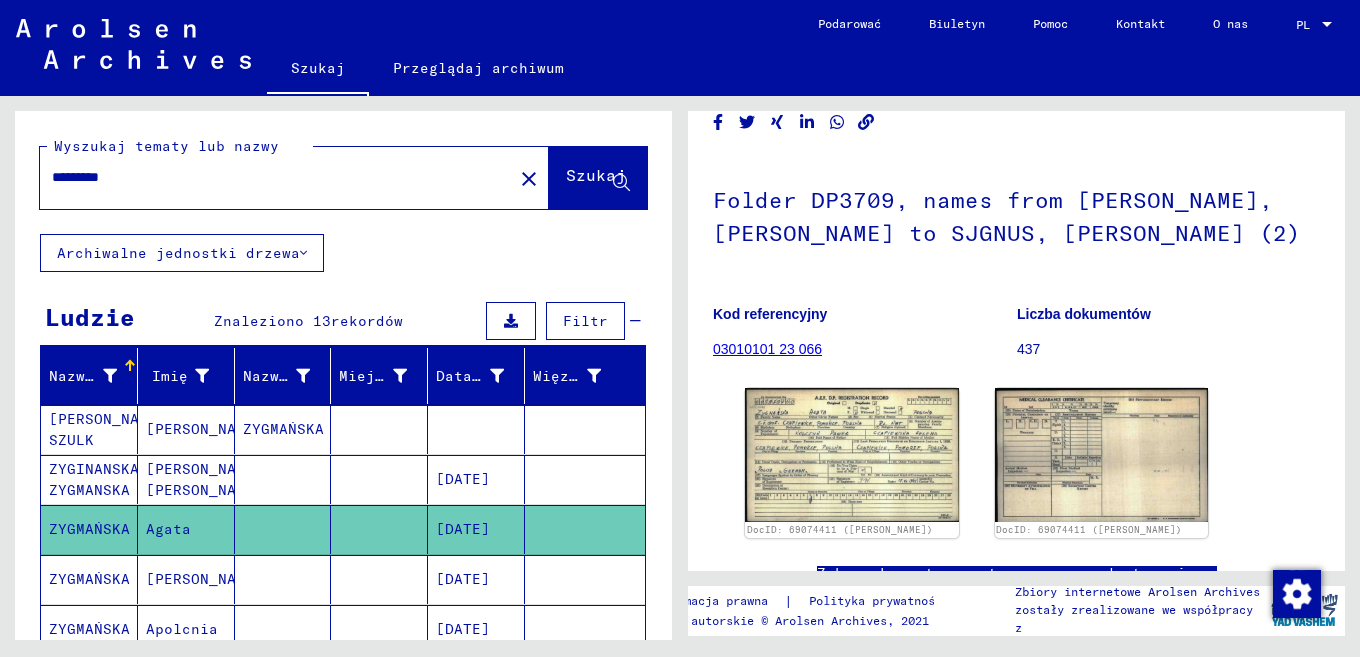 click on "*********" 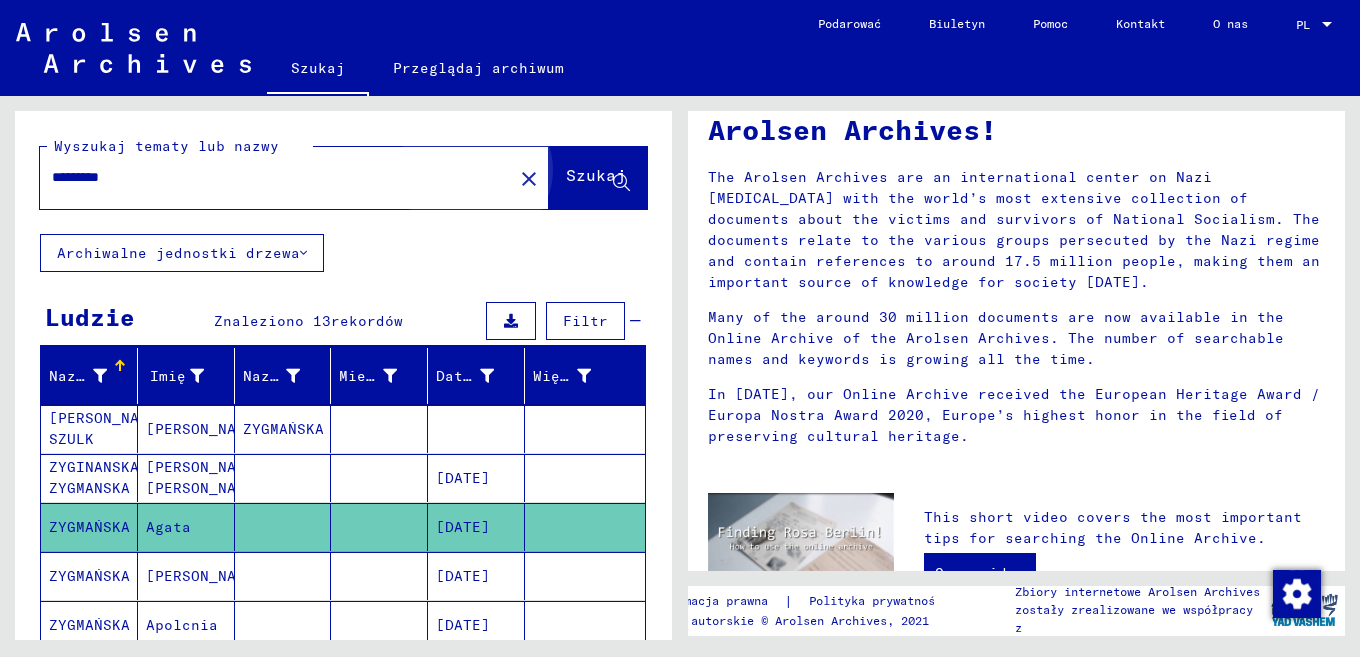 scroll, scrollTop: 0, scrollLeft: 0, axis: both 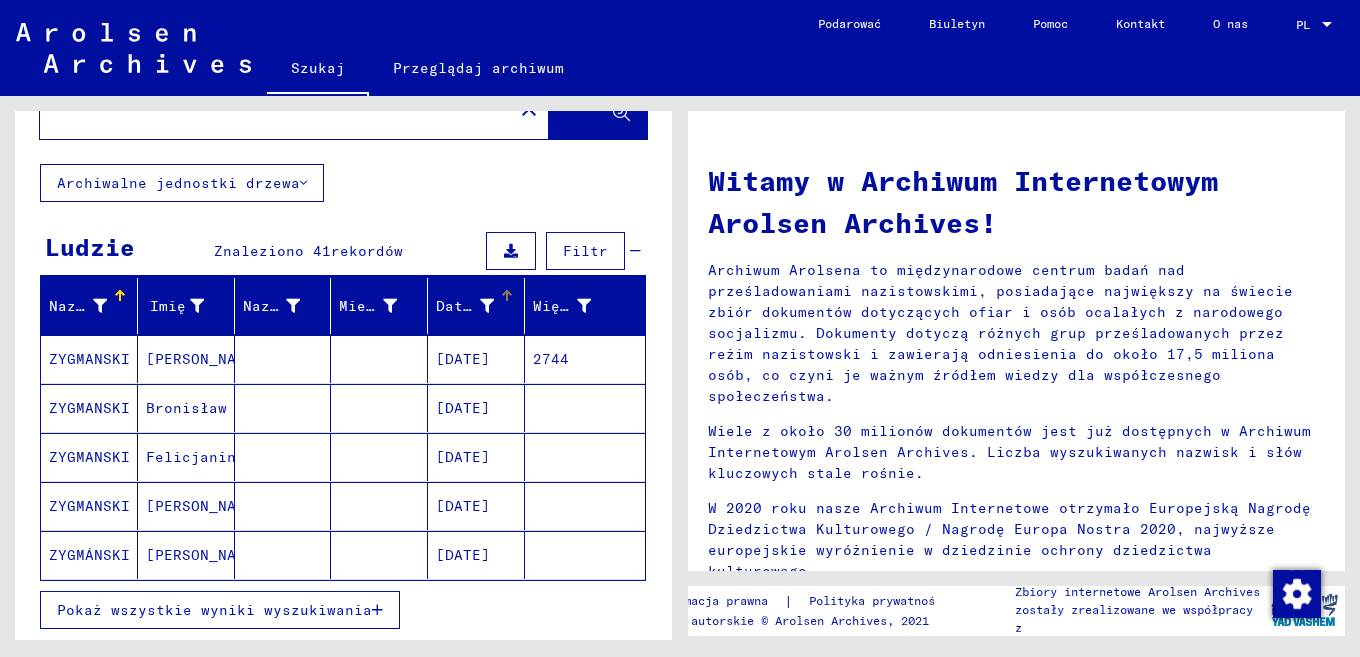 click on "Data urodzenia" at bounding box center [480, 306] 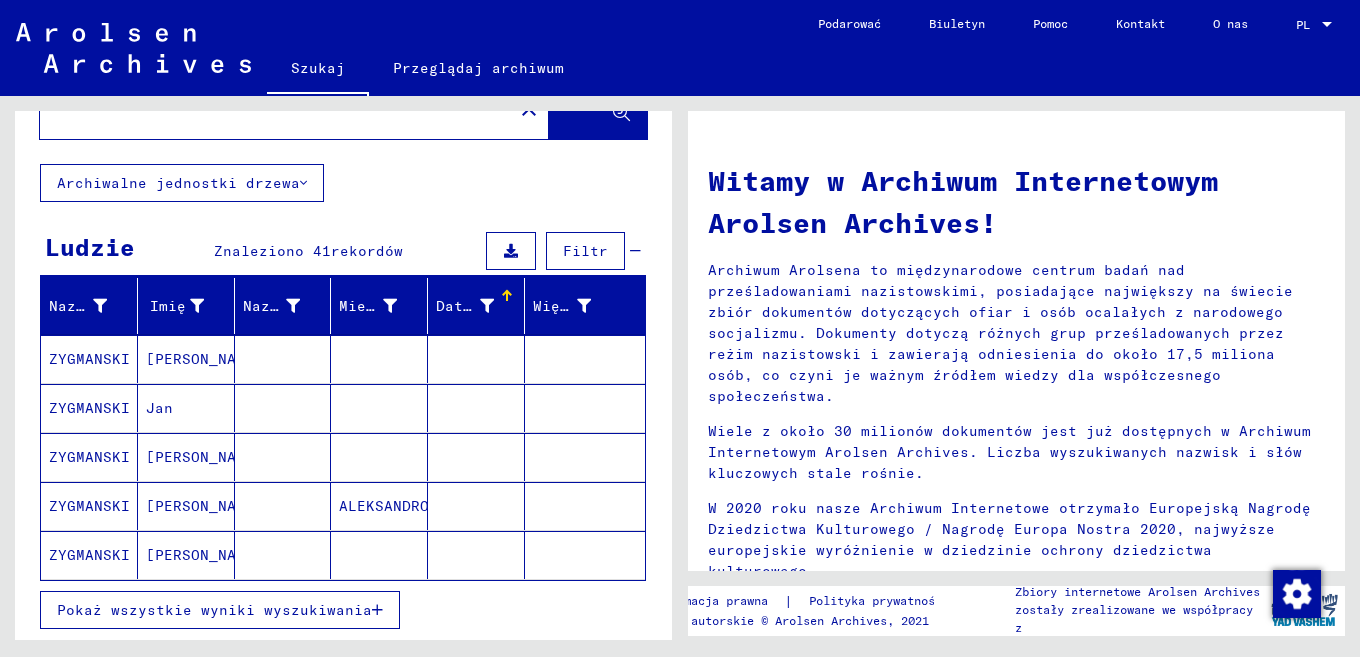 click on "Data urodzenia" at bounding box center (480, 306) 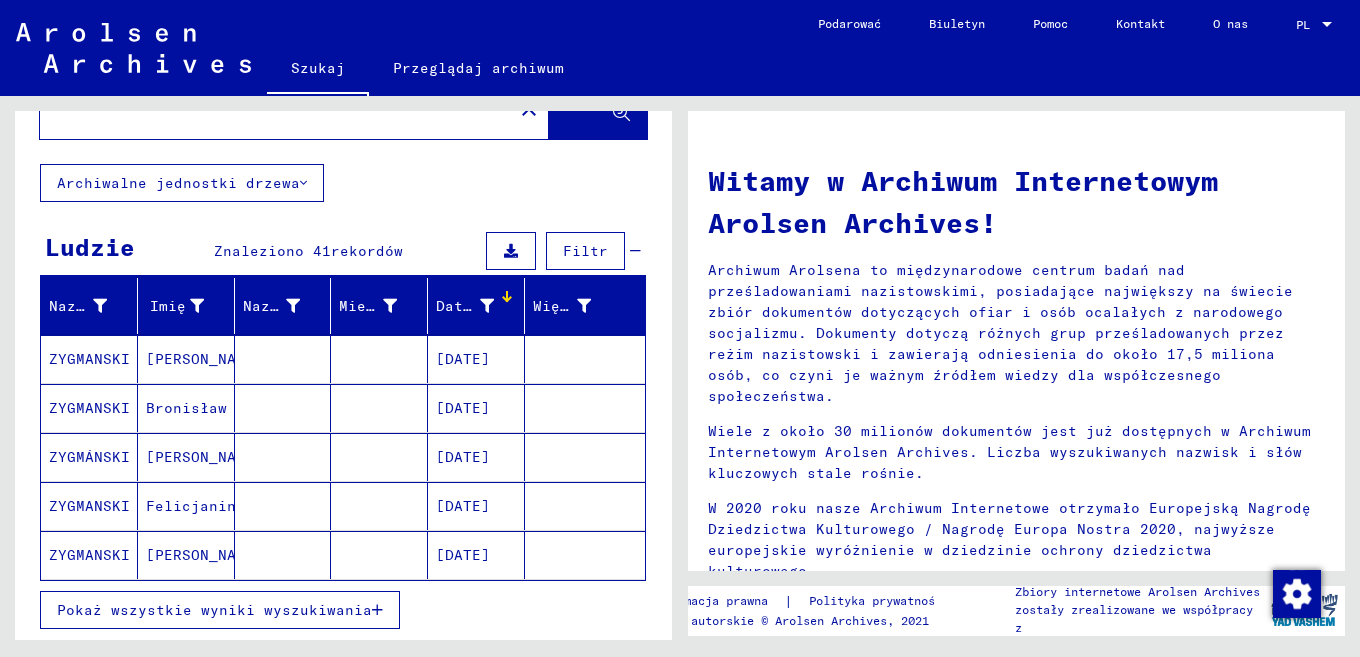 click at bounding box center (283, 408) 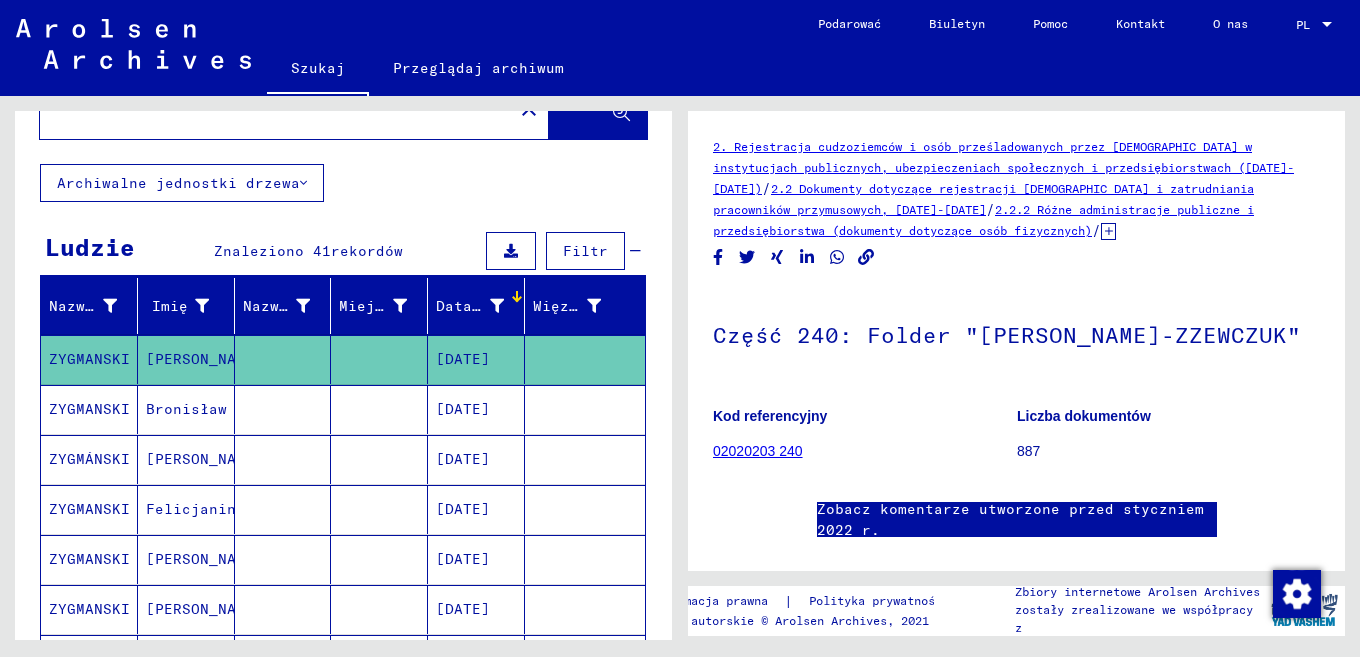 scroll, scrollTop: 65, scrollLeft: 0, axis: vertical 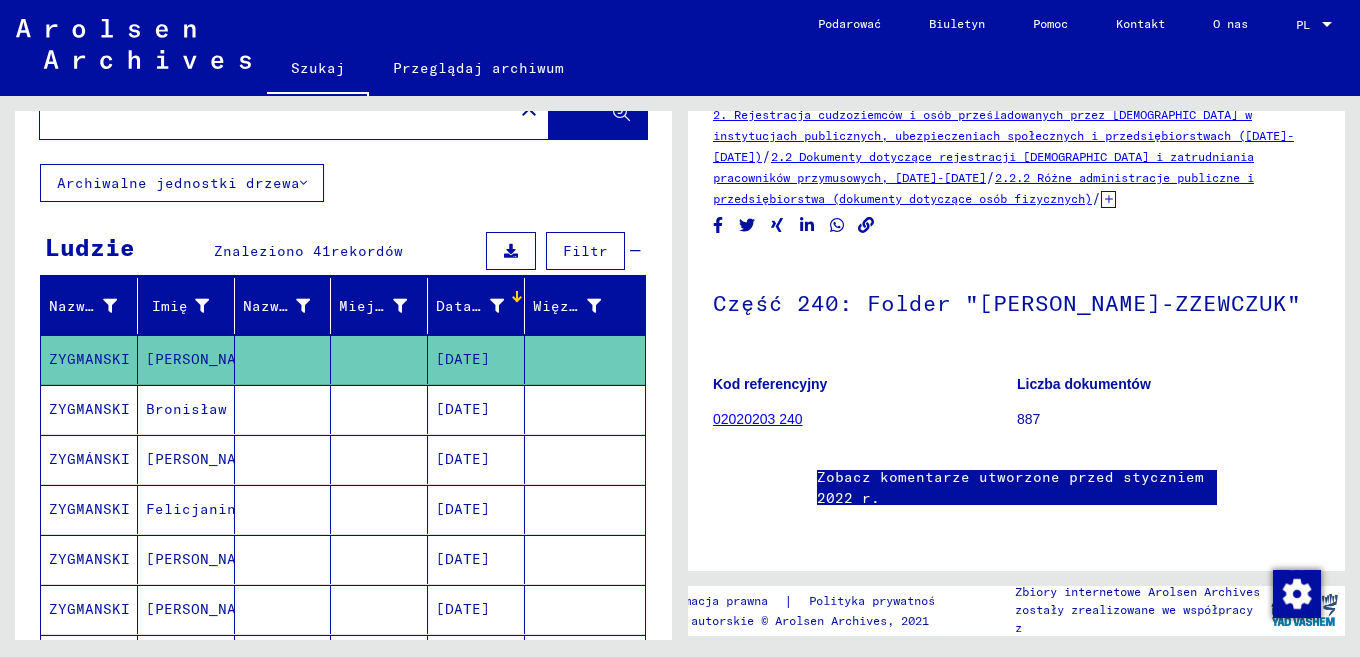 click 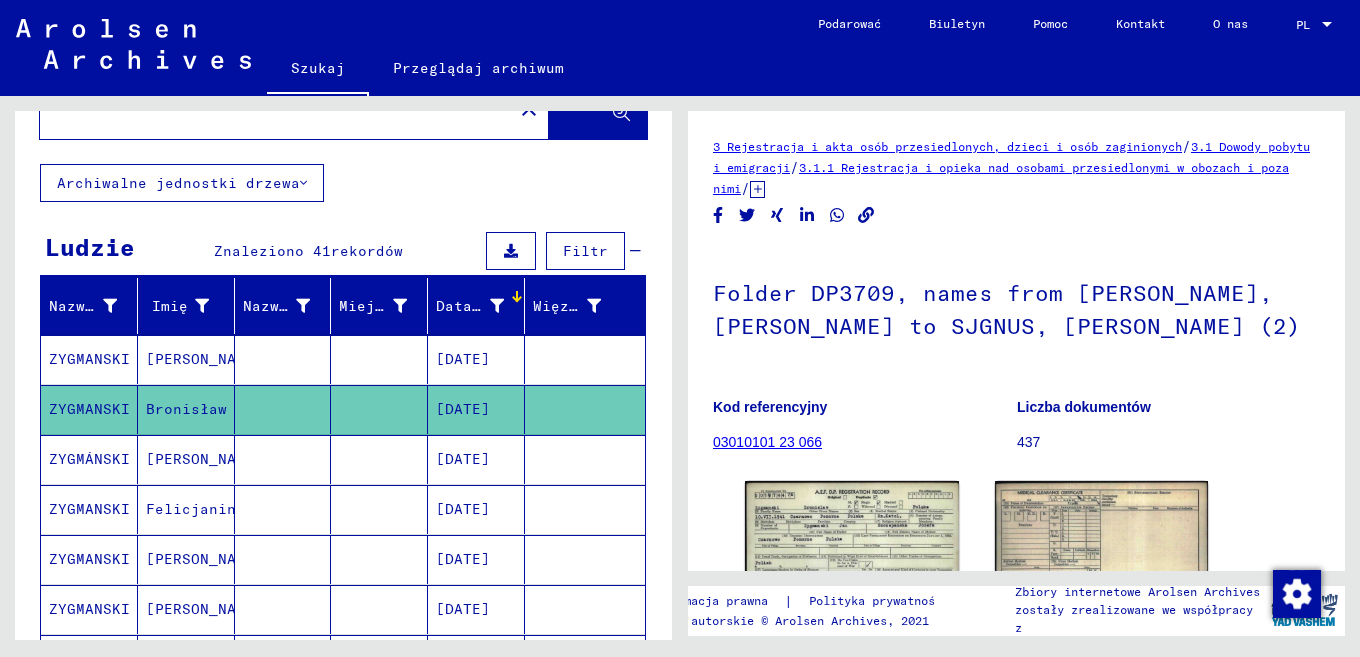 scroll, scrollTop: 231, scrollLeft: 0, axis: vertical 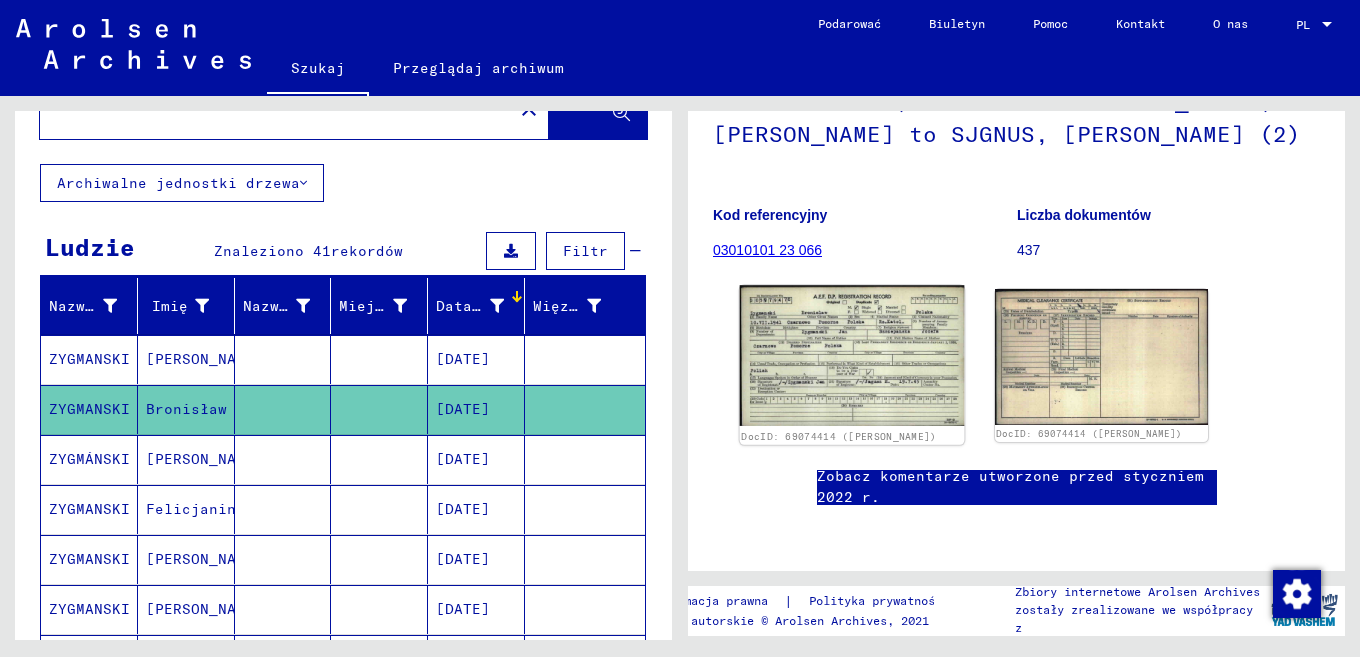 click 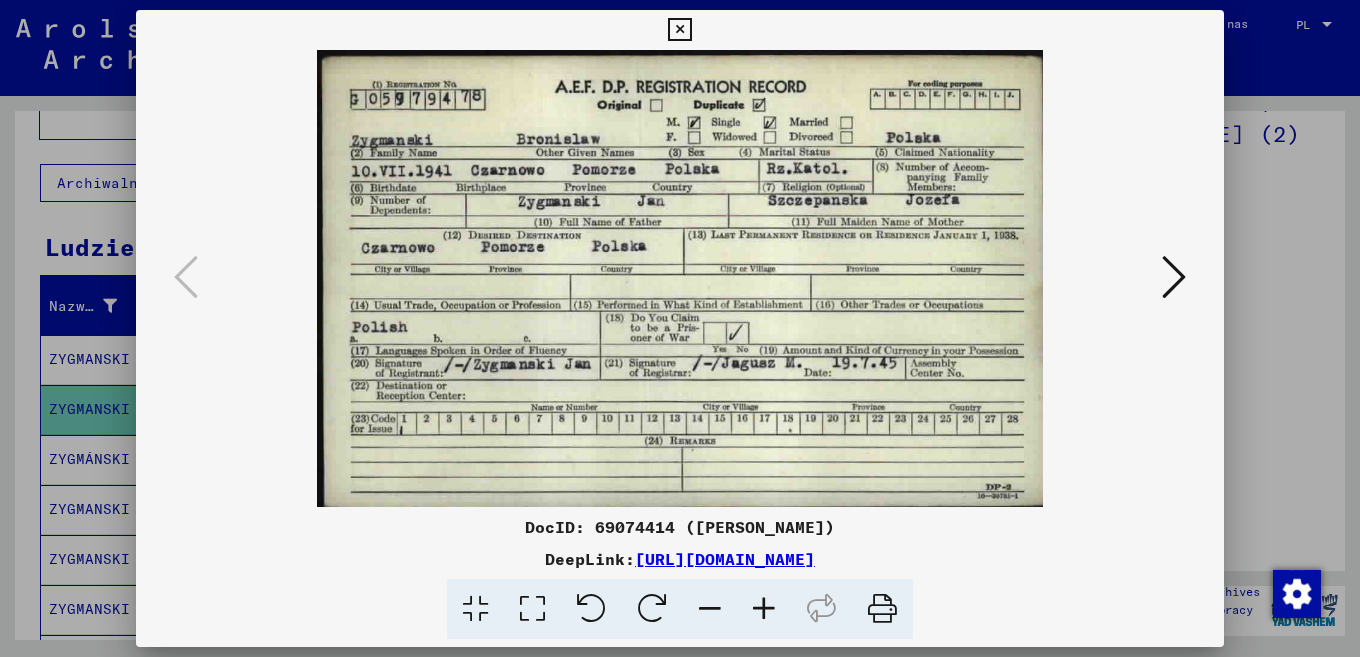 click at bounding box center [680, 278] 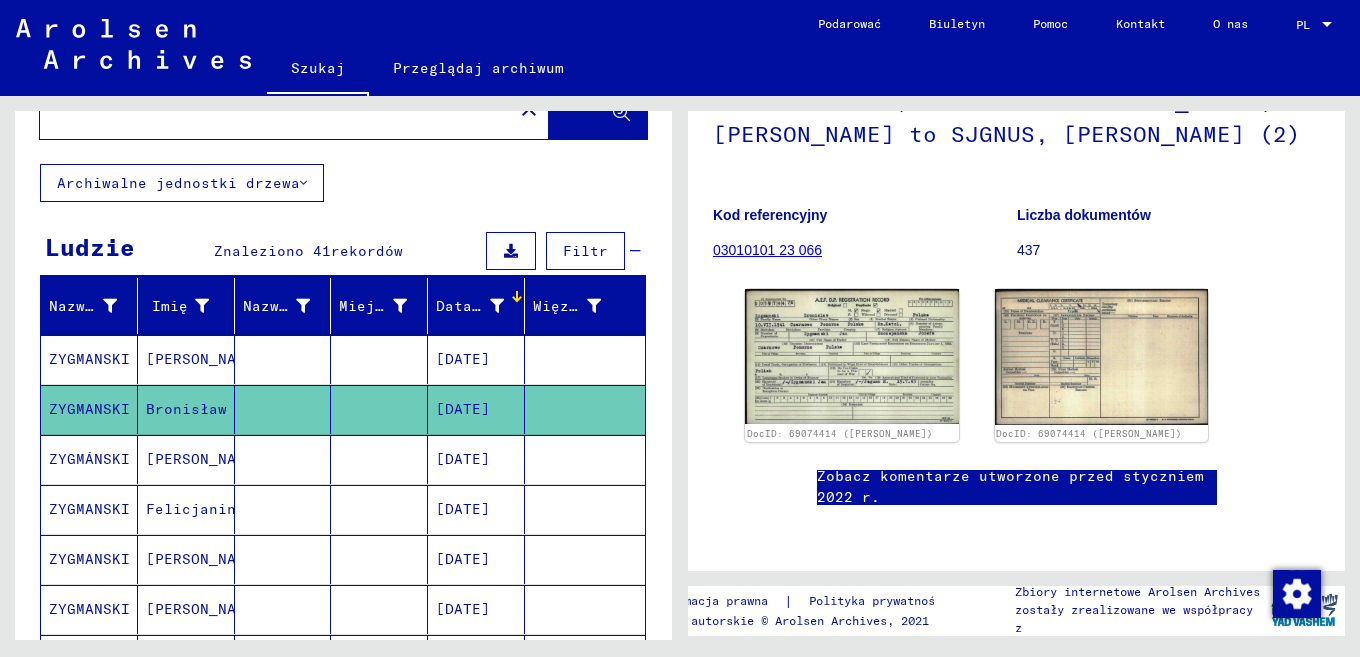 click on "[DATE]" at bounding box center (463, 509) 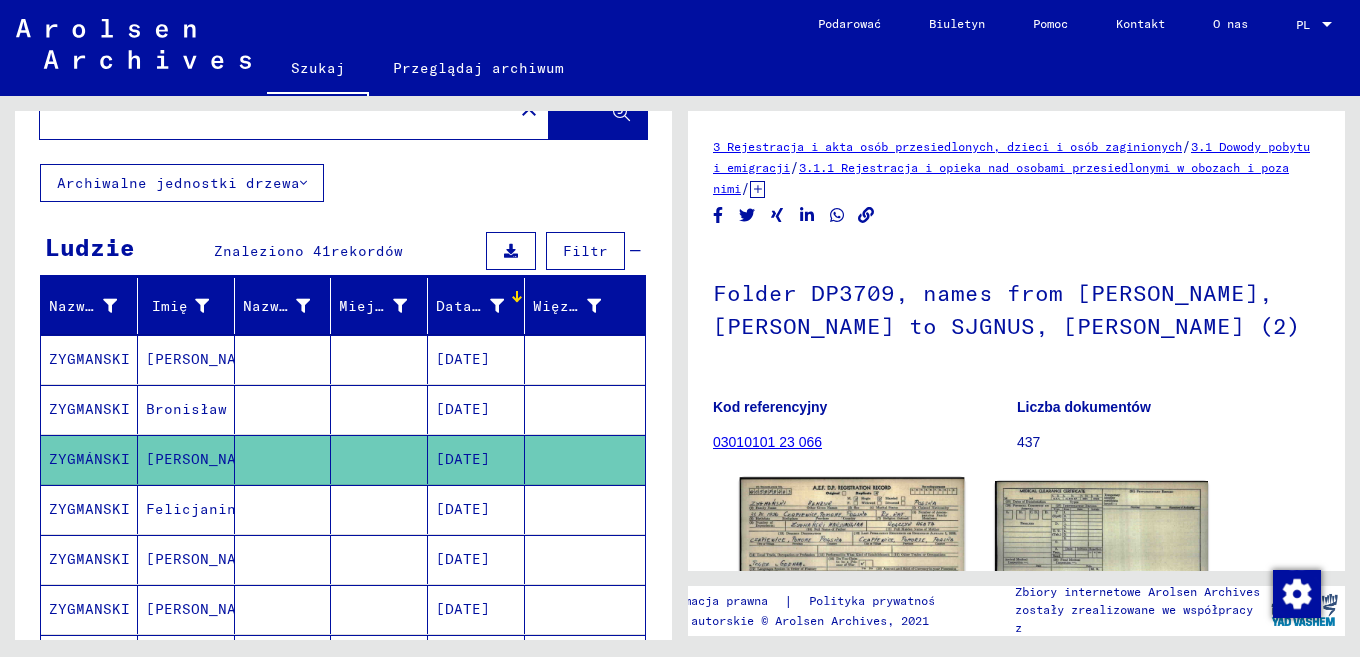 scroll, scrollTop: 93, scrollLeft: 0, axis: vertical 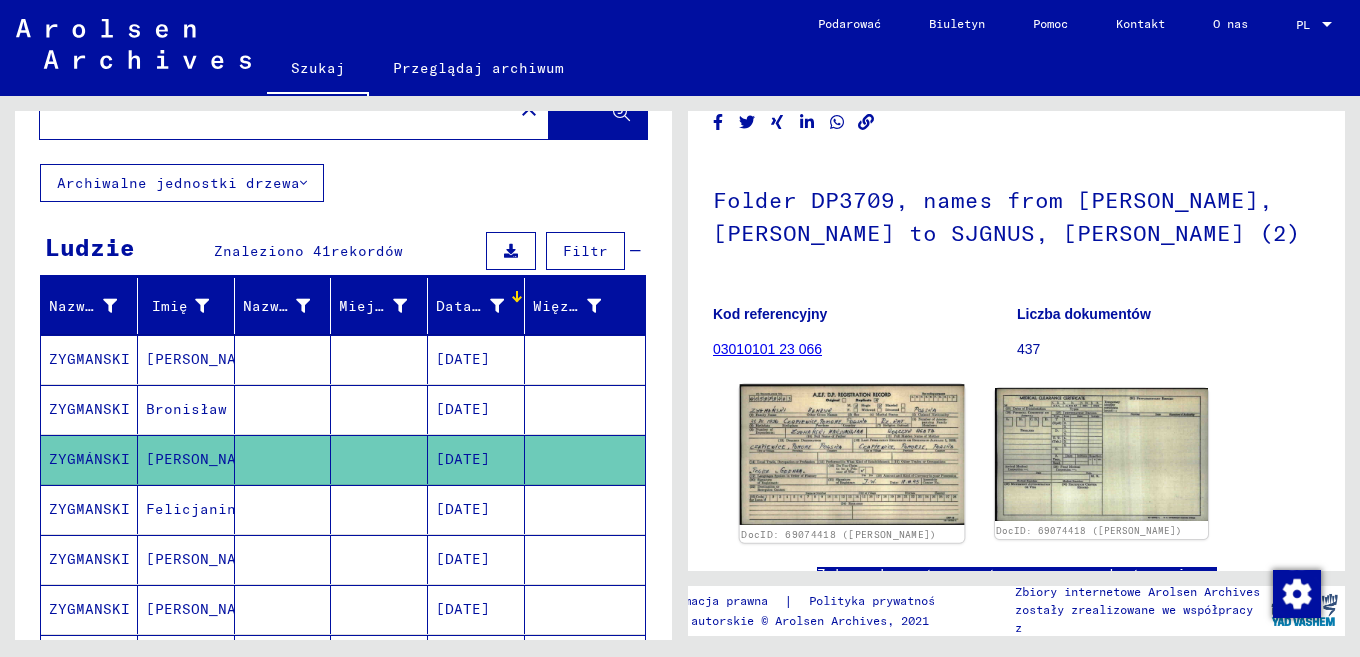 click 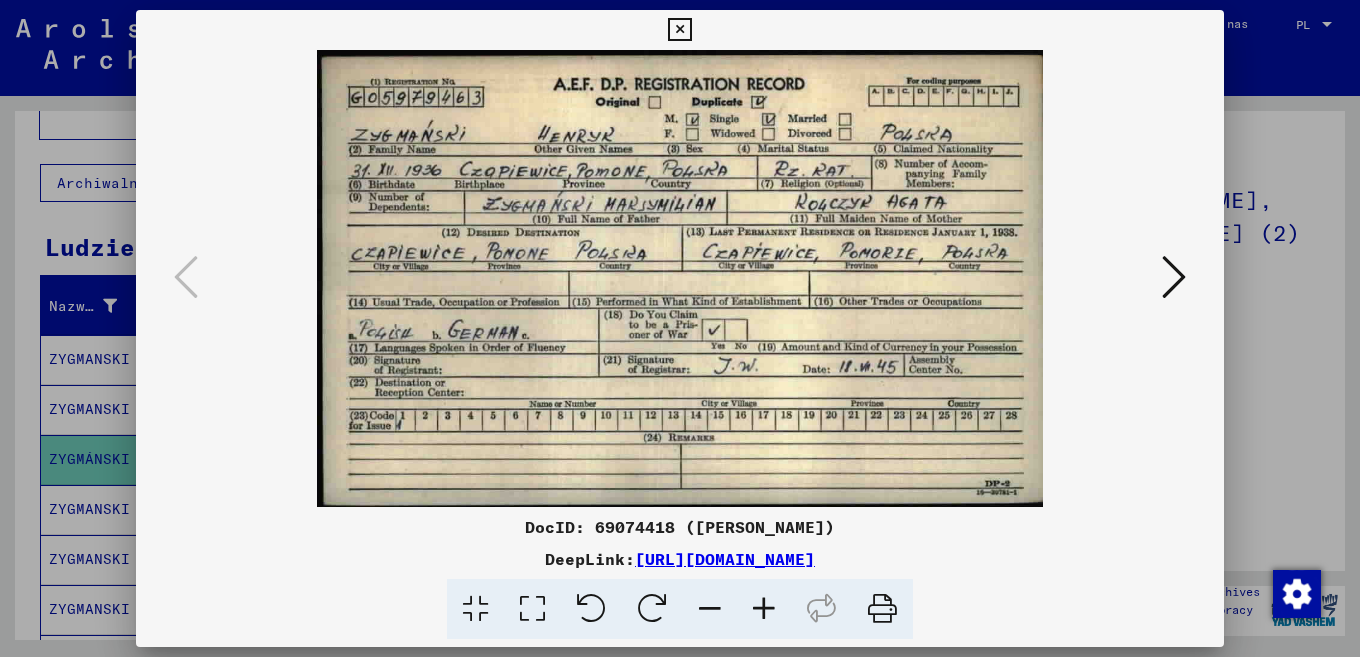 click at bounding box center (680, 328) 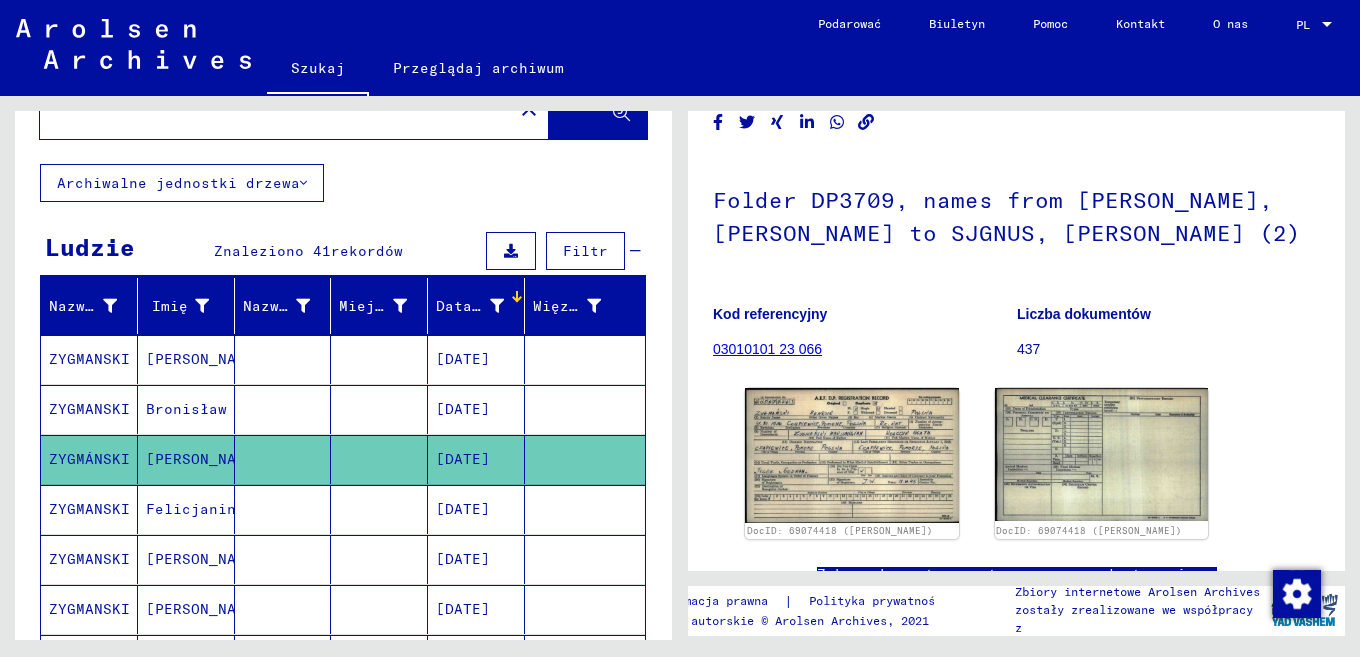 click at bounding box center [283, 559] 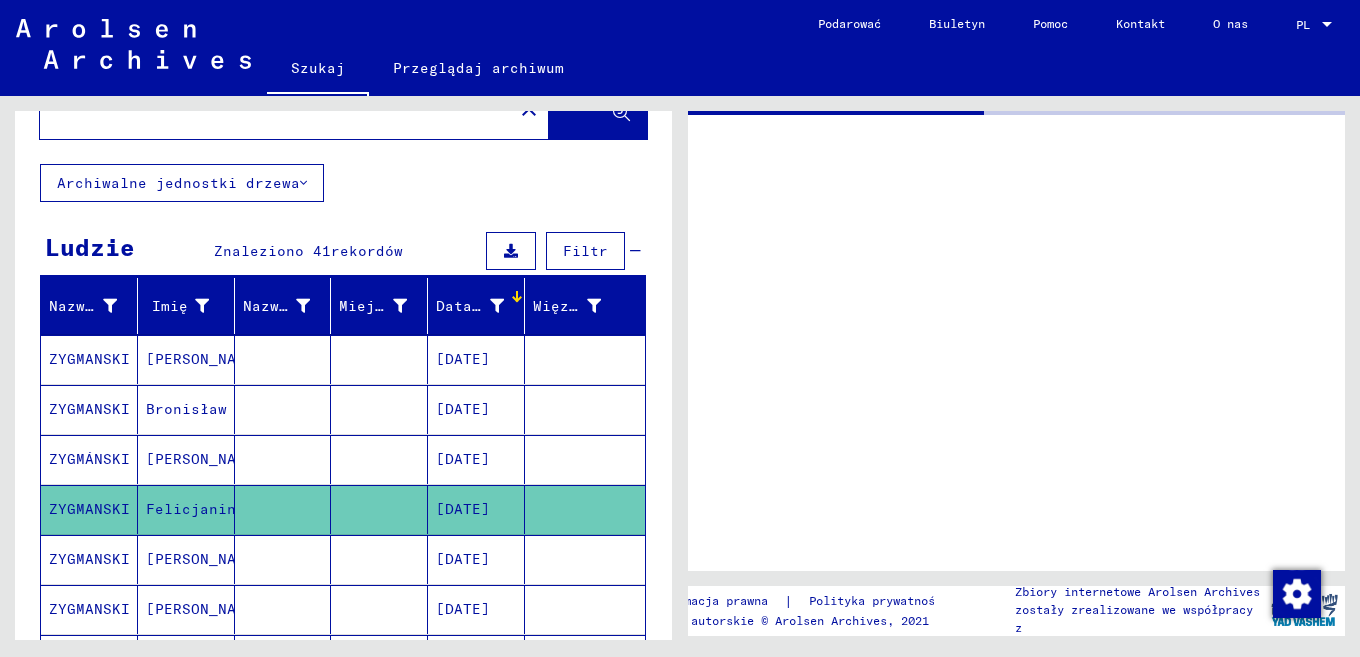 scroll, scrollTop: 0, scrollLeft: 0, axis: both 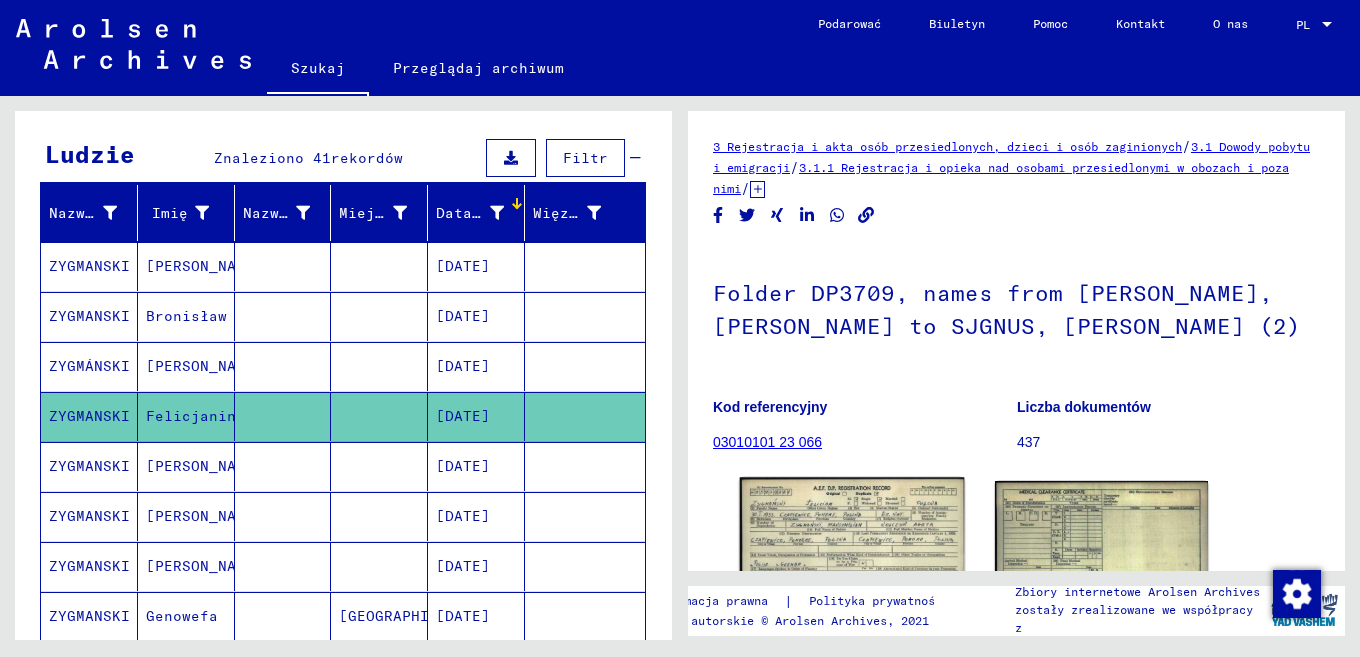 click 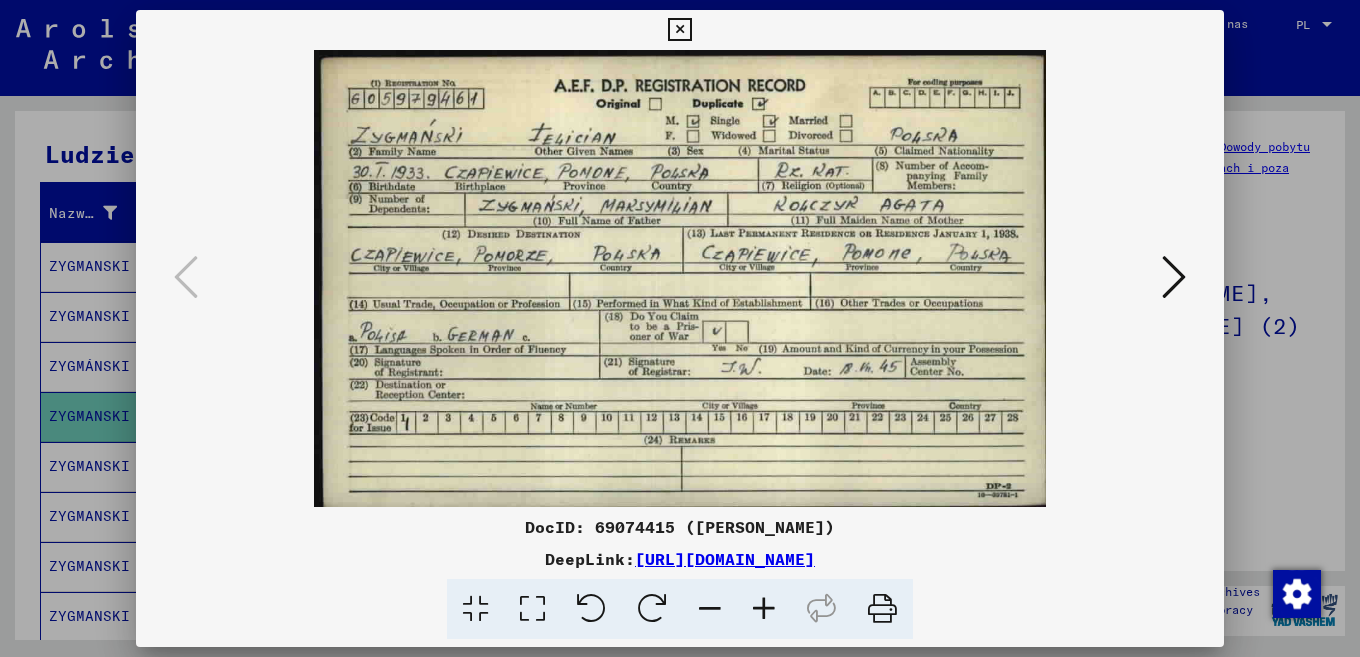 click at bounding box center (680, 328) 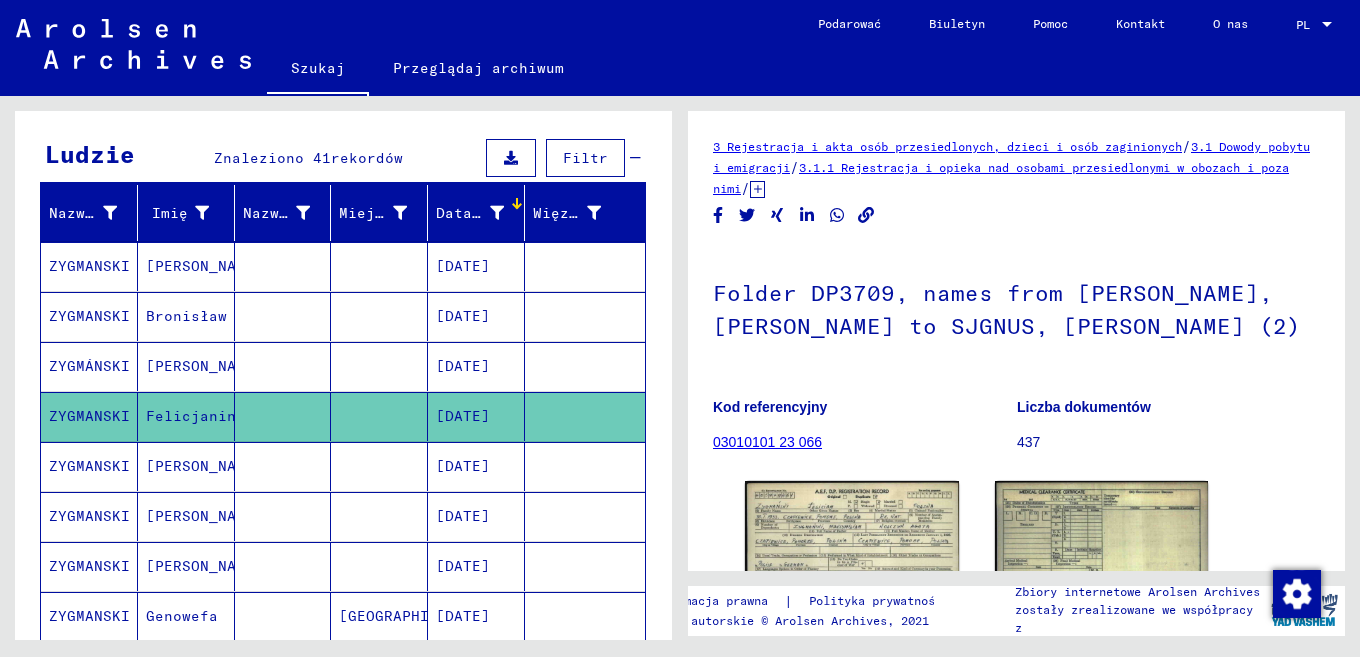 click at bounding box center (283, 516) 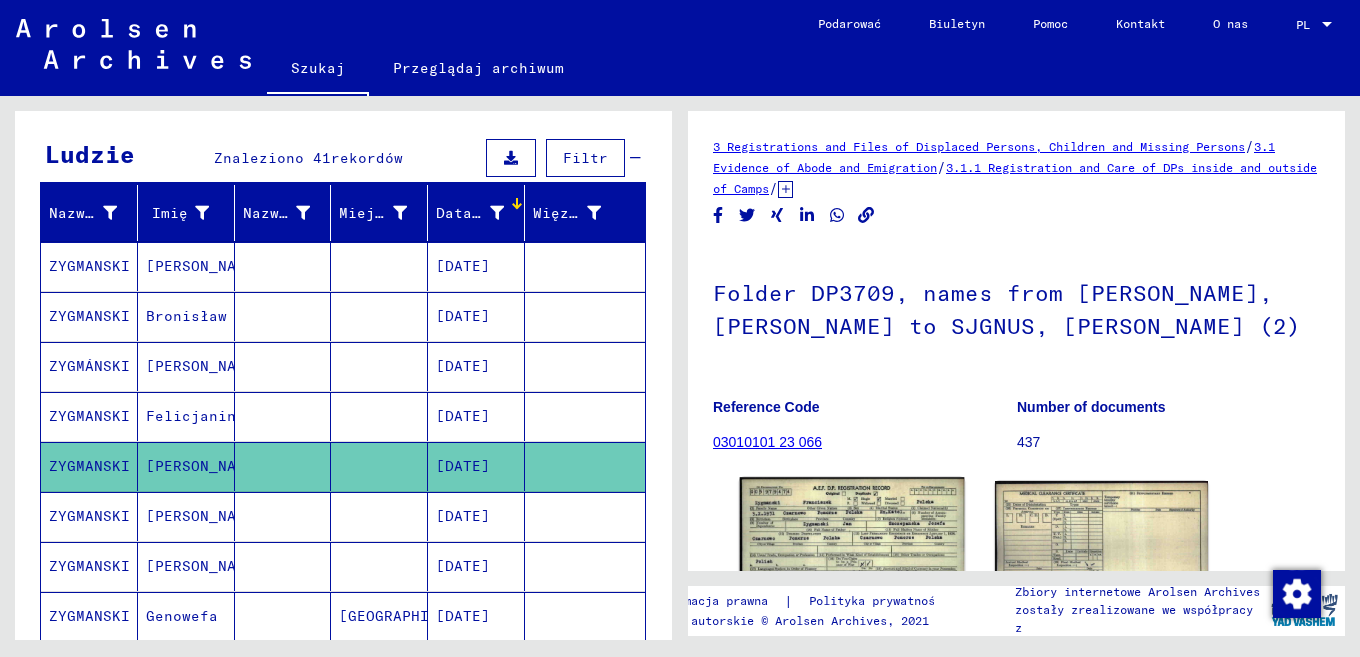 scroll, scrollTop: 47, scrollLeft: 0, axis: vertical 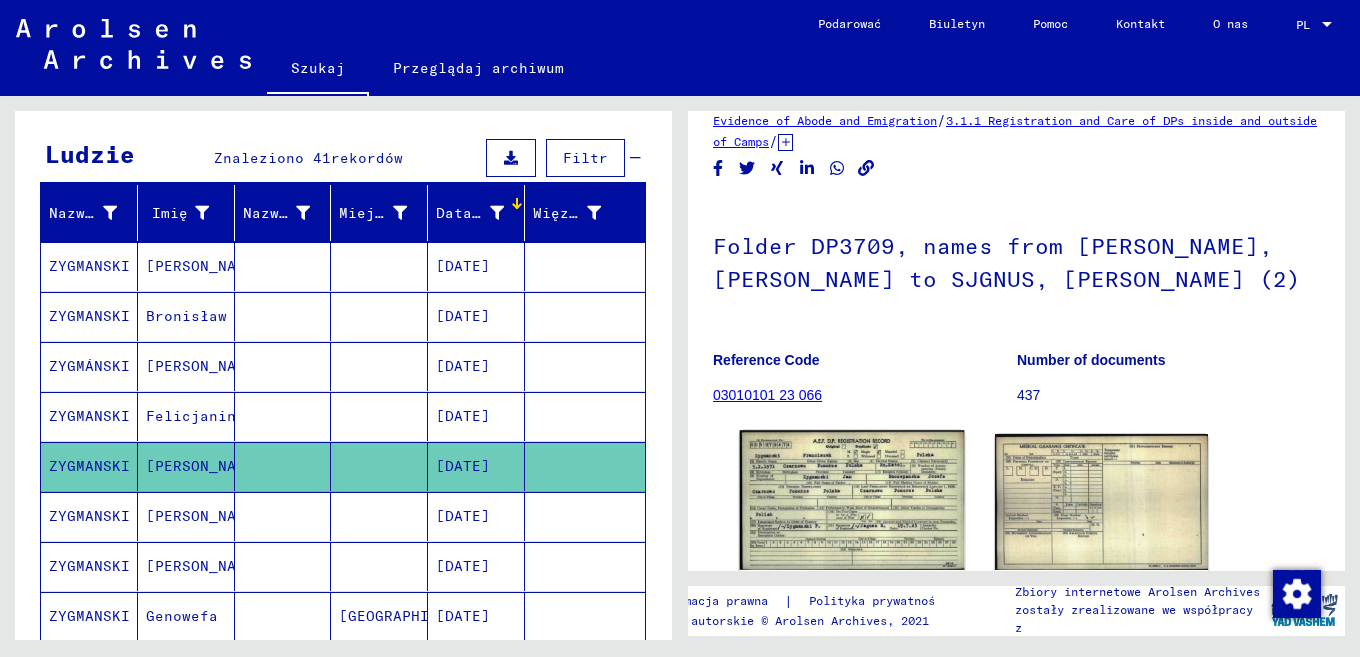 click 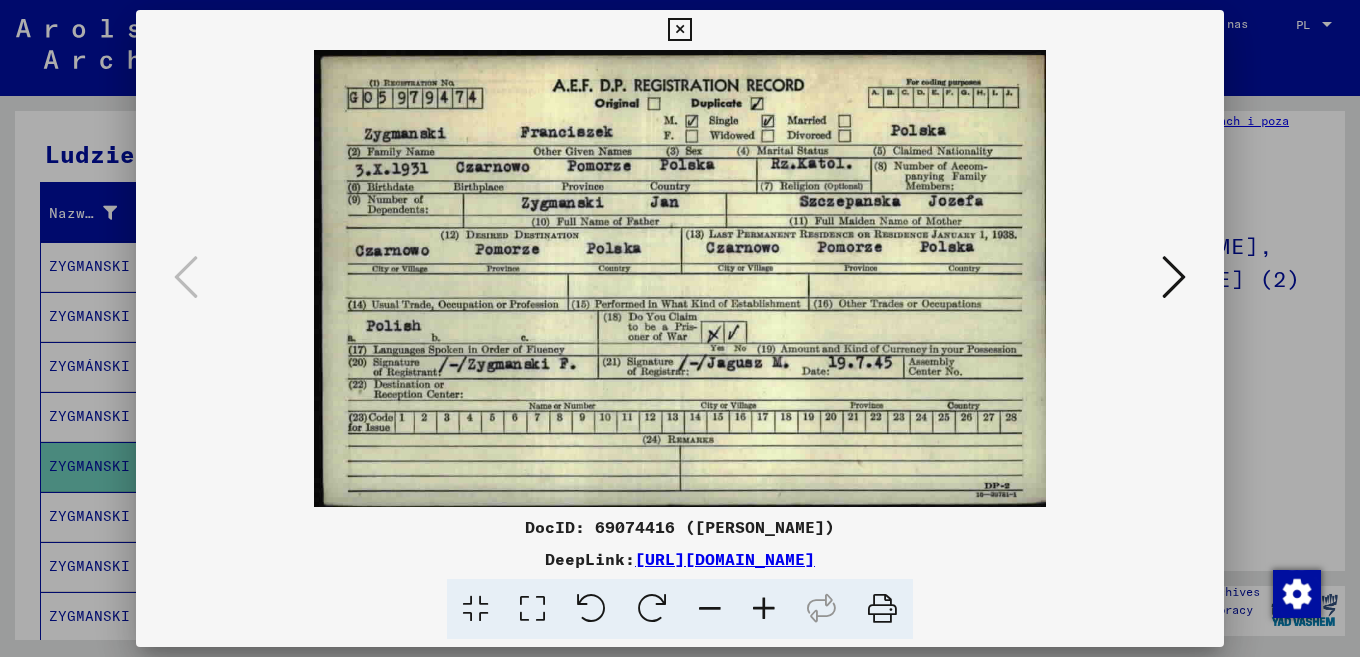 click at bounding box center (679, 30) 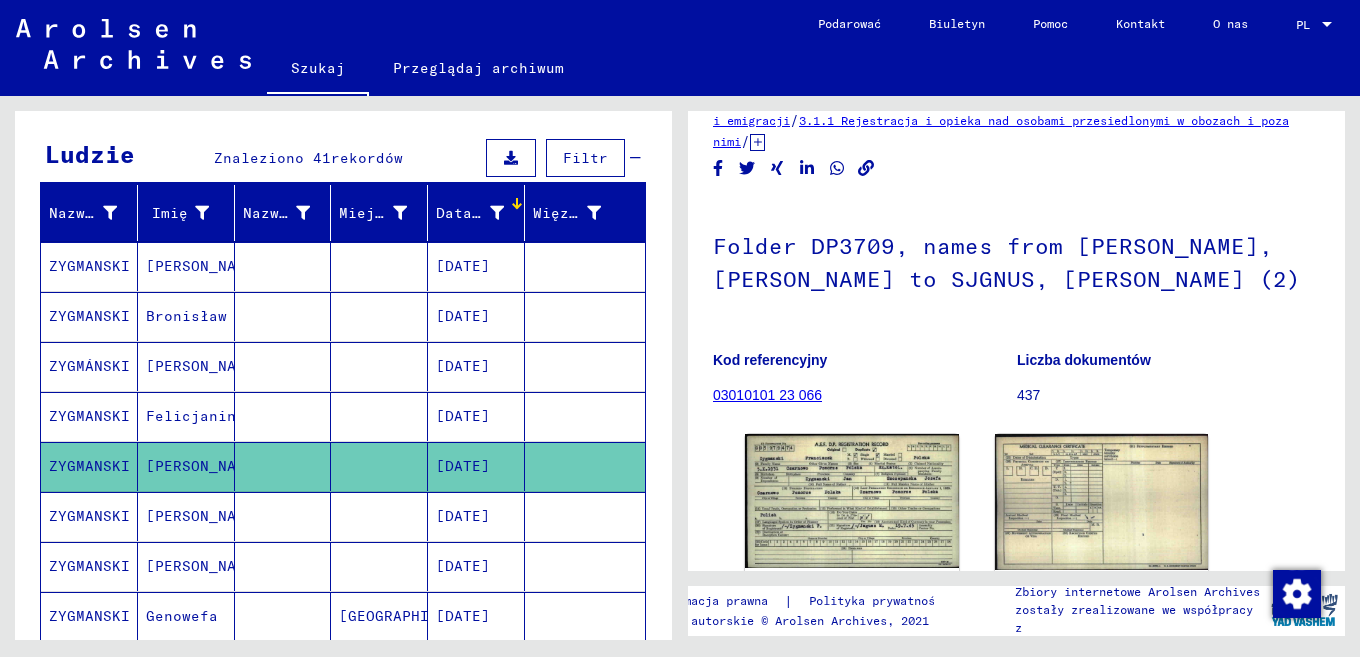 click at bounding box center (379, 566) 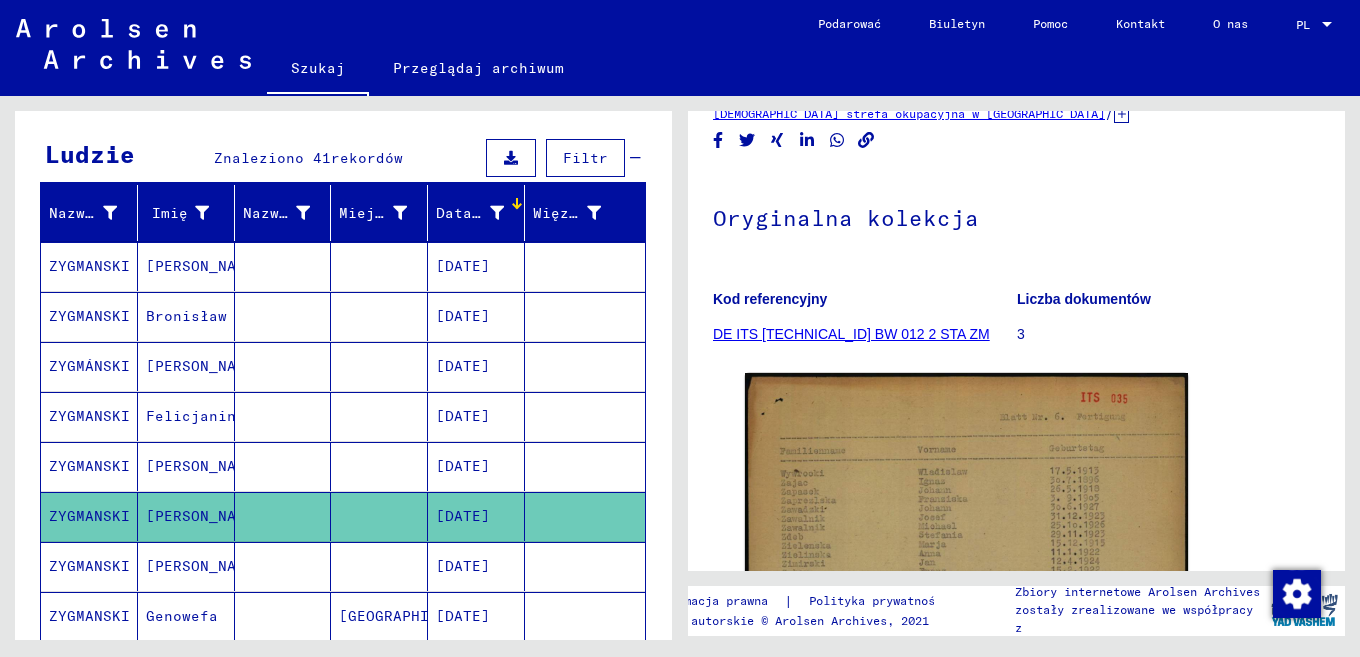 scroll, scrollTop: 257, scrollLeft: 0, axis: vertical 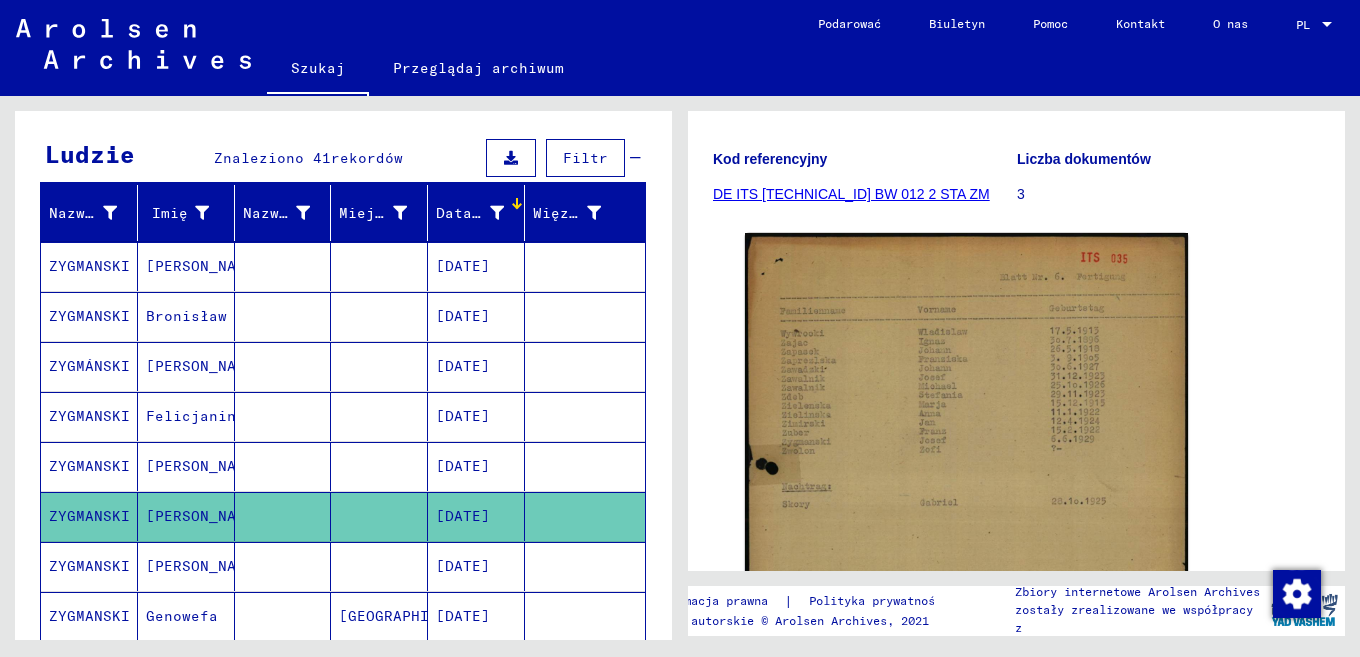 click at bounding box center [379, 616] 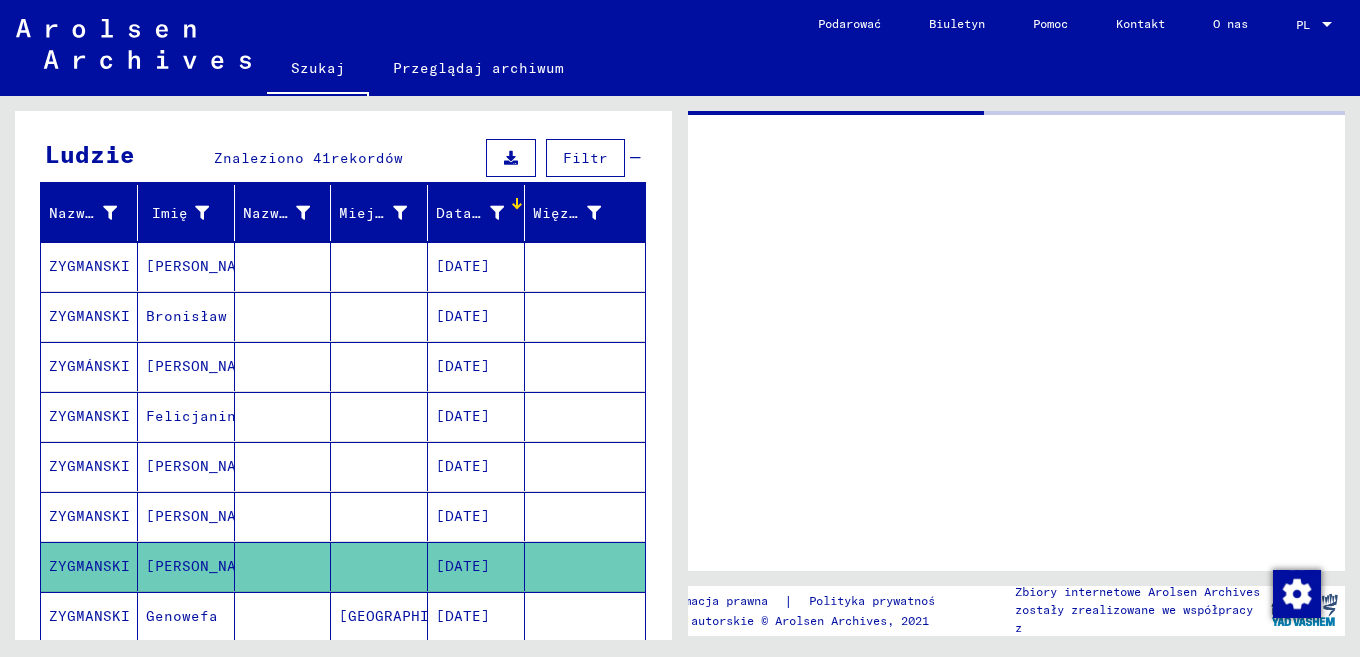 scroll, scrollTop: 0, scrollLeft: 0, axis: both 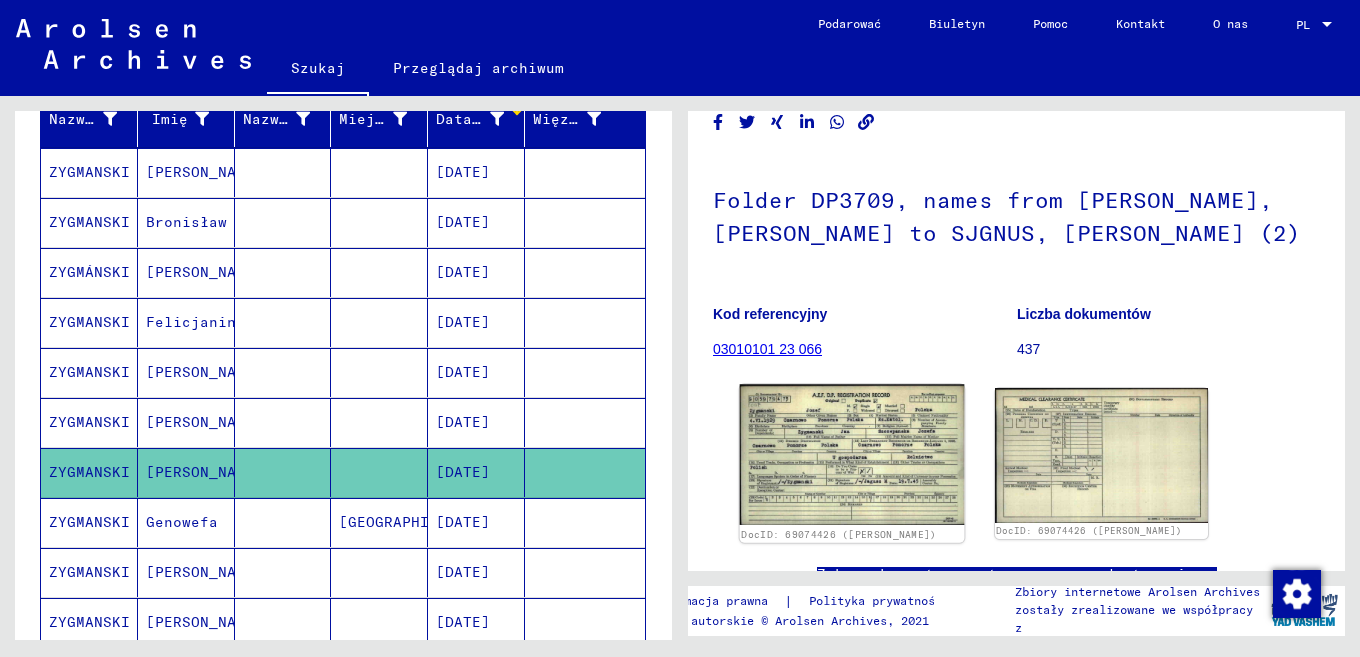click 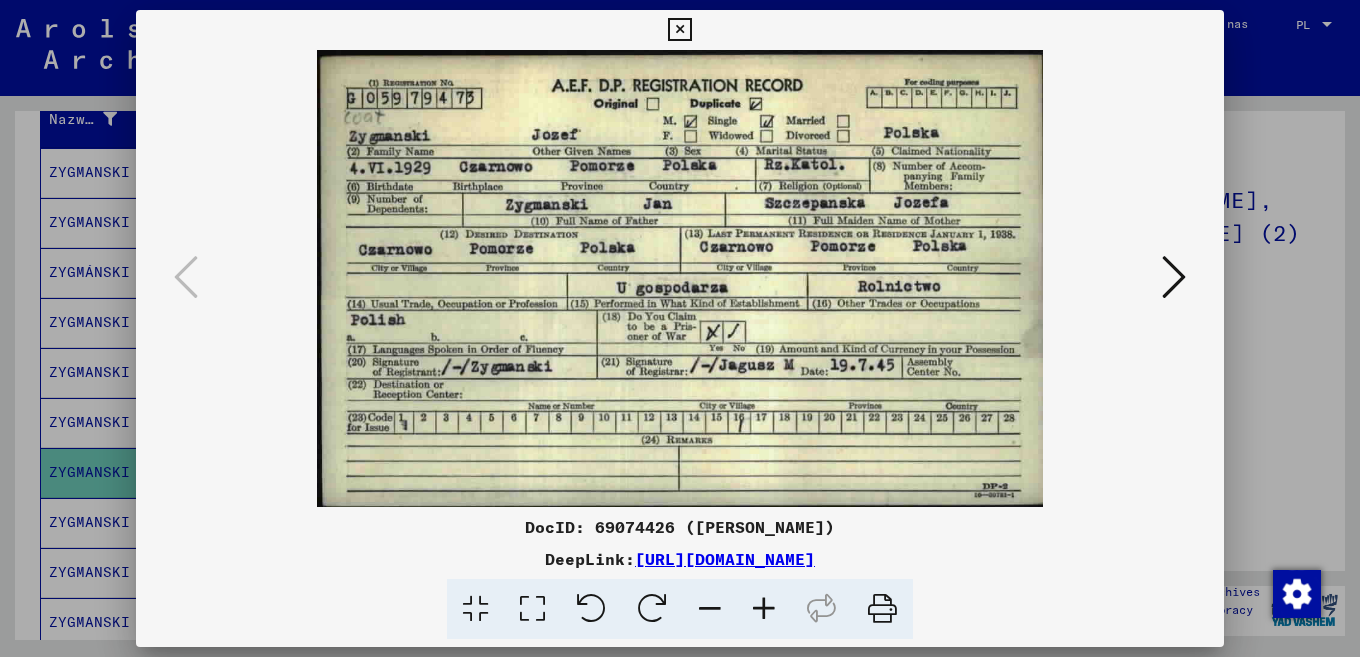 click at bounding box center [679, 30] 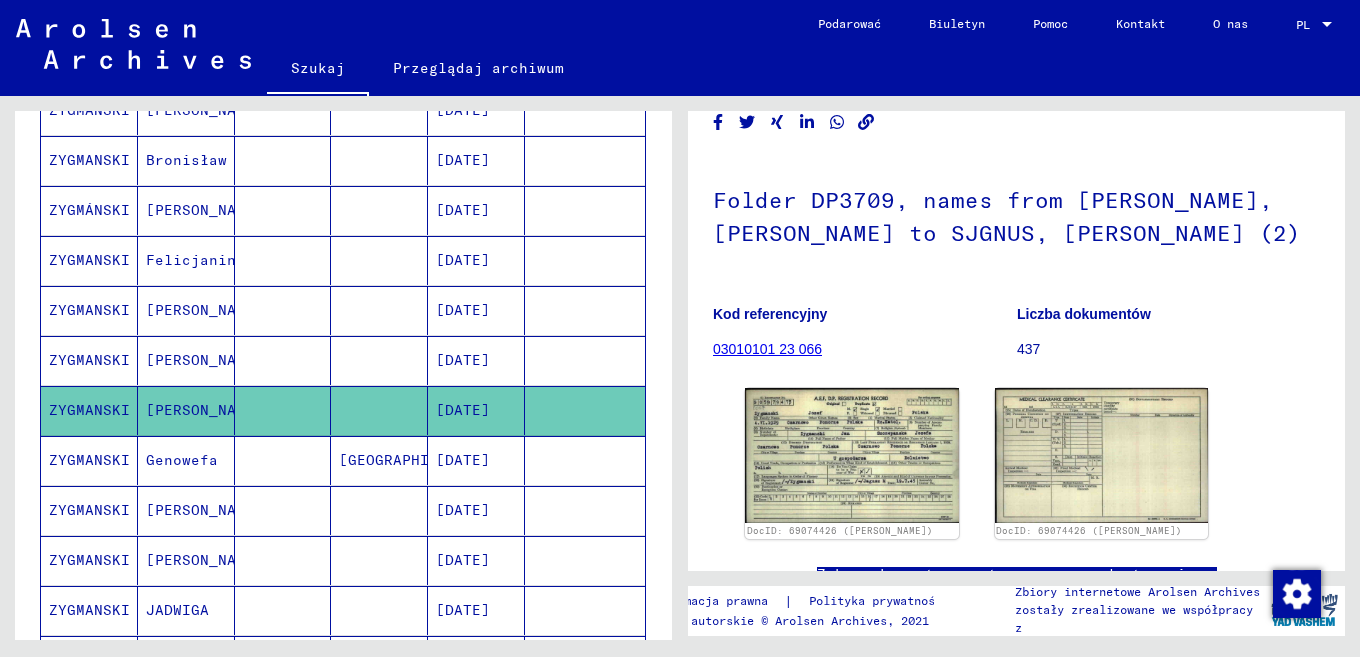 scroll, scrollTop: 327, scrollLeft: 0, axis: vertical 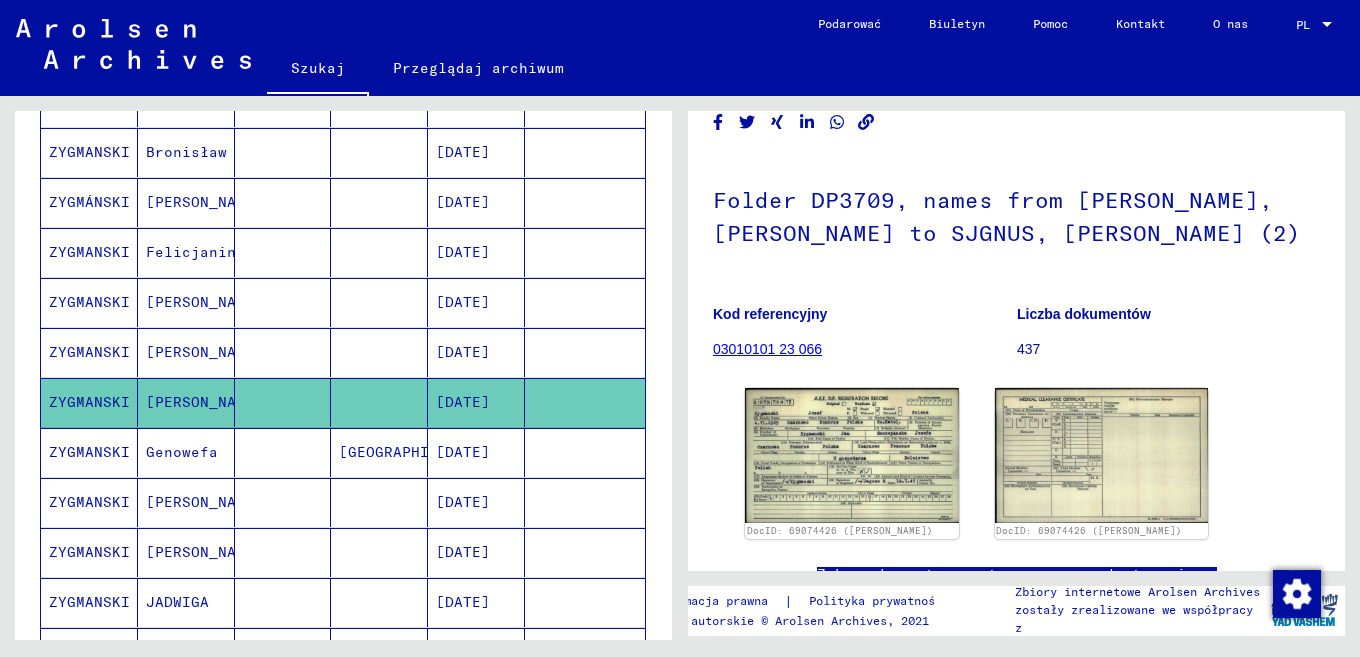 click at bounding box center (283, 502) 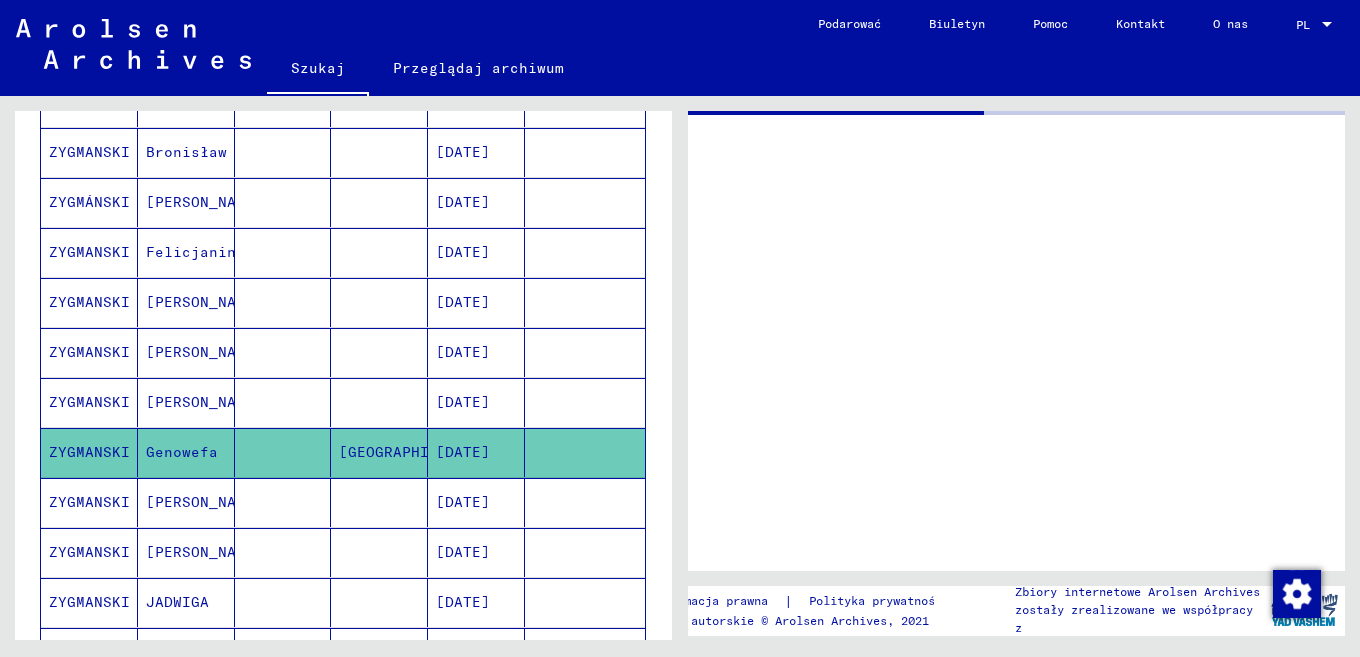 scroll, scrollTop: 0, scrollLeft: 0, axis: both 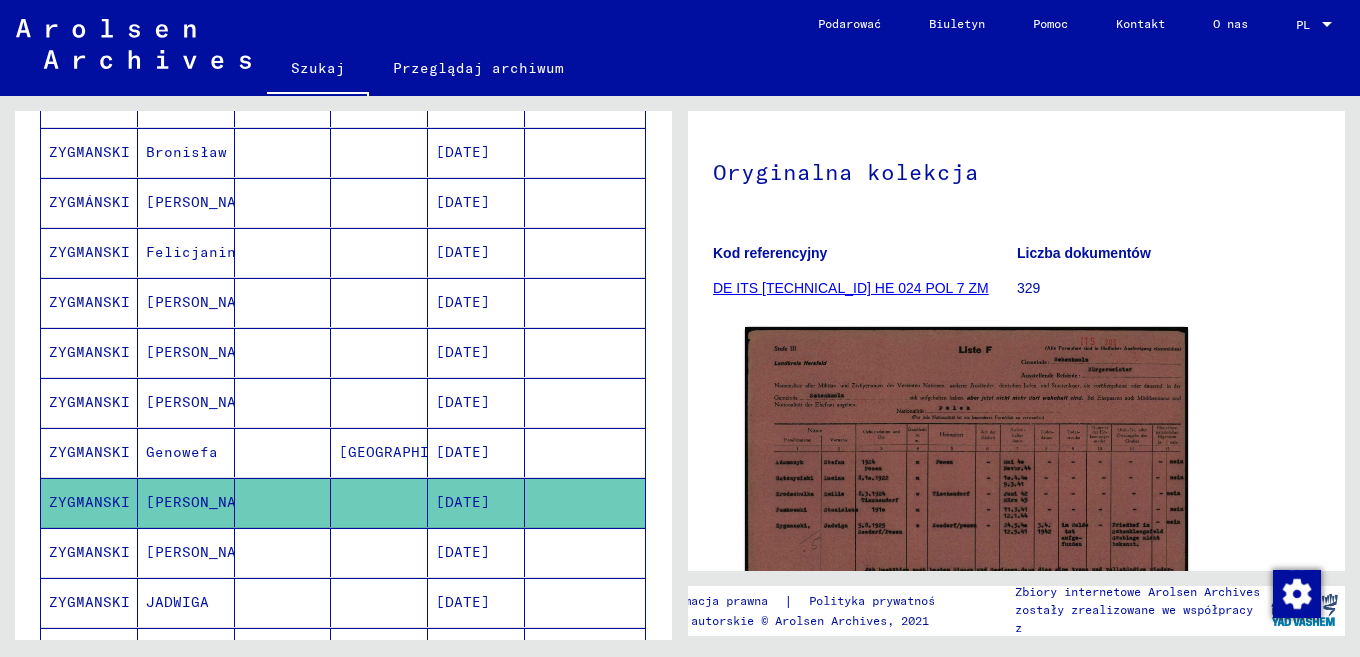 click at bounding box center (379, 602) 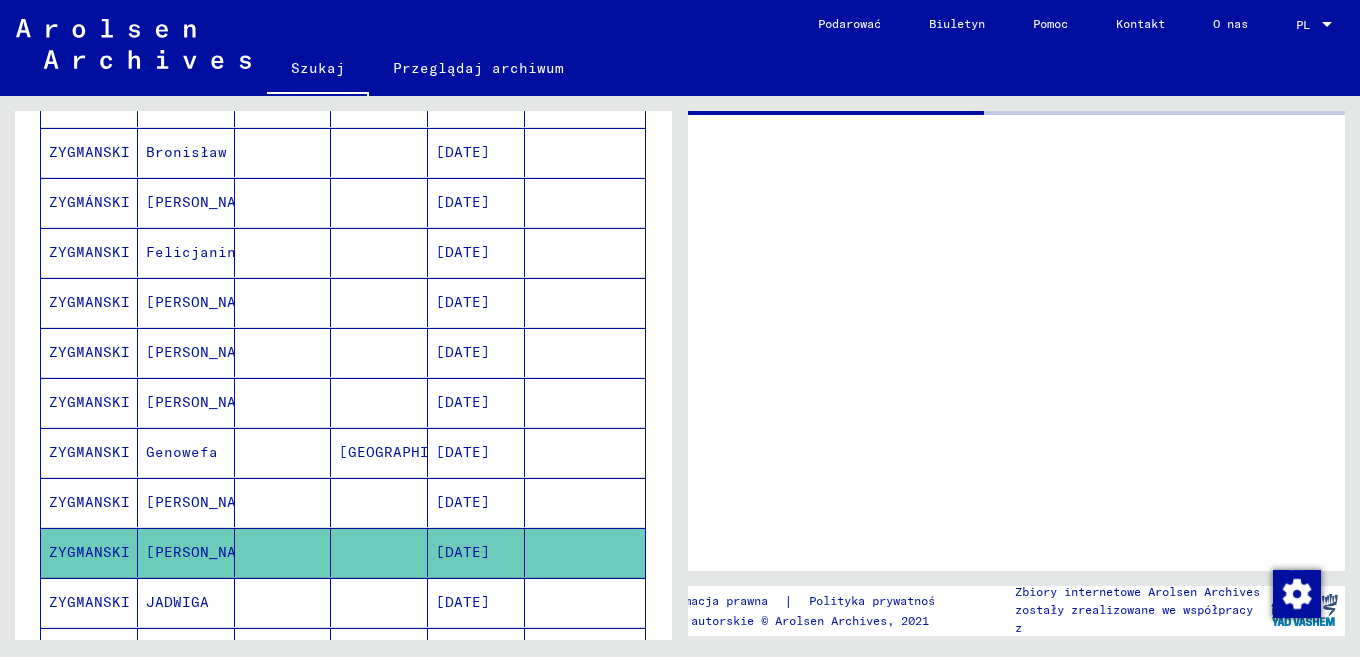 scroll, scrollTop: 0, scrollLeft: 0, axis: both 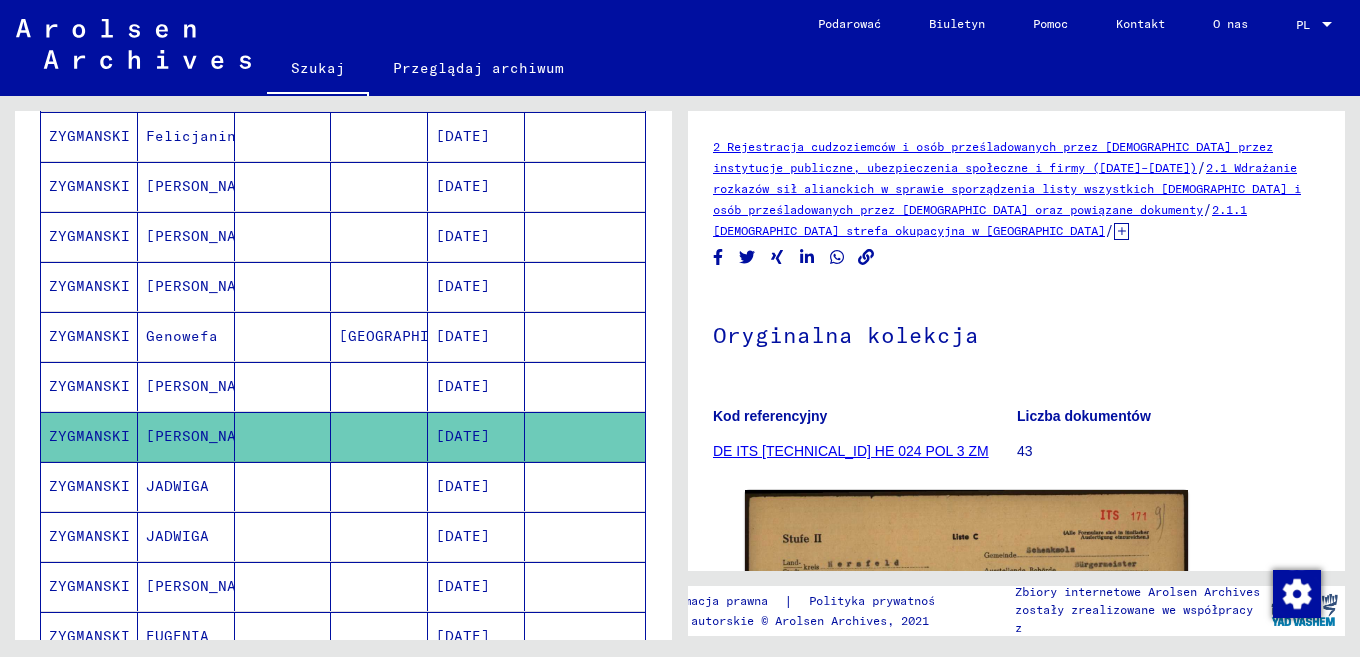 click at bounding box center [379, 536] 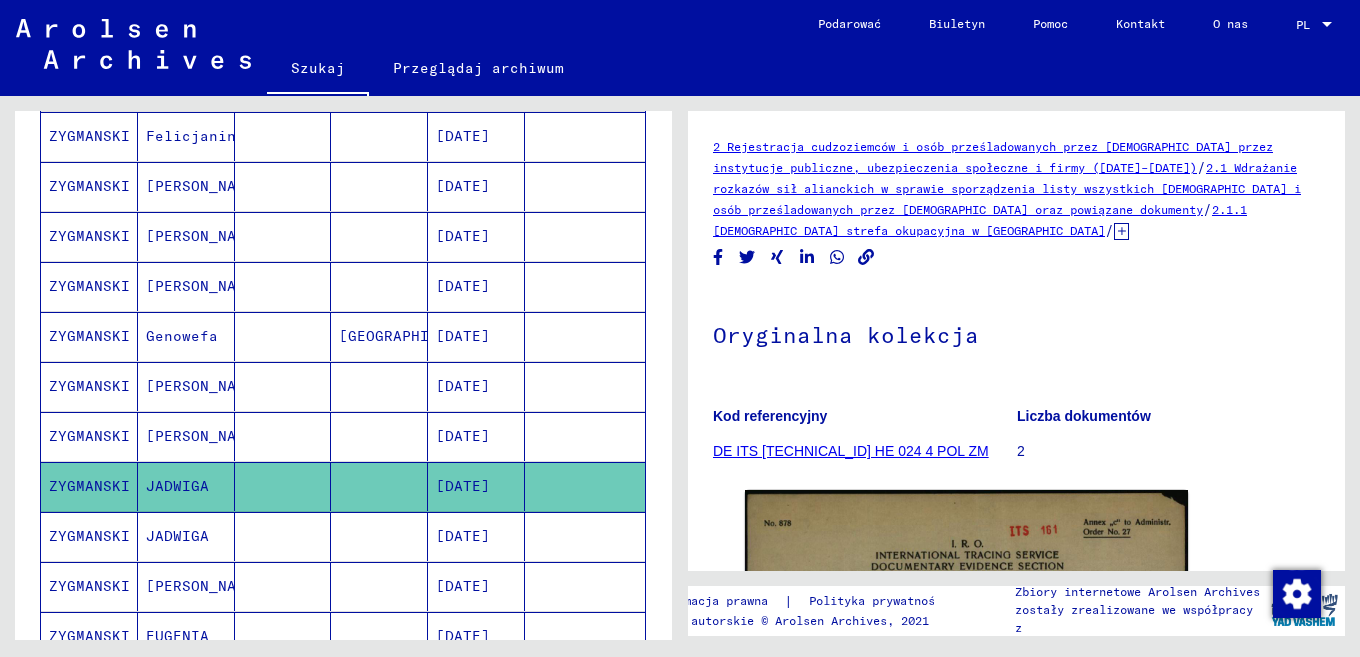 click at bounding box center (379, 586) 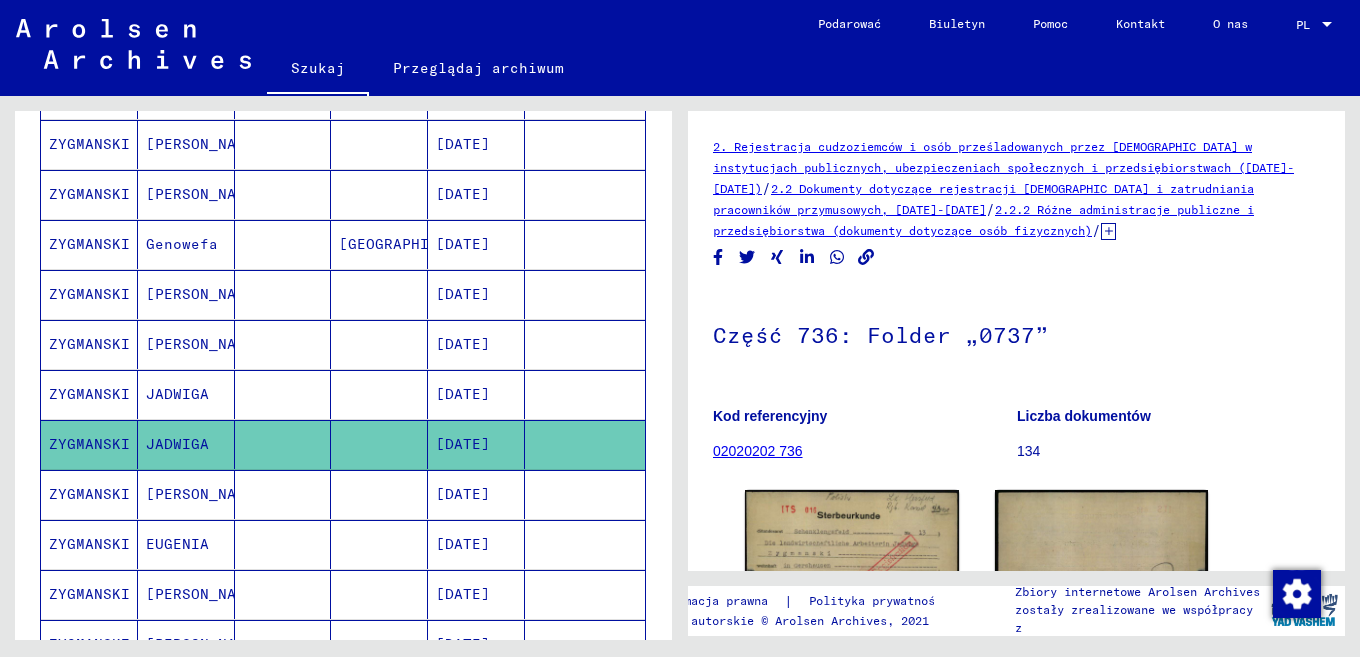 scroll, scrollTop: 560, scrollLeft: 0, axis: vertical 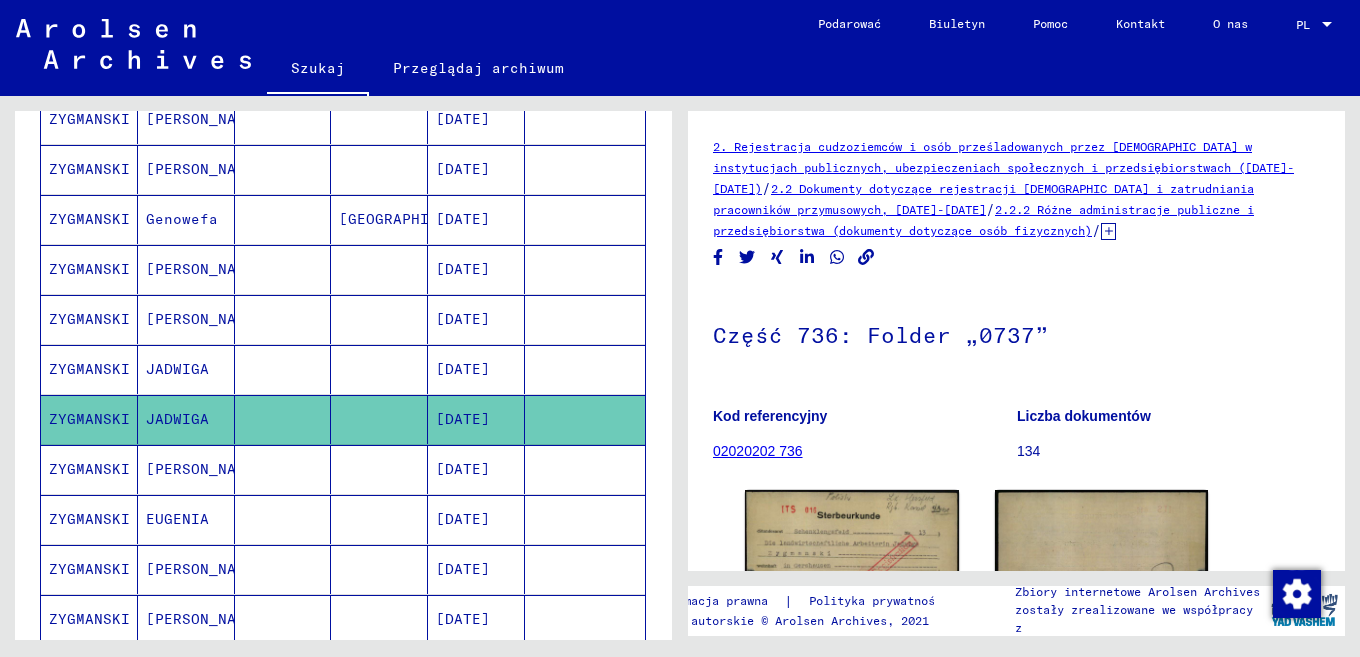 click at bounding box center [283, 519] 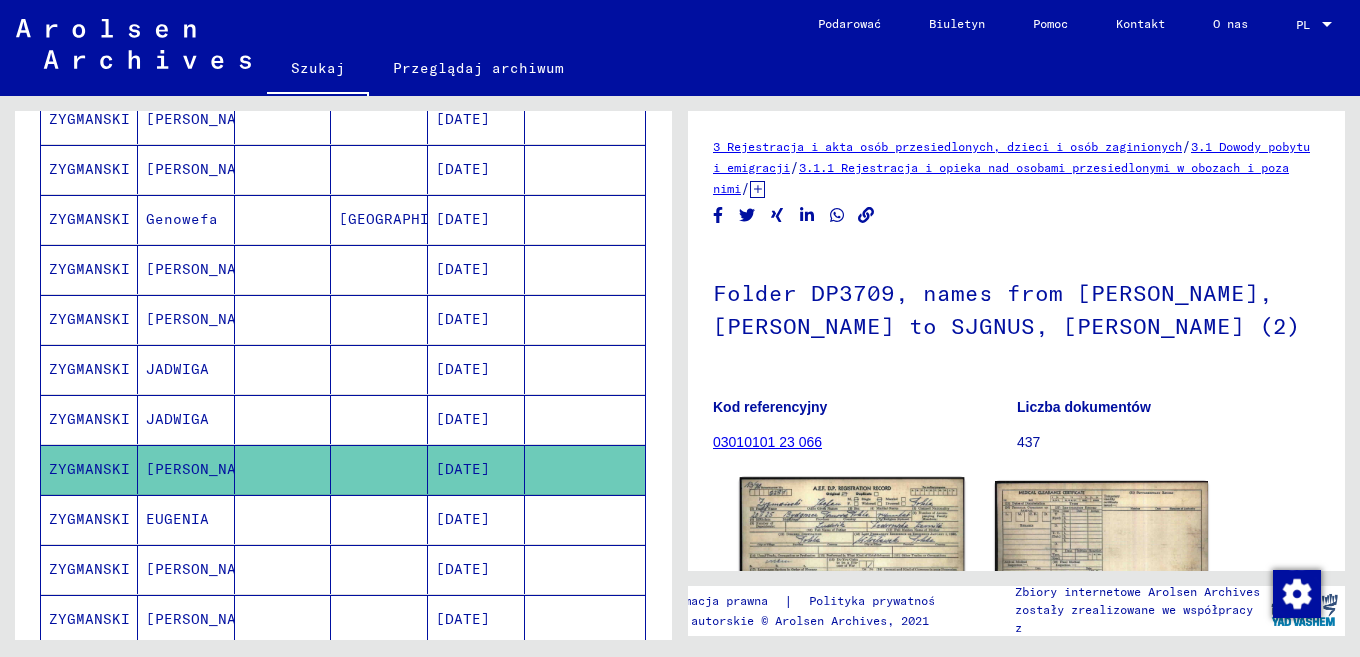 scroll, scrollTop: 47, scrollLeft: 0, axis: vertical 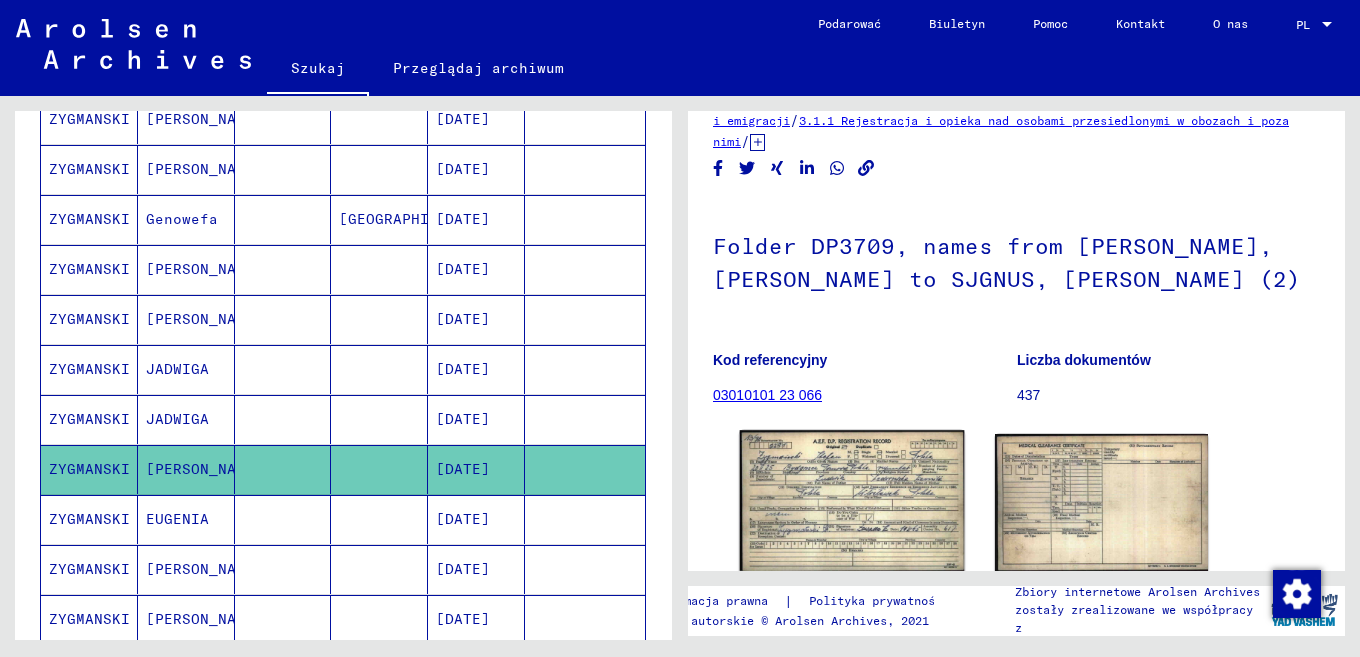 click 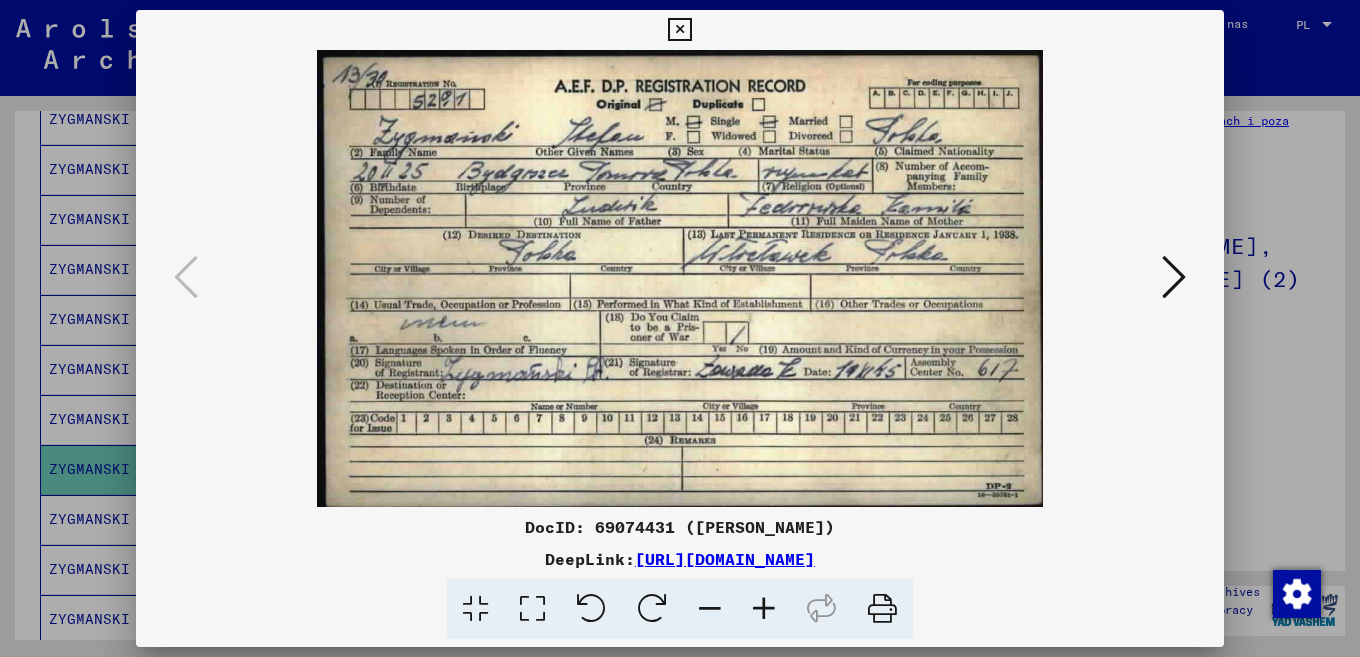 click at bounding box center [679, 30] 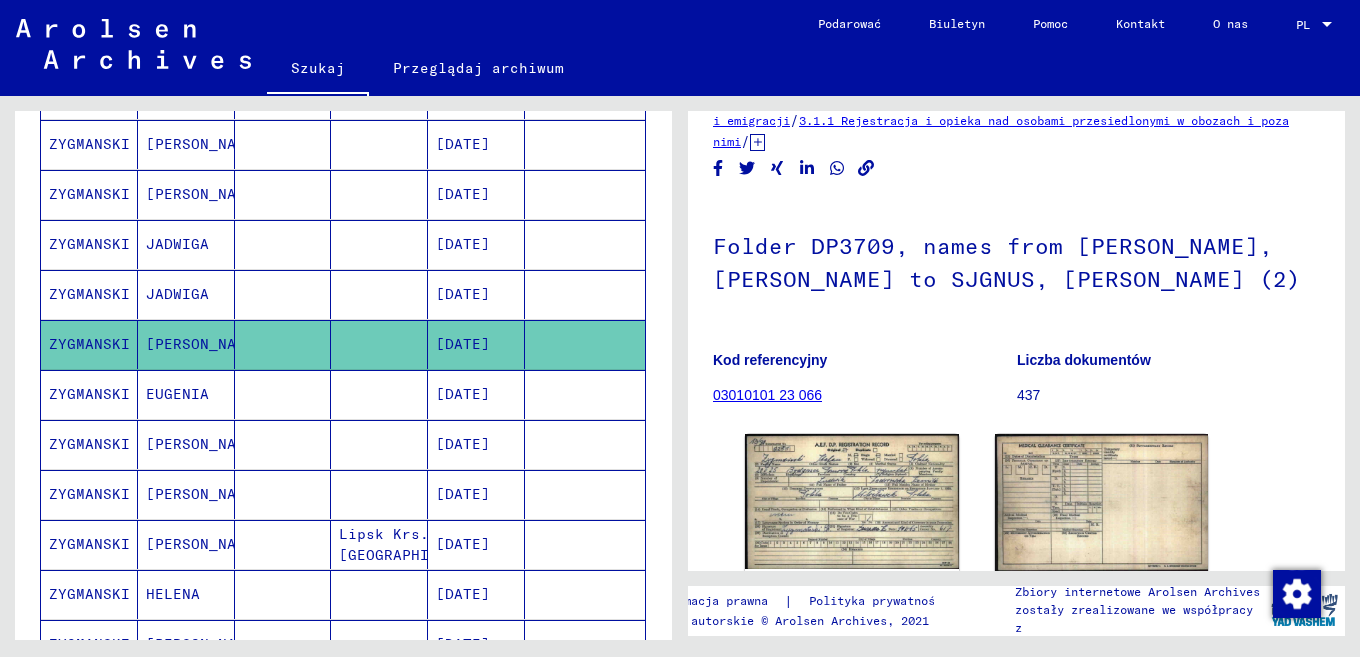 scroll, scrollTop: 700, scrollLeft: 0, axis: vertical 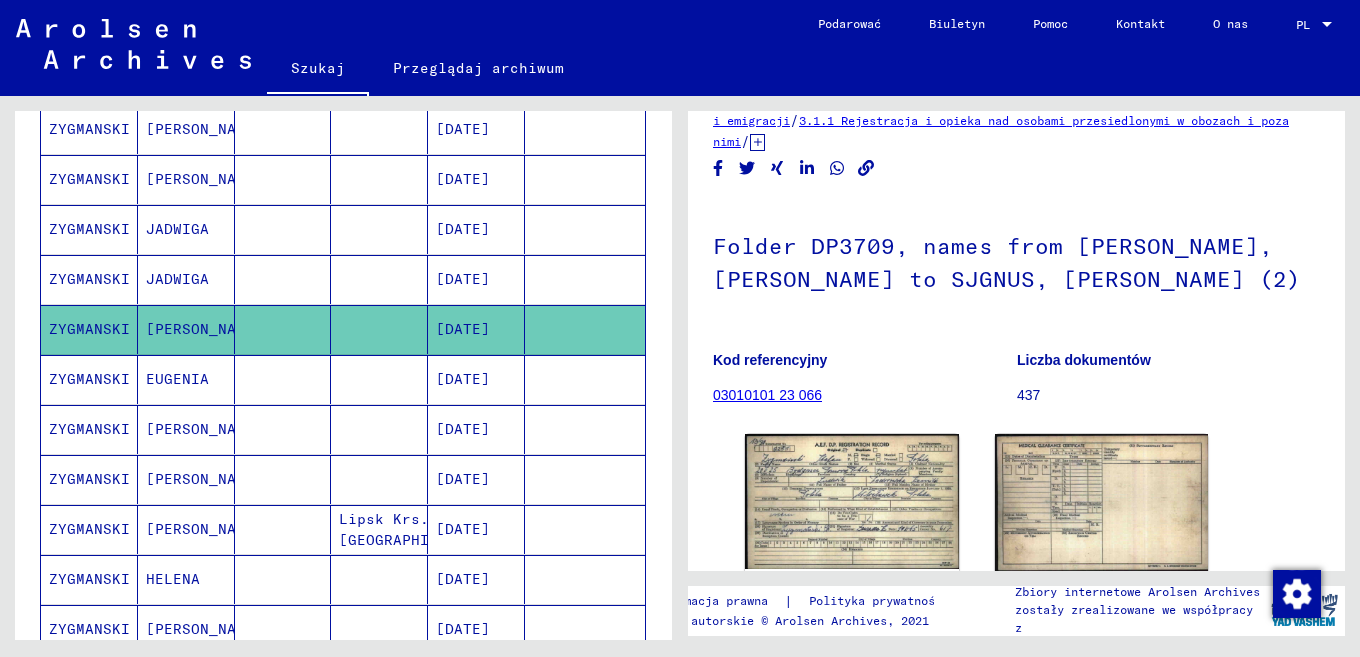 click at bounding box center [379, 429] 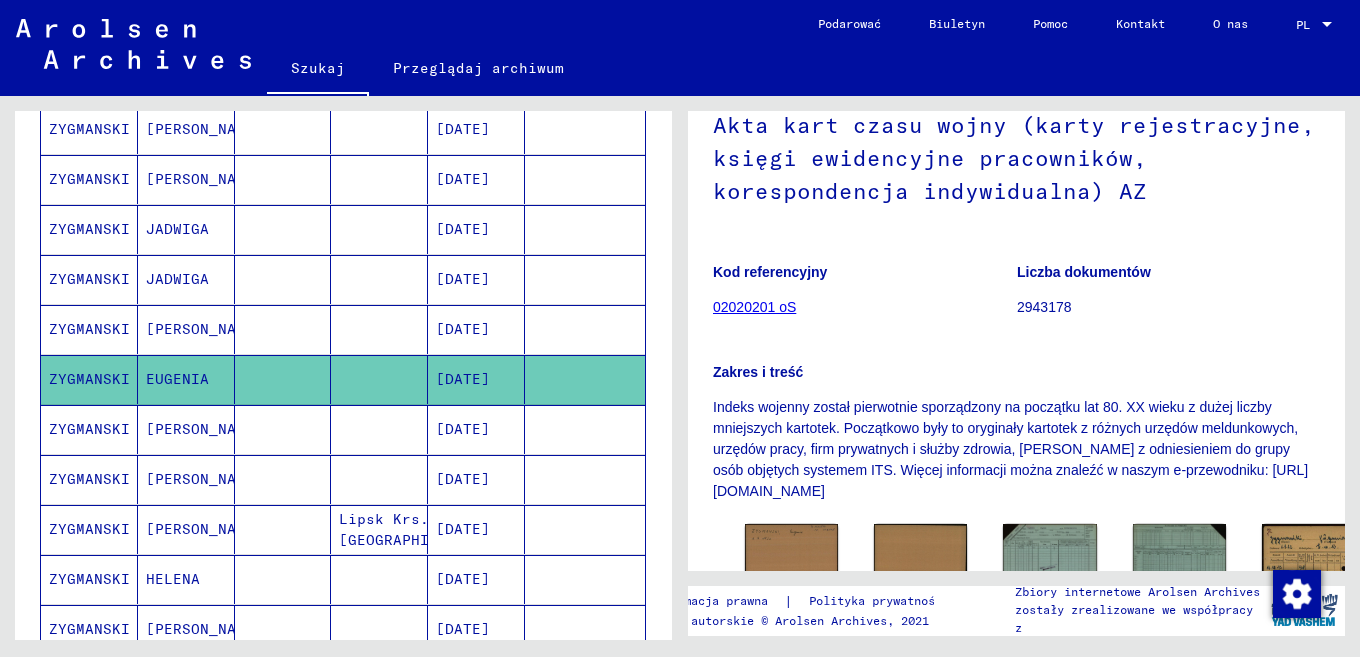 scroll, scrollTop: 397, scrollLeft: 0, axis: vertical 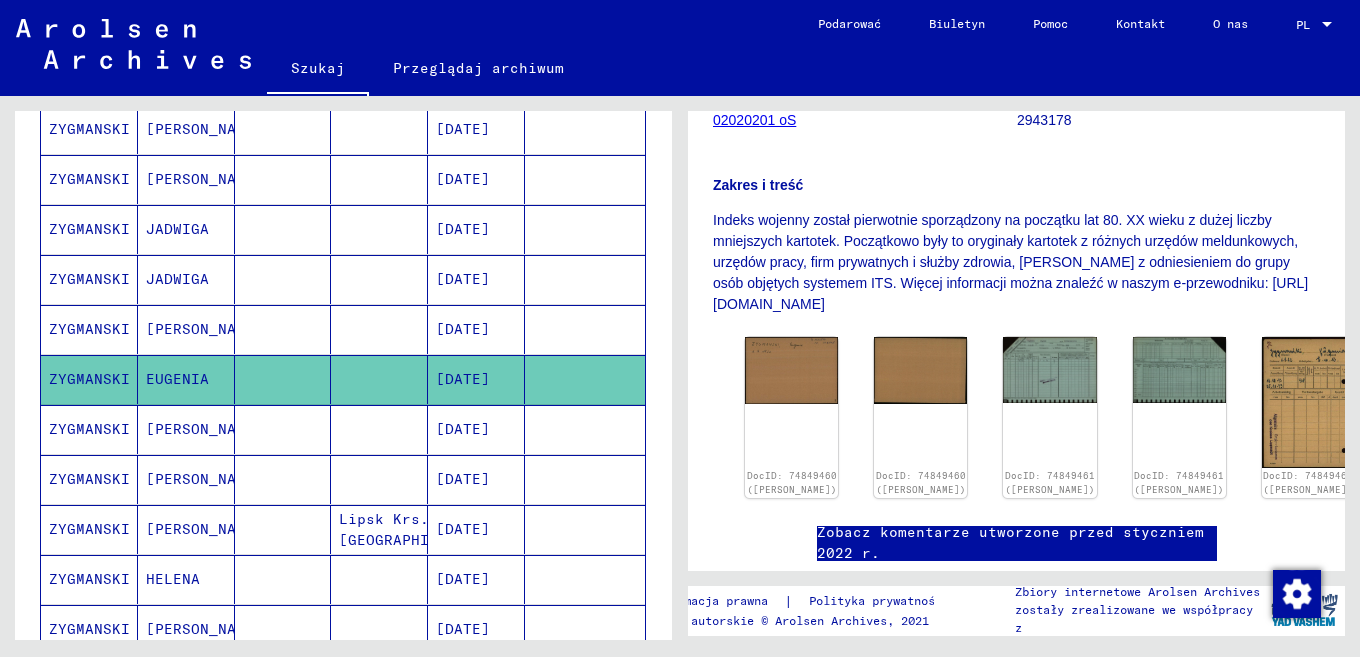 click at bounding box center [379, 479] 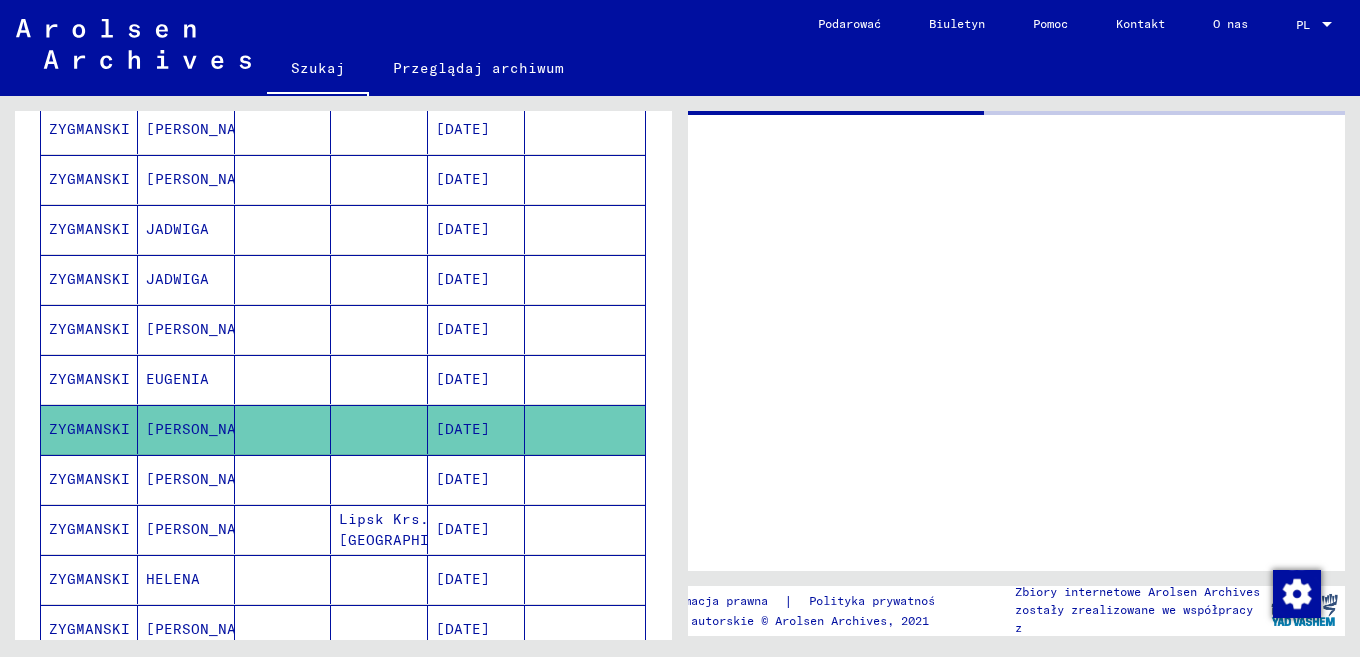 scroll, scrollTop: 0, scrollLeft: 0, axis: both 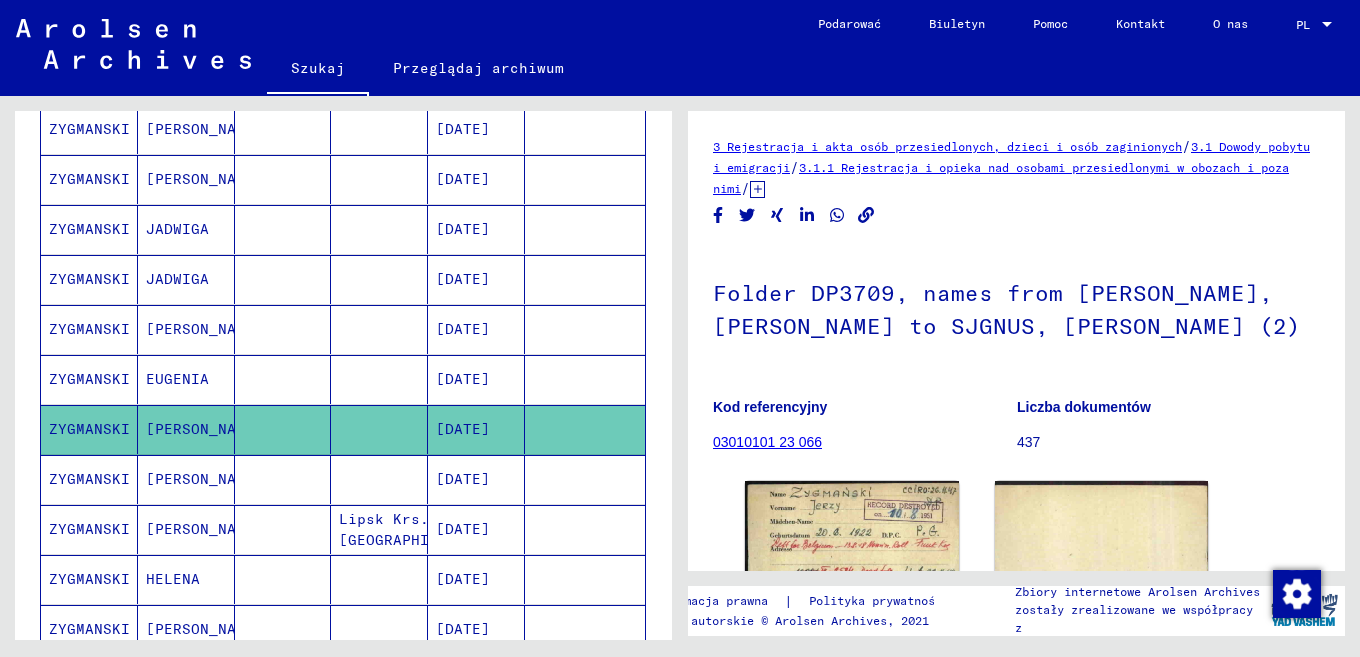 click at bounding box center [379, 529] 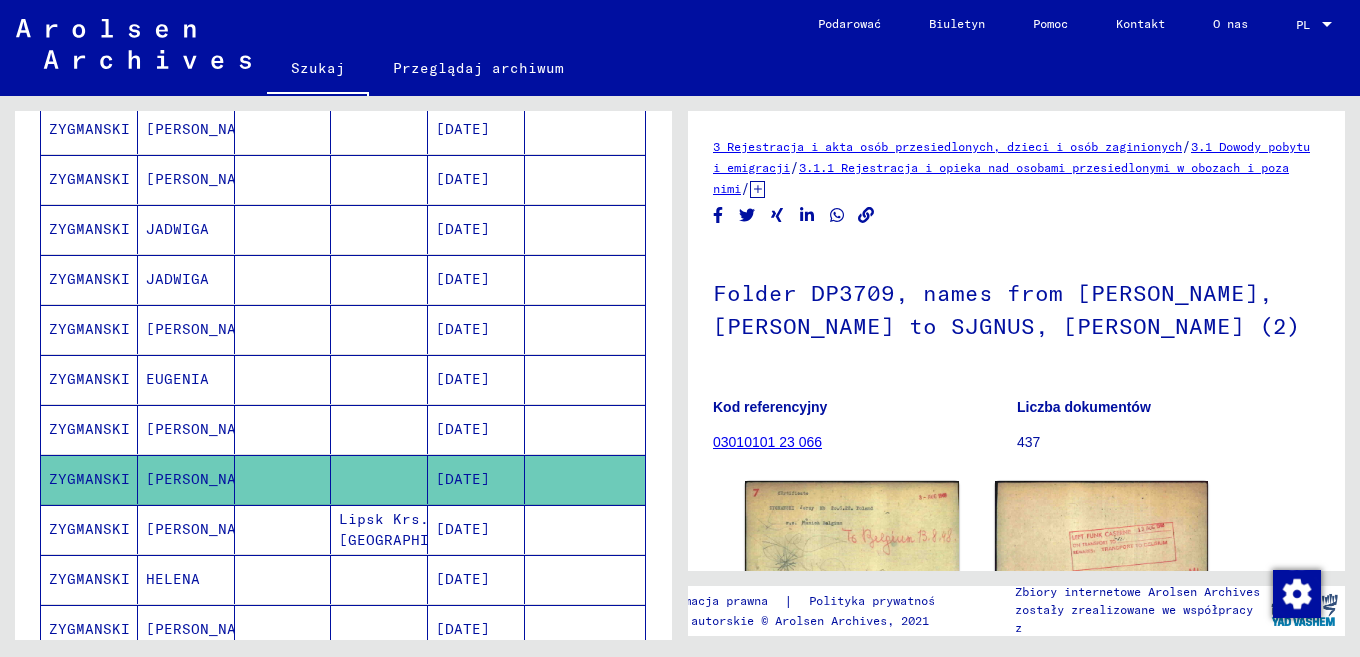 click at bounding box center [379, 479] 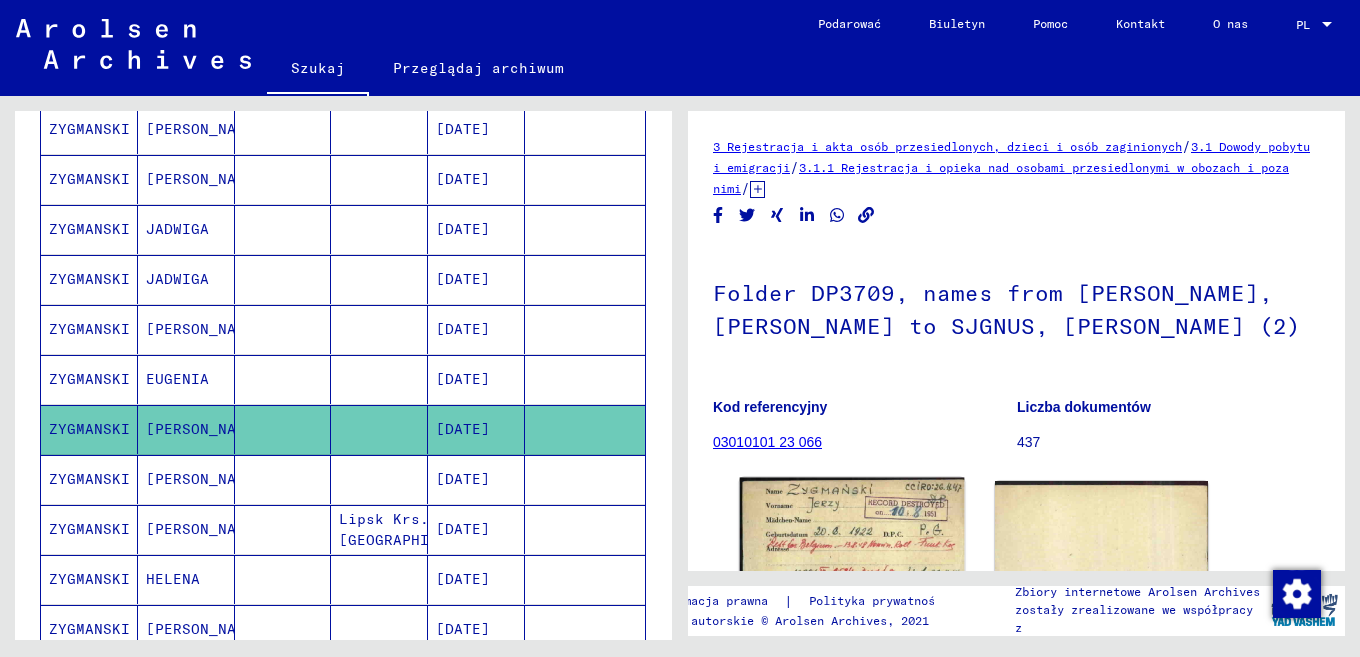 click 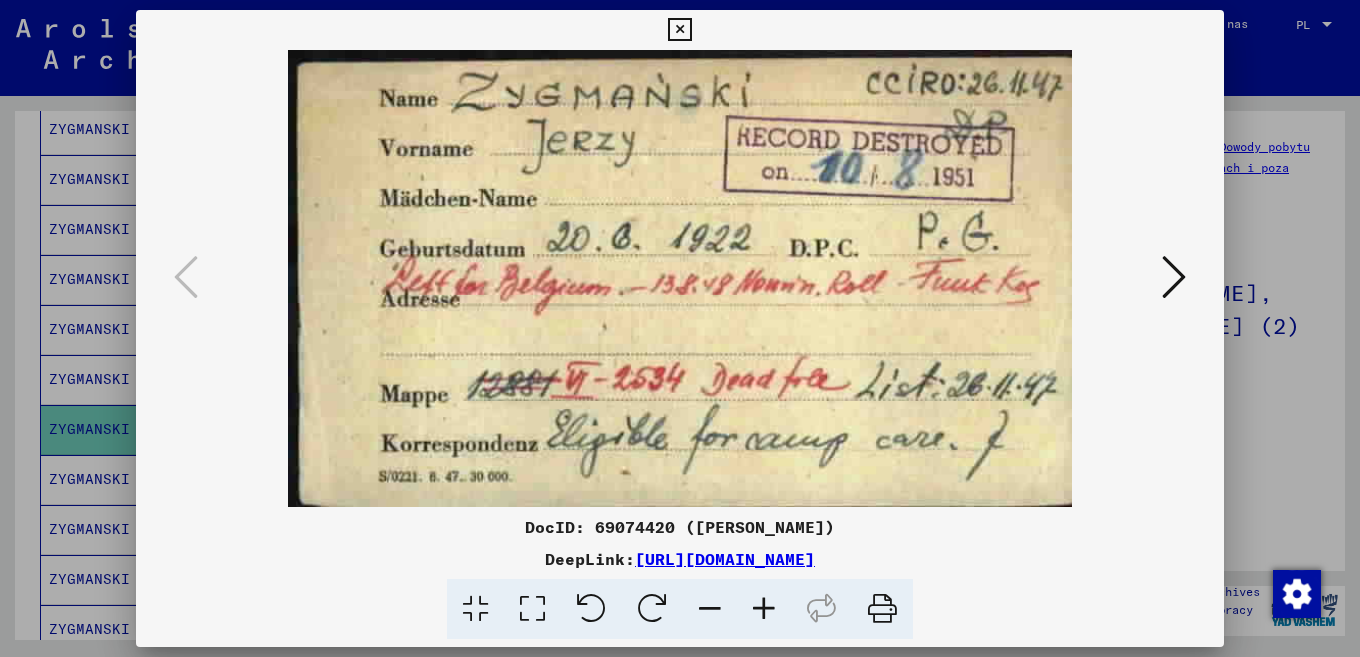 click at bounding box center [680, 328] 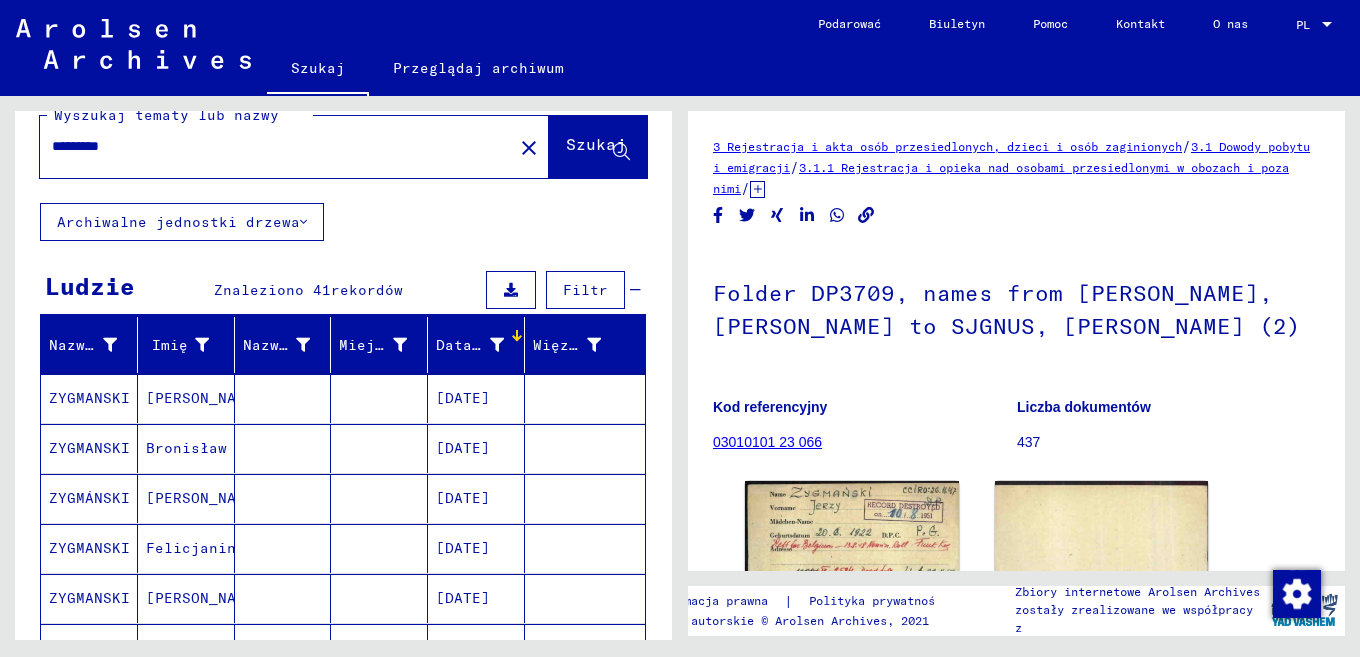 scroll, scrollTop: 0, scrollLeft: 0, axis: both 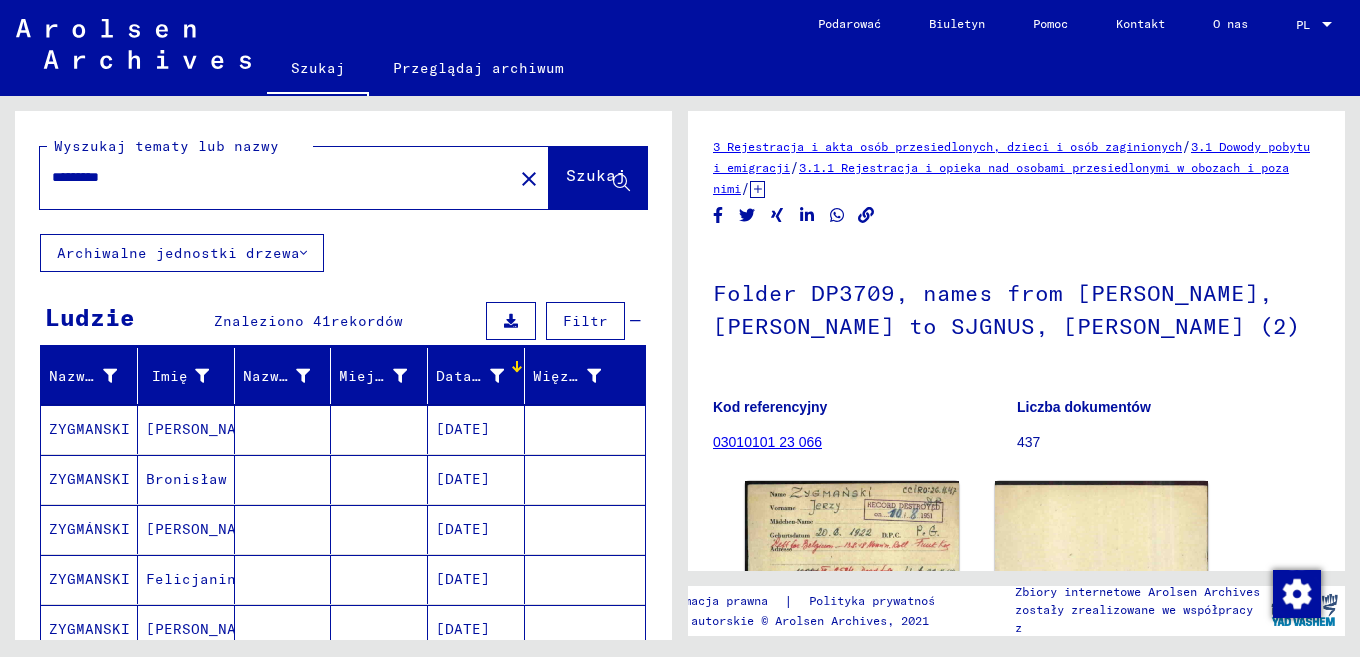 click on "*********" at bounding box center (276, 177) 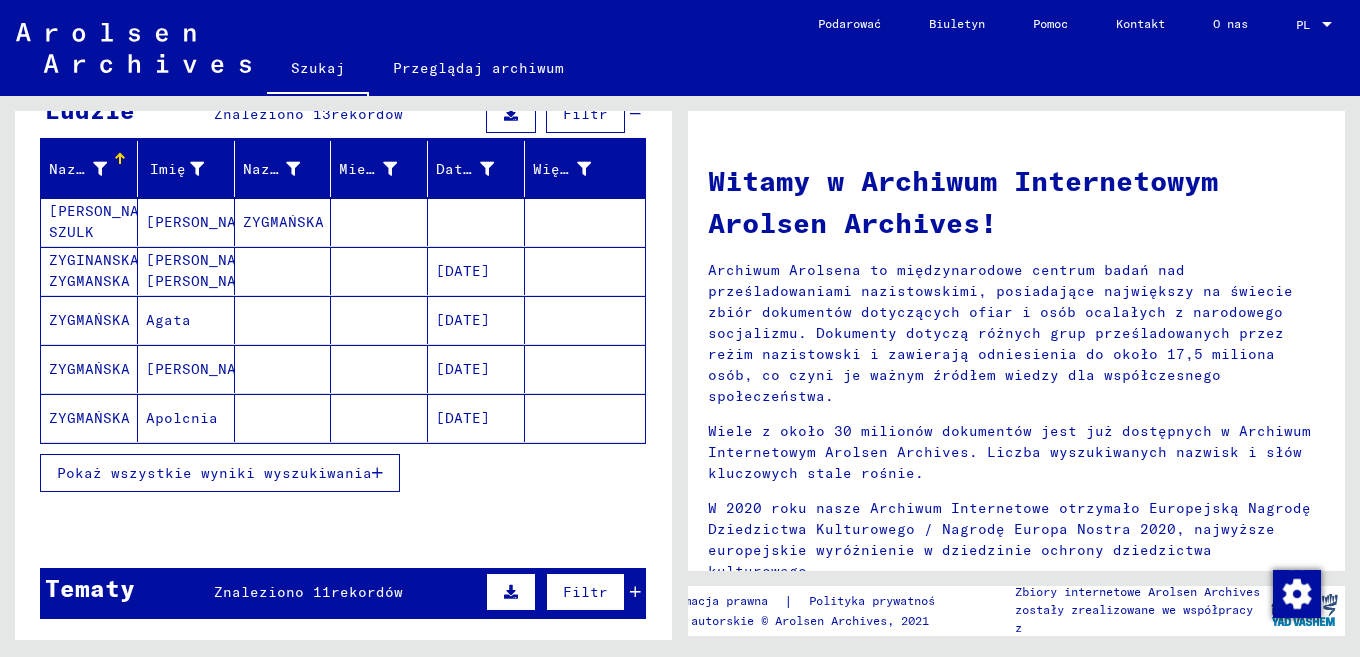 scroll, scrollTop: 210, scrollLeft: 0, axis: vertical 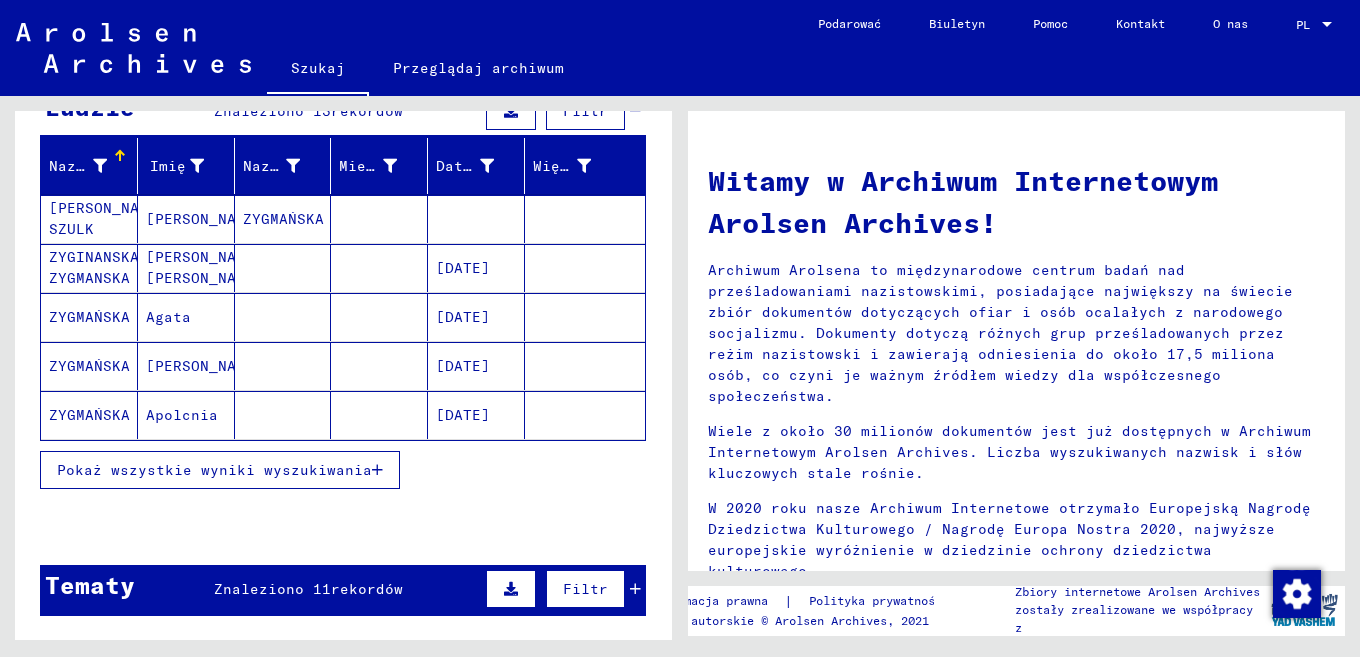 click on "Apolcnia" 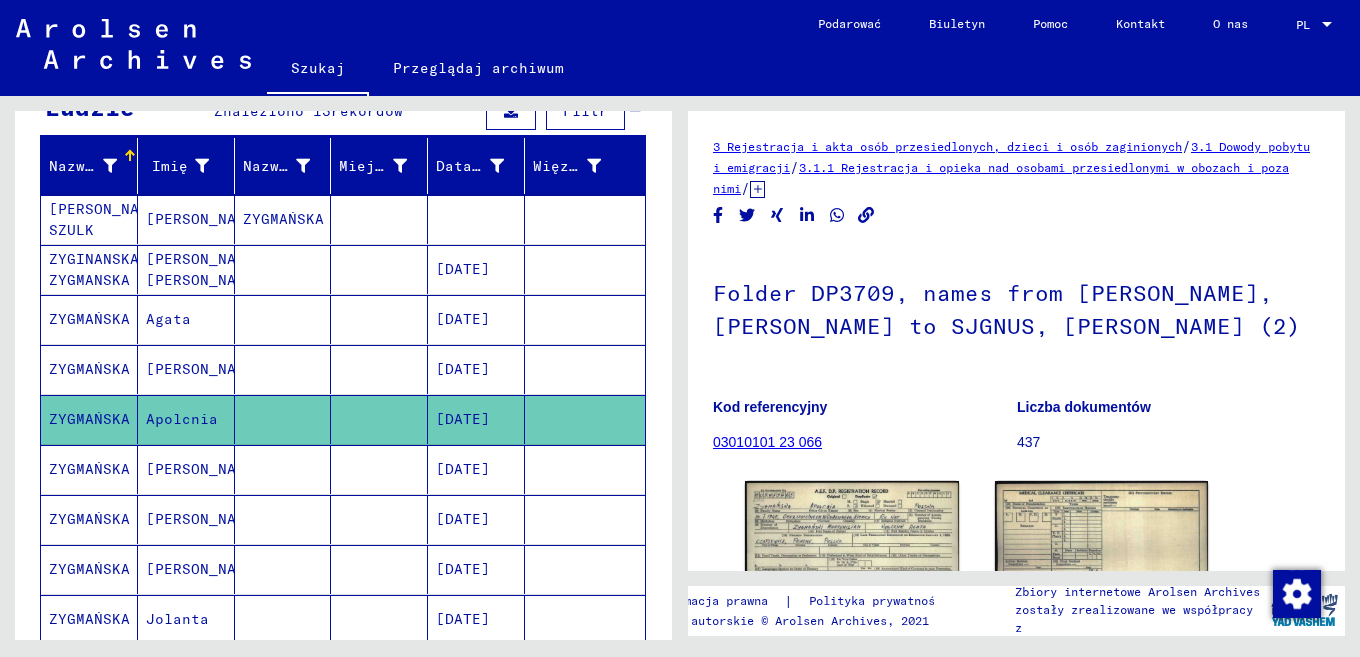 click on "Data urodzenia" at bounding box center [482, 166] 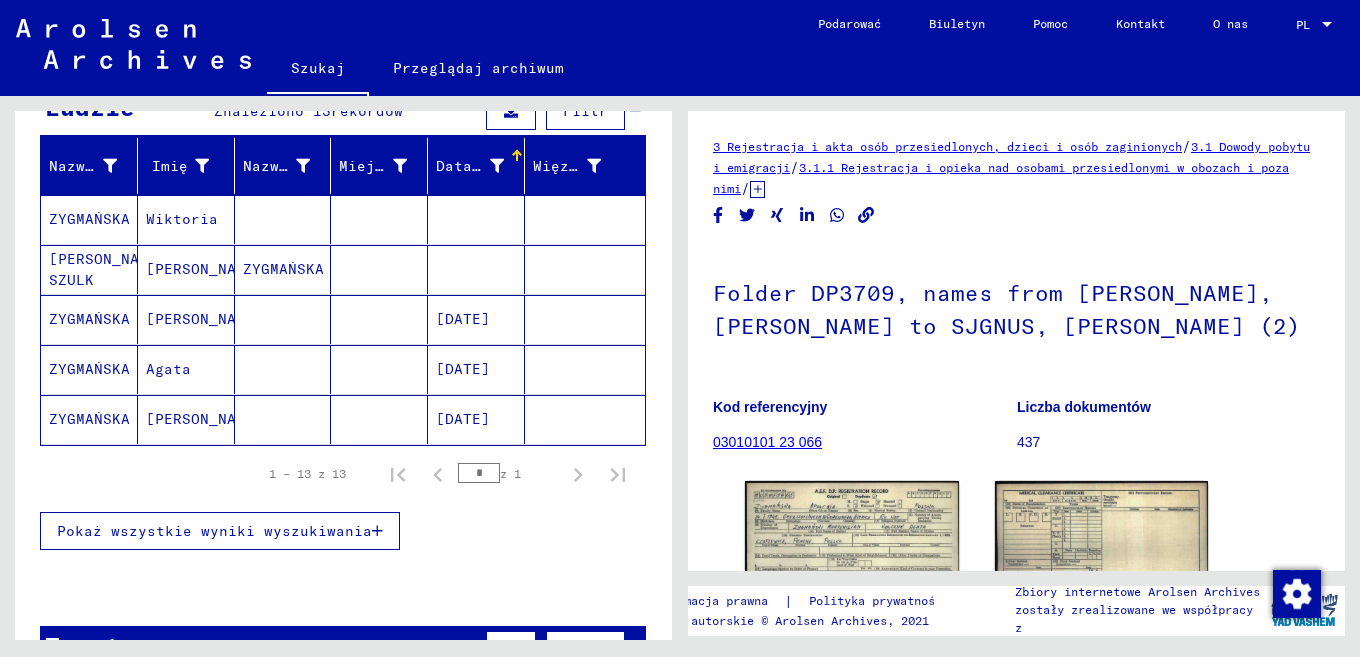 click on "Data urodzenia" at bounding box center [482, 166] 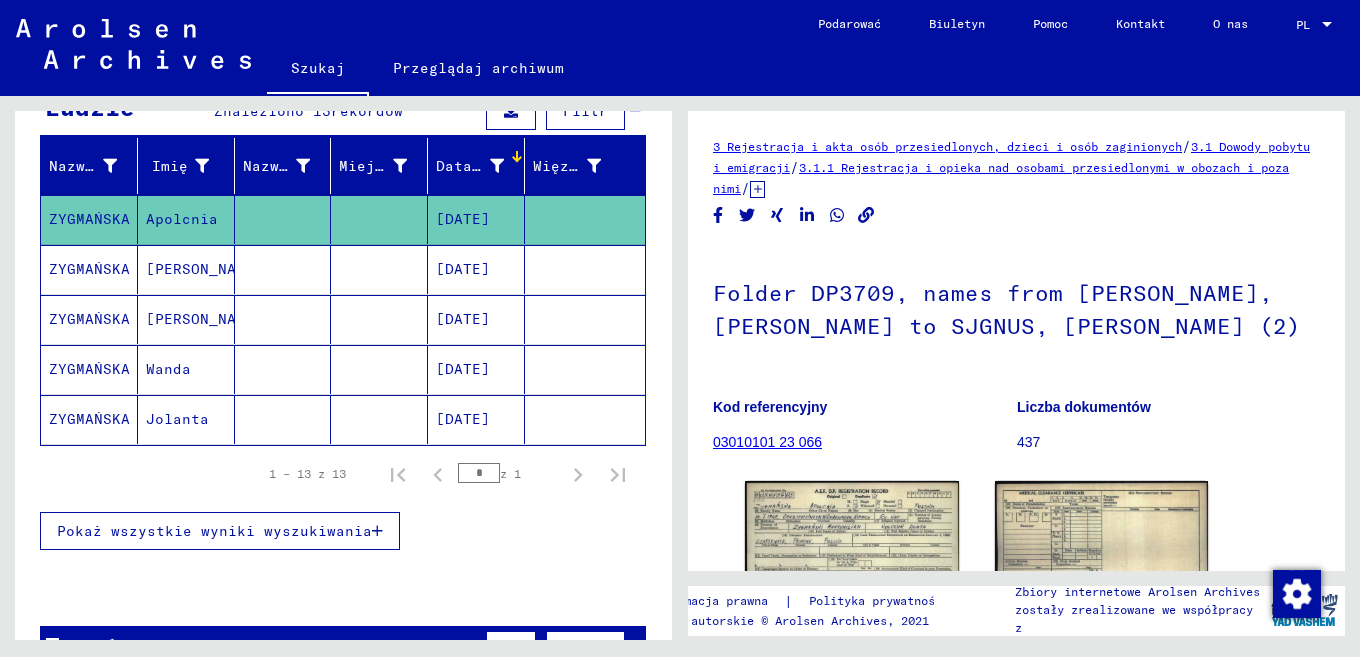 click on "[DATE]" 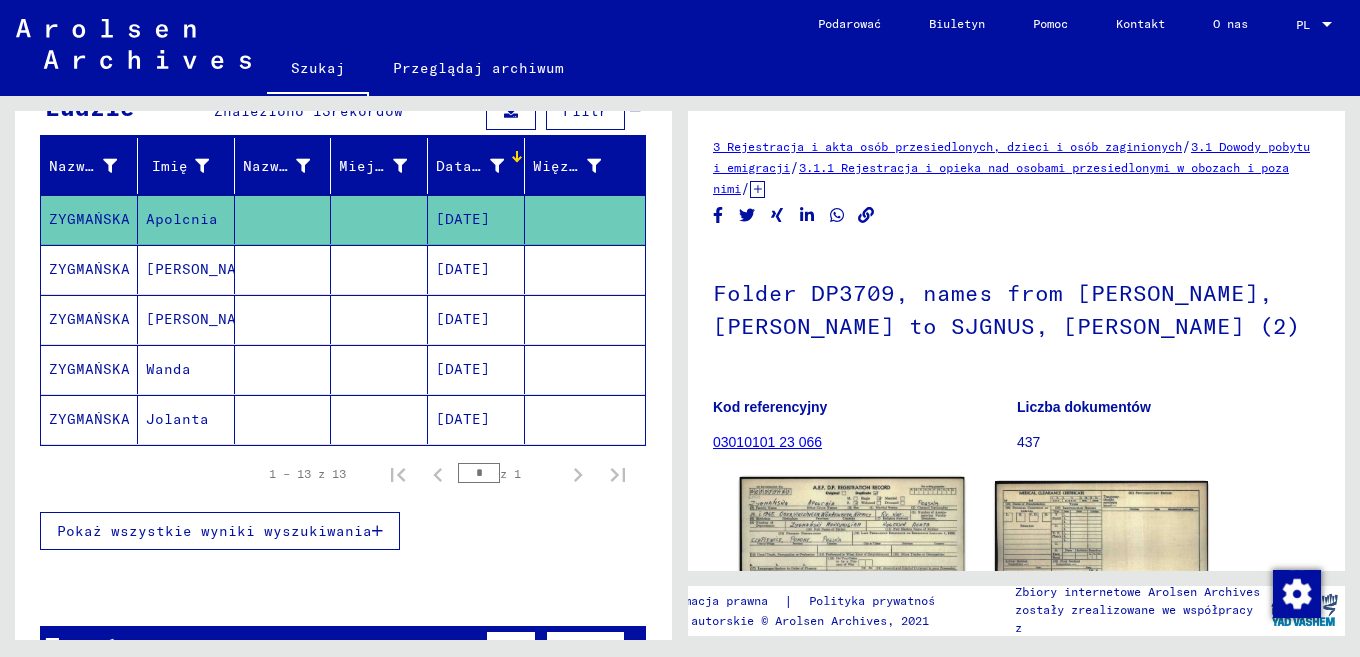 click 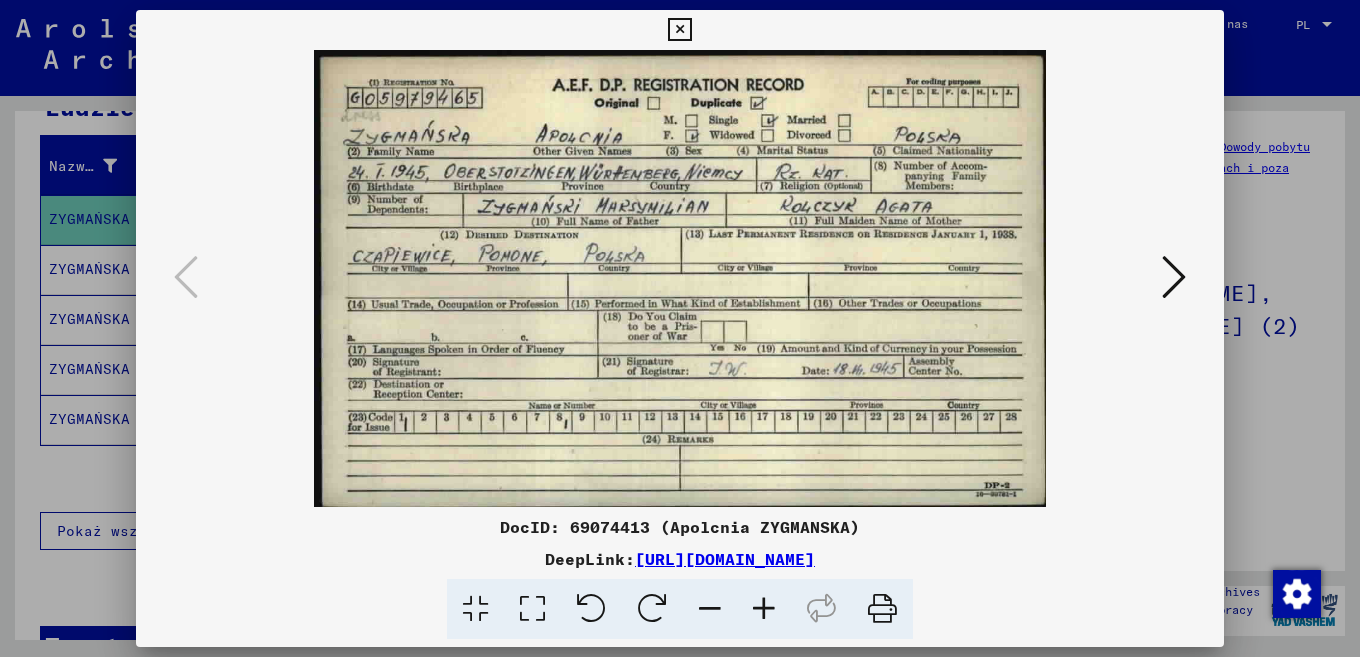 click on "DocID: 69074413 (Apolcnia ZYGMANSKA)" at bounding box center (680, 527) 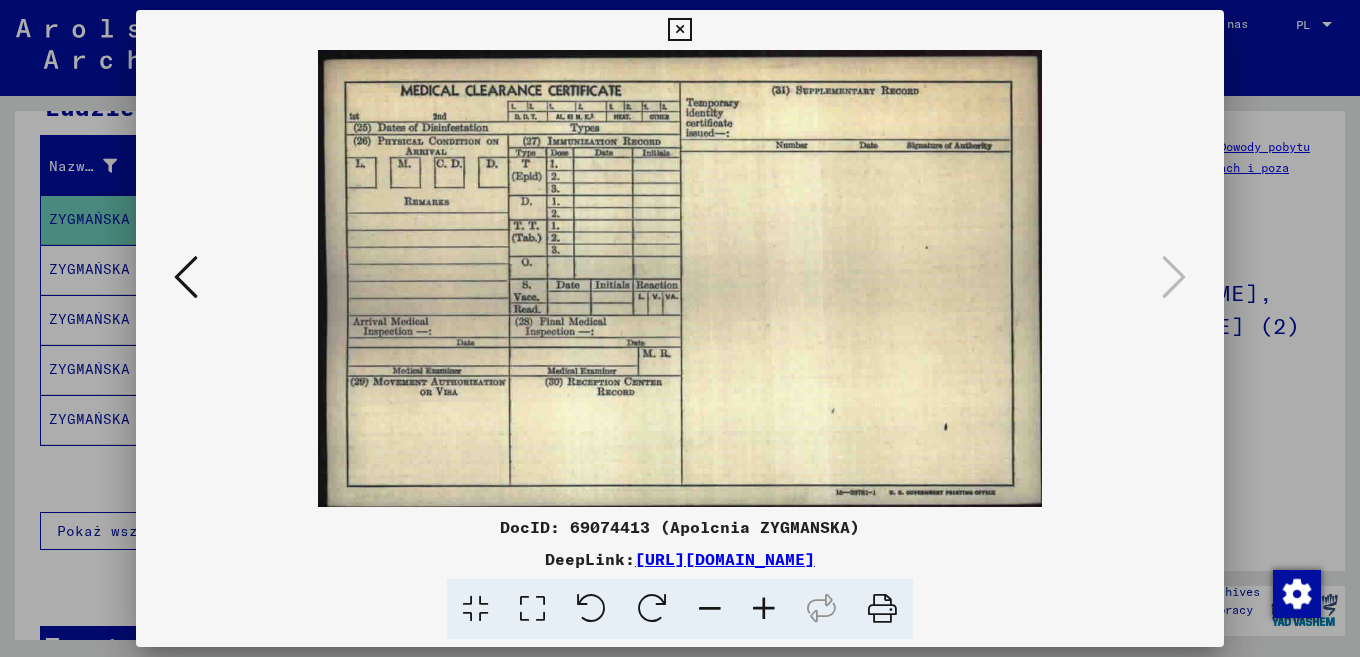 click at bounding box center [680, 278] 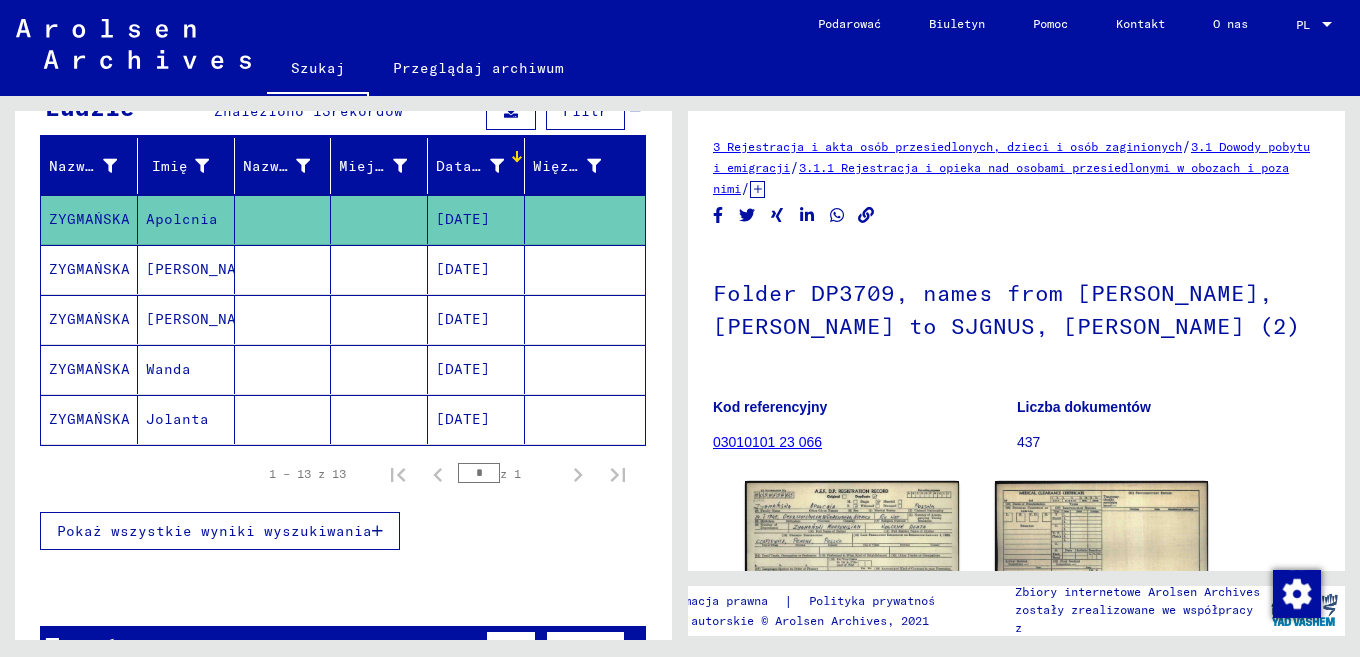 click on "[PERSON_NAME]" at bounding box center [204, 319] 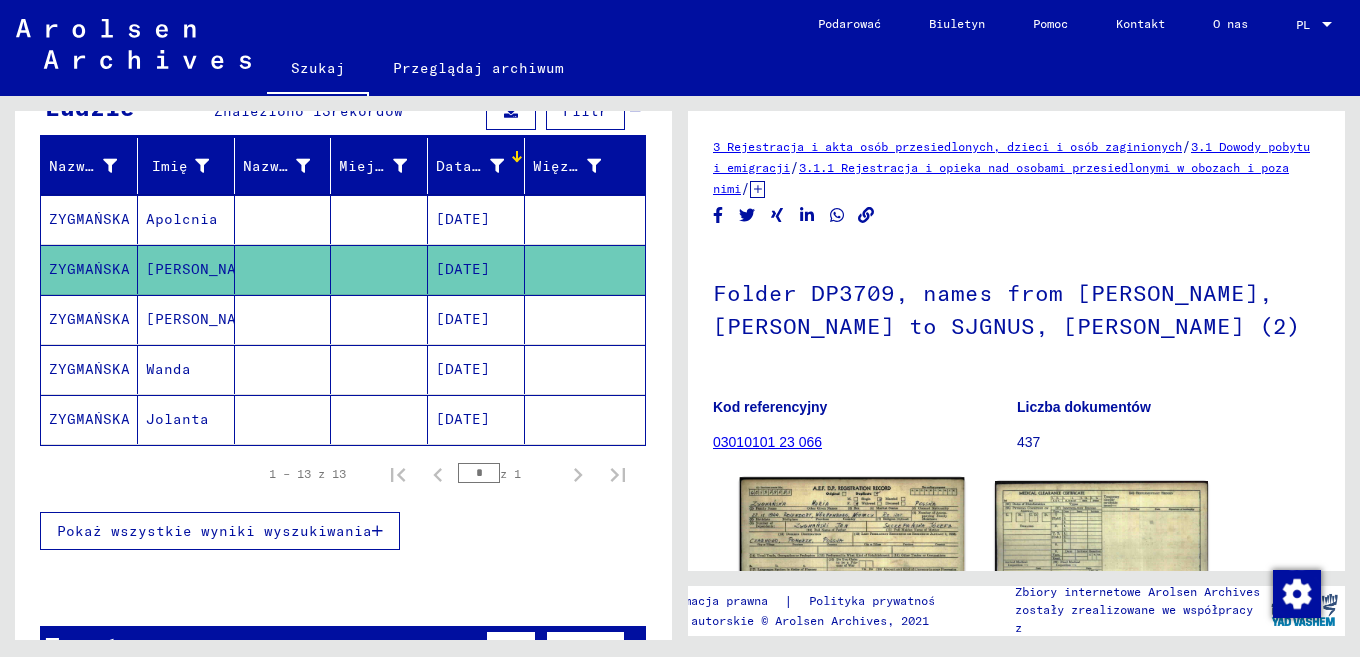 click 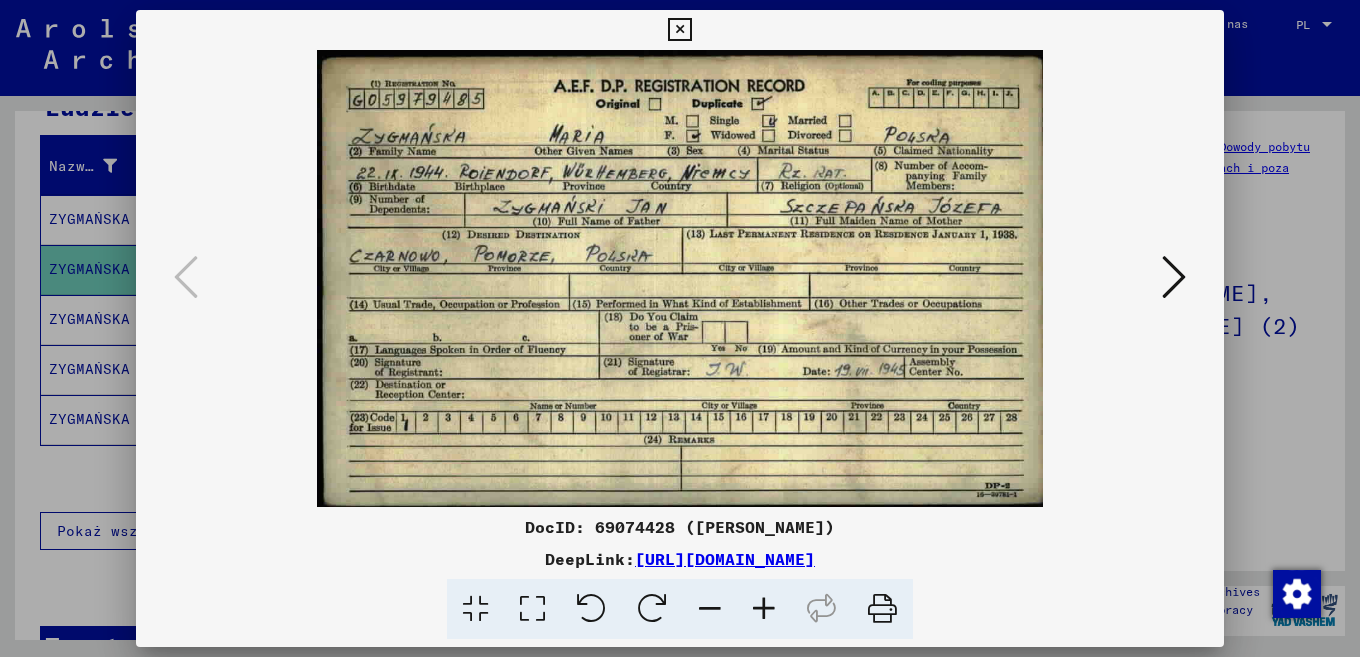 scroll, scrollTop: 93, scrollLeft: 0, axis: vertical 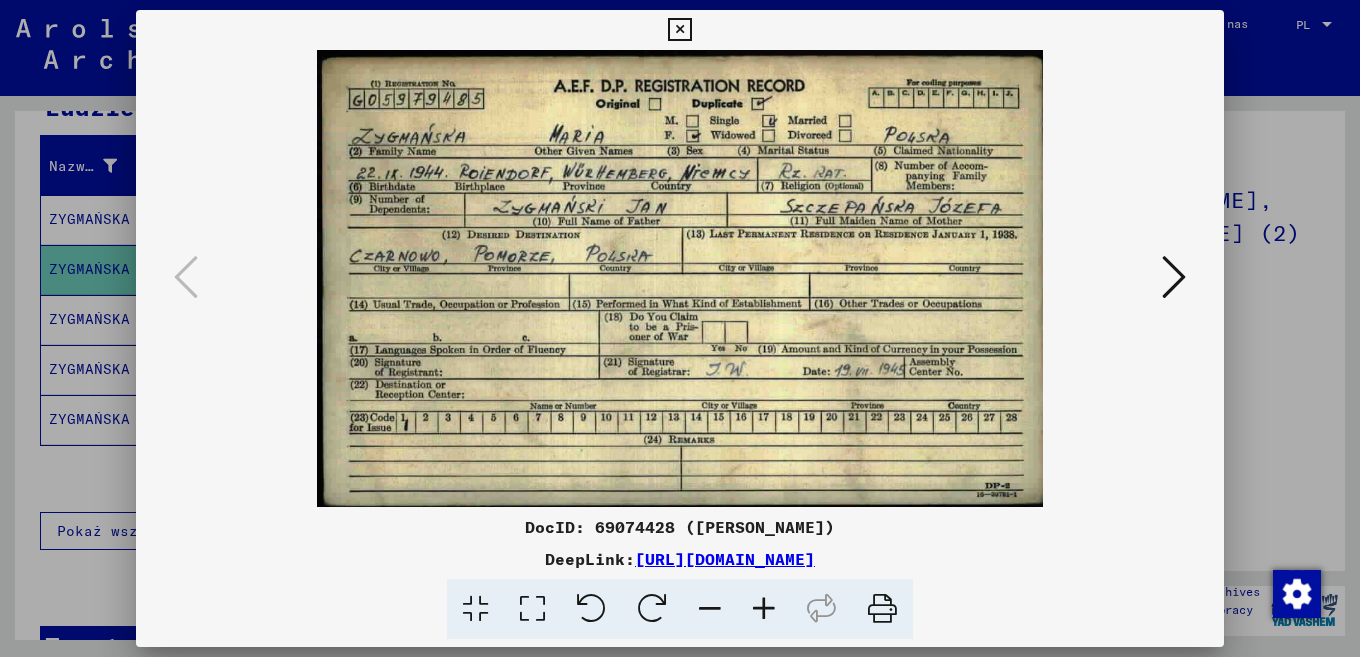 click at bounding box center (680, 278) 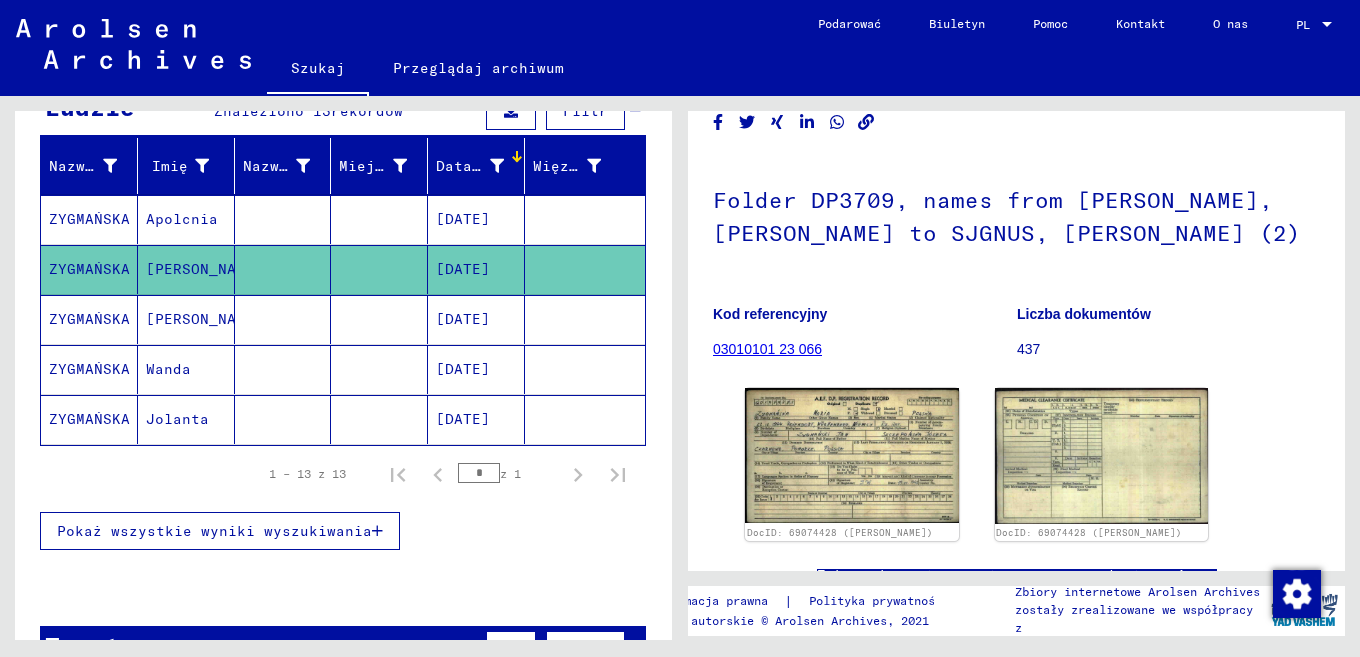 click on "[PERSON_NAME]" at bounding box center (186, 369) 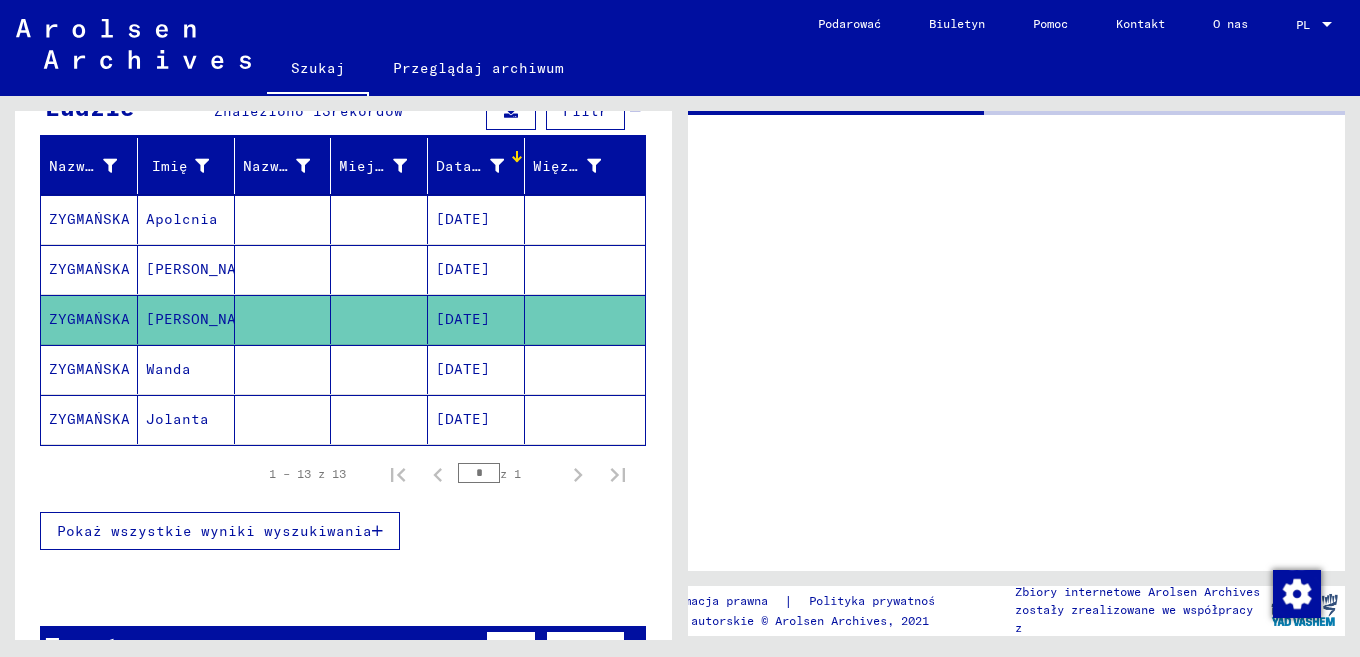scroll, scrollTop: 0, scrollLeft: 0, axis: both 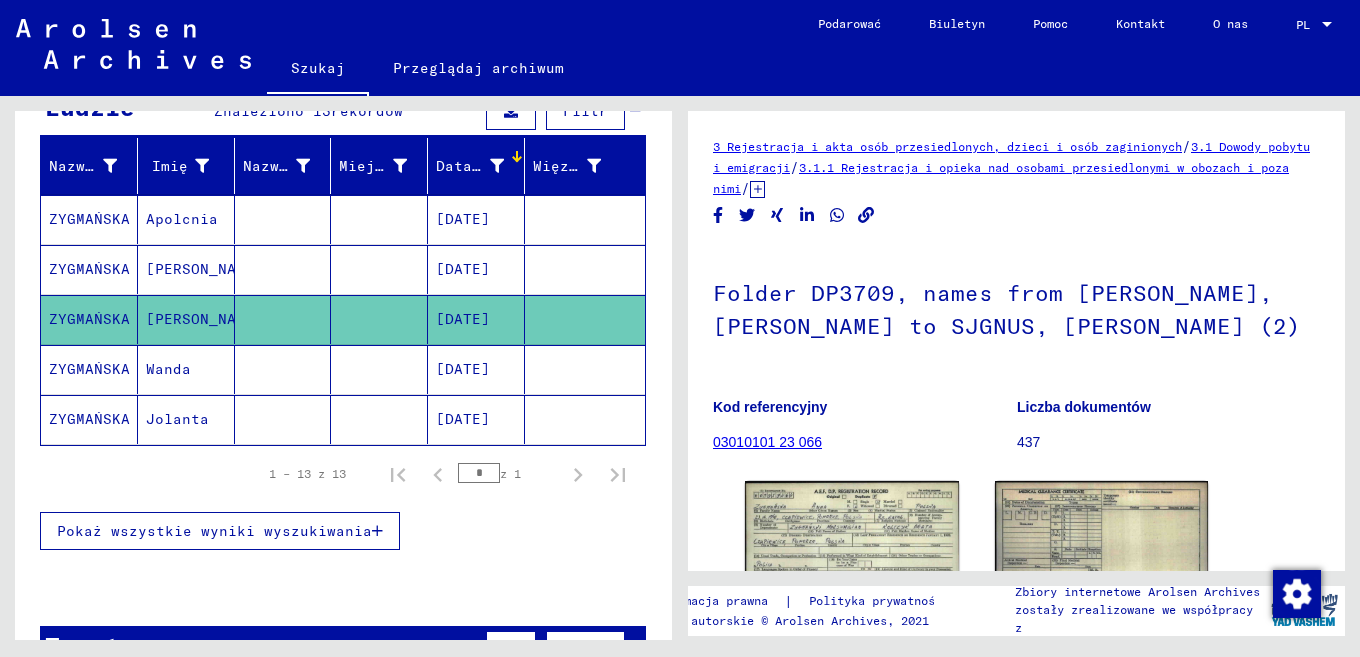 click on "Kod referencyjny 03010101 23 066" 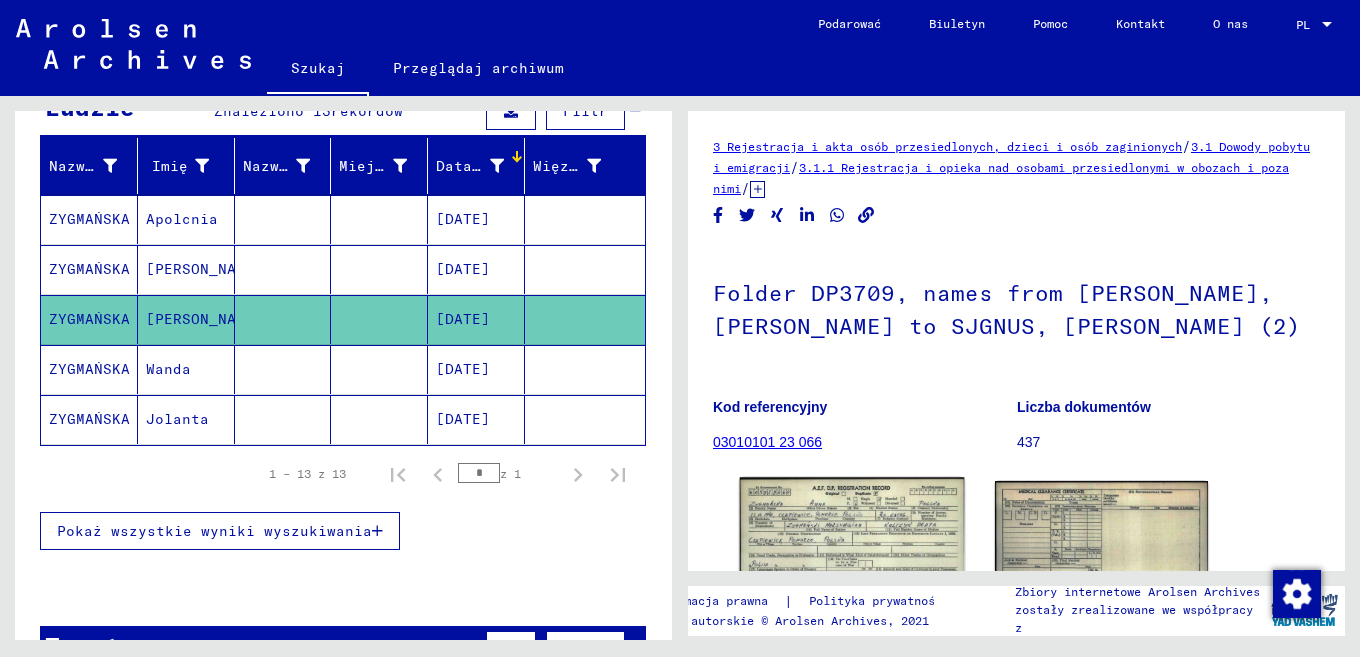 click 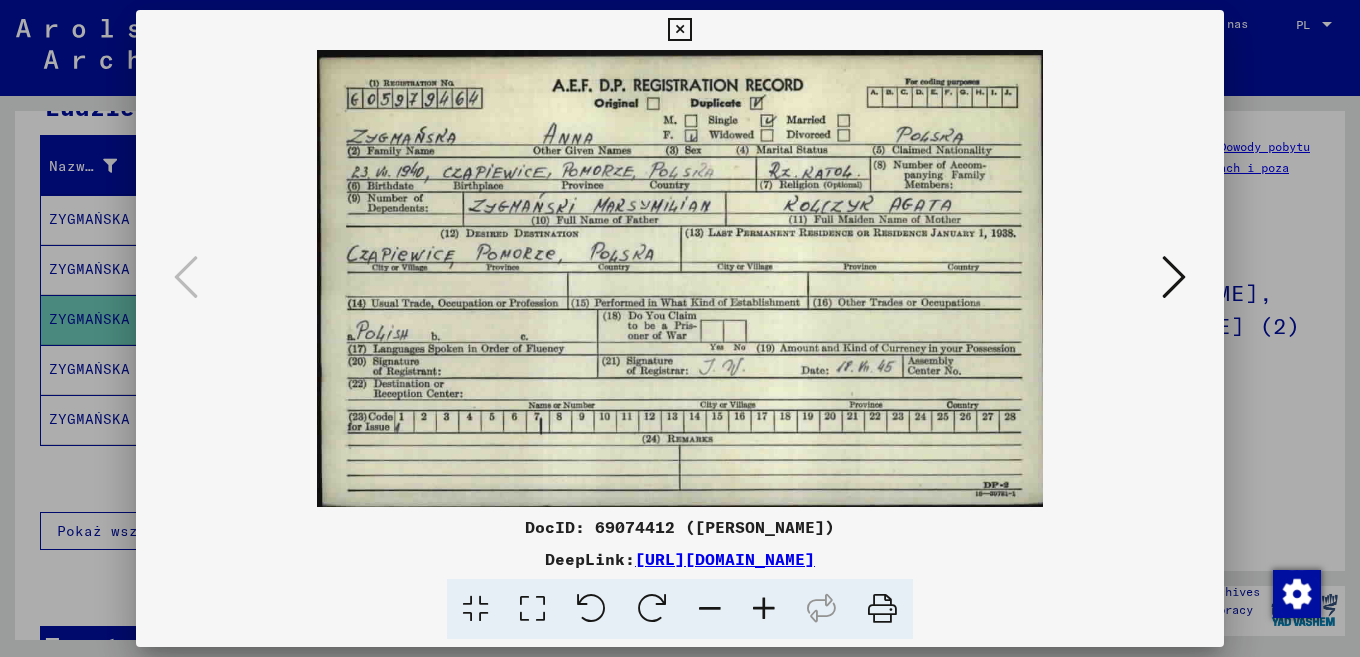 click at bounding box center [680, 328] 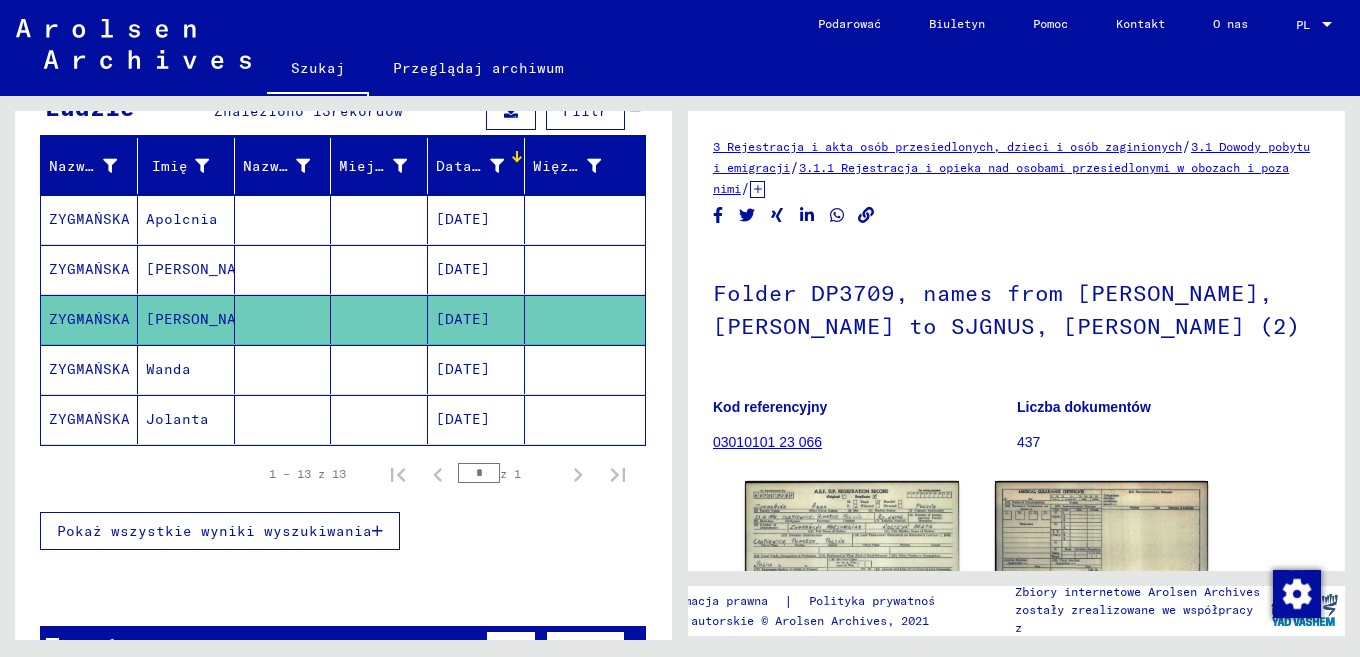 click on "Wanda" at bounding box center (177, 419) 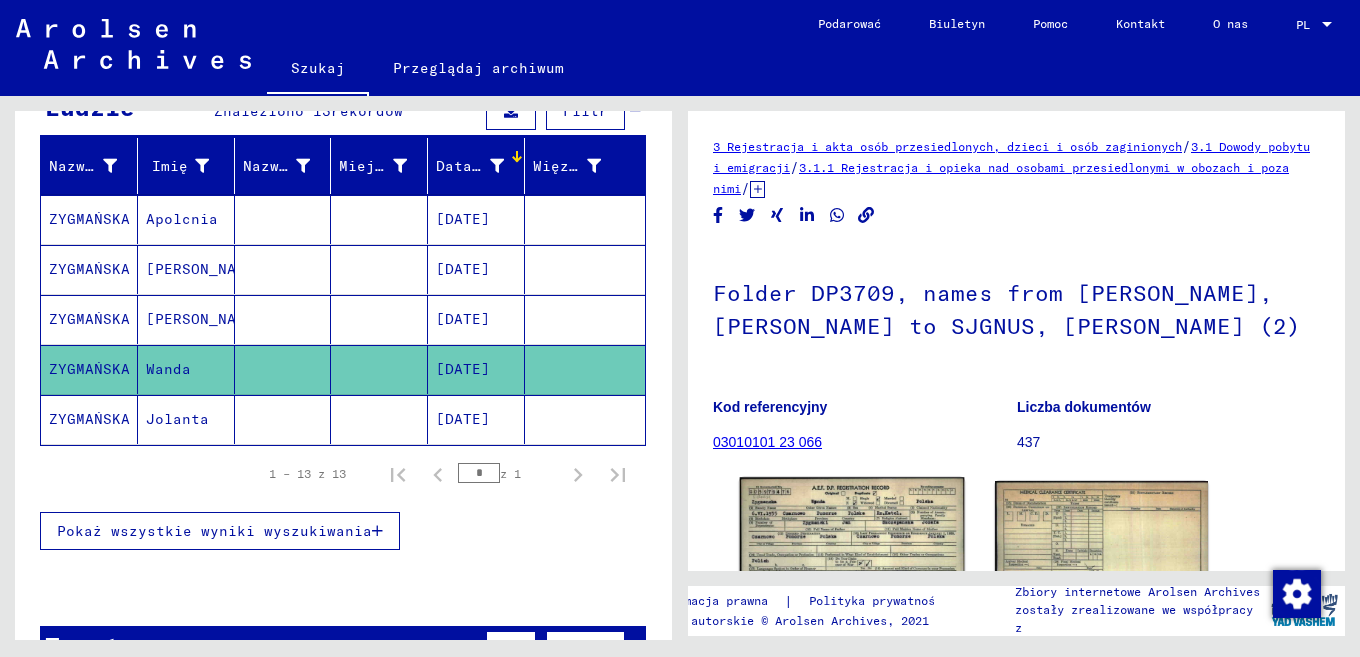 click 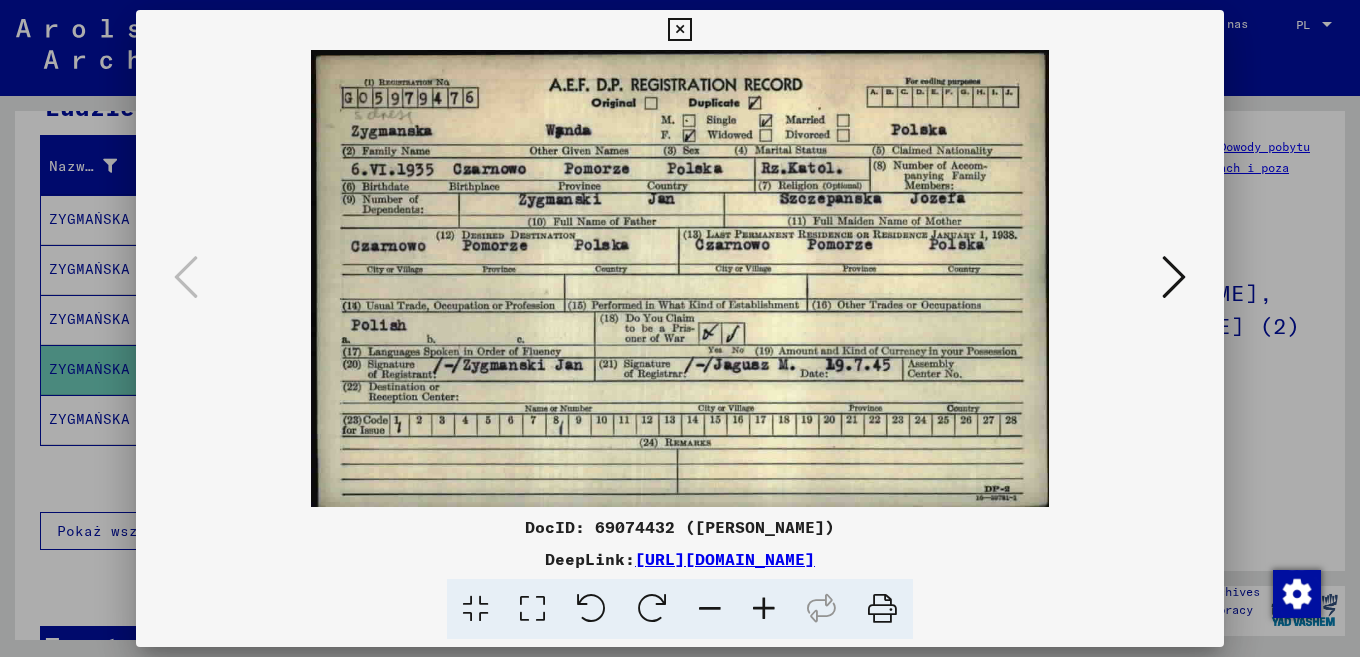 click at bounding box center [680, 328] 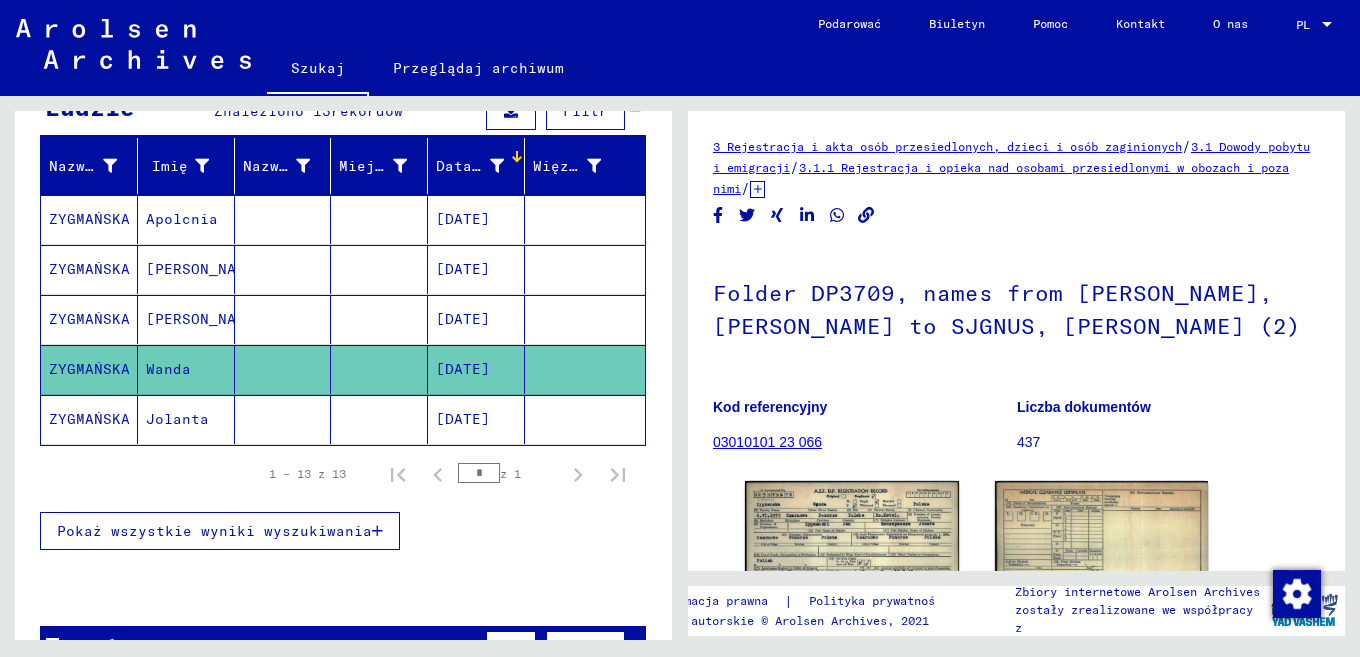 click on "Jolanta" 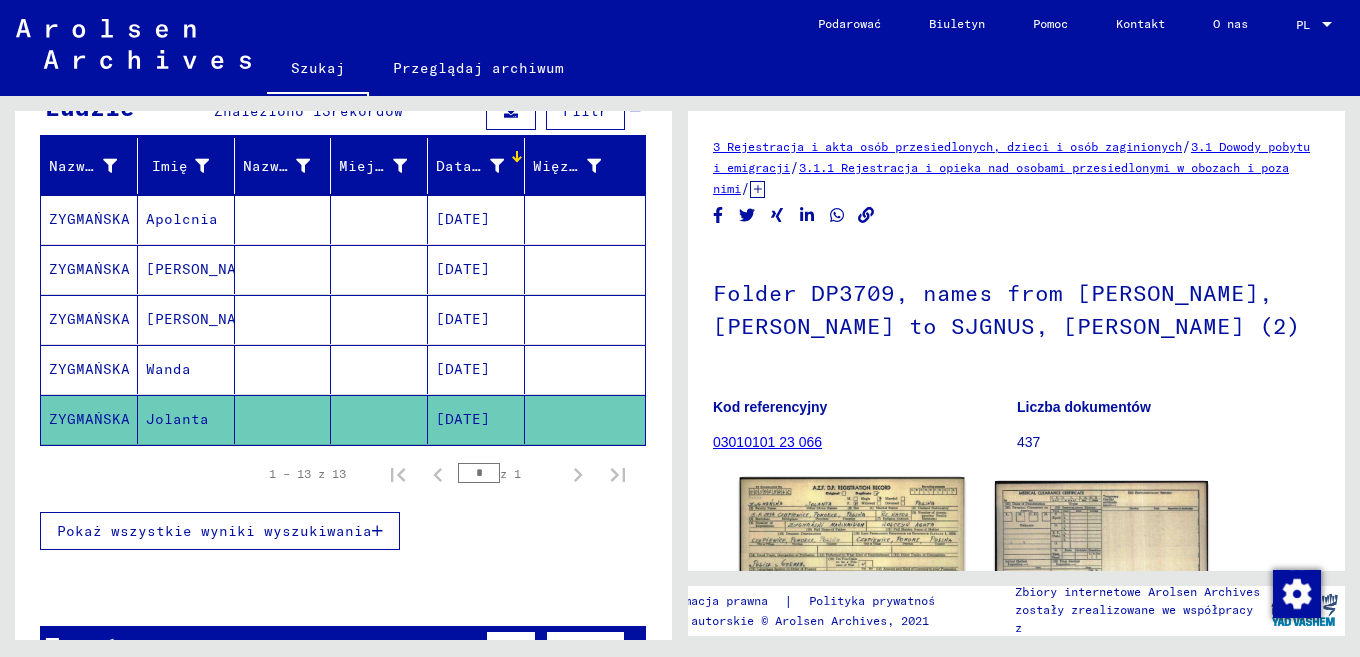click 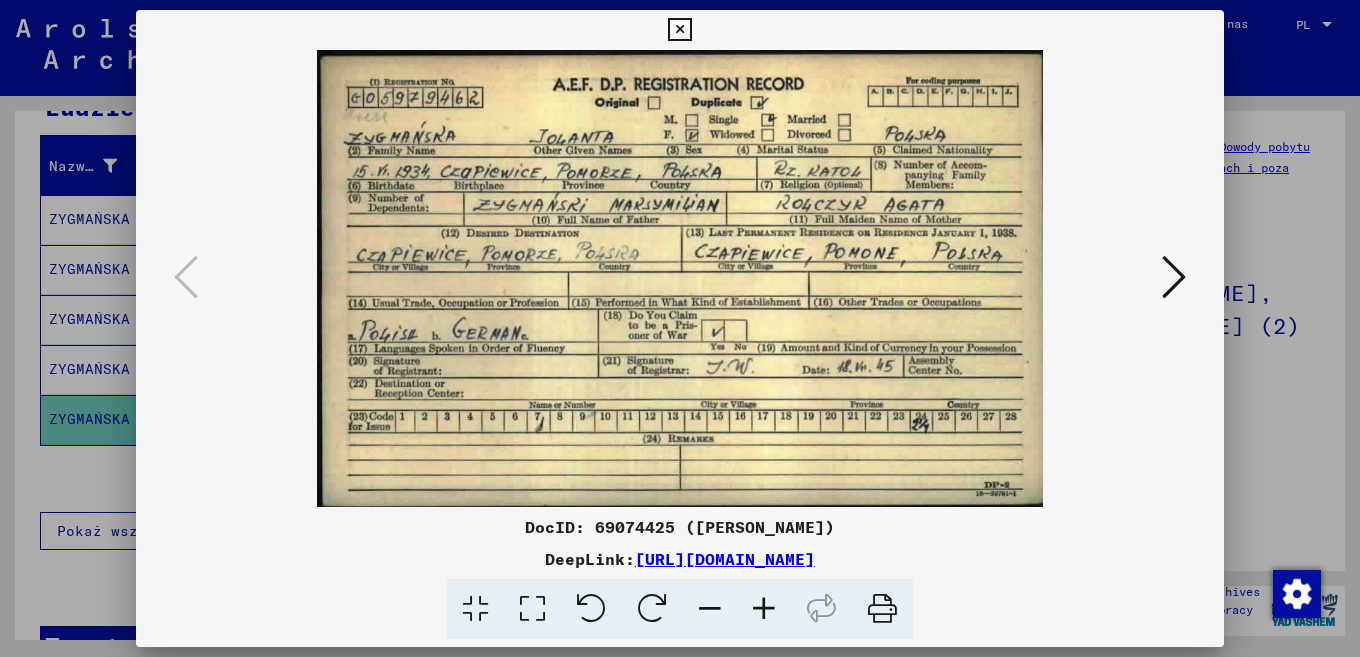 click at bounding box center (186, 277) 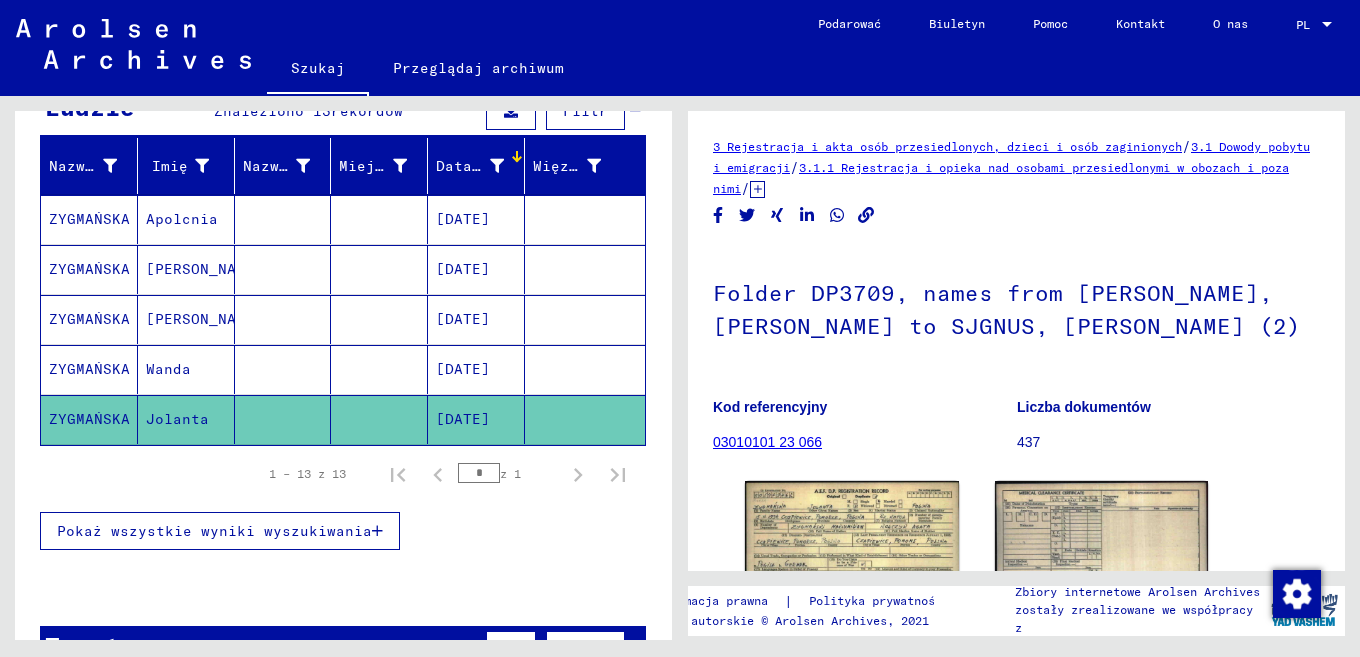 click on "Wanda" at bounding box center [186, 419] 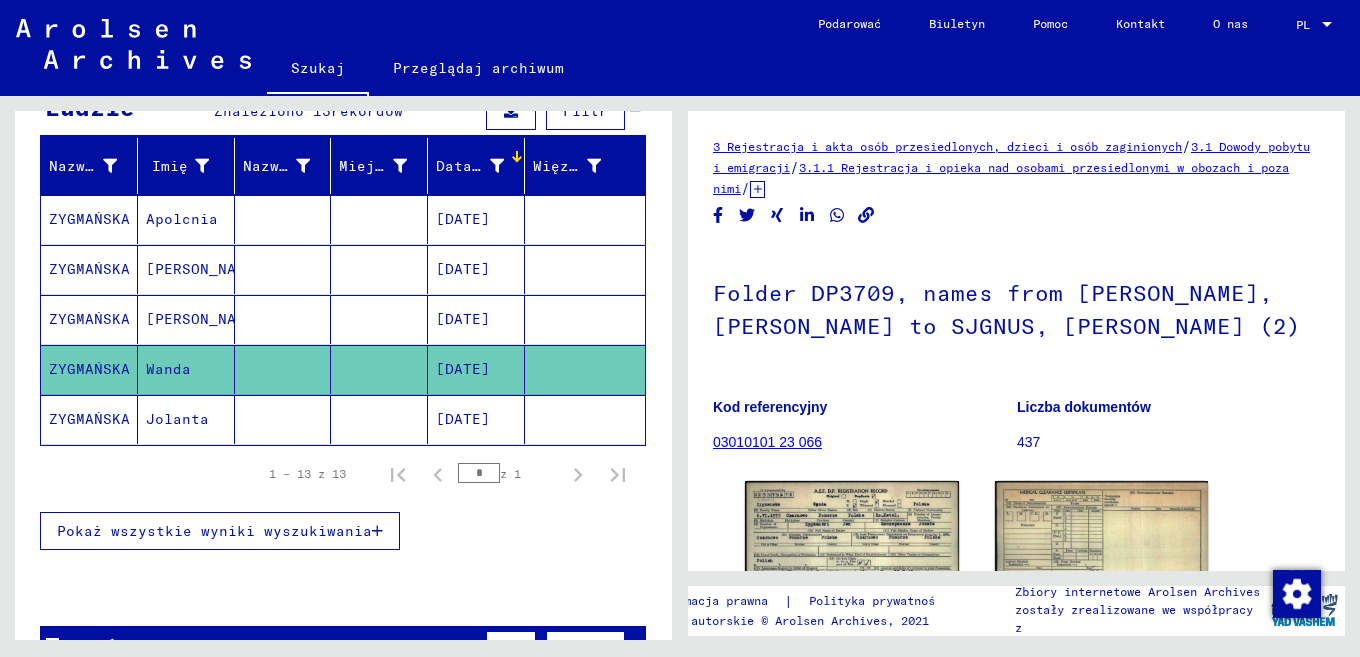 click on "[PERSON_NAME]" at bounding box center [204, 319] 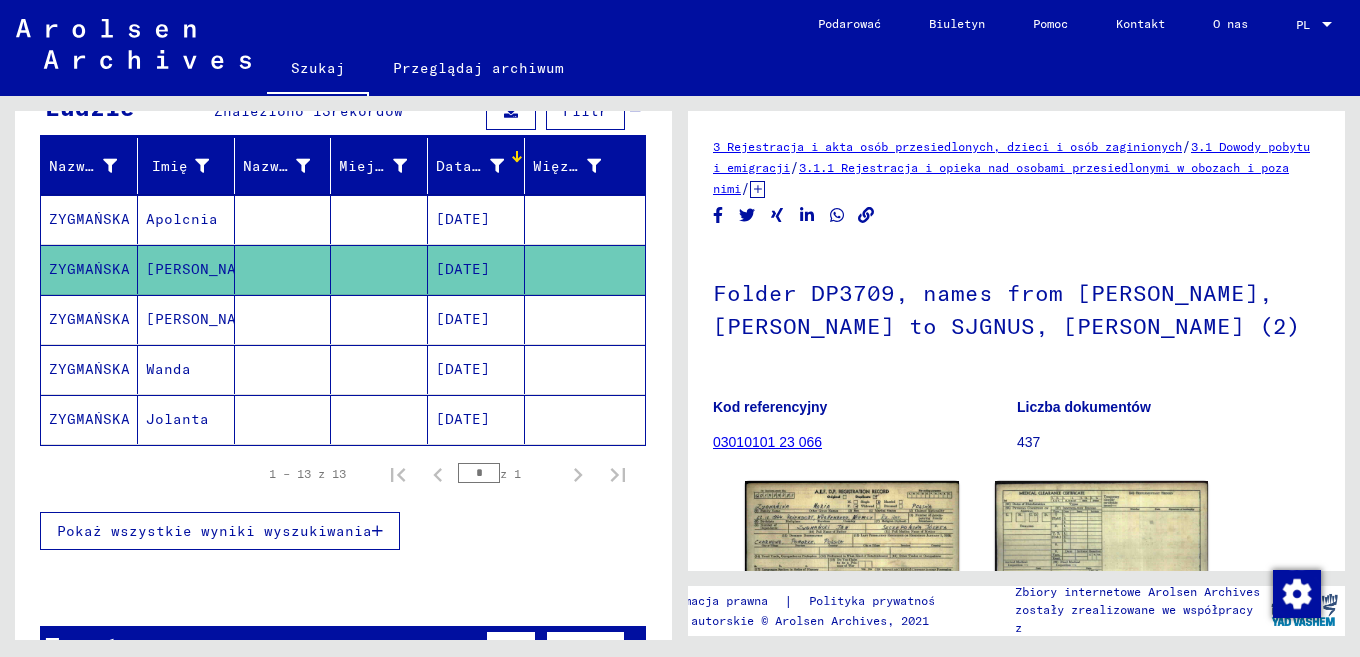 click at bounding box center [283, 269] 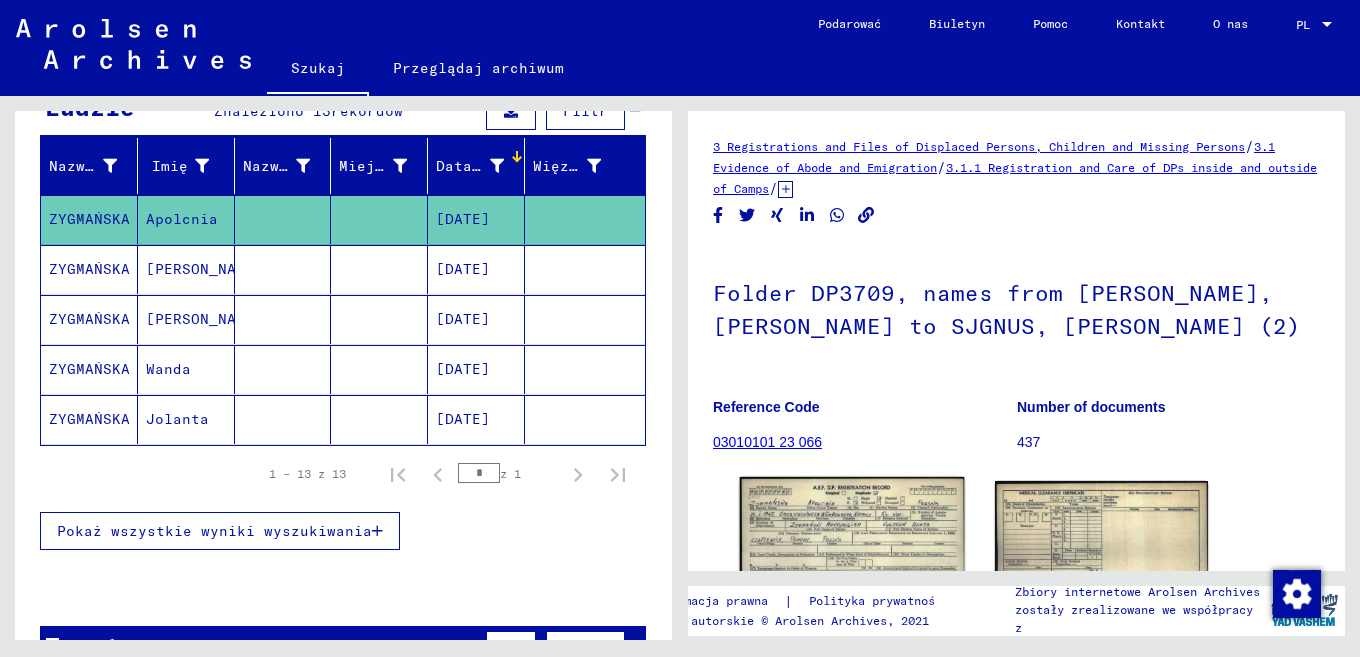 click 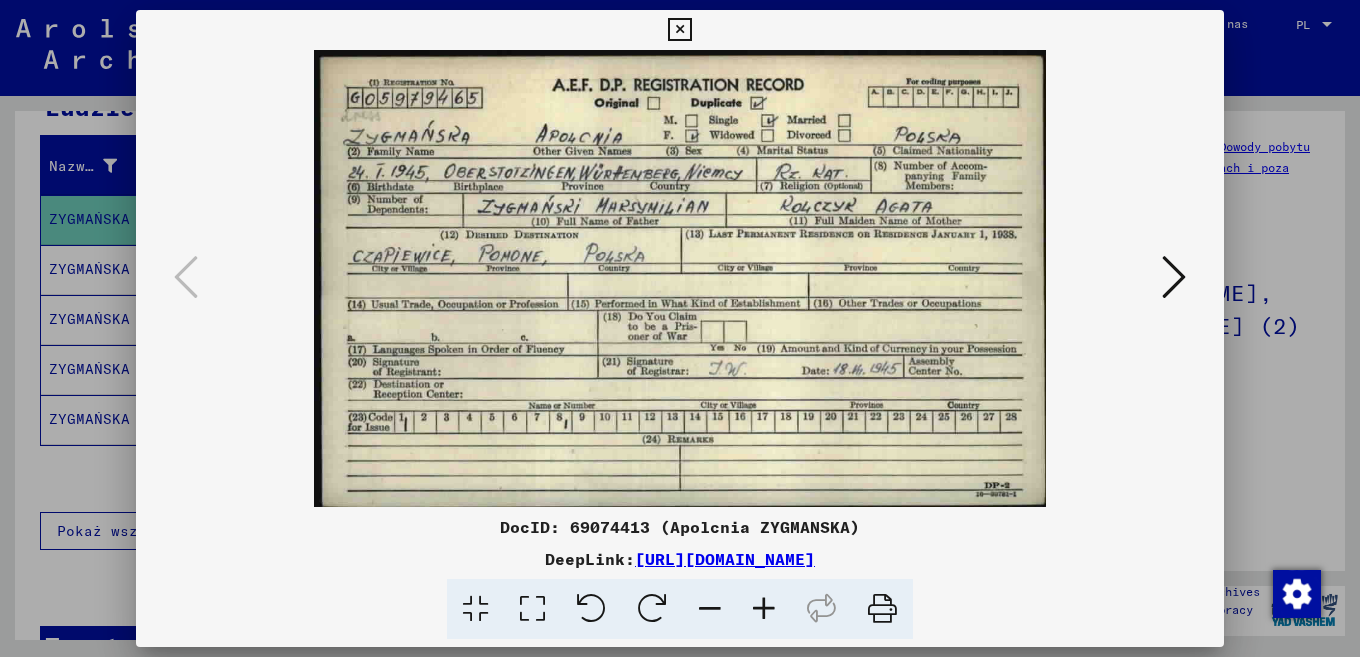 type 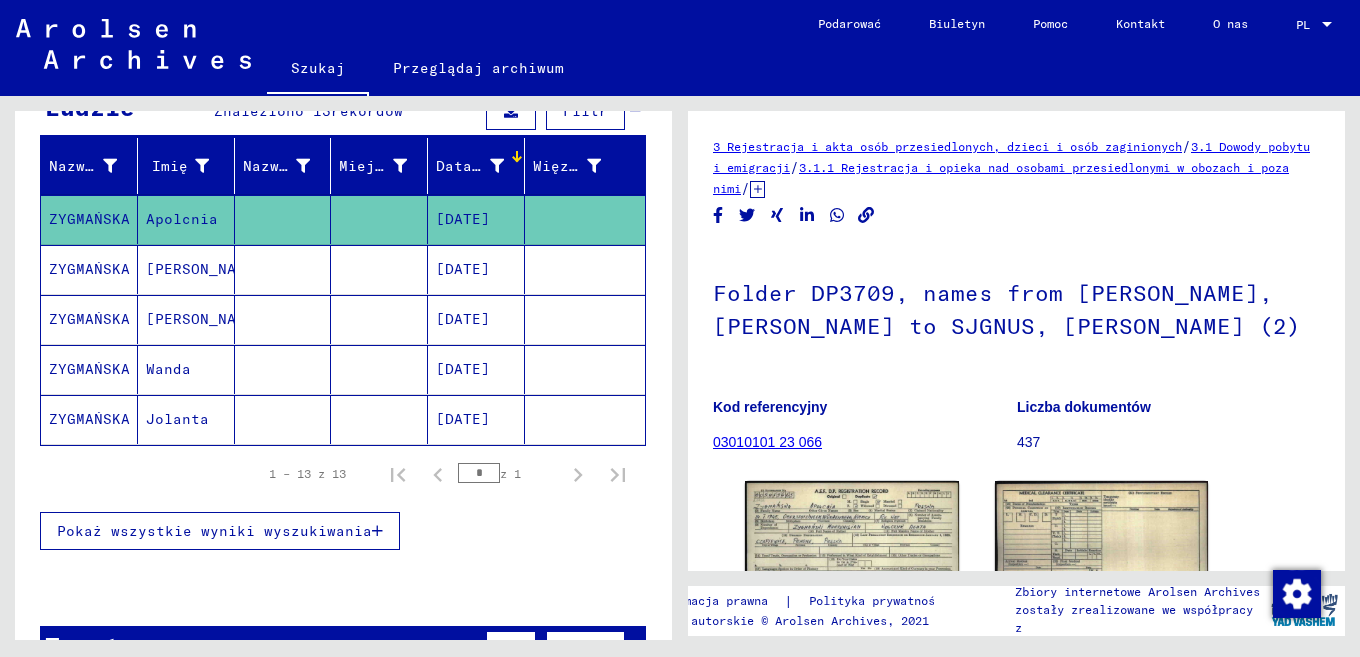 click on "[PERSON_NAME]" at bounding box center [186, 369] 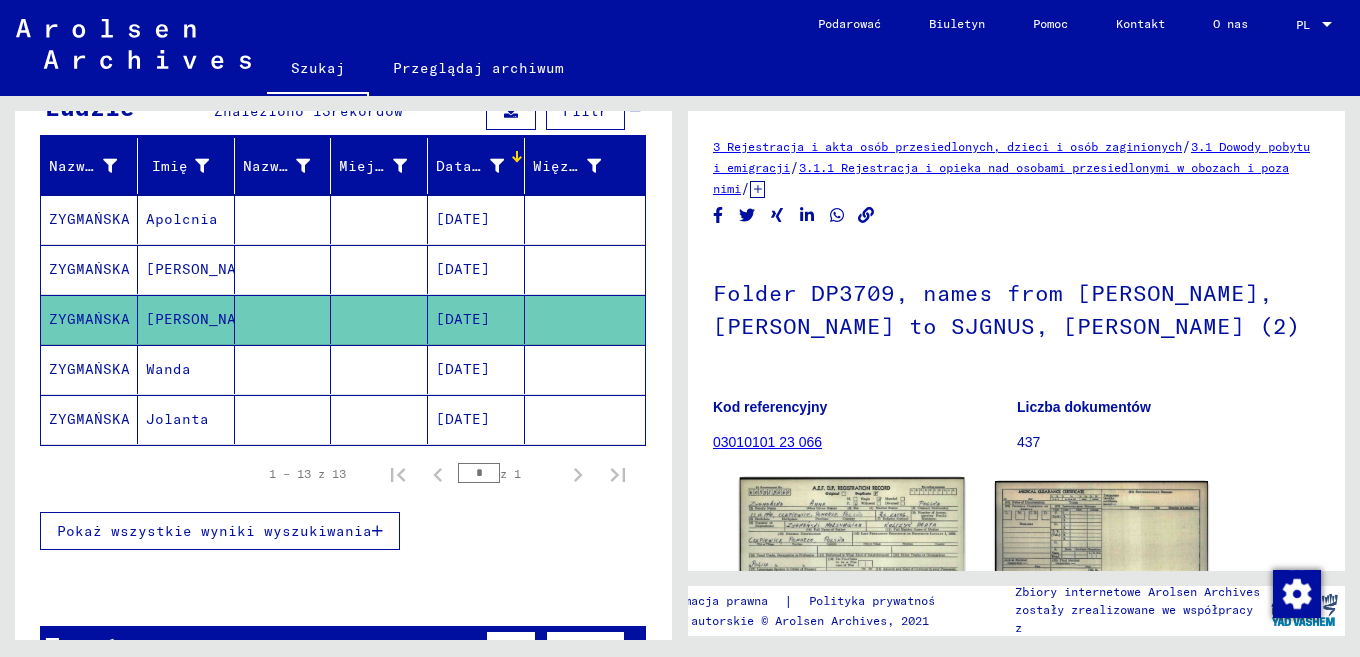 click 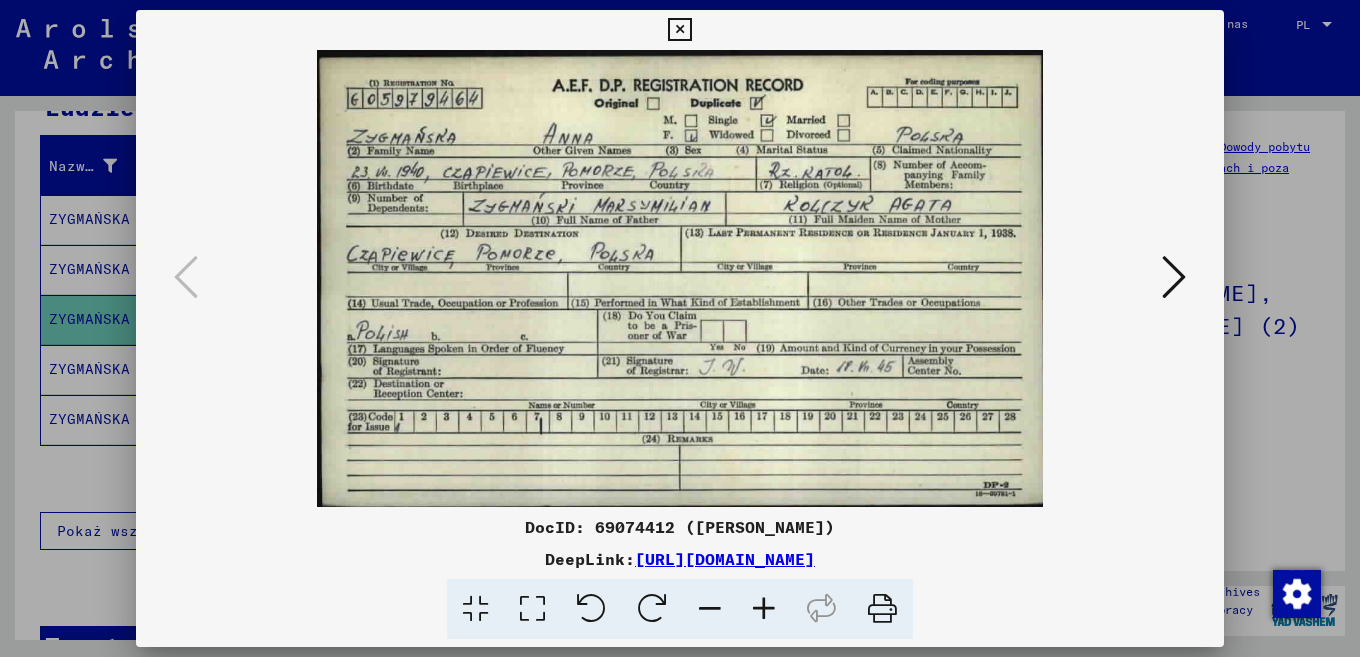 click at bounding box center (680, 328) 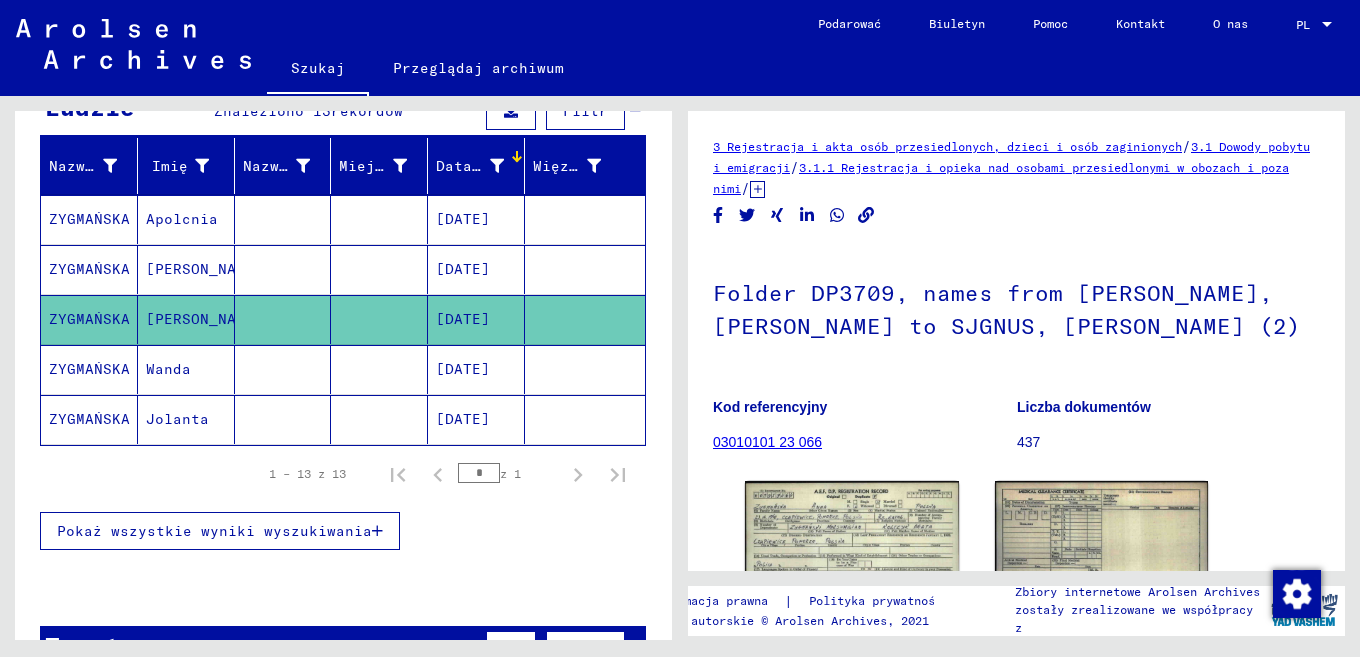 click on "Wanda" at bounding box center (186, 419) 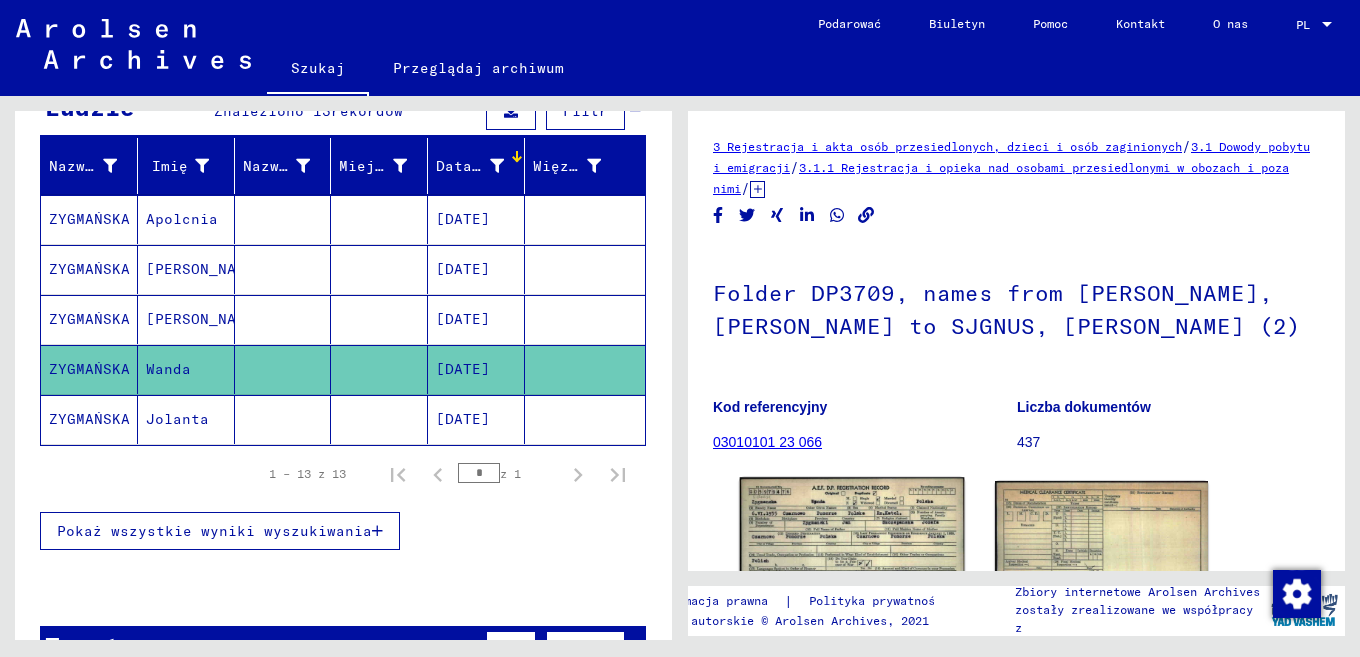 click 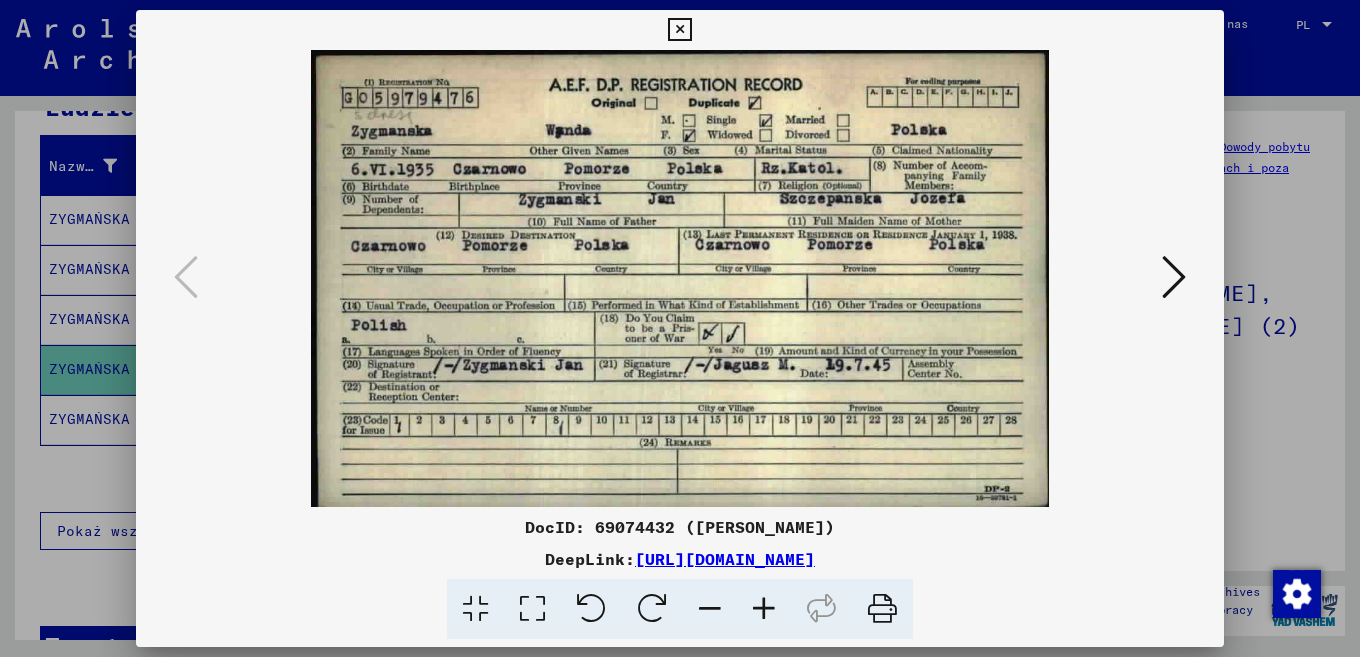 click at bounding box center [680, 328] 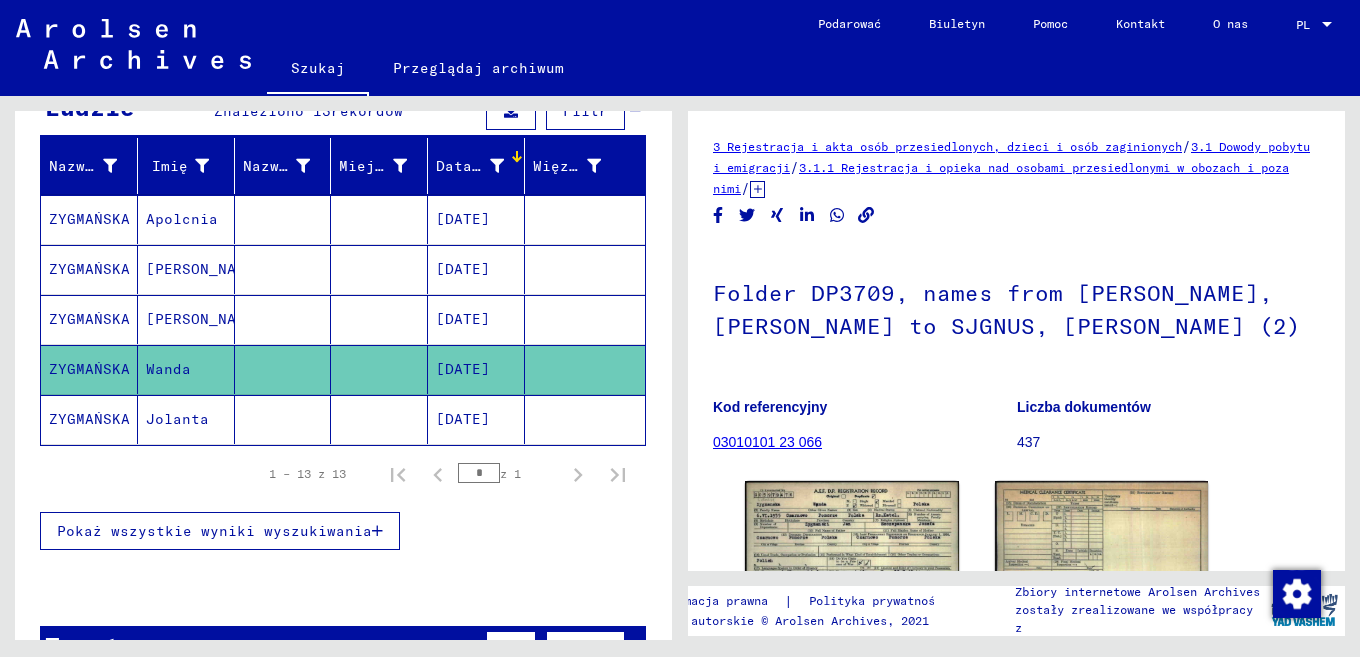 drag, startPoint x: 154, startPoint y: 386, endPoint x: 183, endPoint y: 407, distance: 35.805027 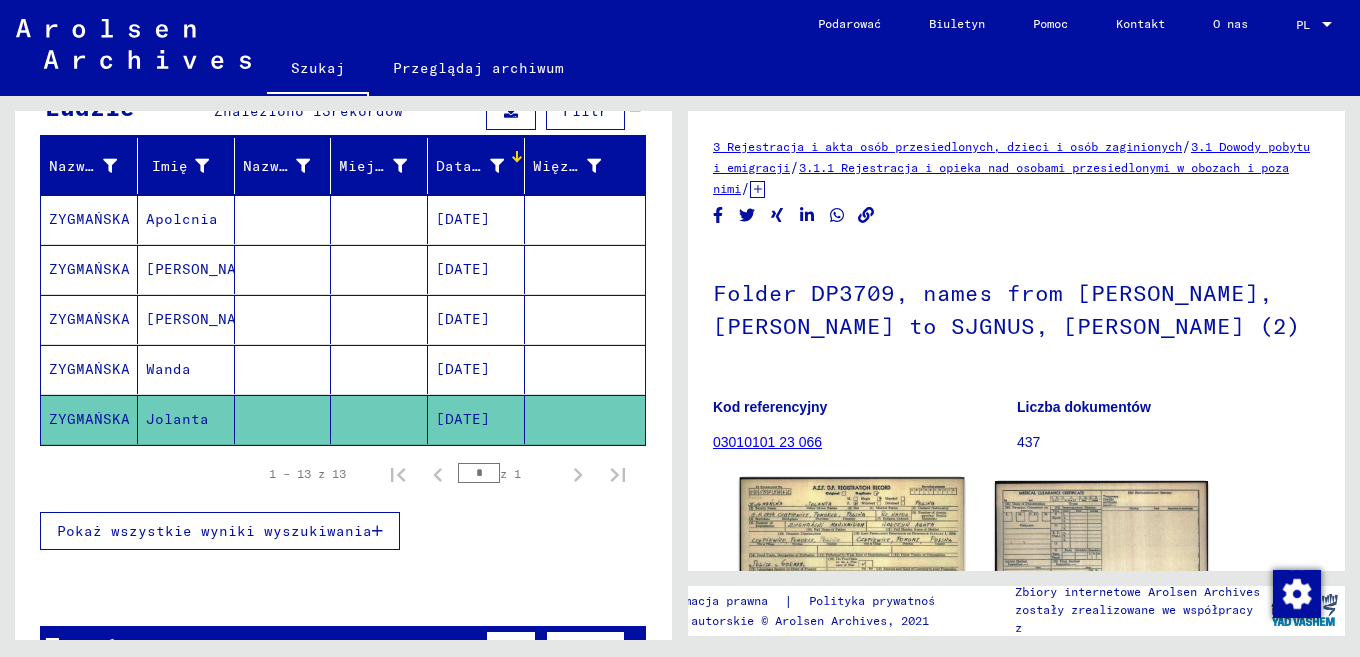 click 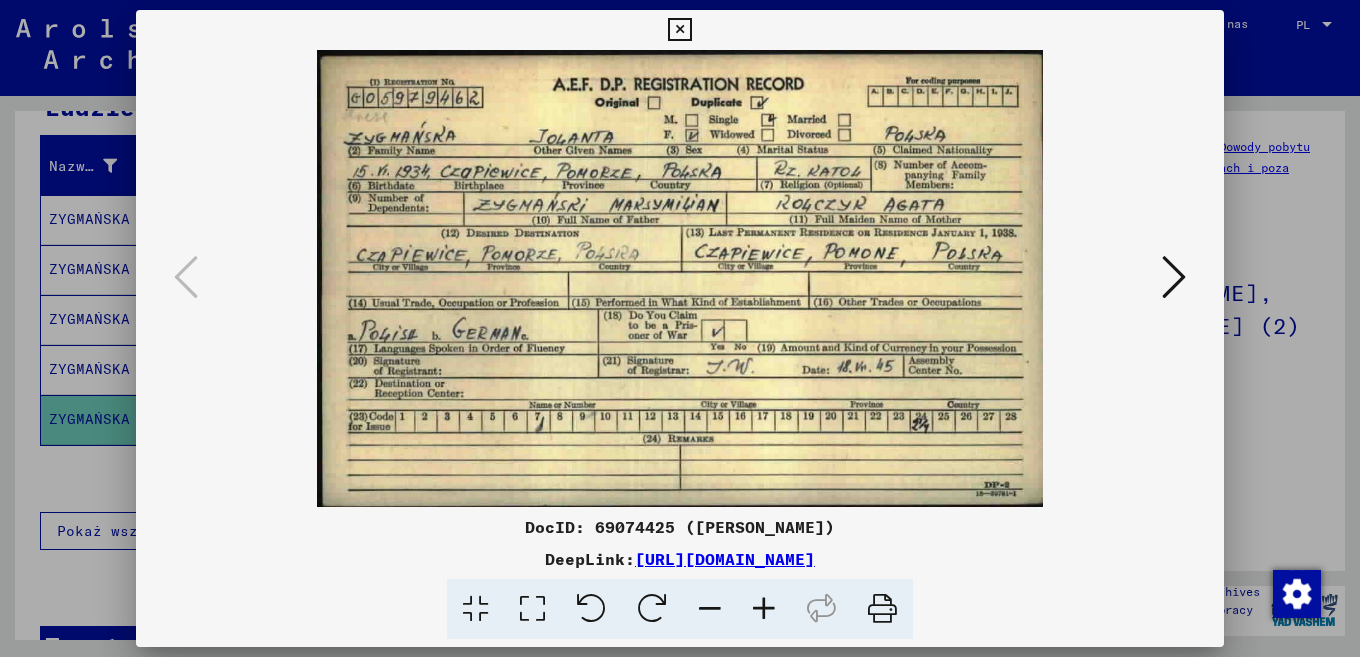 click at bounding box center [680, 328] 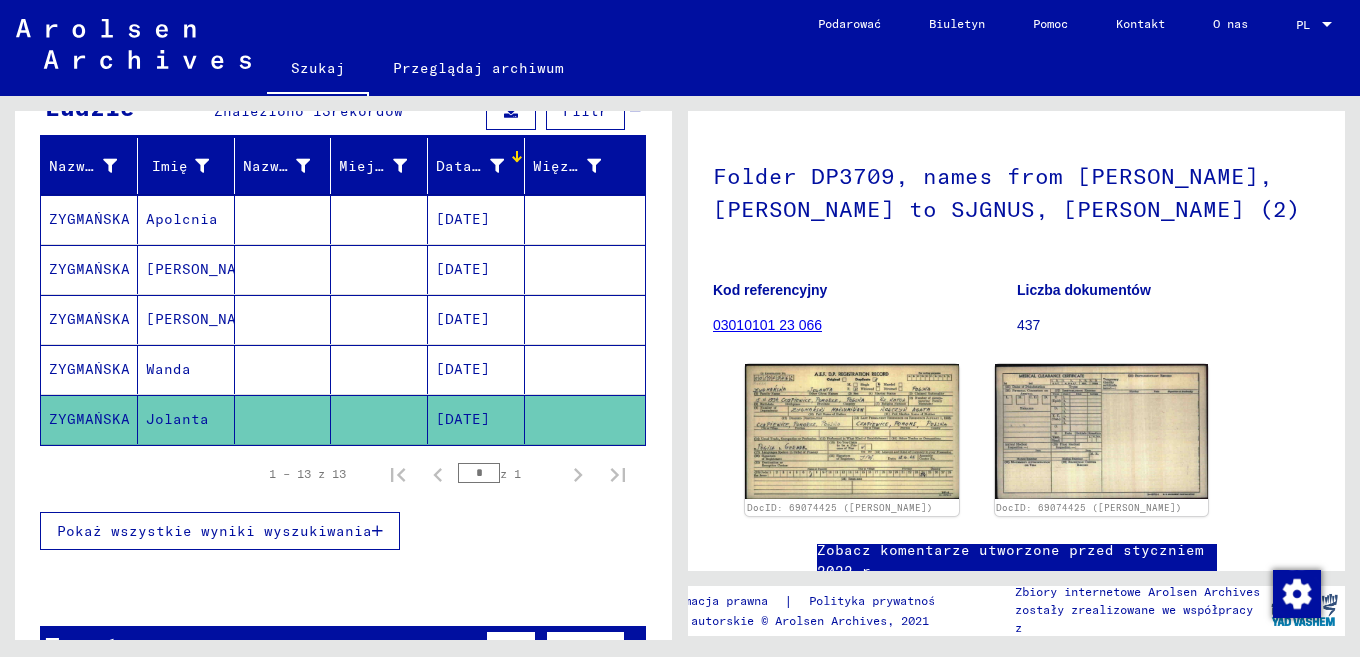 scroll, scrollTop: 218, scrollLeft: 0, axis: vertical 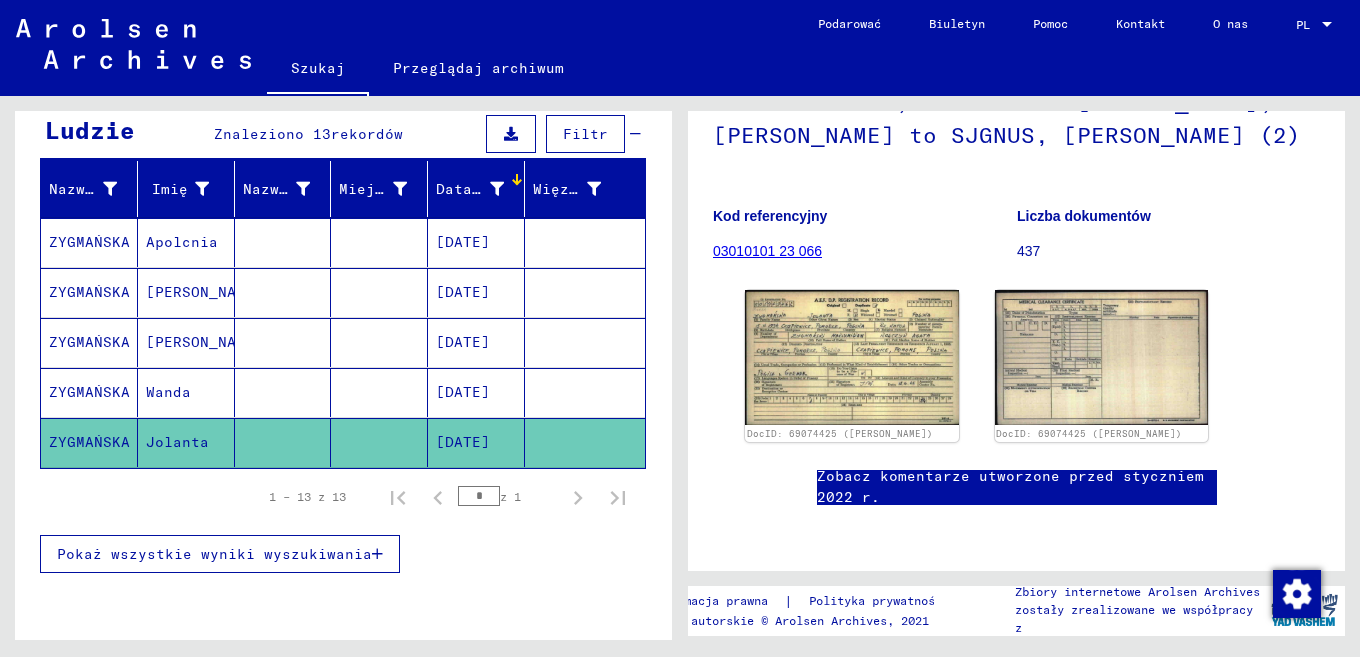 click on "Apolcnia" at bounding box center (204, 292) 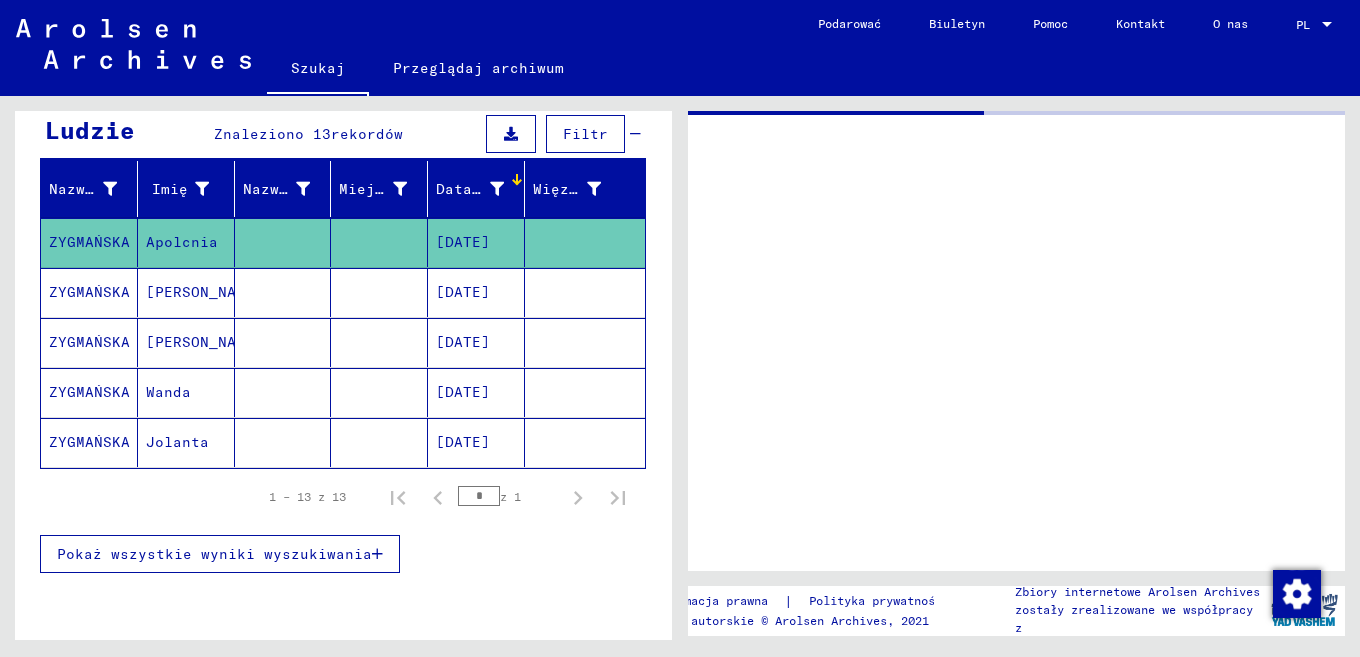 scroll, scrollTop: 0, scrollLeft: 0, axis: both 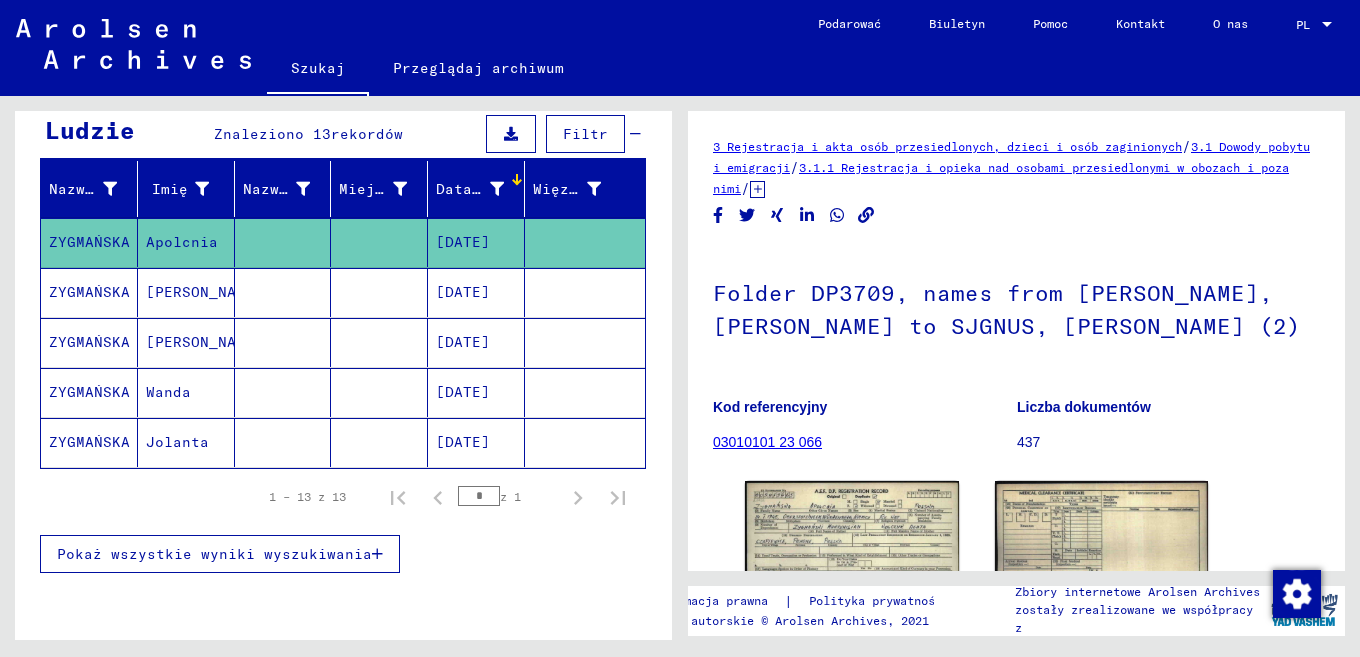 click at bounding box center [379, 342] 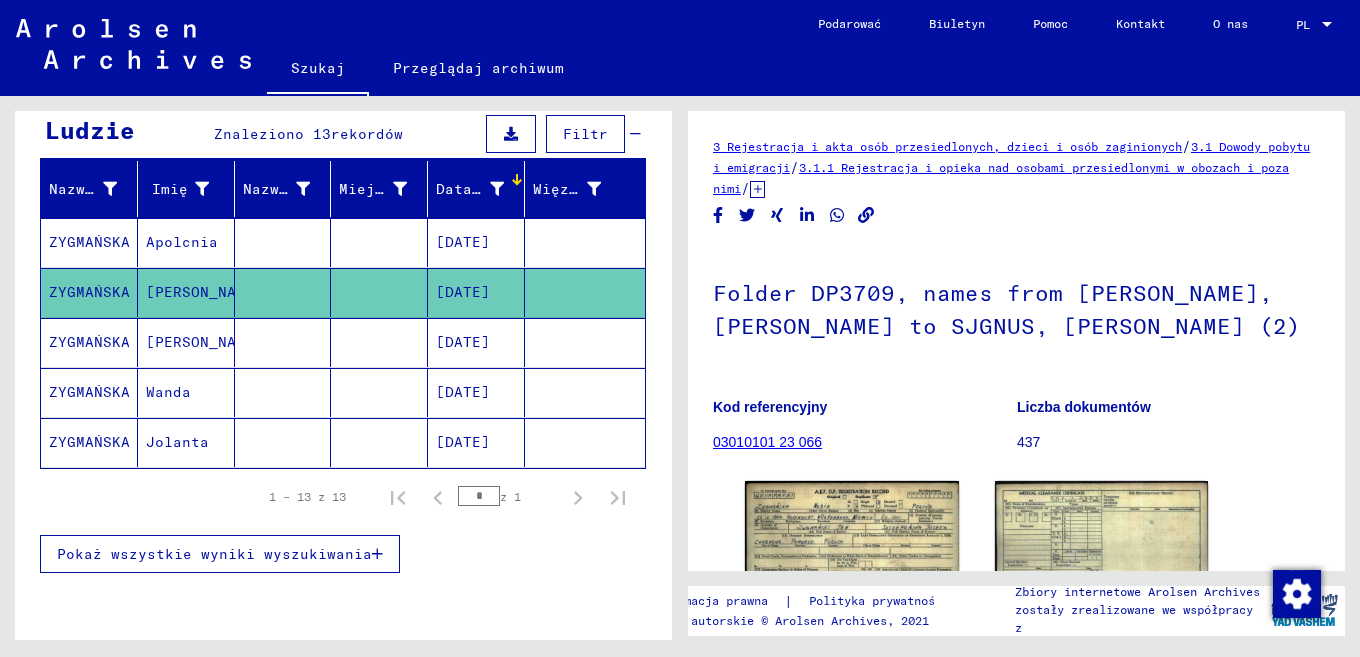 click on "Apolcnia" at bounding box center (204, 292) 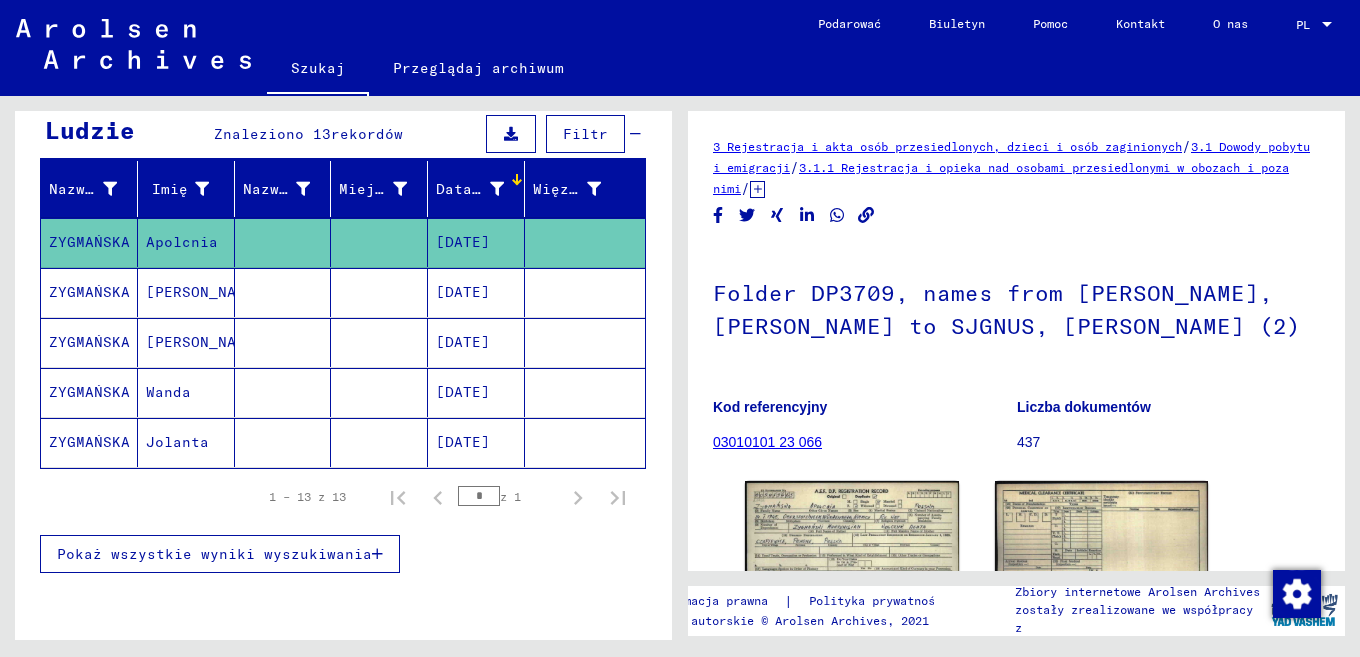 click at bounding box center [283, 392] 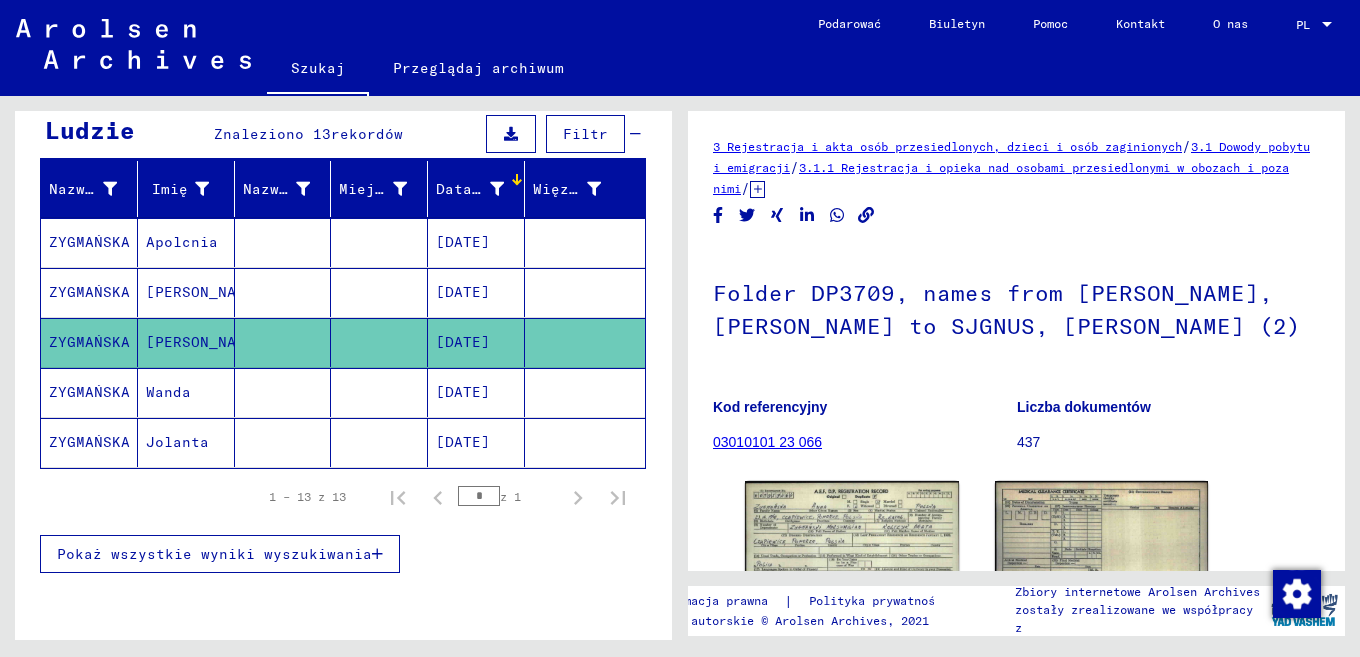 click on "Wanda" at bounding box center [186, 442] 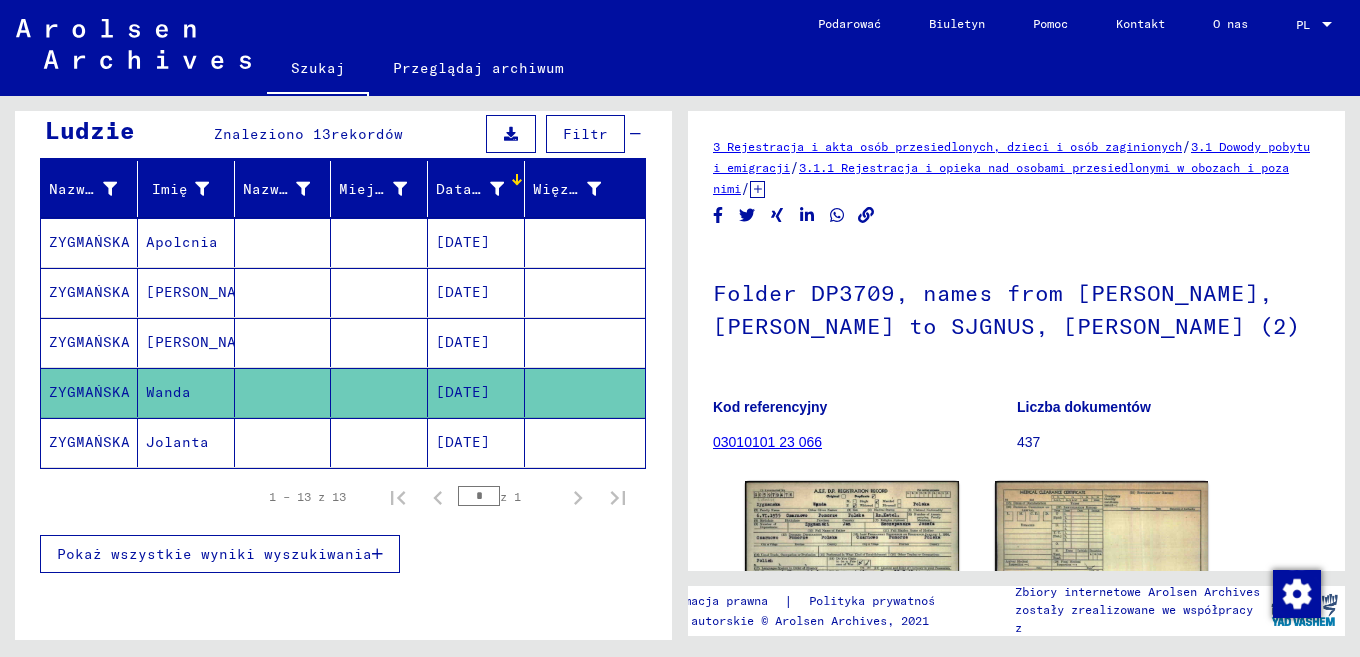 click on "Jolanta" 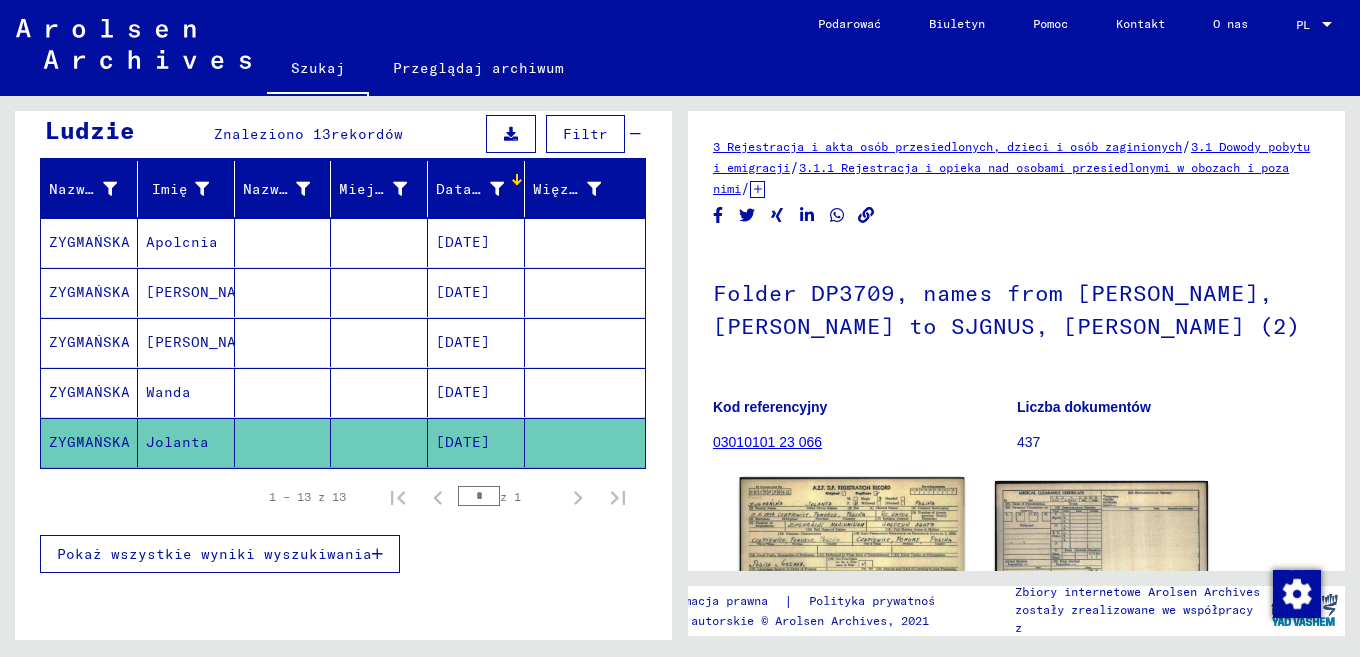drag, startPoint x: 756, startPoint y: 490, endPoint x: 899, endPoint y: 521, distance: 146.32156 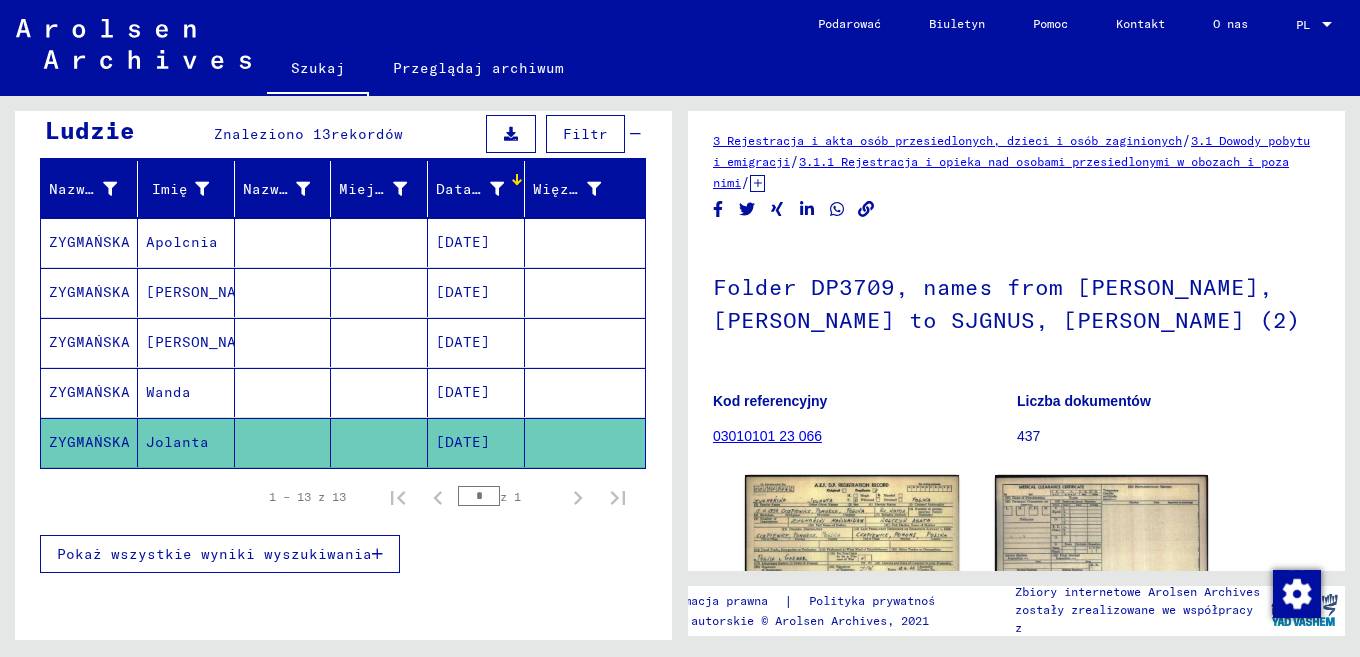 click on "3 Rejestracja i akta osób przesiedlonych, dzieci i osób zaginionych  /  3.1 Dowody pobytu i emigracji  /  3.1.1 Rejestracja i opieka nad osobami przesiedlonymi w obozach i poza nimi  / [TECHNICAL_ID] Plik kart powojennych / Plik kart powojennych (AZ) / Nazwy w kolejności „fonetycznej” od SI / Folder DP3709, names from ŽYGAS, [PERSON_NAME] to SJGNUS, Klara (2) Kod referencyjny 03010101 23 066 Liczba dokumentów 437 DocID: 69074425 ([PERSON_NAME]) DocID: 69074425 ([PERSON_NAME] ZYGMANSKA) Zobacz komentarze utworzone przed styczniem 2022 r." 